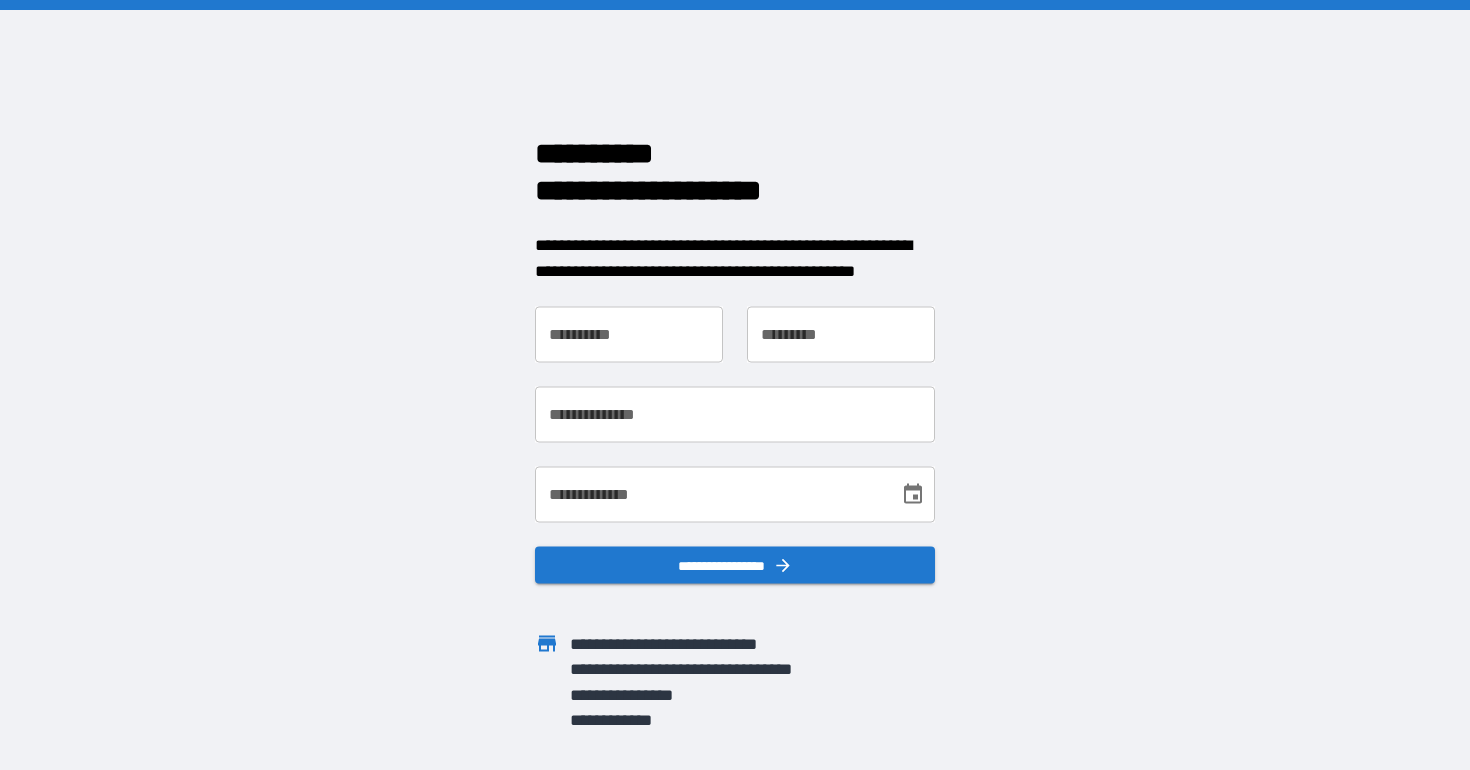 scroll, scrollTop: 0, scrollLeft: 0, axis: both 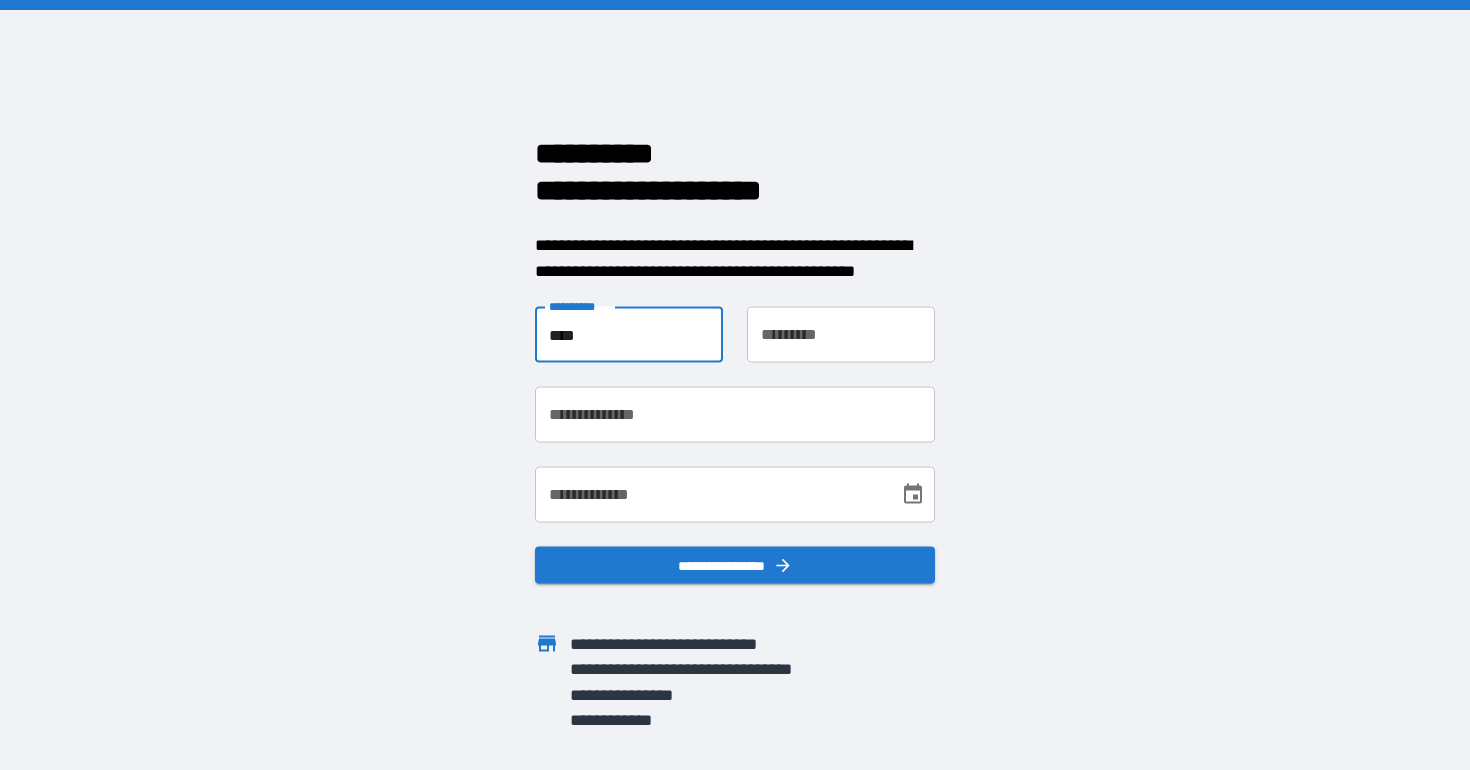 type on "****" 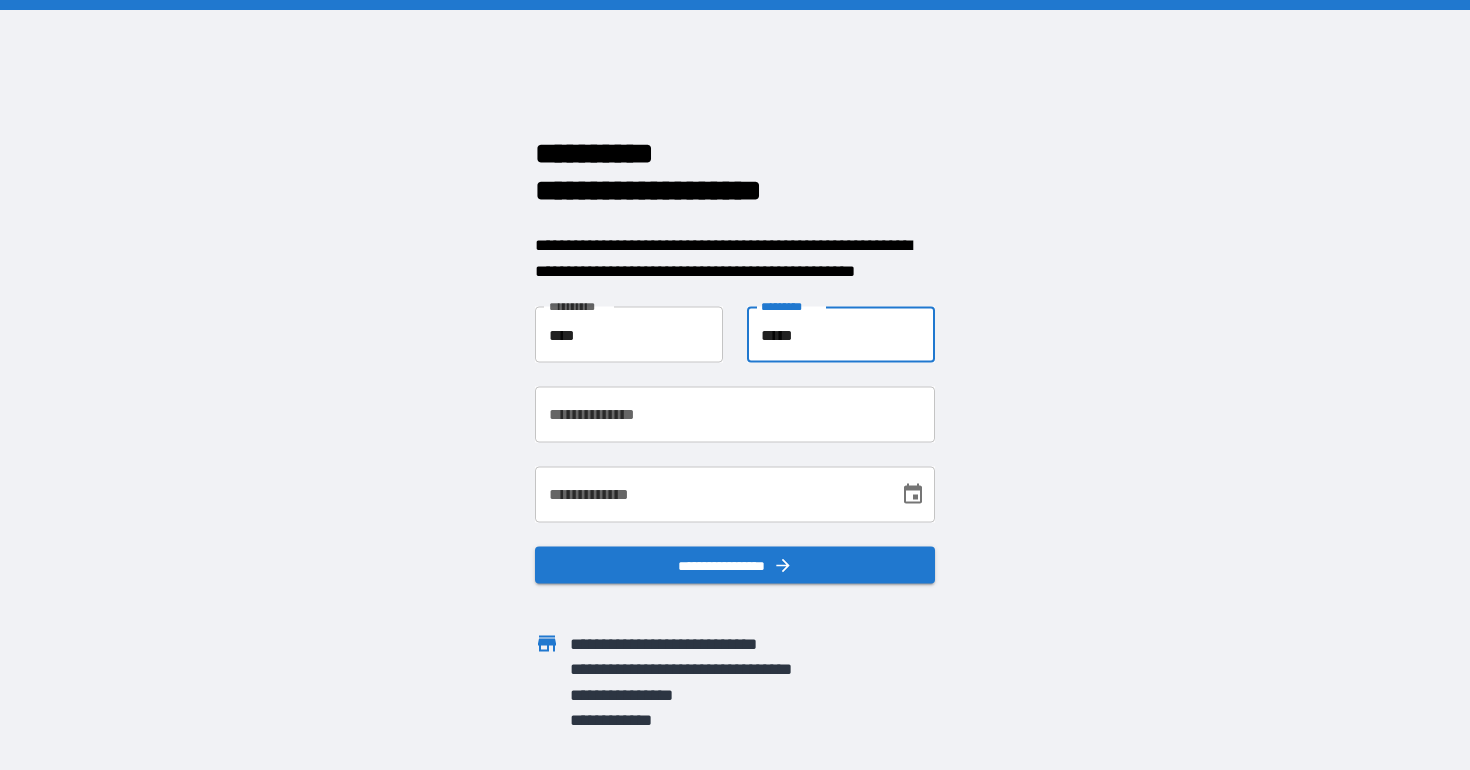 type on "*****" 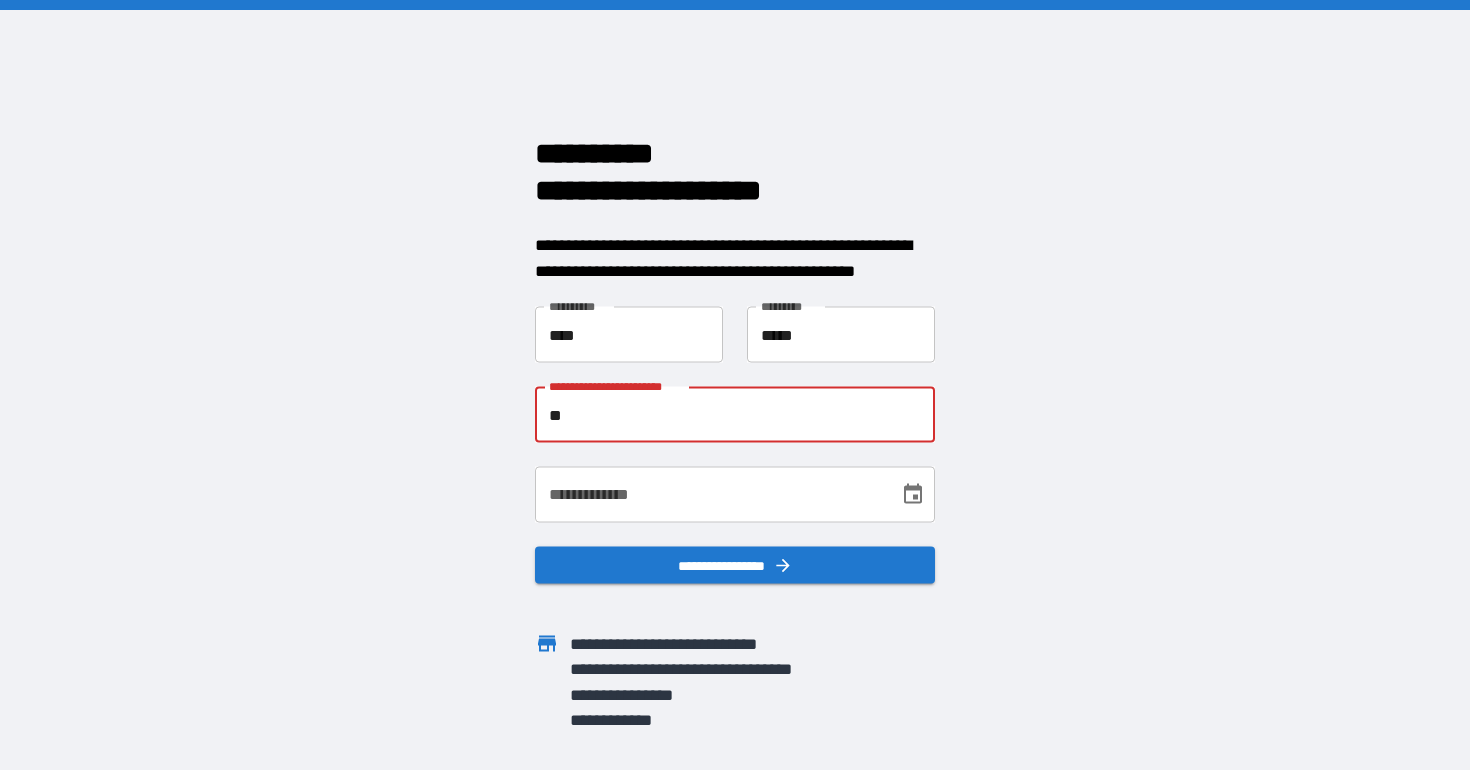 type on "*" 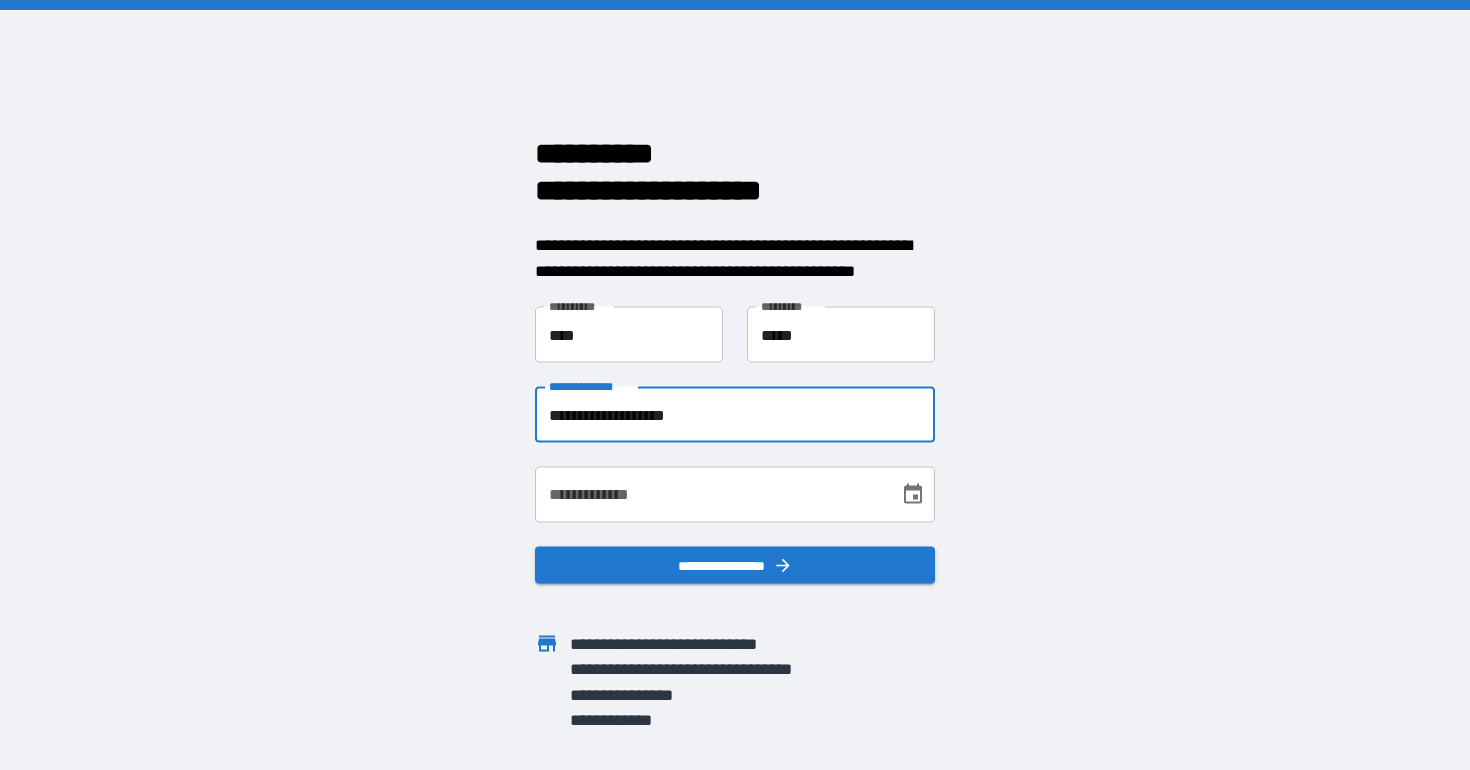 type on "**********" 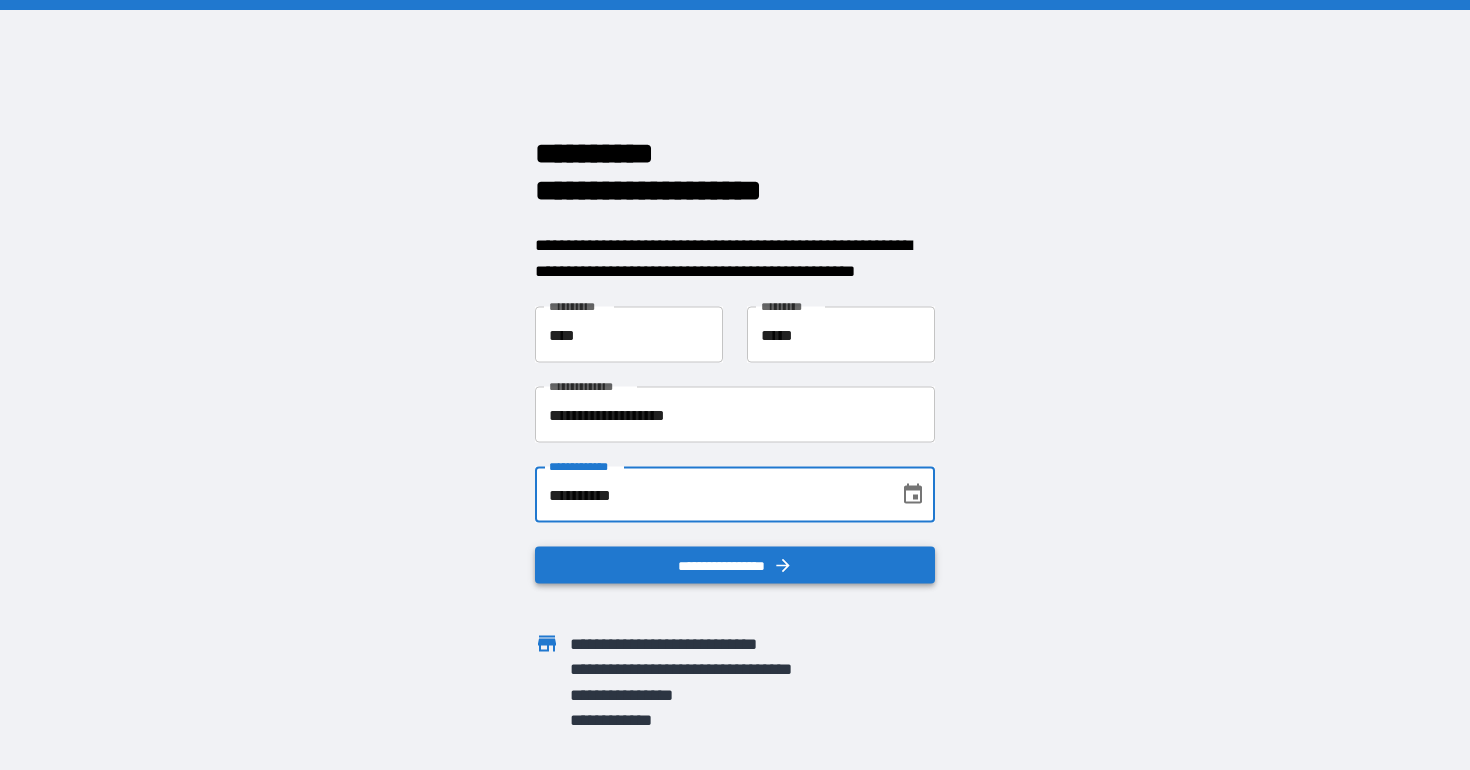 type on "**********" 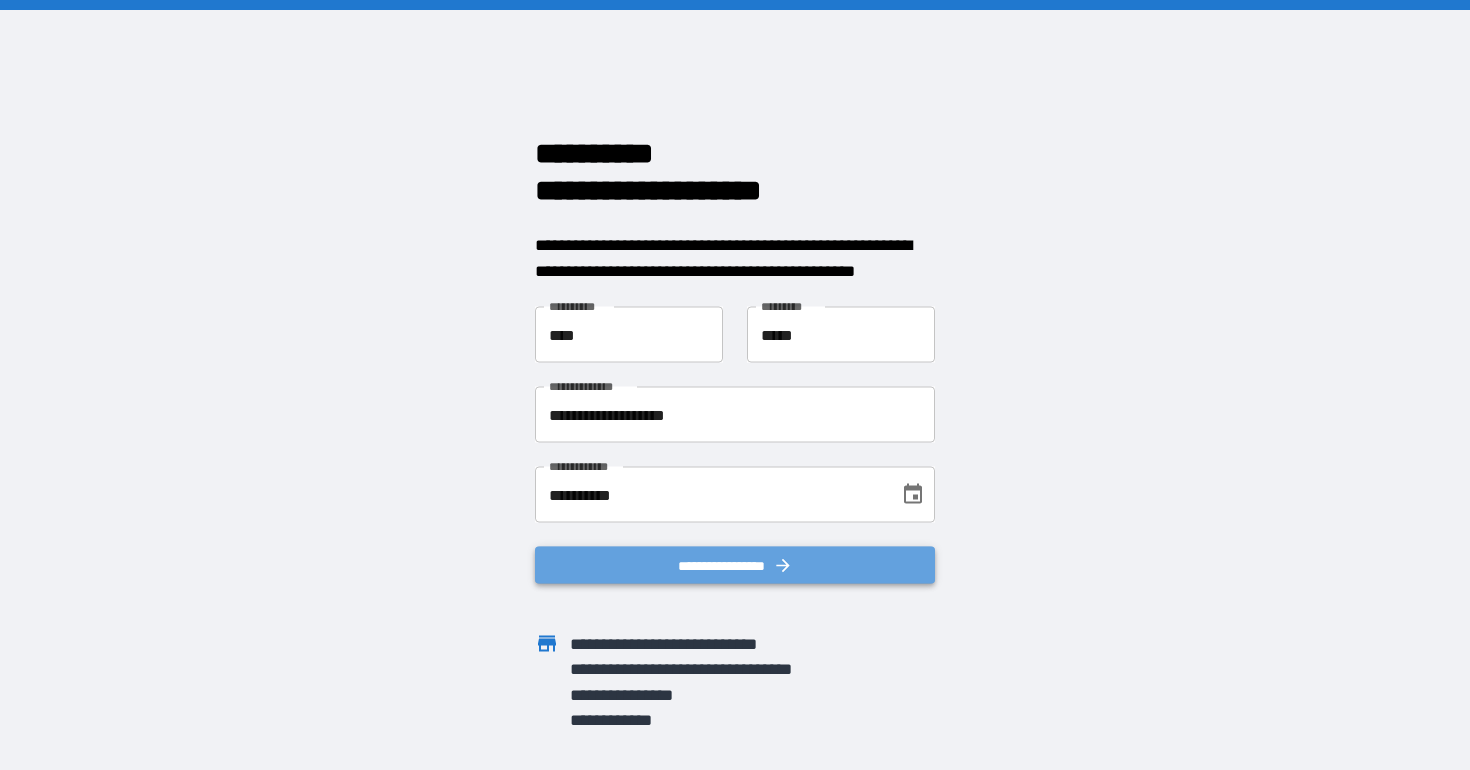 click on "**********" at bounding box center (735, 565) 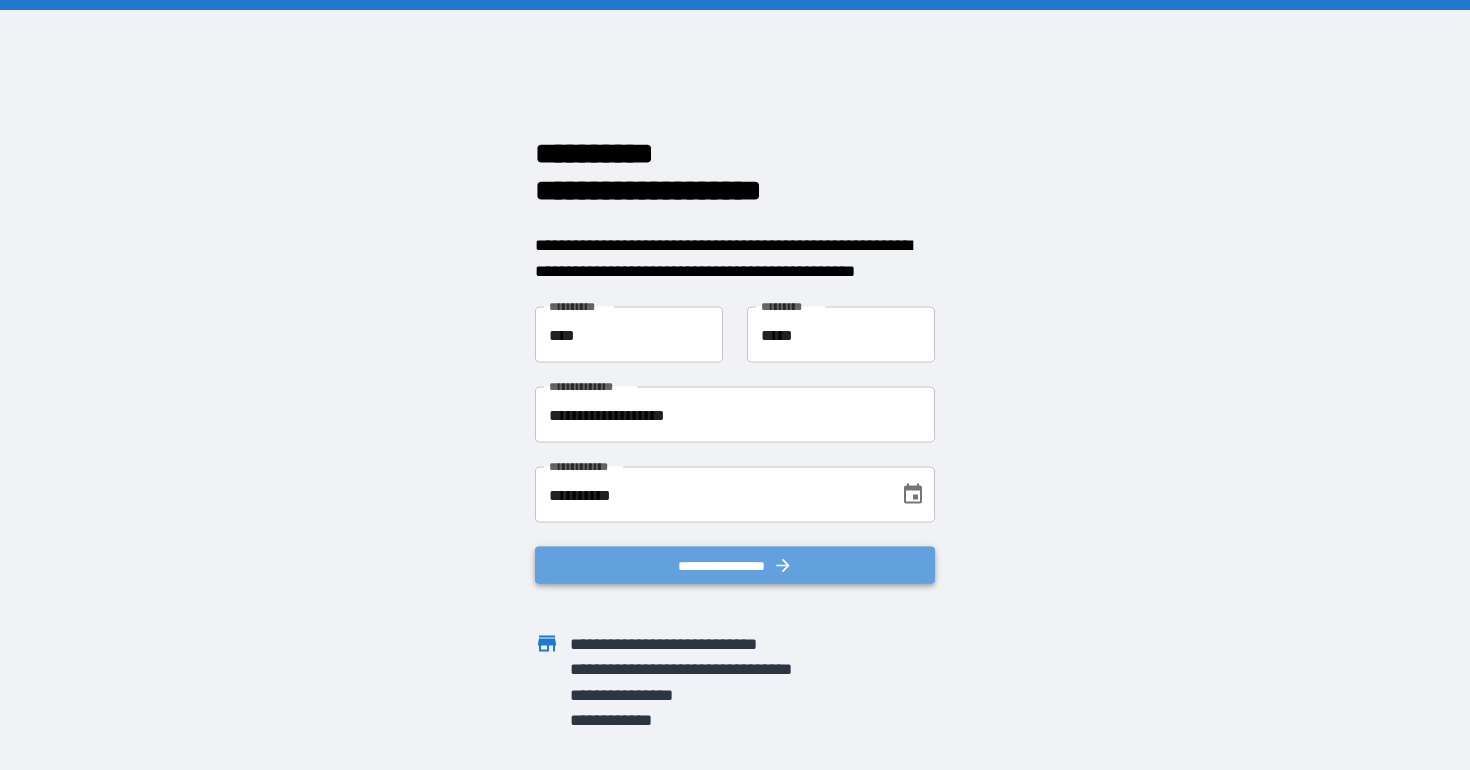 click on "**********" at bounding box center [735, 565] 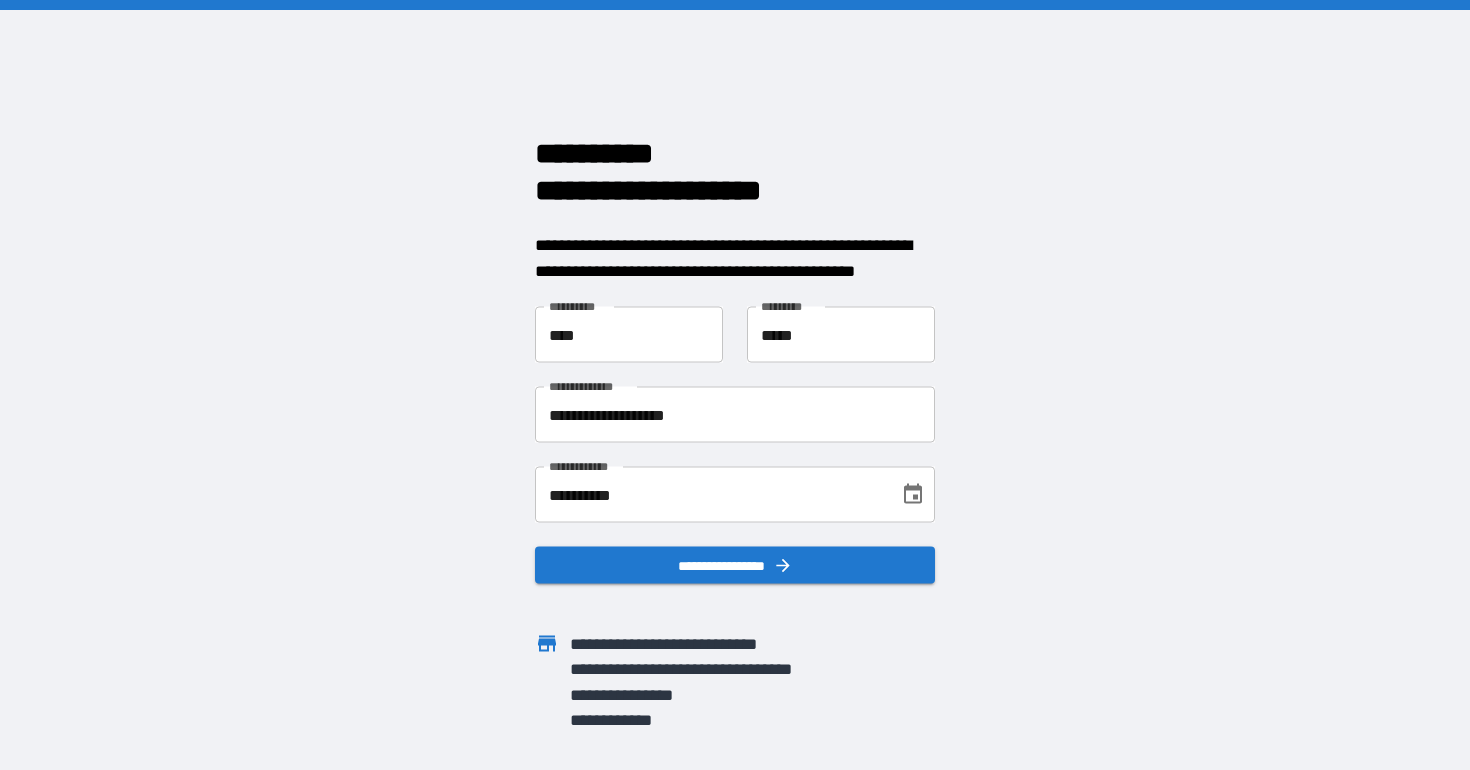 click on "**********" at bounding box center [710, 495] 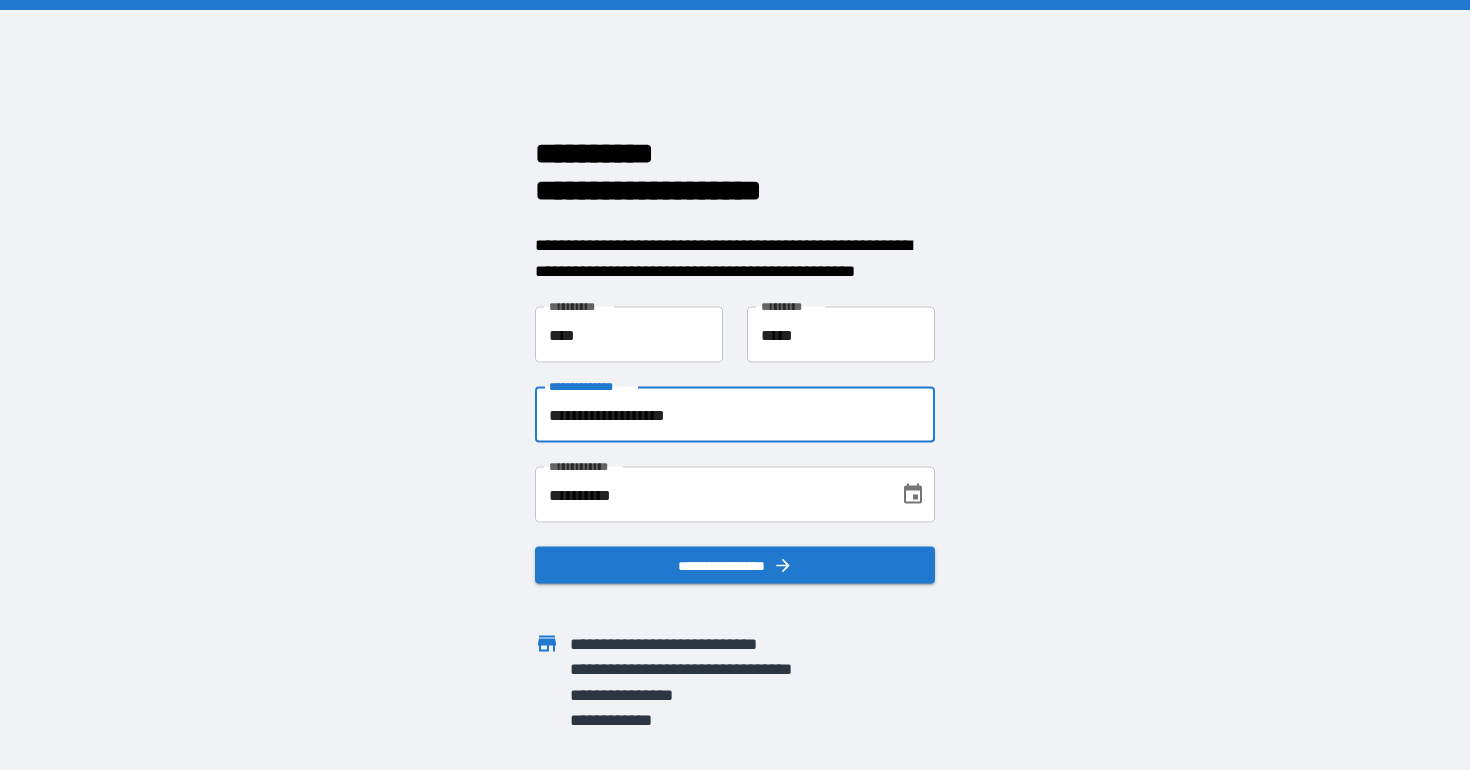 drag, startPoint x: 739, startPoint y: 412, endPoint x: 505, endPoint y: 376, distance: 236.75304 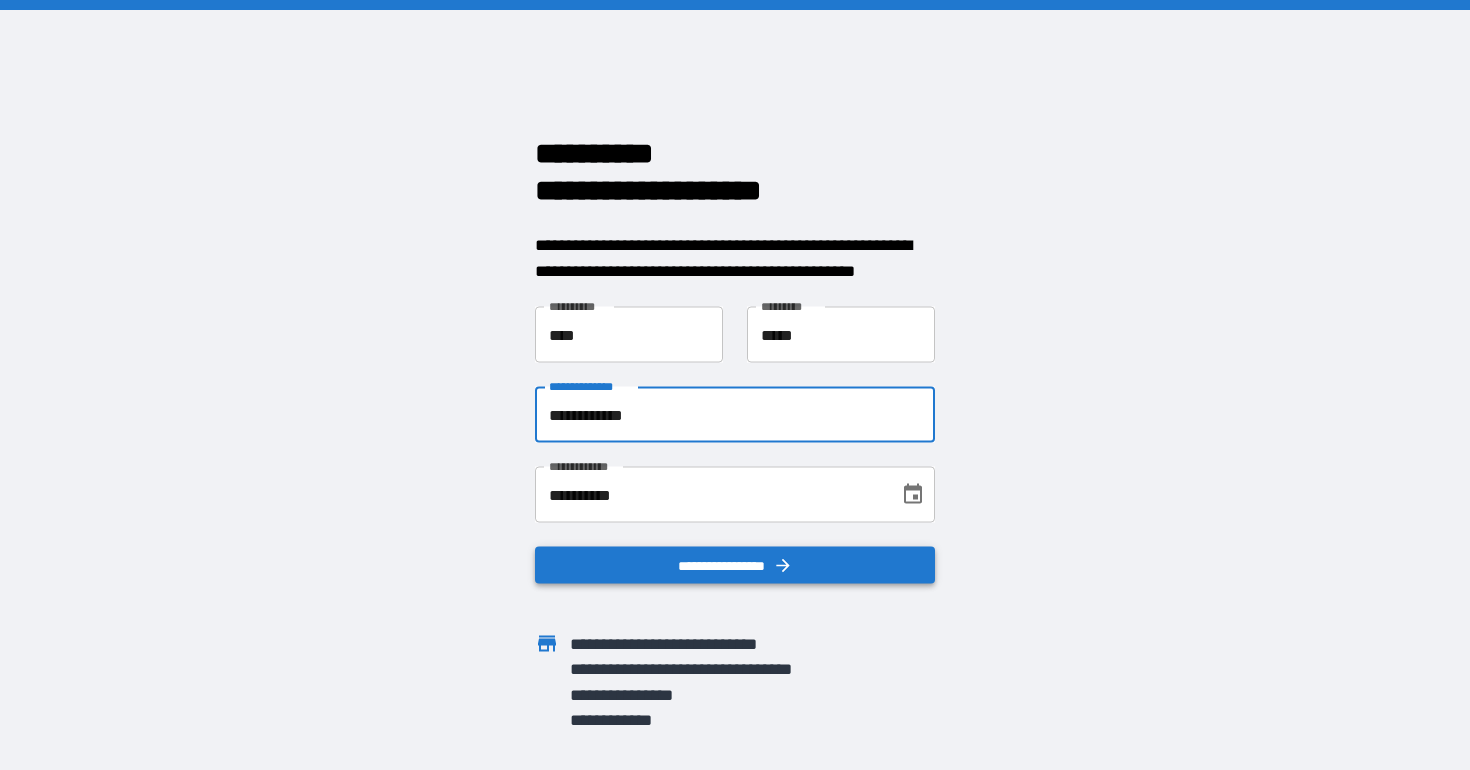 type on "**********" 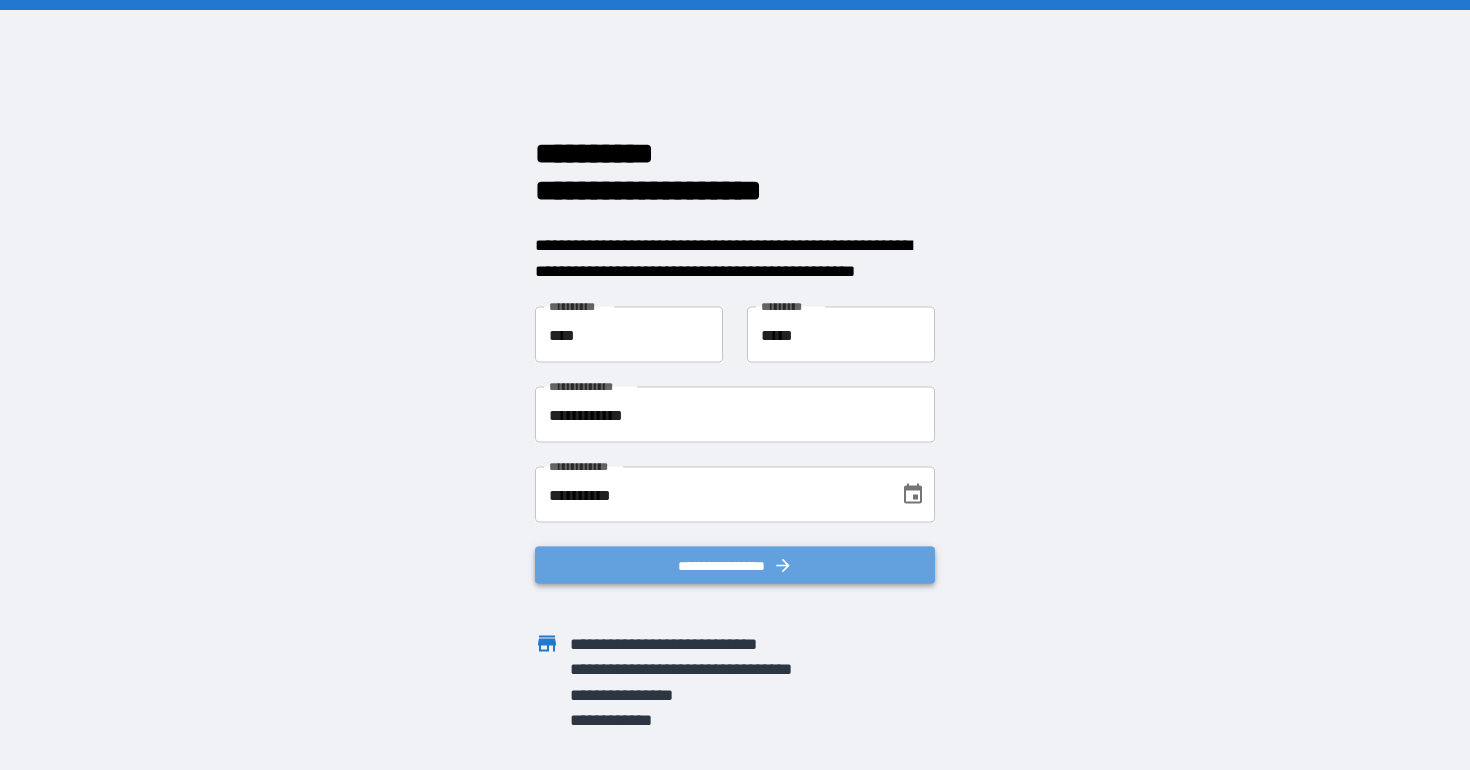 click on "**********" at bounding box center [735, 565] 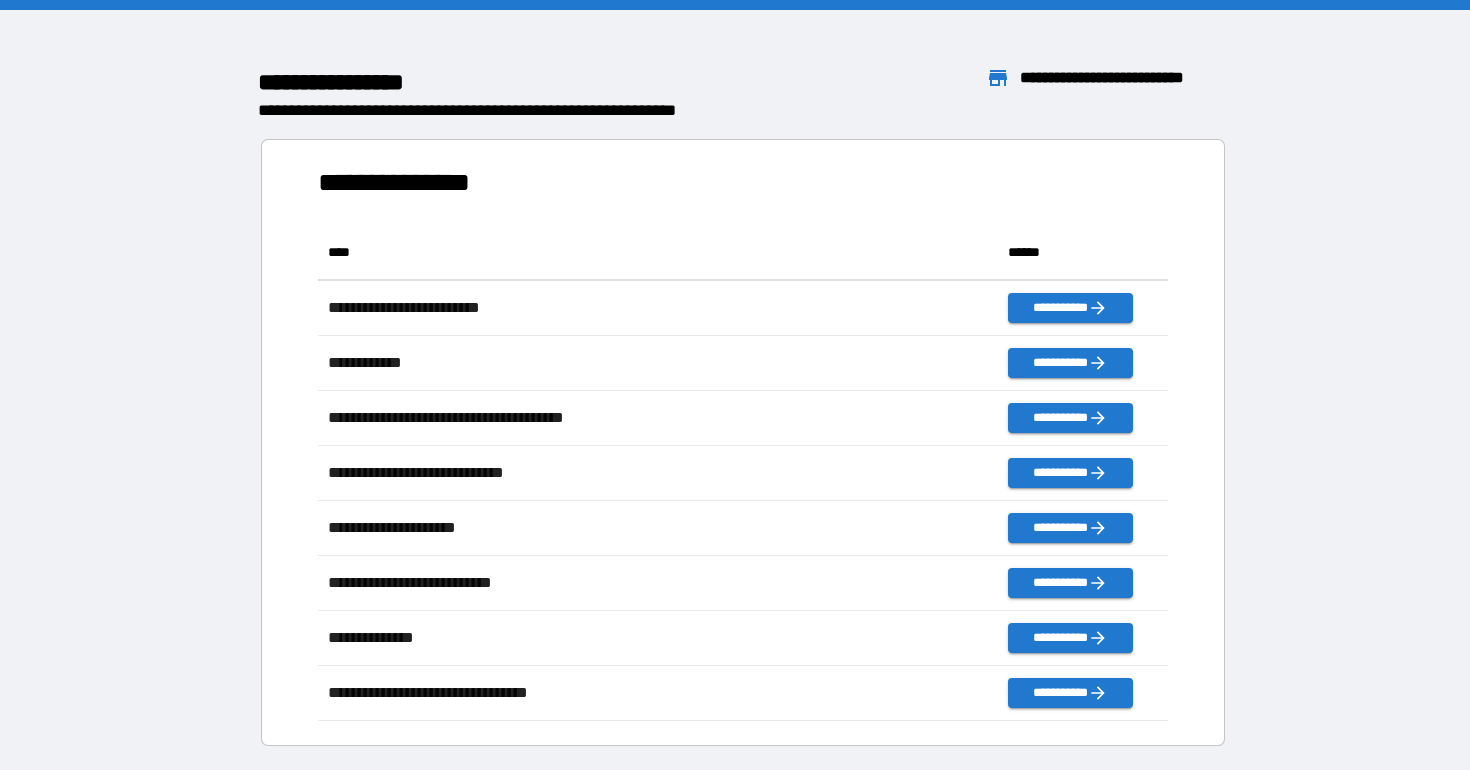 scroll, scrollTop: 1, scrollLeft: 1, axis: both 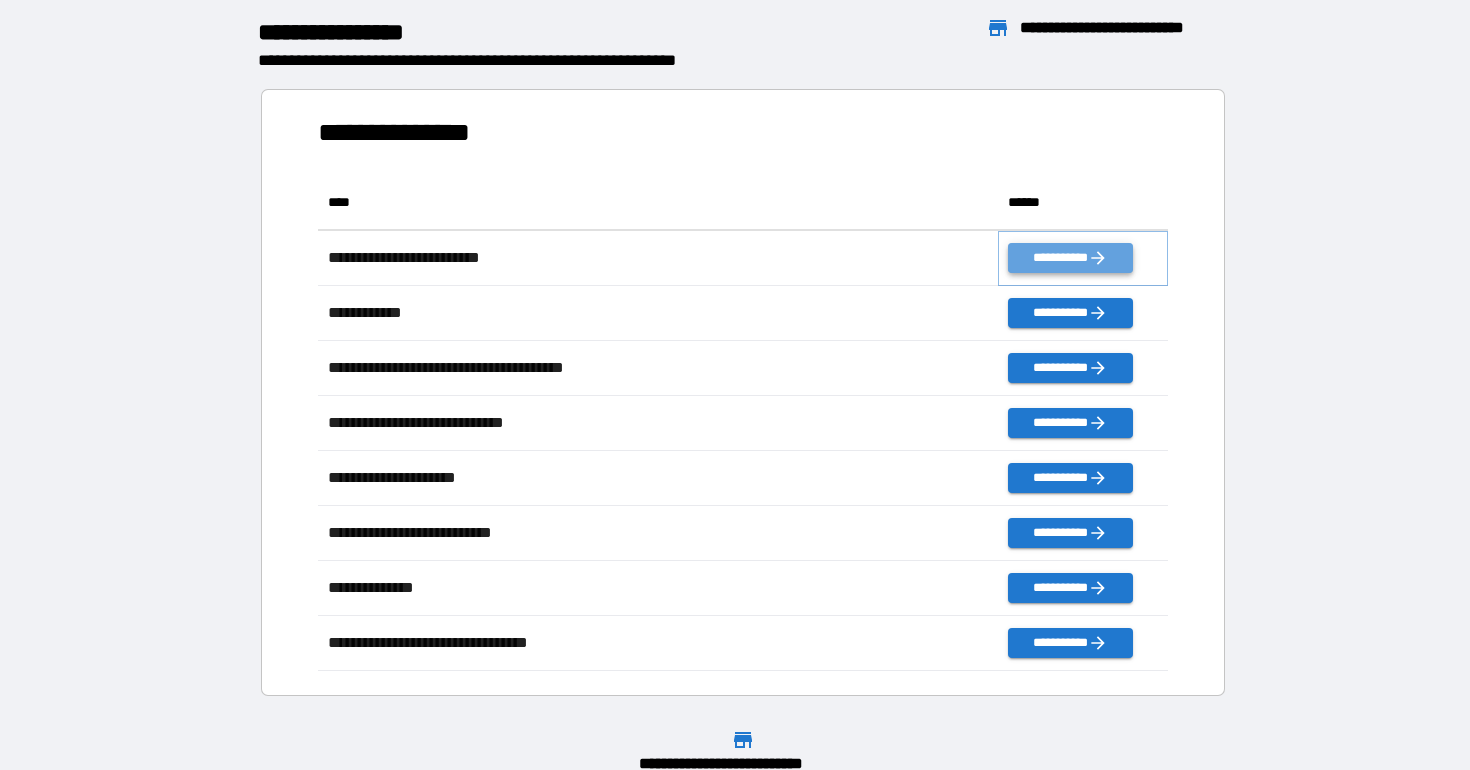 click on "**********" at bounding box center [1070, 258] 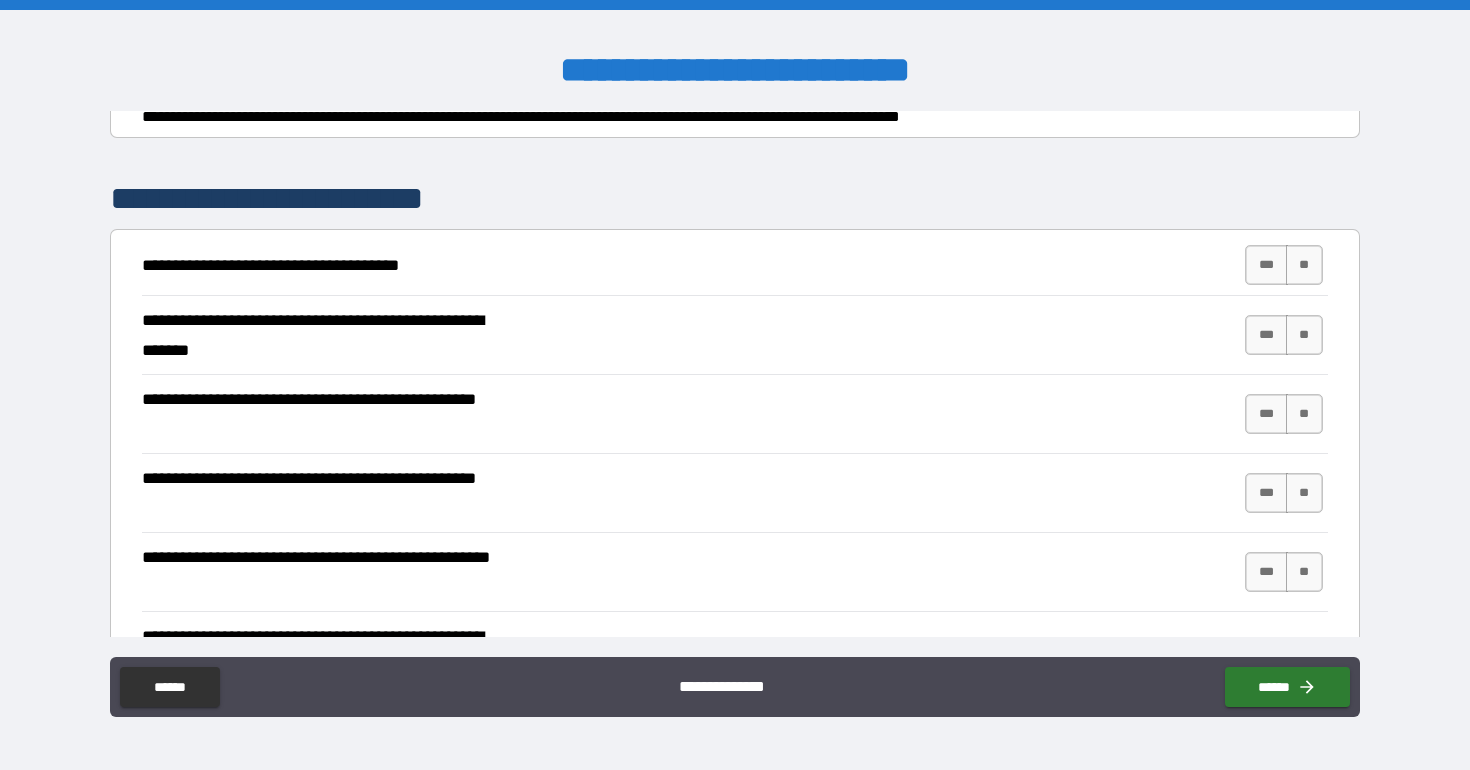 scroll, scrollTop: 277, scrollLeft: 0, axis: vertical 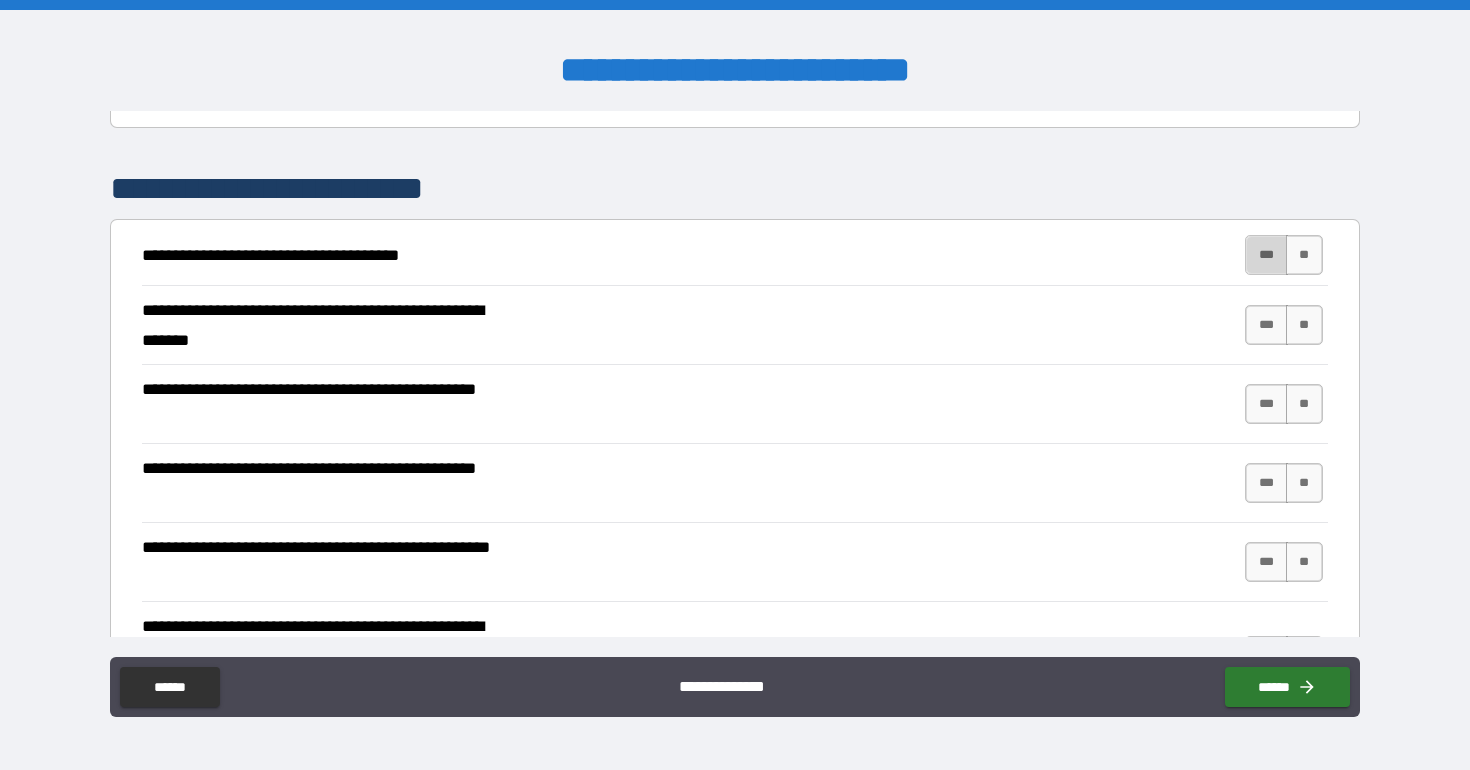click on "***" at bounding box center [1266, 255] 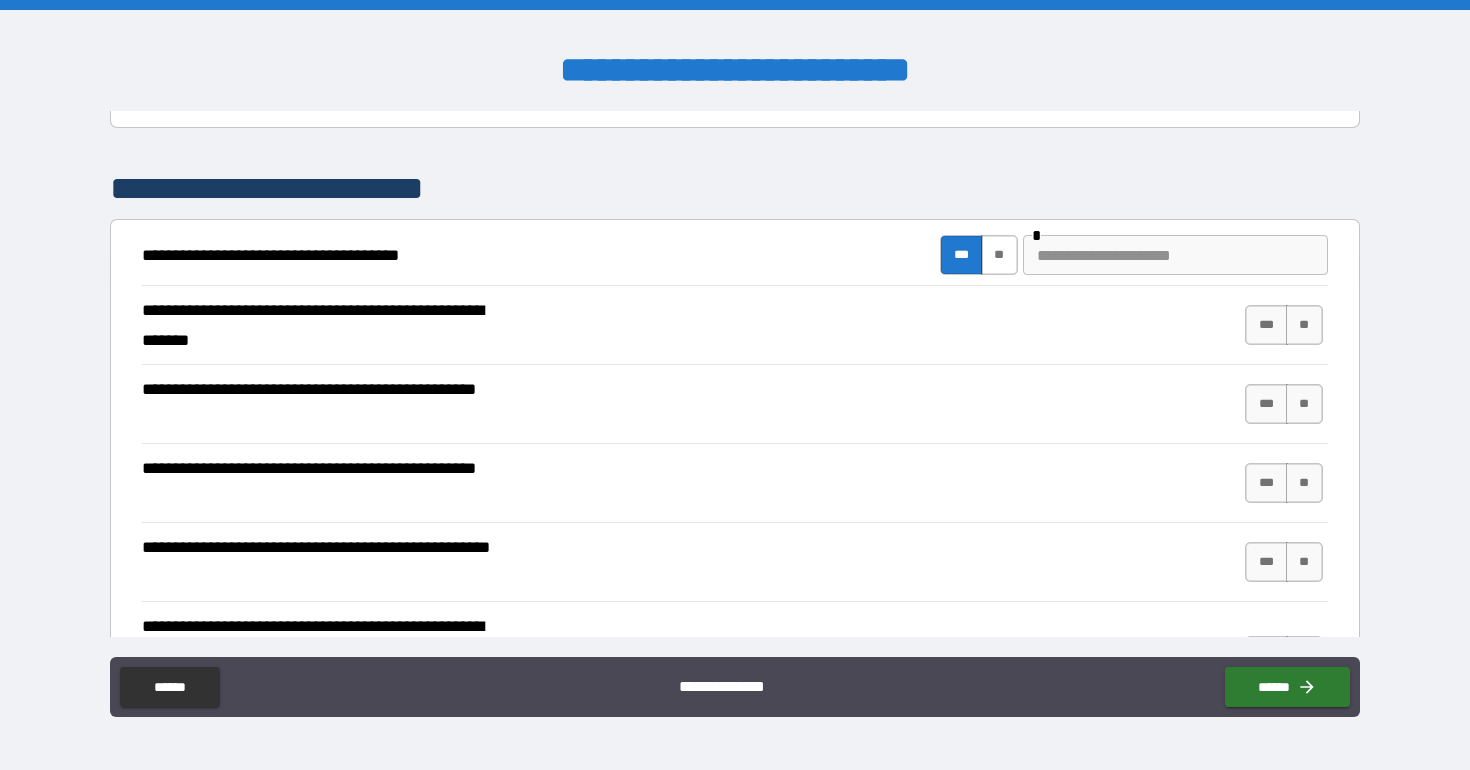 click on "**" at bounding box center [999, 255] 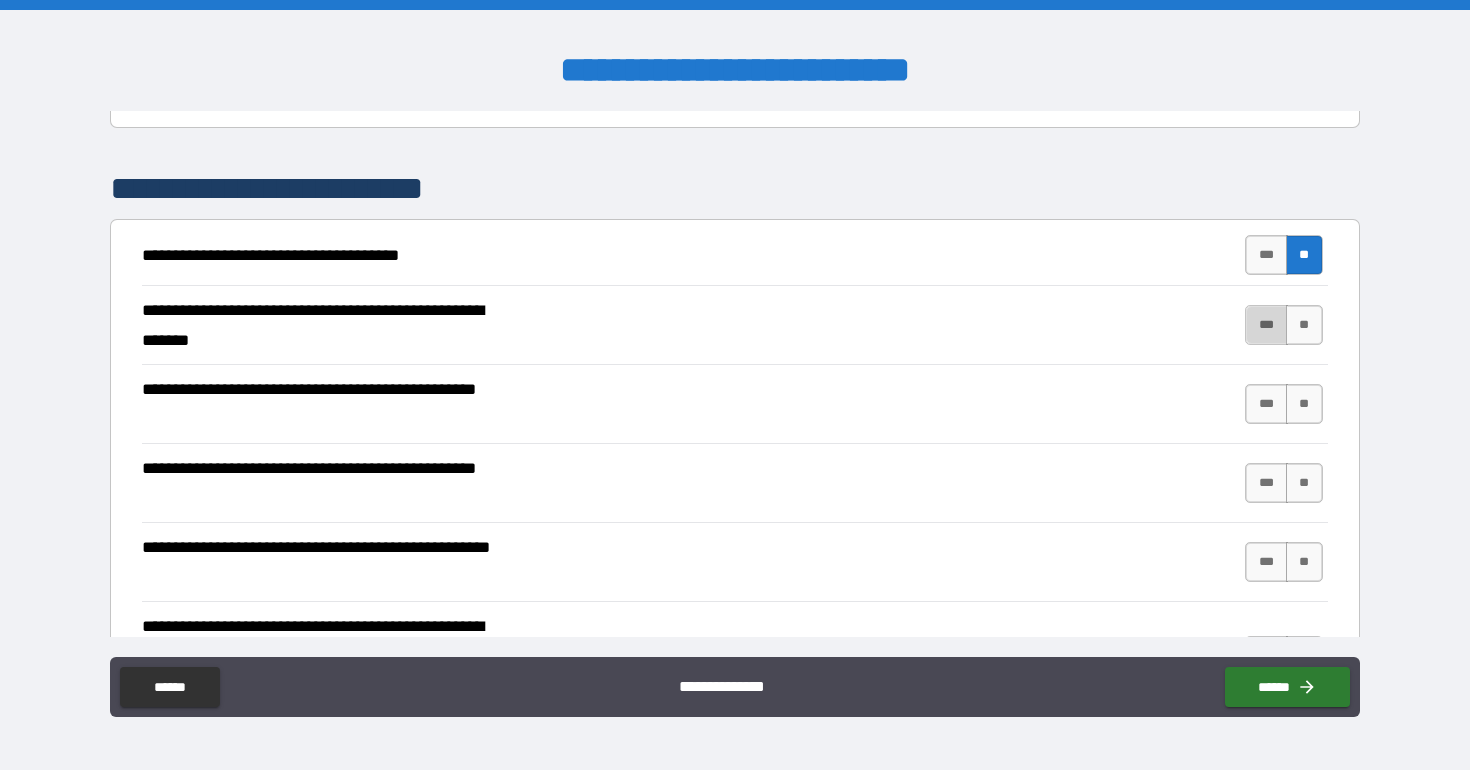 click on "***" at bounding box center [1266, 325] 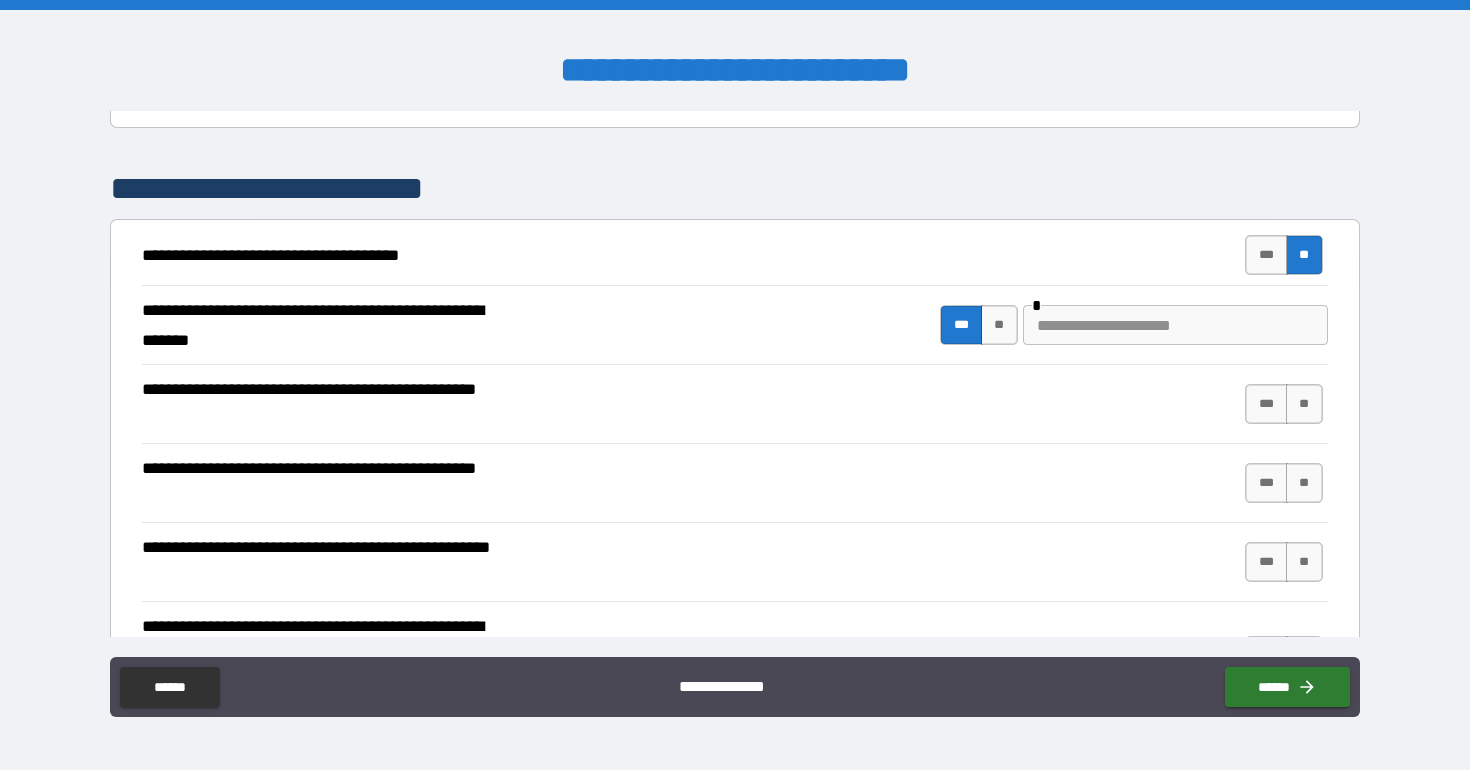 click at bounding box center (1175, 325) 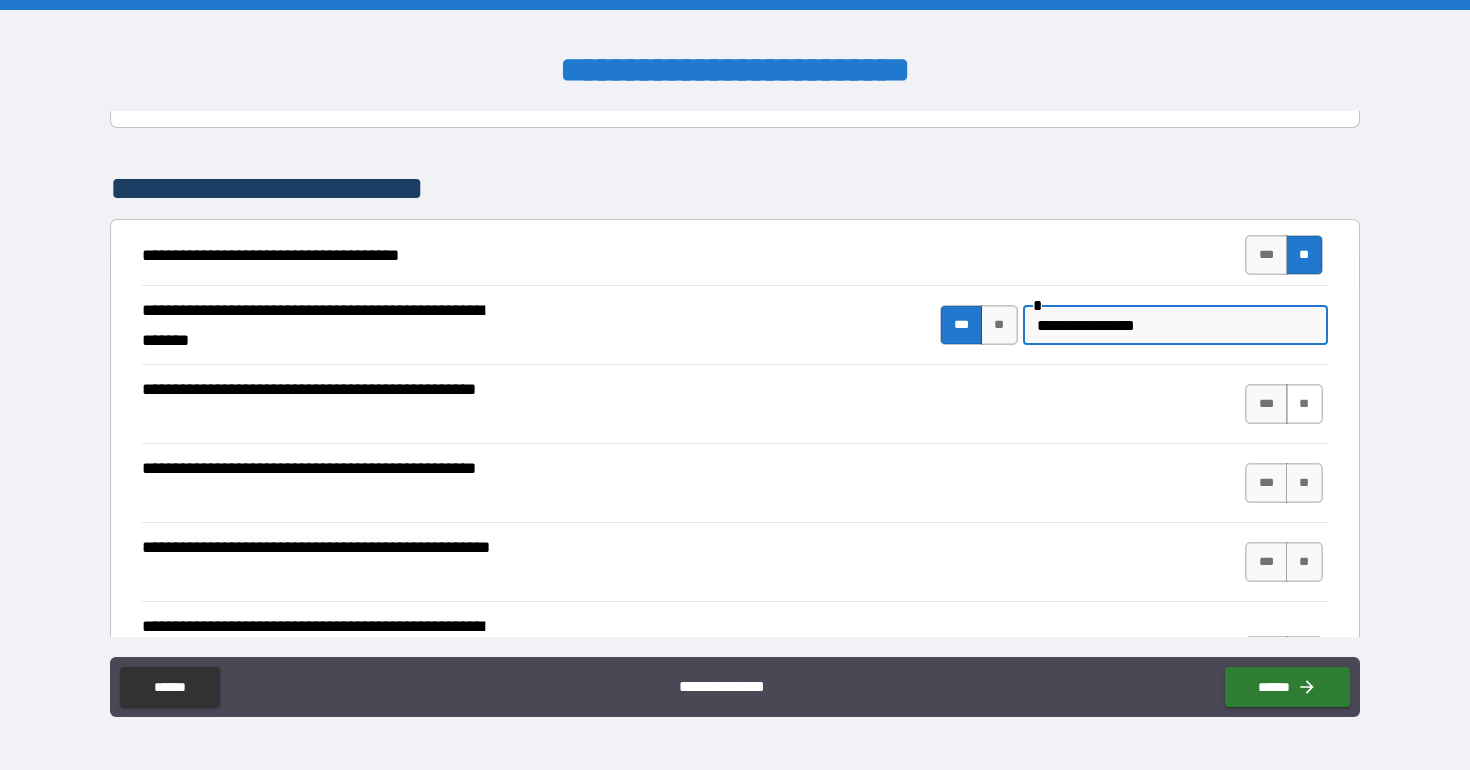 type on "**********" 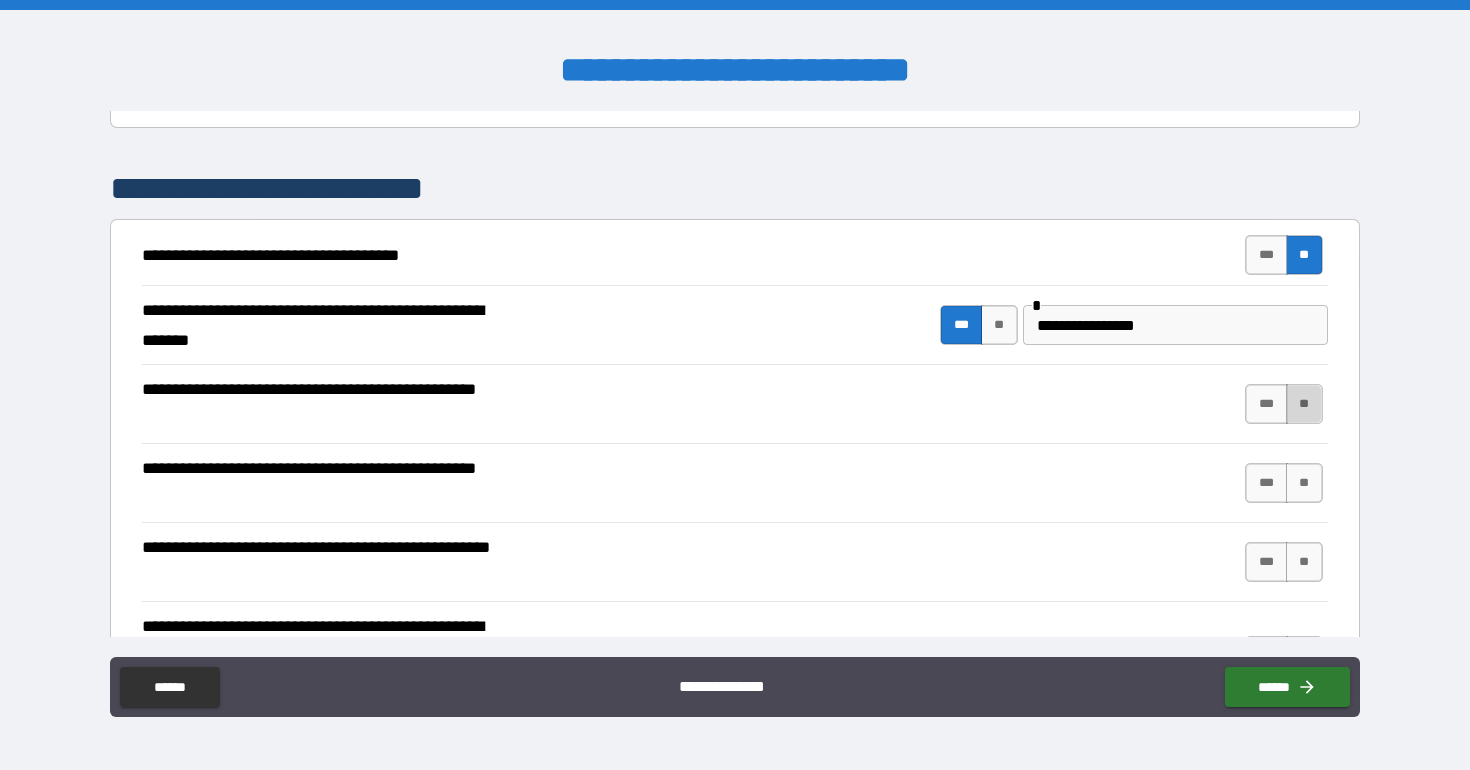 click on "**" at bounding box center (1304, 404) 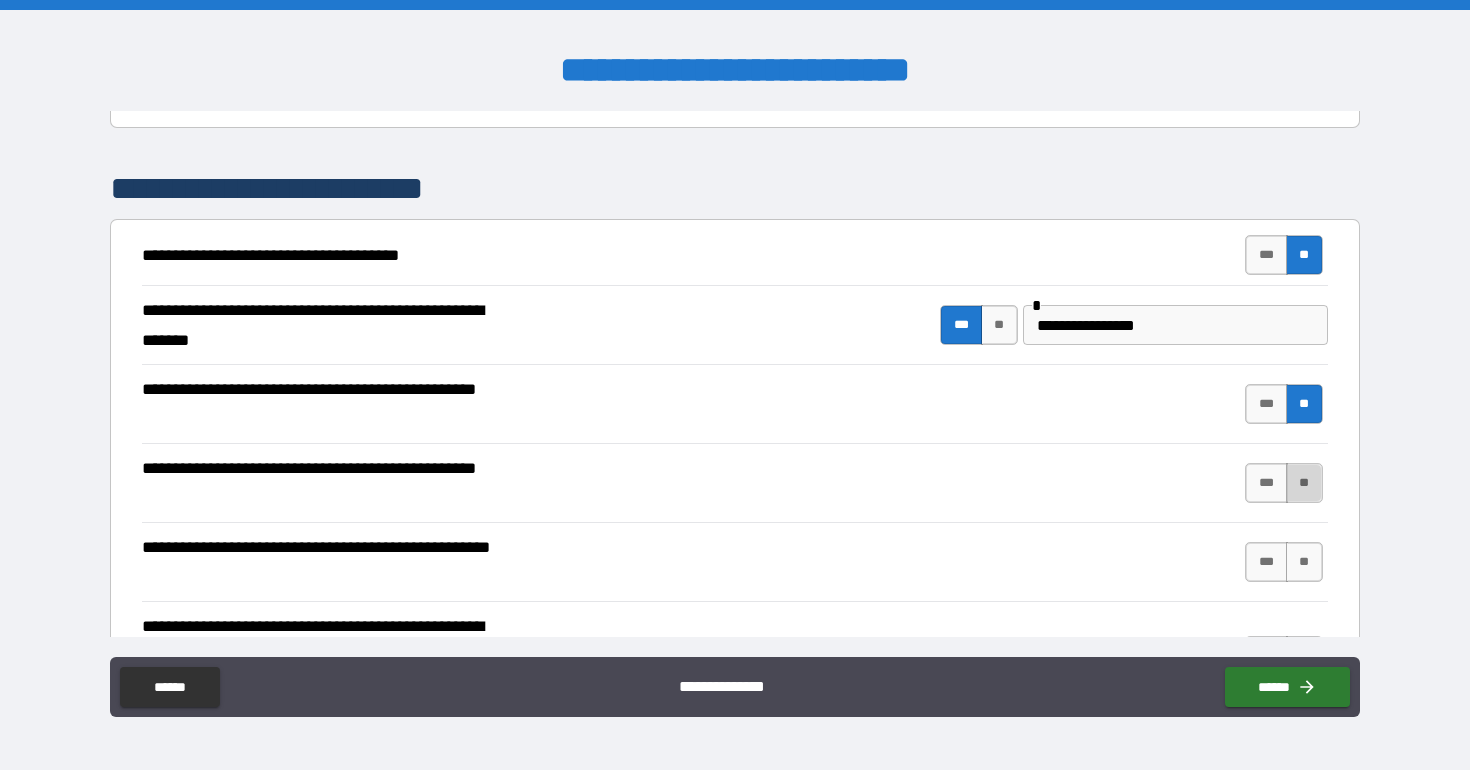 click on "**" at bounding box center [1304, 483] 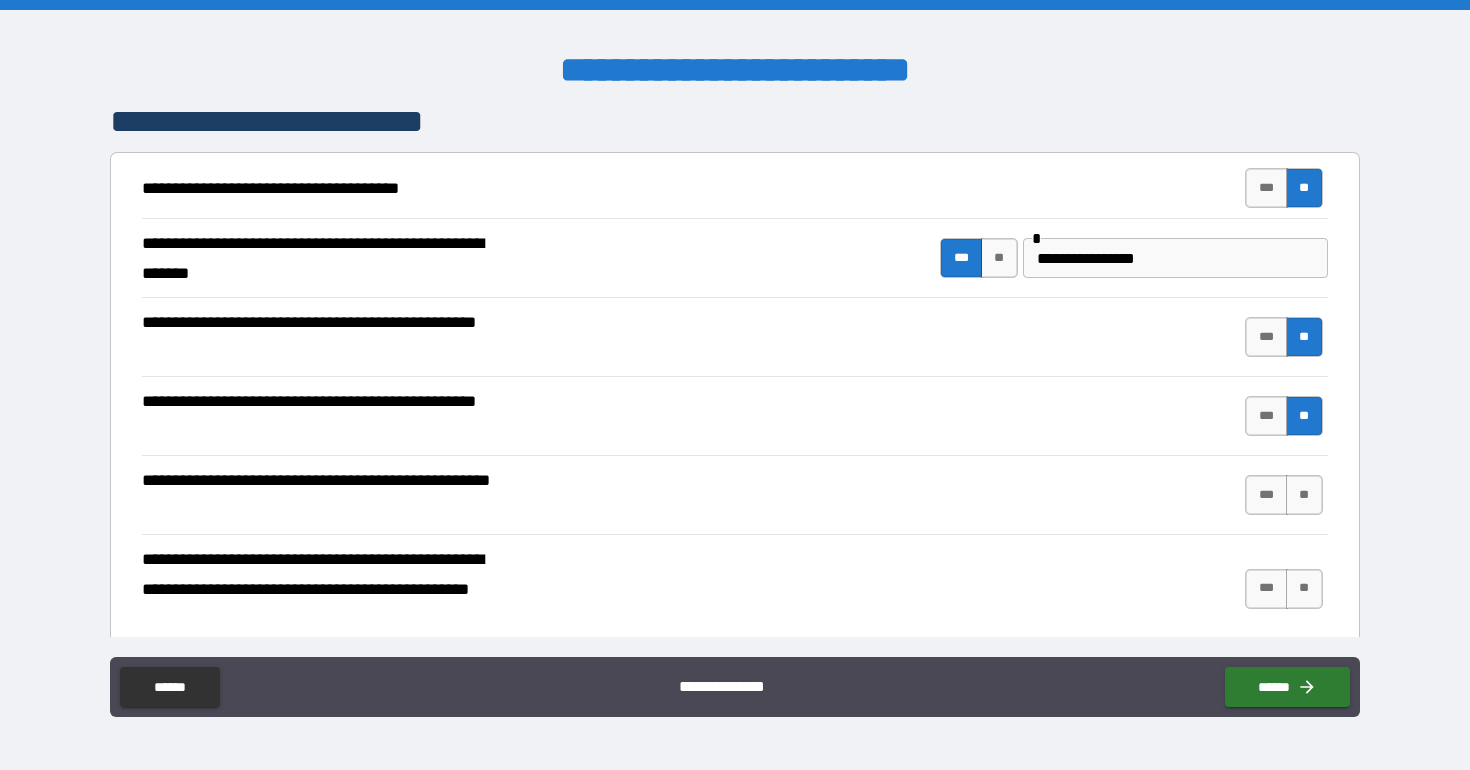 scroll, scrollTop: 379, scrollLeft: 0, axis: vertical 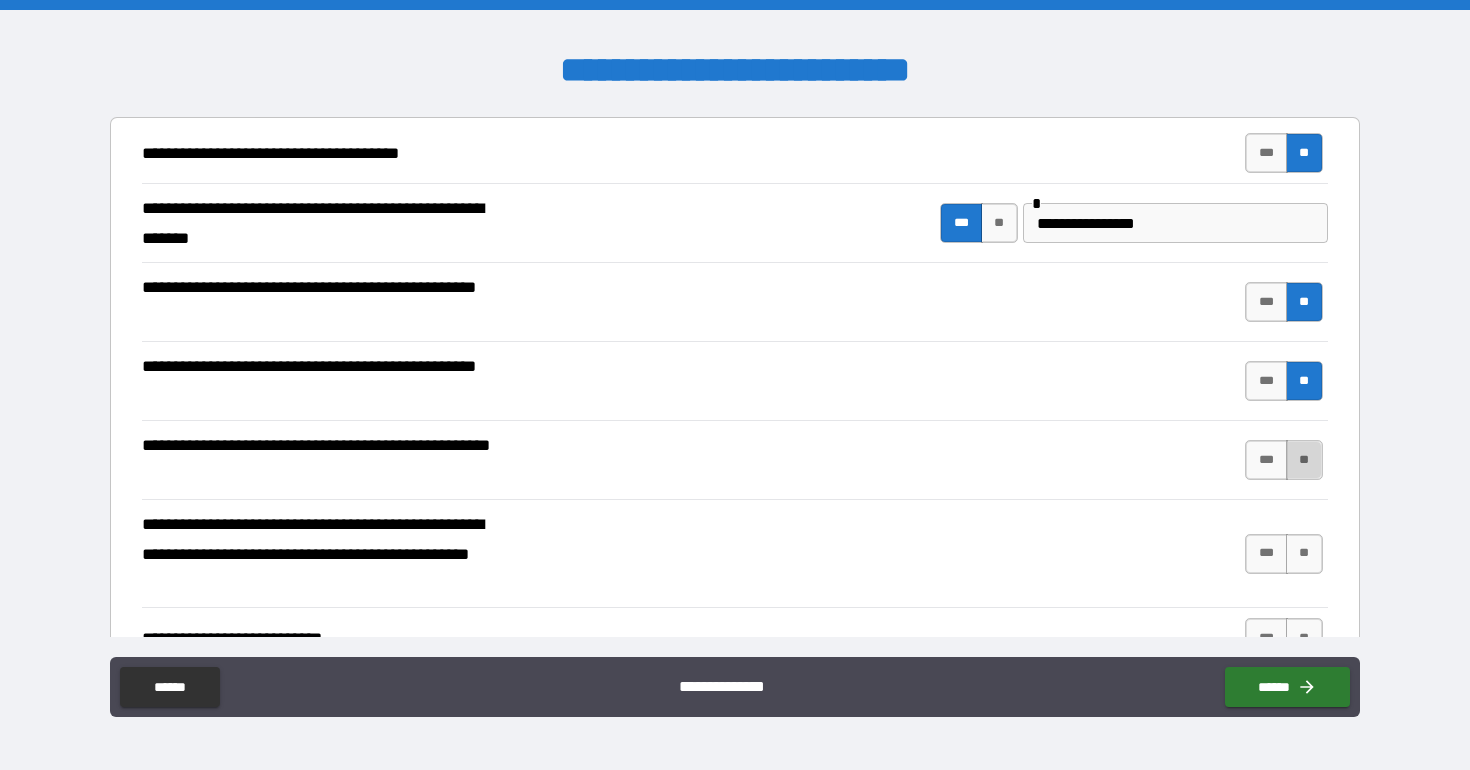 click on "**" at bounding box center [1304, 460] 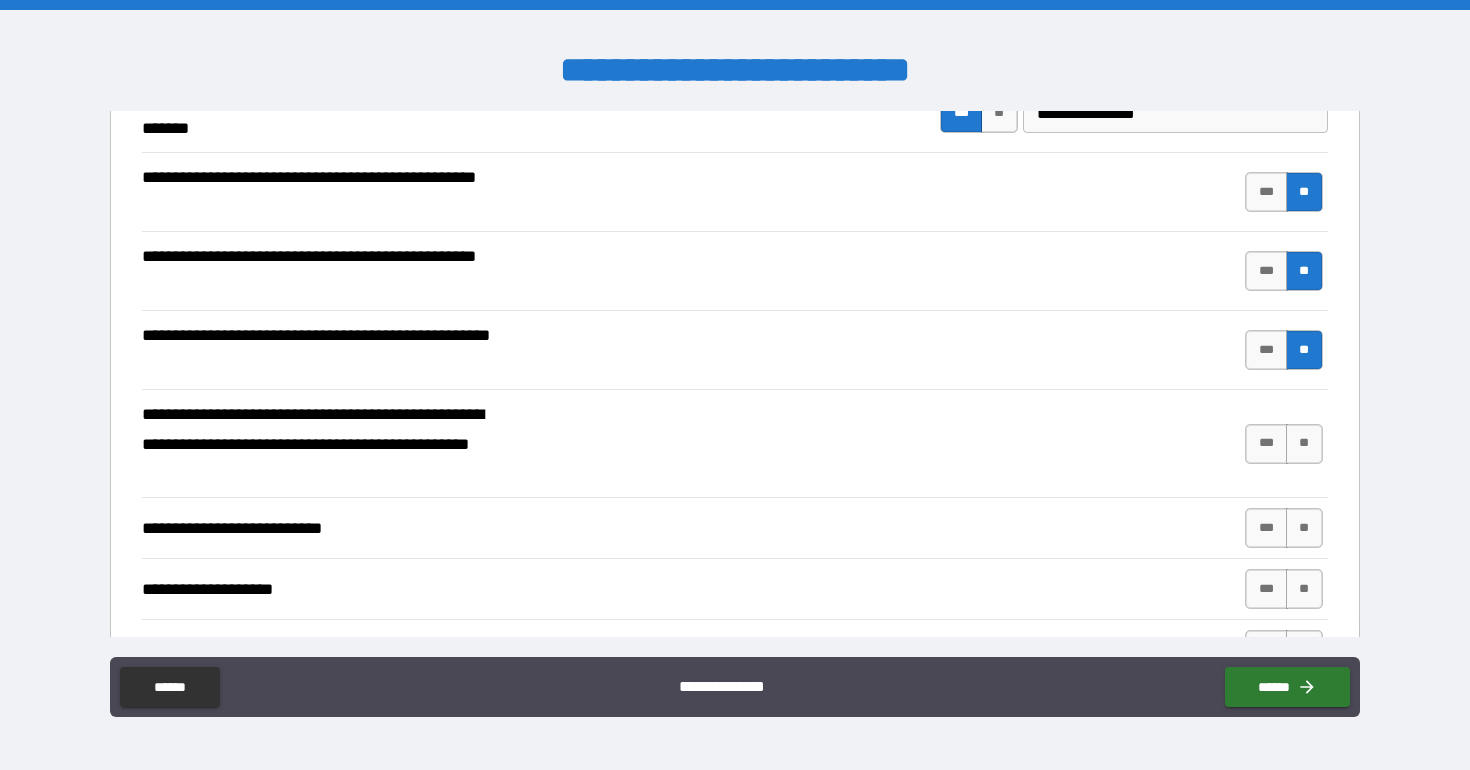 scroll, scrollTop: 488, scrollLeft: 0, axis: vertical 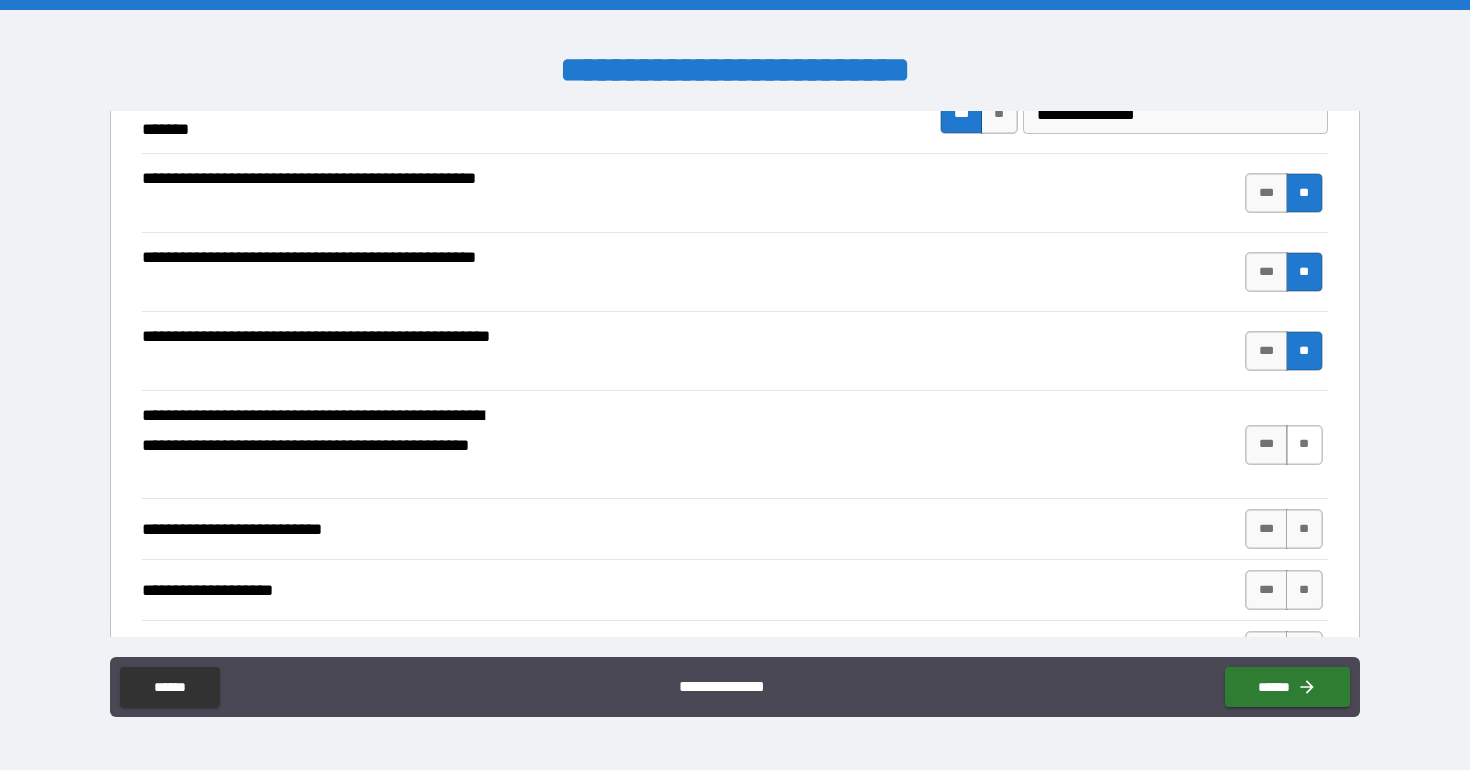 click on "**" at bounding box center [1304, 445] 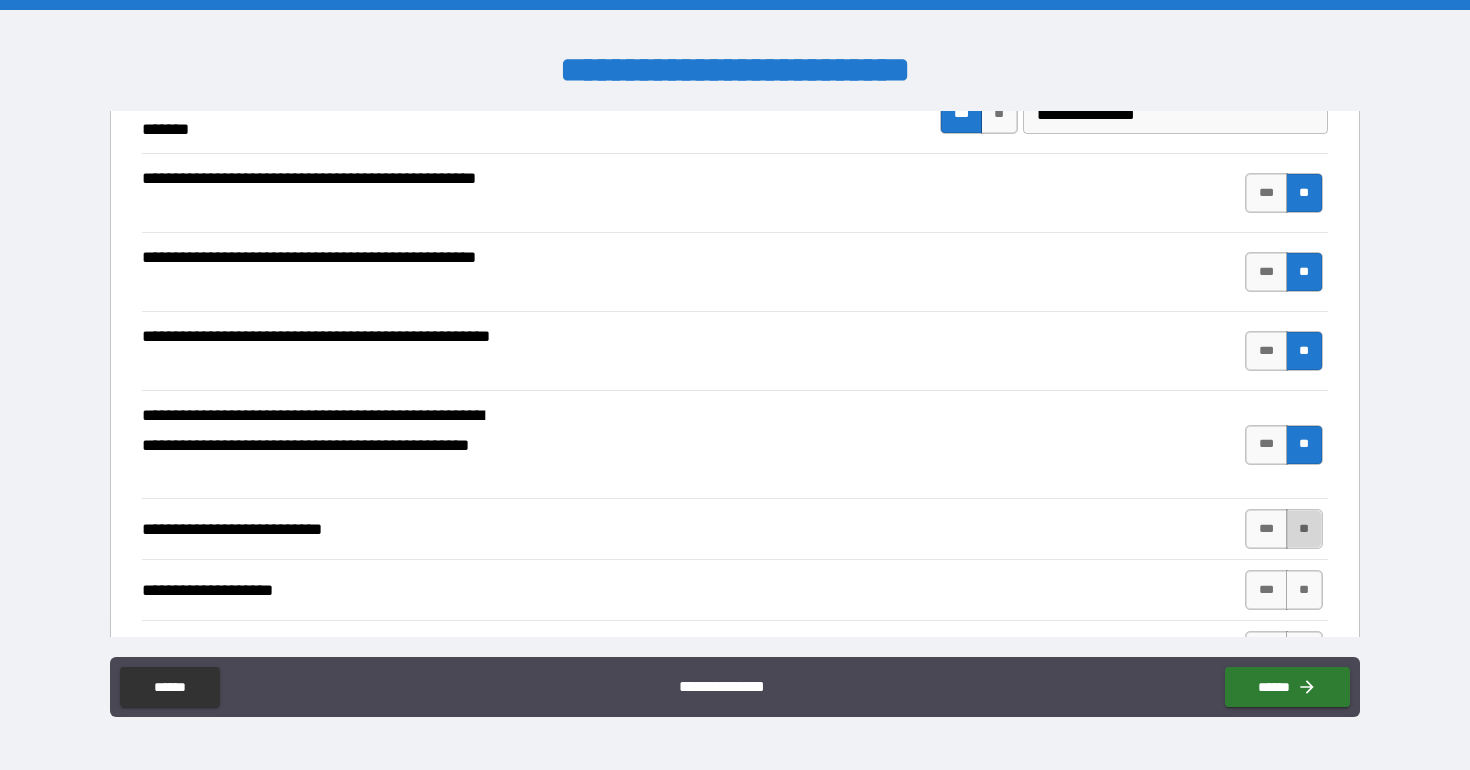 click on "**" at bounding box center [1304, 529] 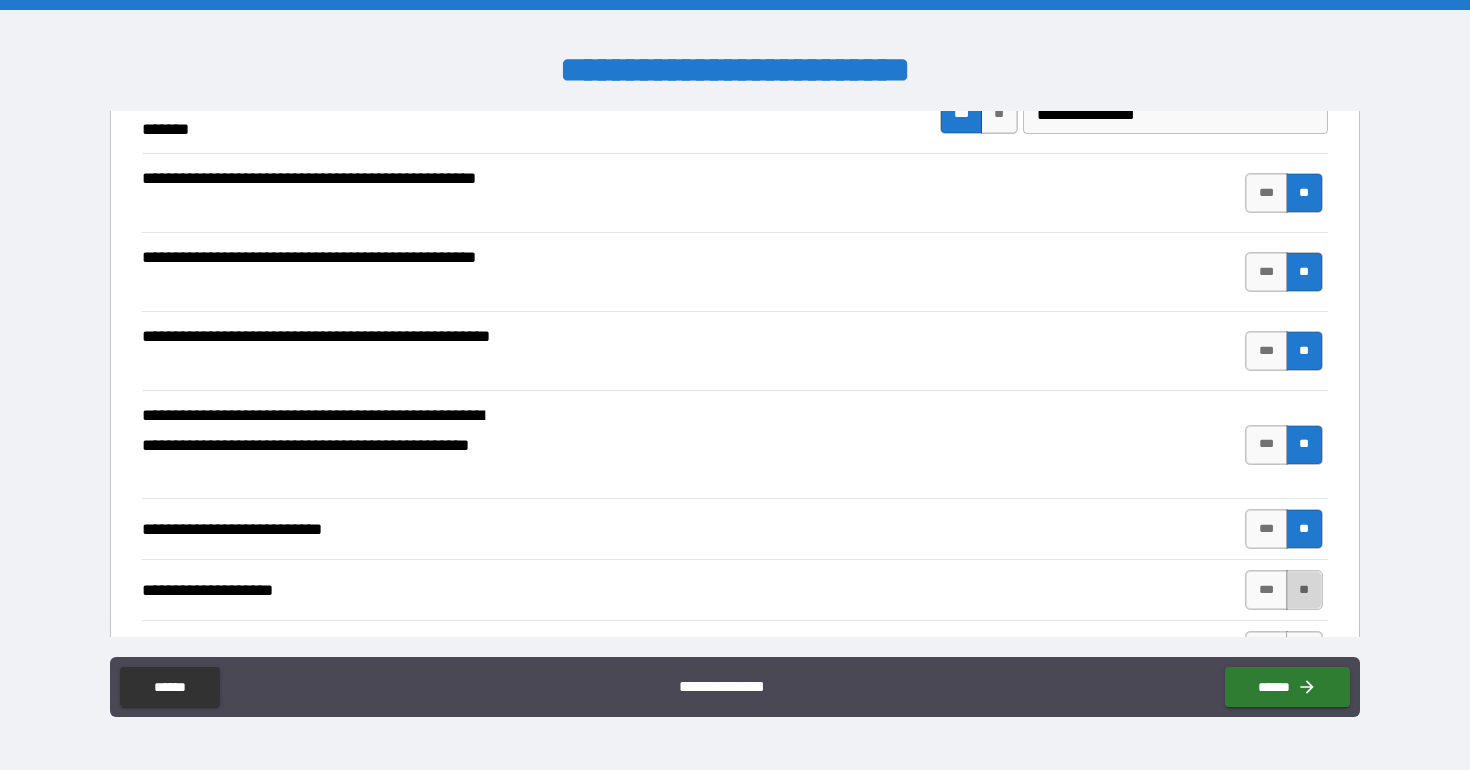 click on "**" at bounding box center [1304, 590] 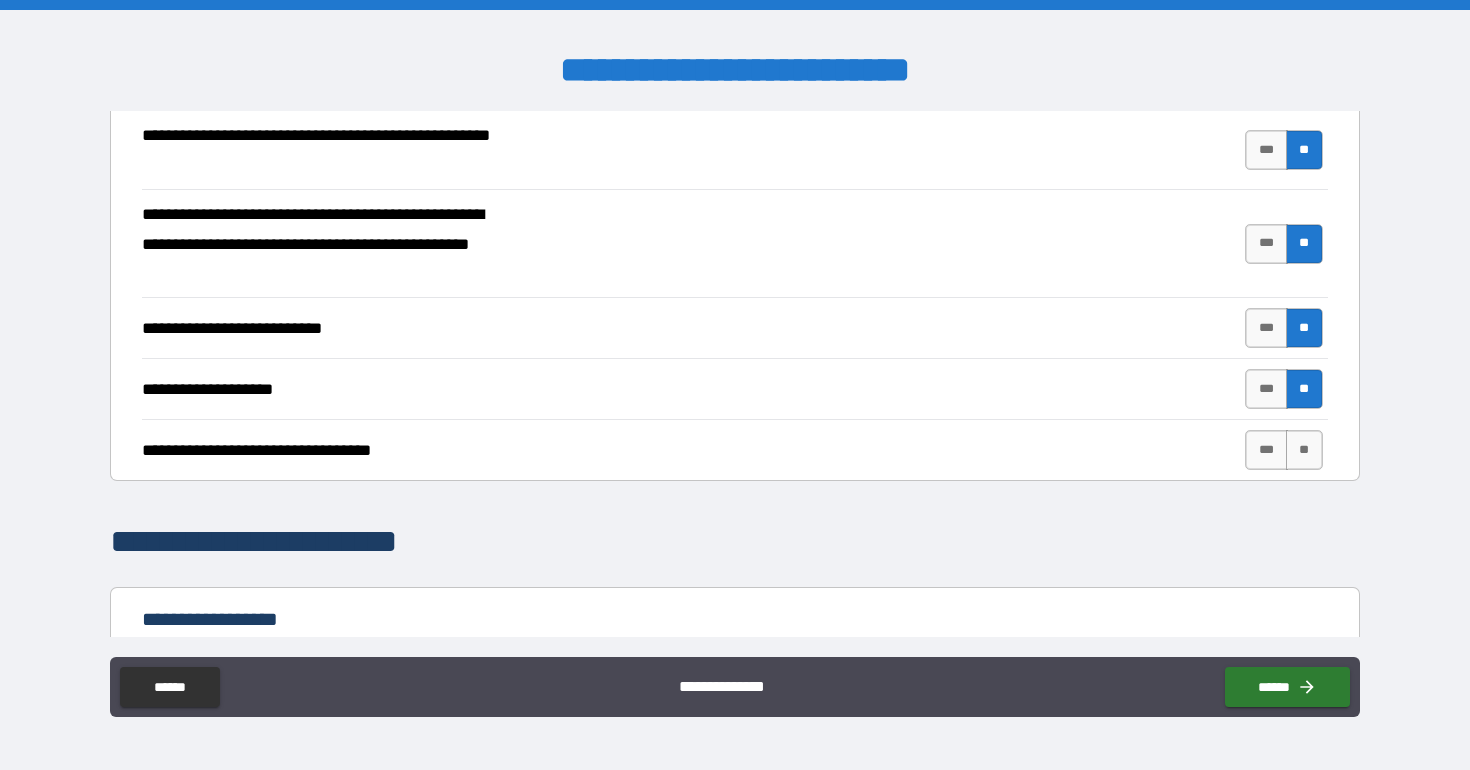 scroll, scrollTop: 690, scrollLeft: 0, axis: vertical 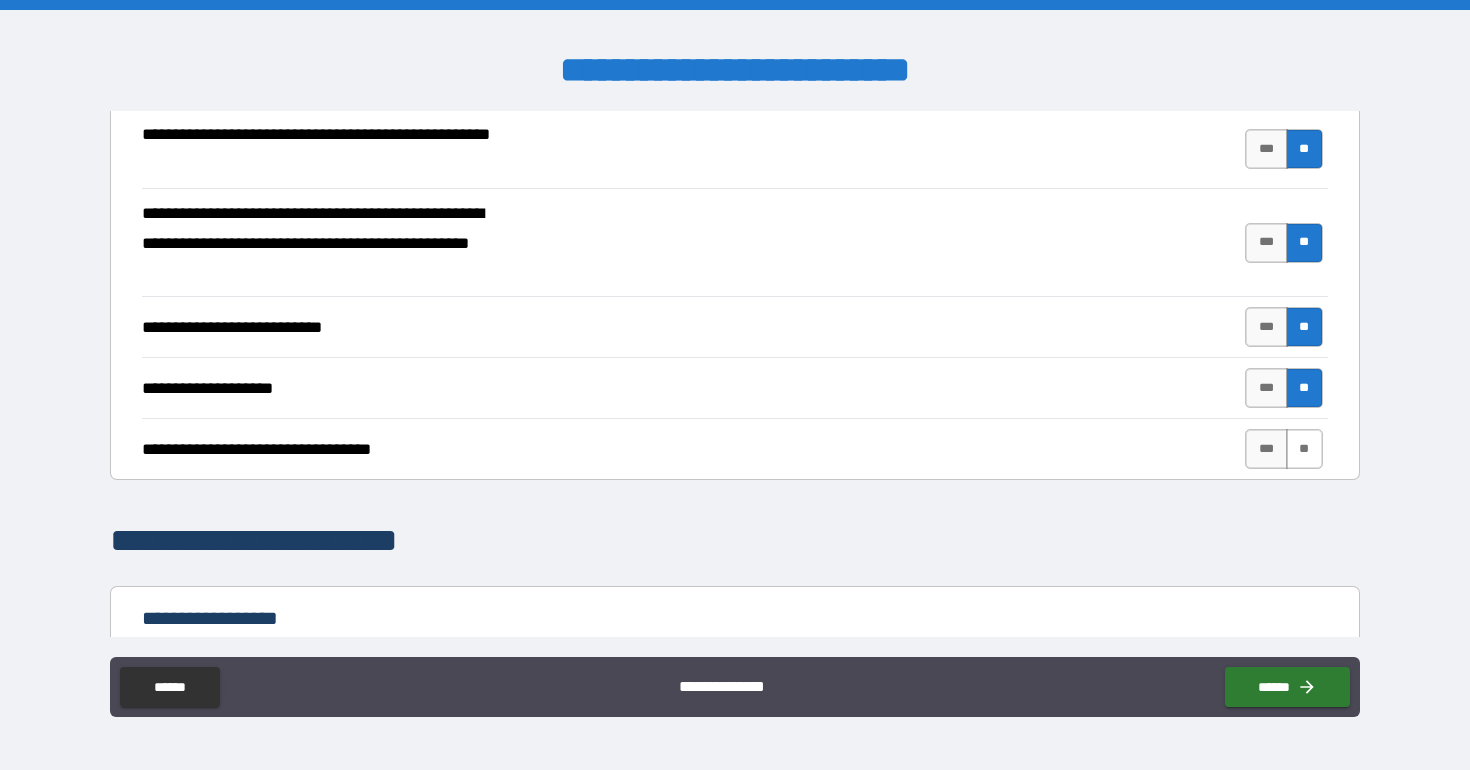 click on "**" at bounding box center (1304, 449) 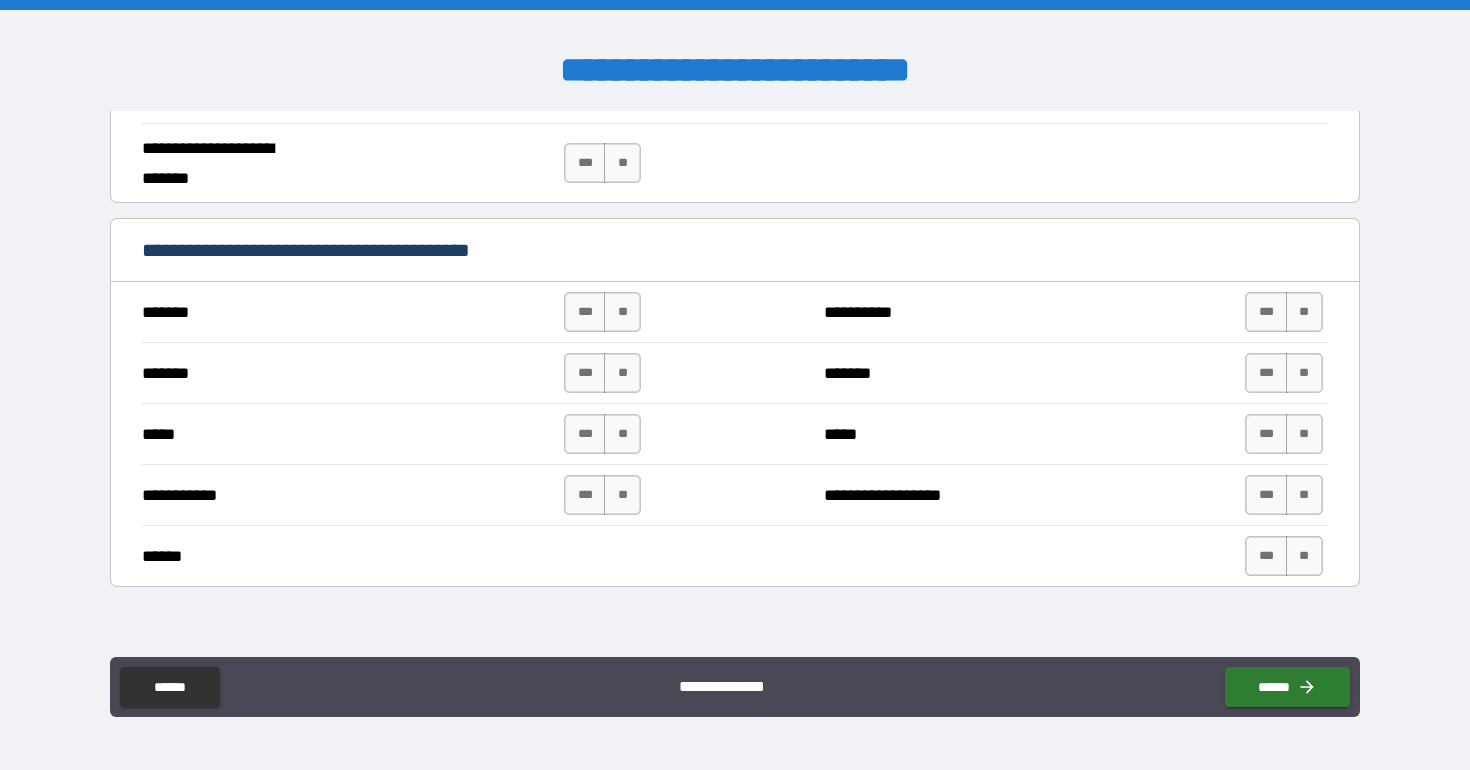 scroll, scrollTop: 1319, scrollLeft: 0, axis: vertical 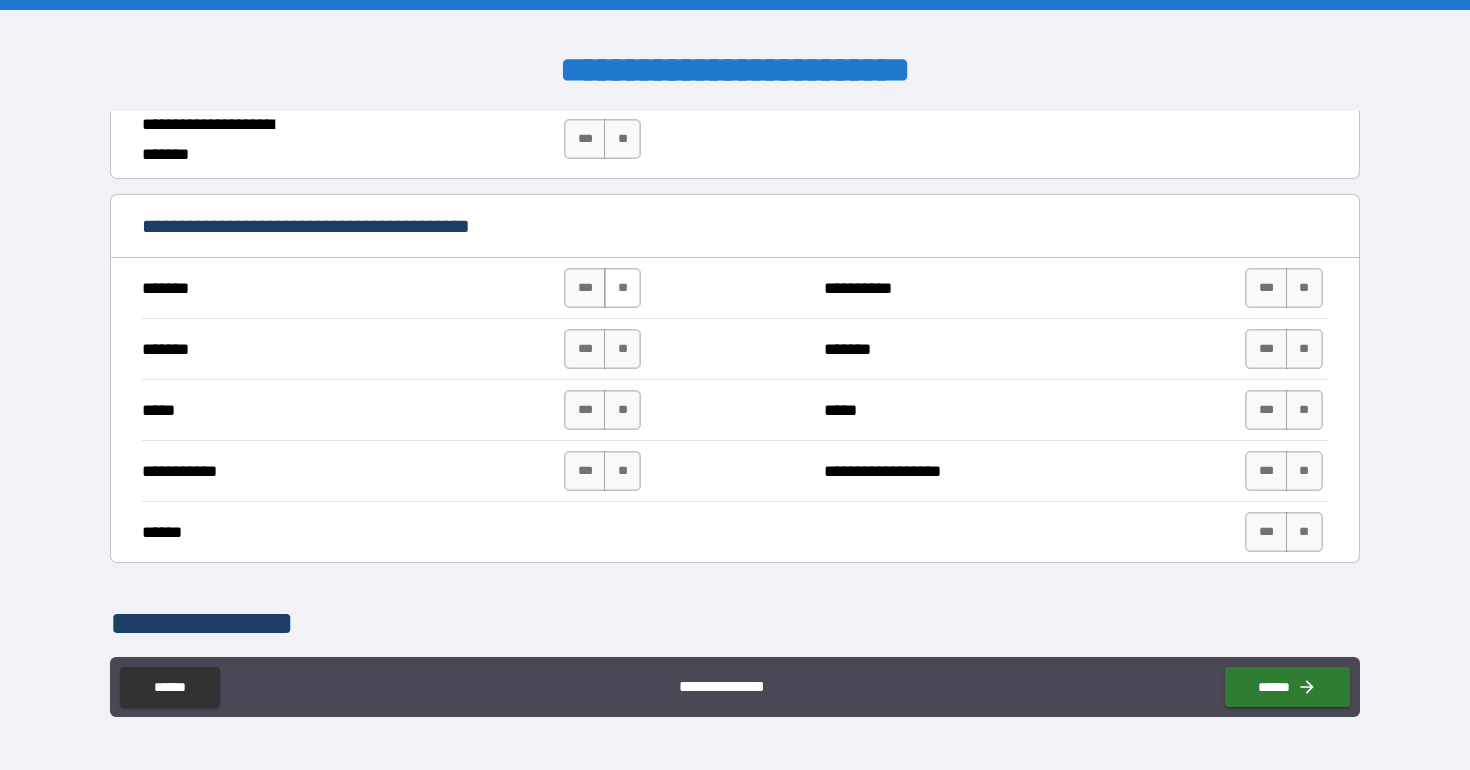 click on "**" at bounding box center (622, 288) 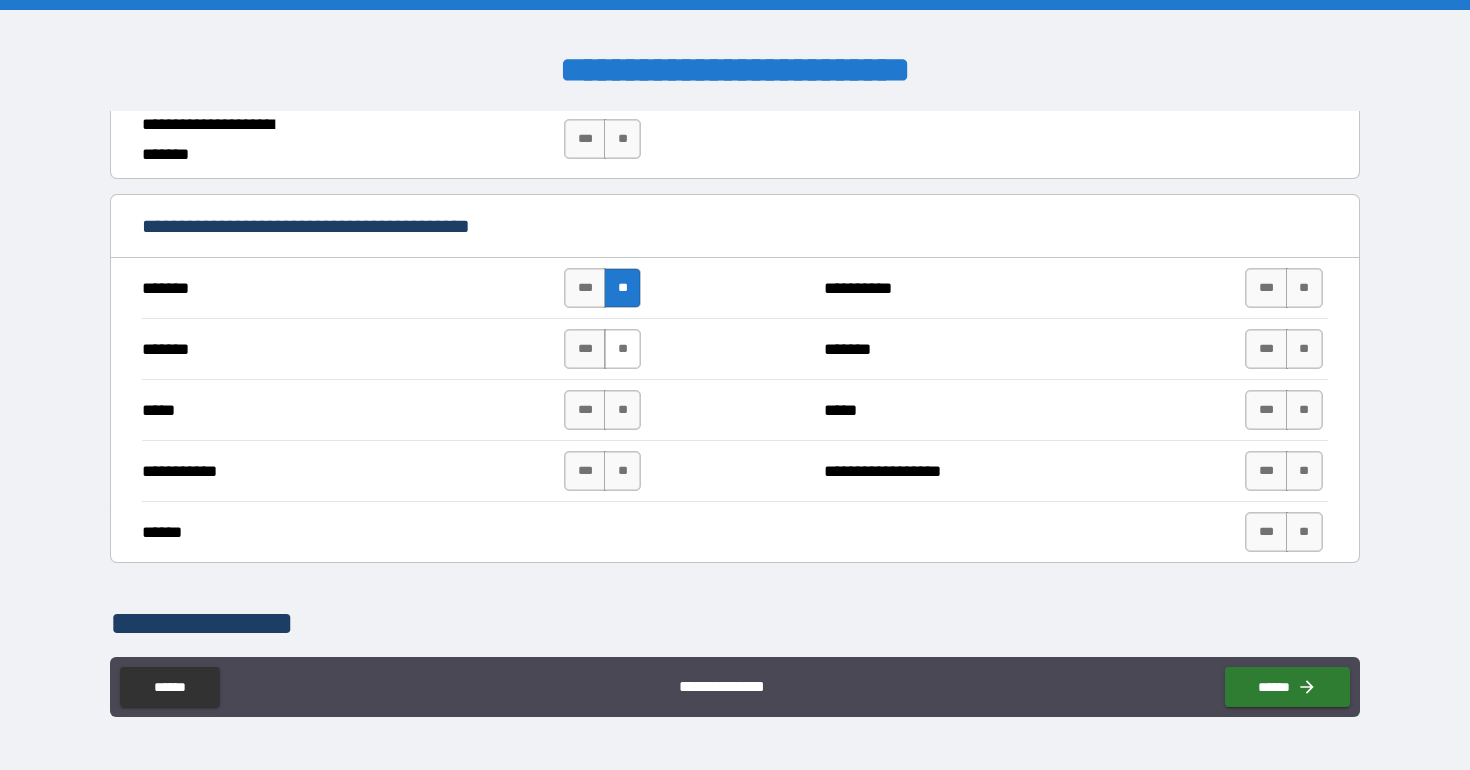 click on "**" at bounding box center (622, 349) 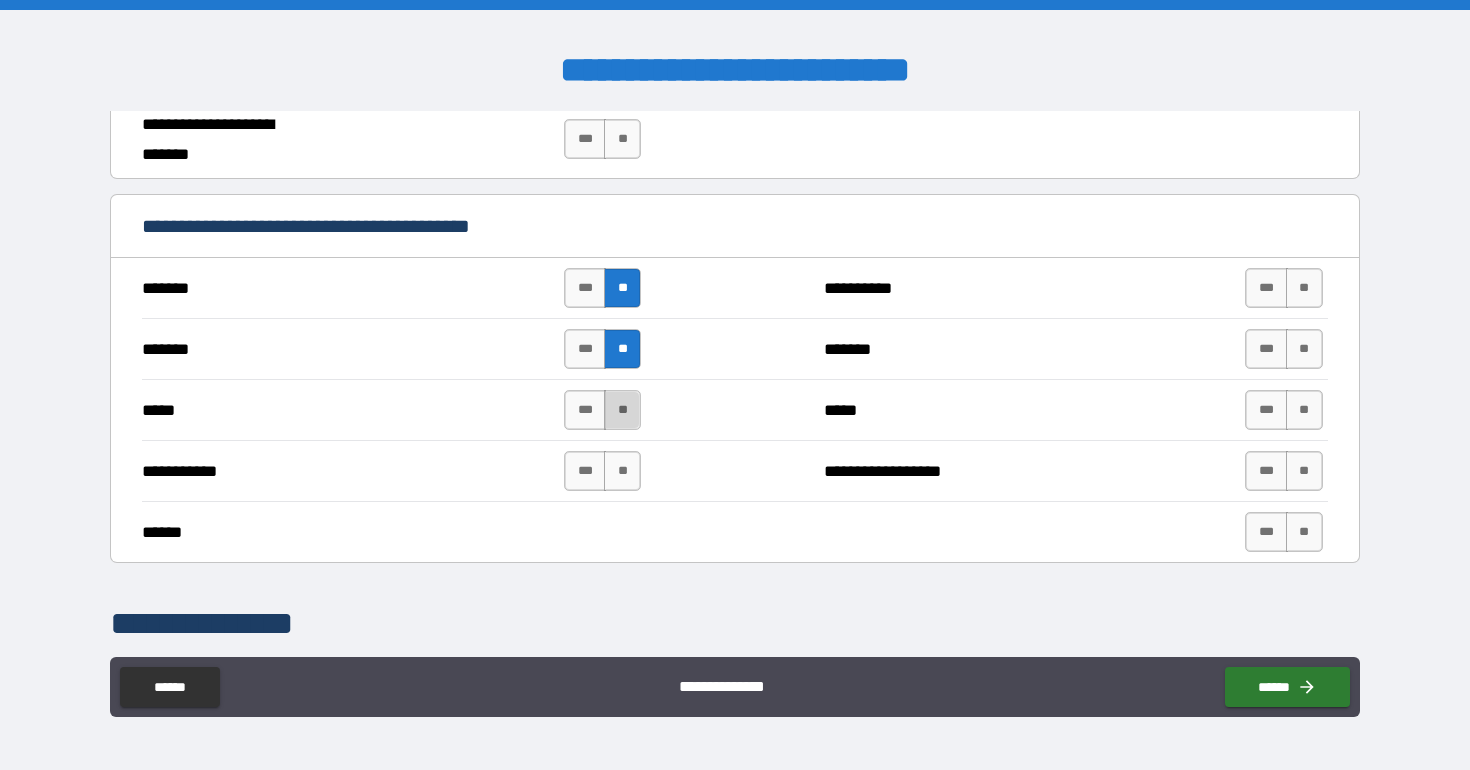 click on "**" at bounding box center [622, 410] 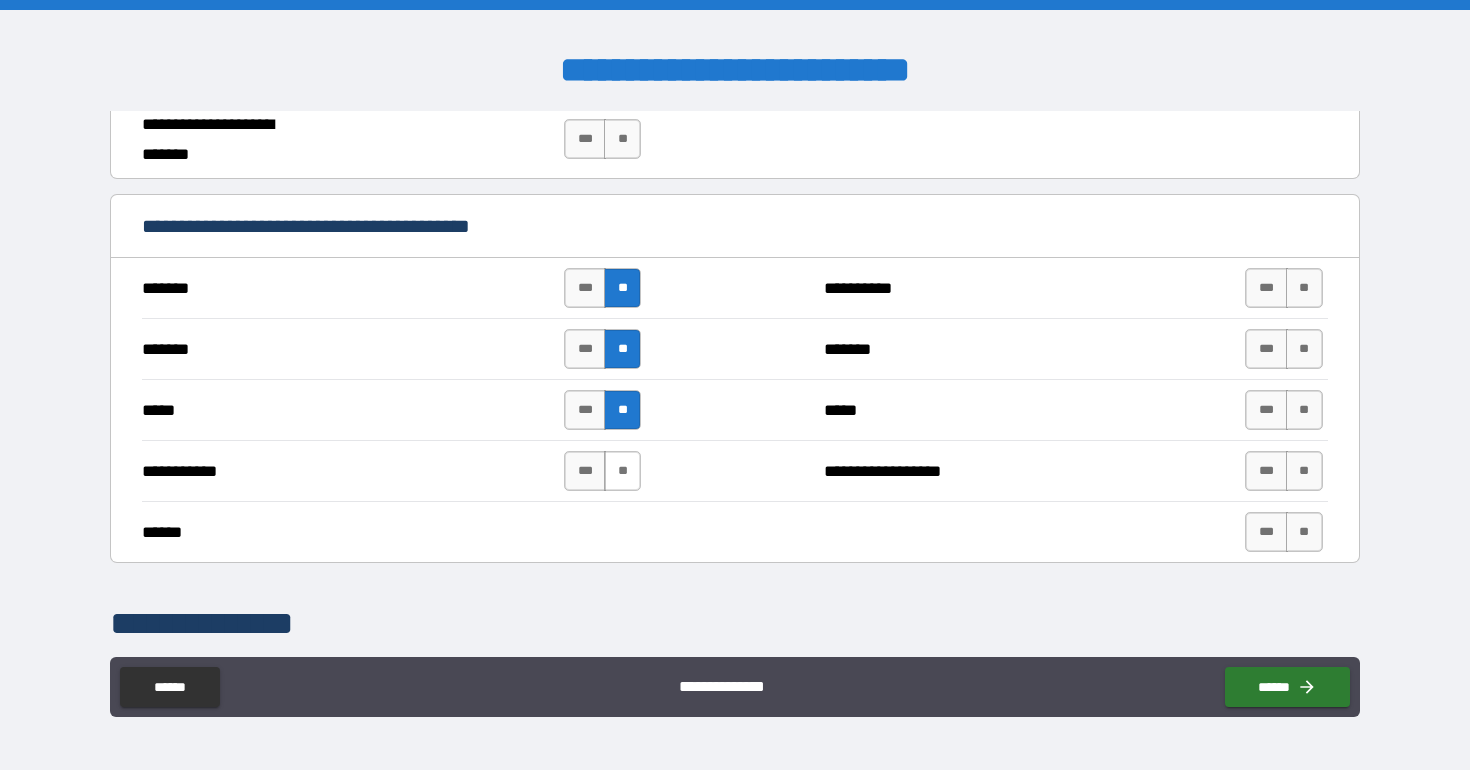 click on "**" at bounding box center (622, 471) 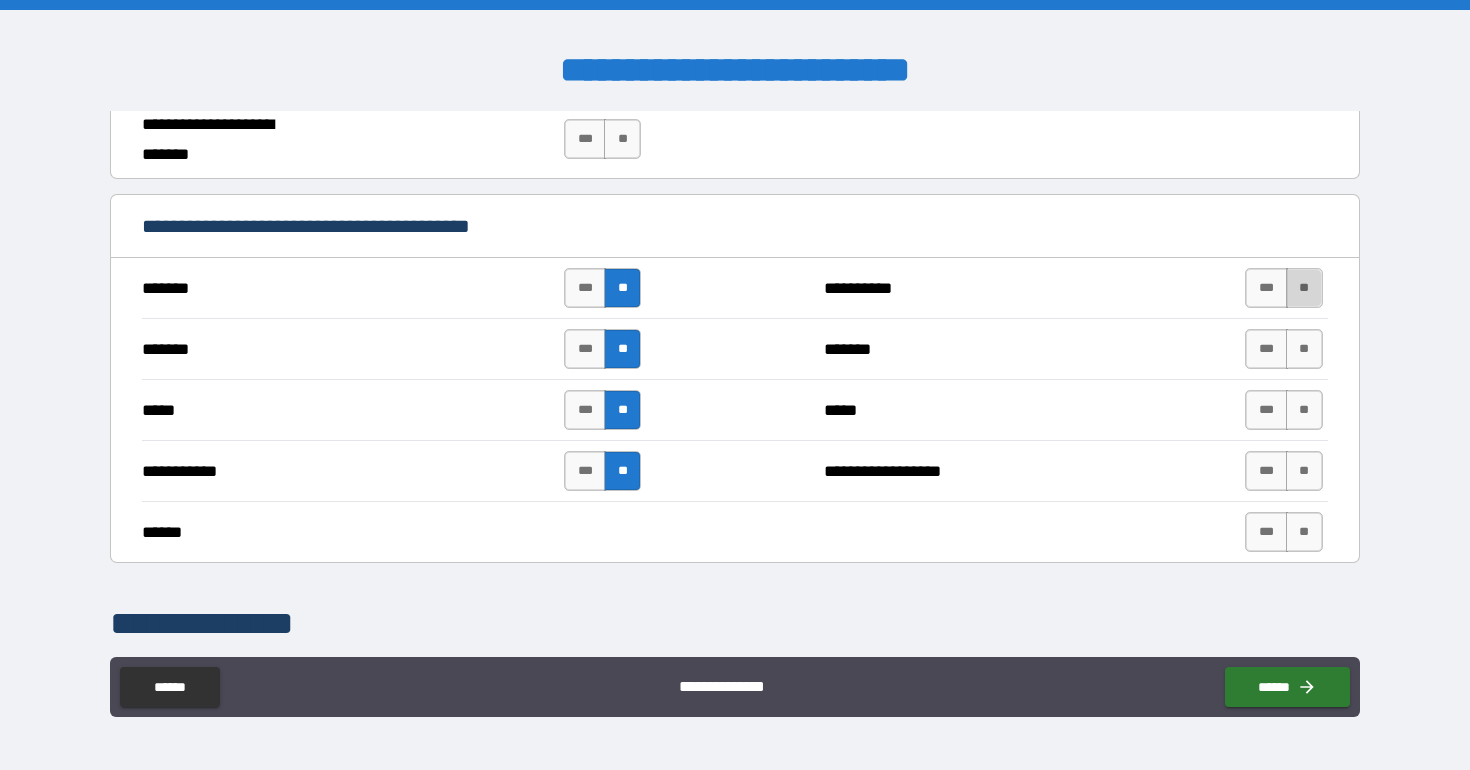click on "**" at bounding box center (1304, 288) 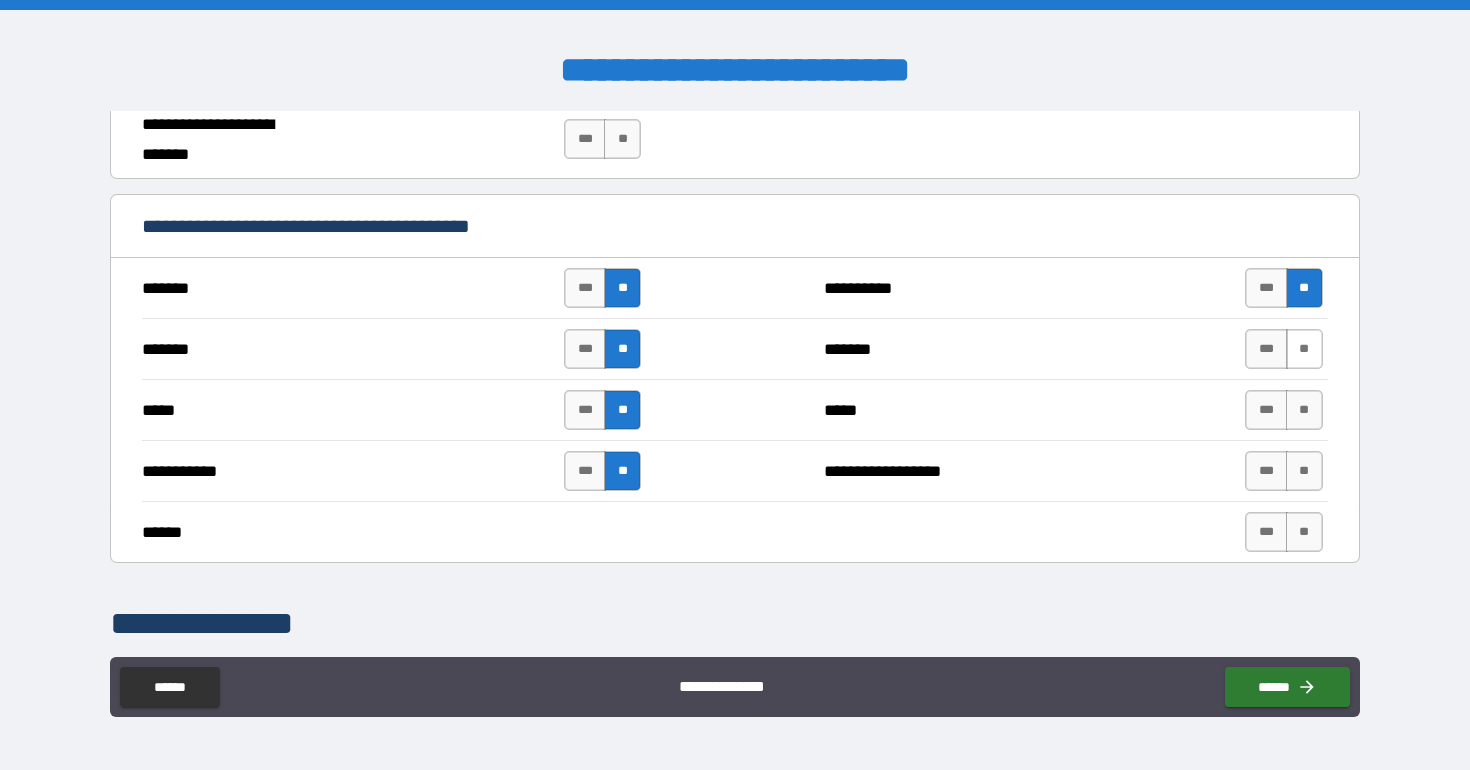 click on "**" at bounding box center [1304, 349] 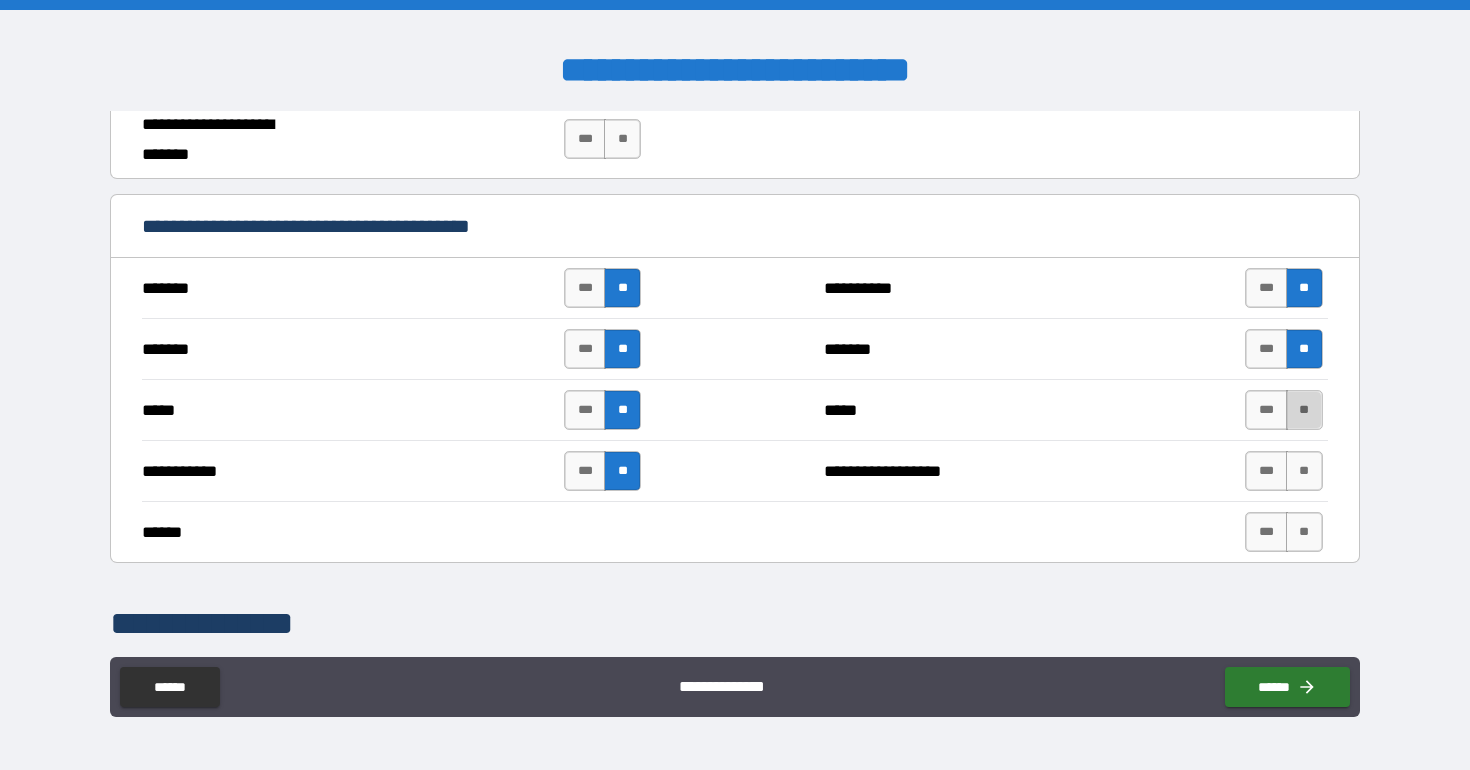 click on "**" at bounding box center (1304, 410) 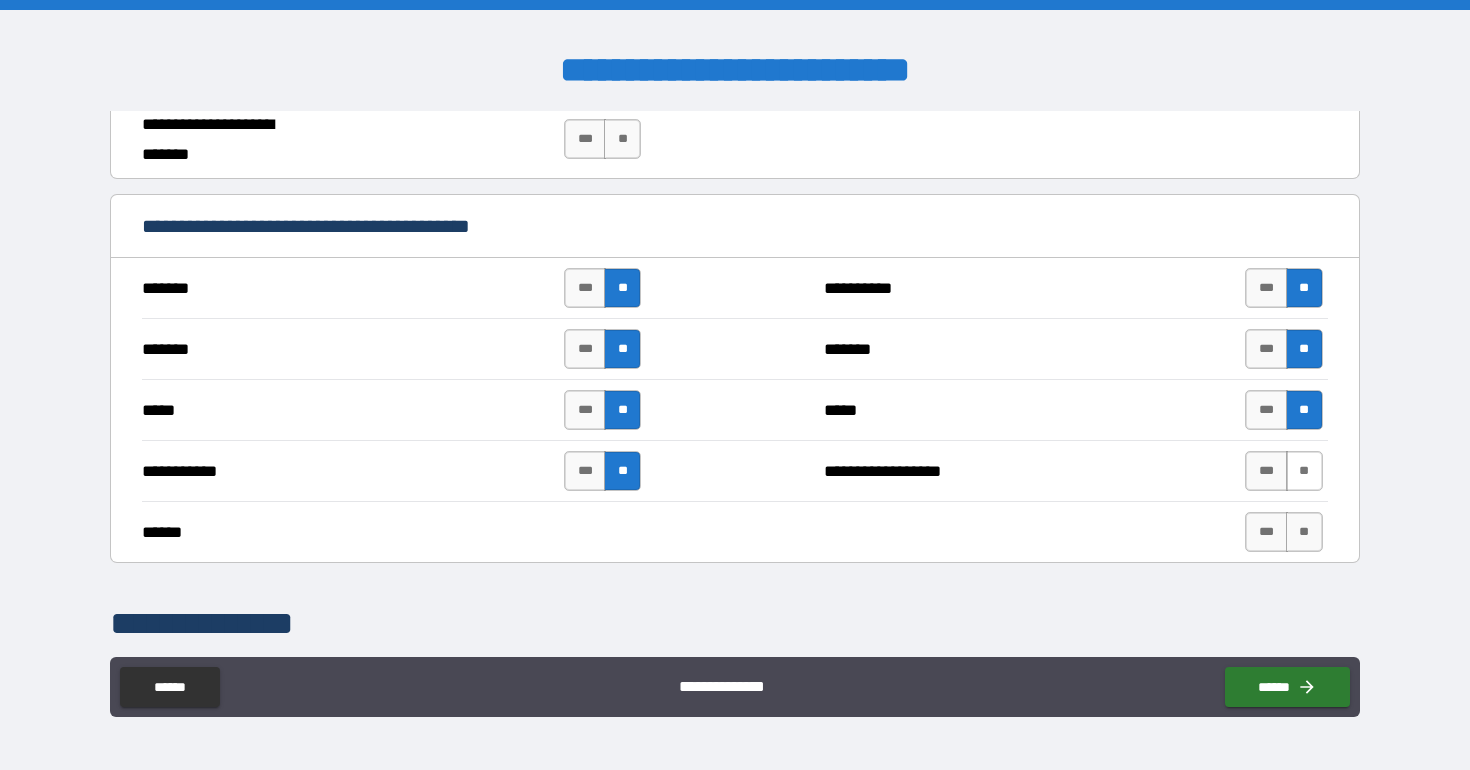 click on "**" at bounding box center (1304, 471) 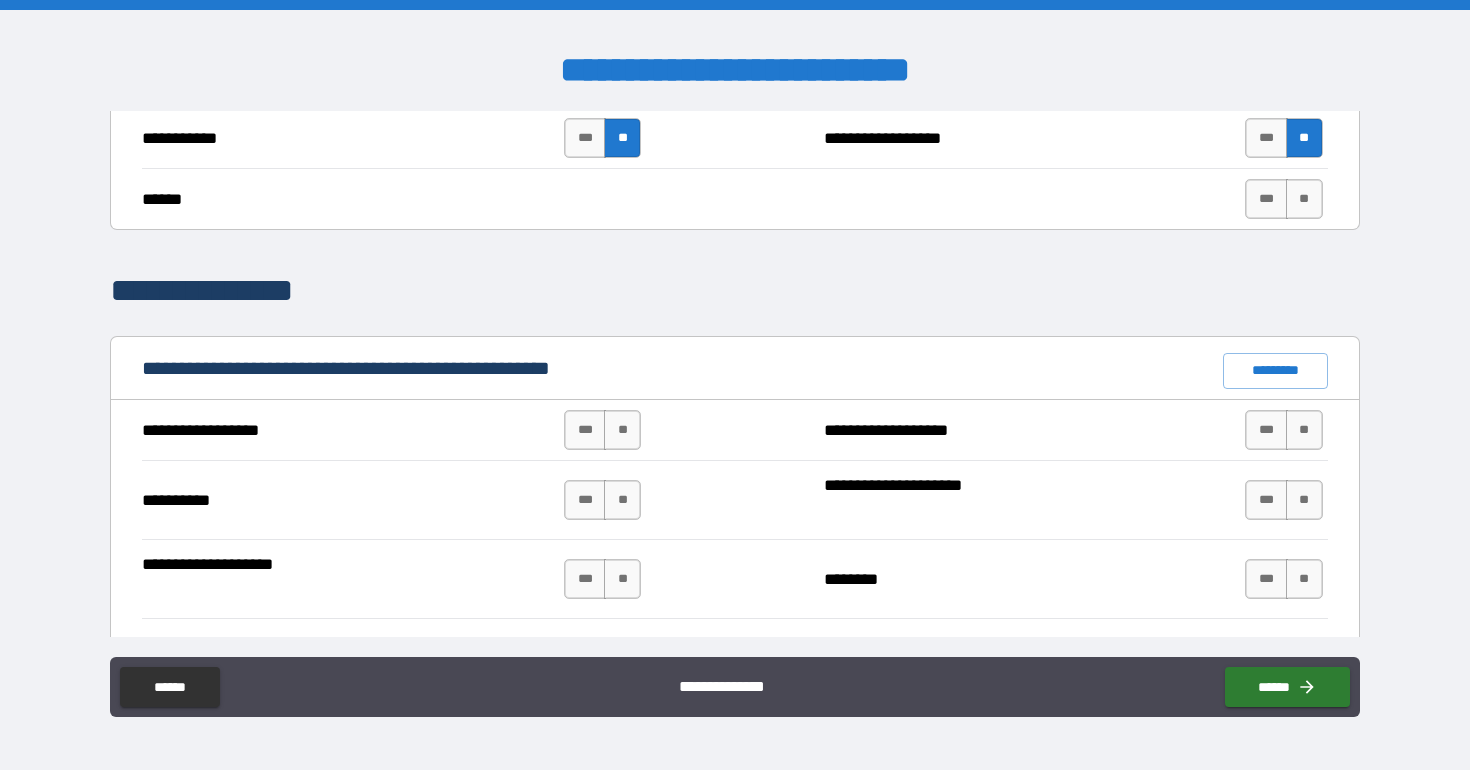 scroll, scrollTop: 1650, scrollLeft: 0, axis: vertical 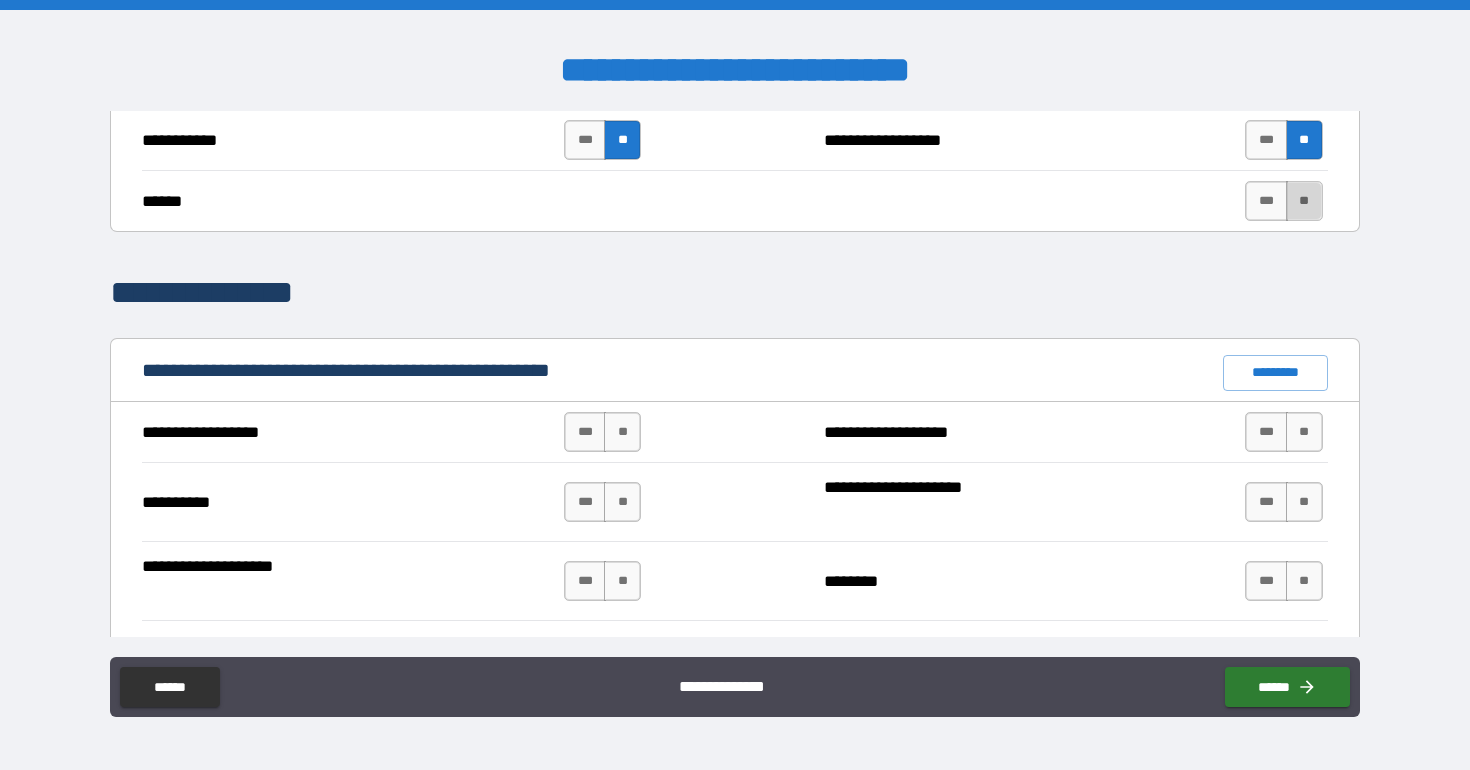 click on "**" at bounding box center (1304, 201) 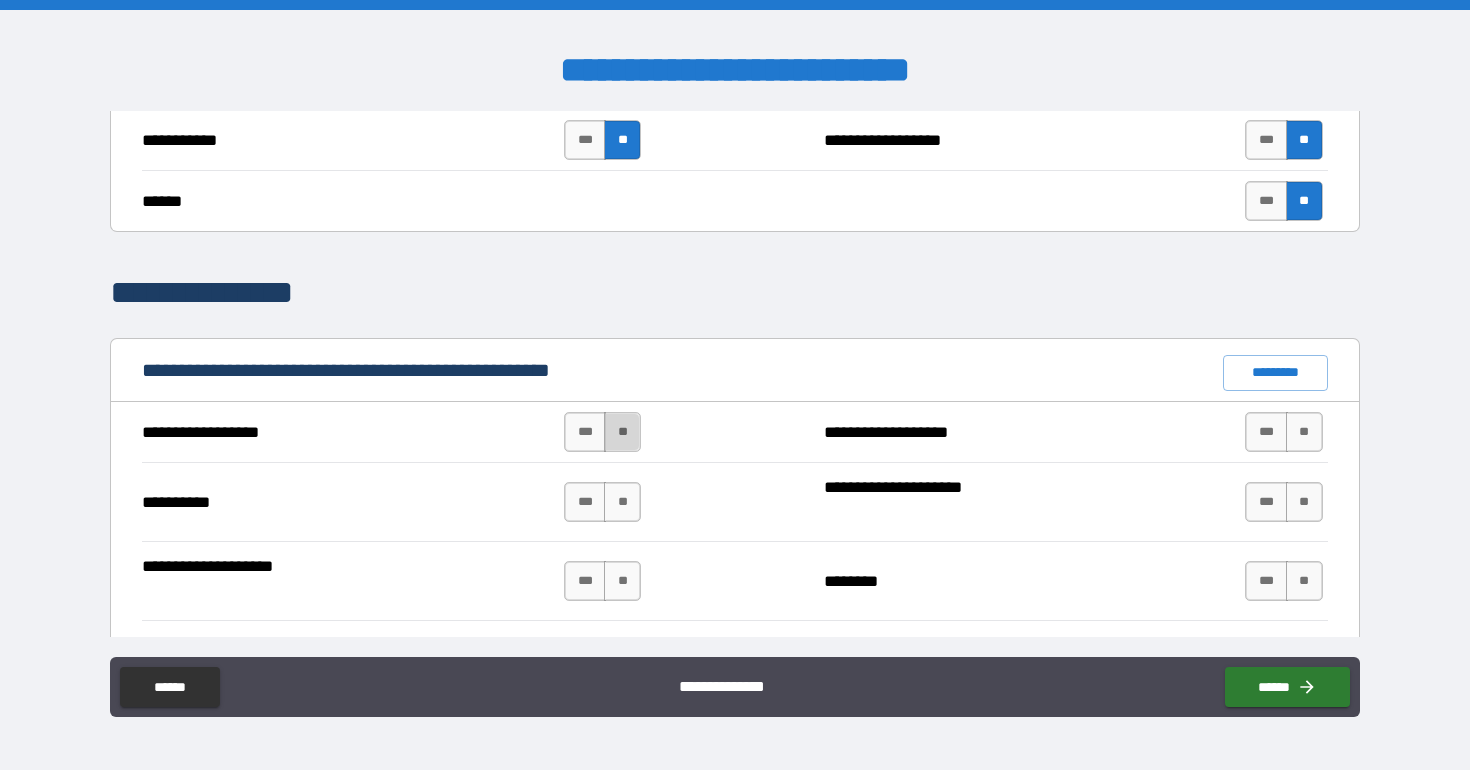 click on "**" at bounding box center (622, 432) 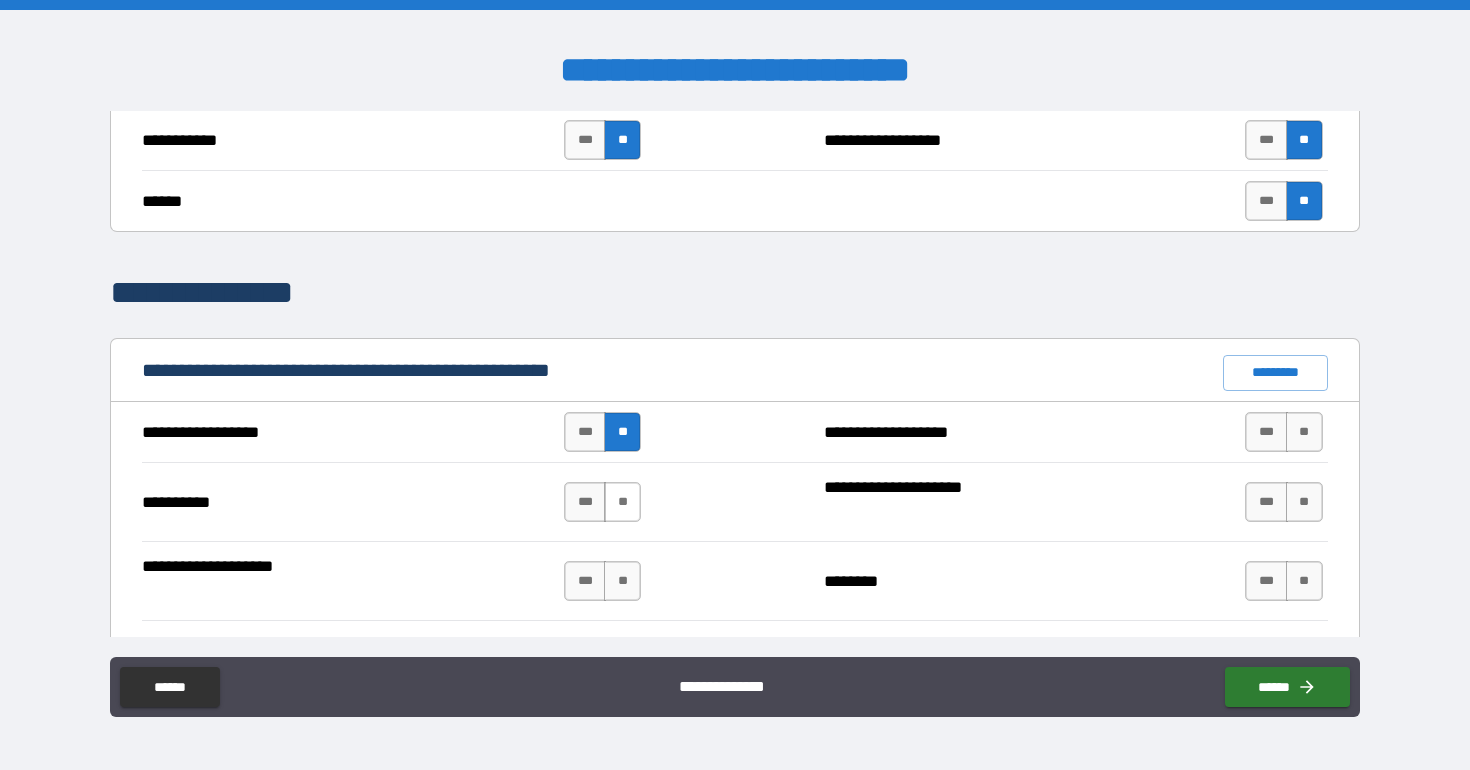 click on "**" at bounding box center [622, 502] 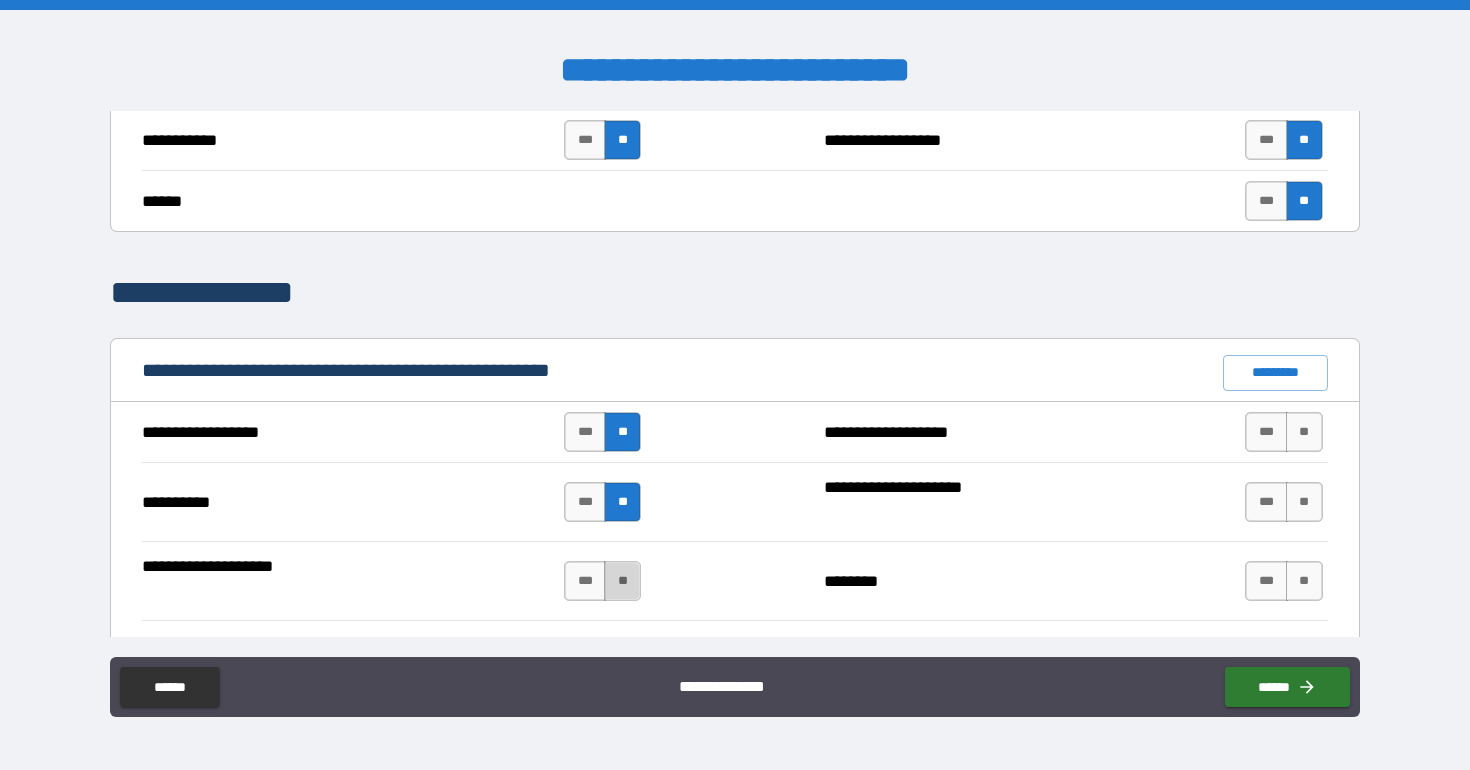 click on "**" at bounding box center (622, 581) 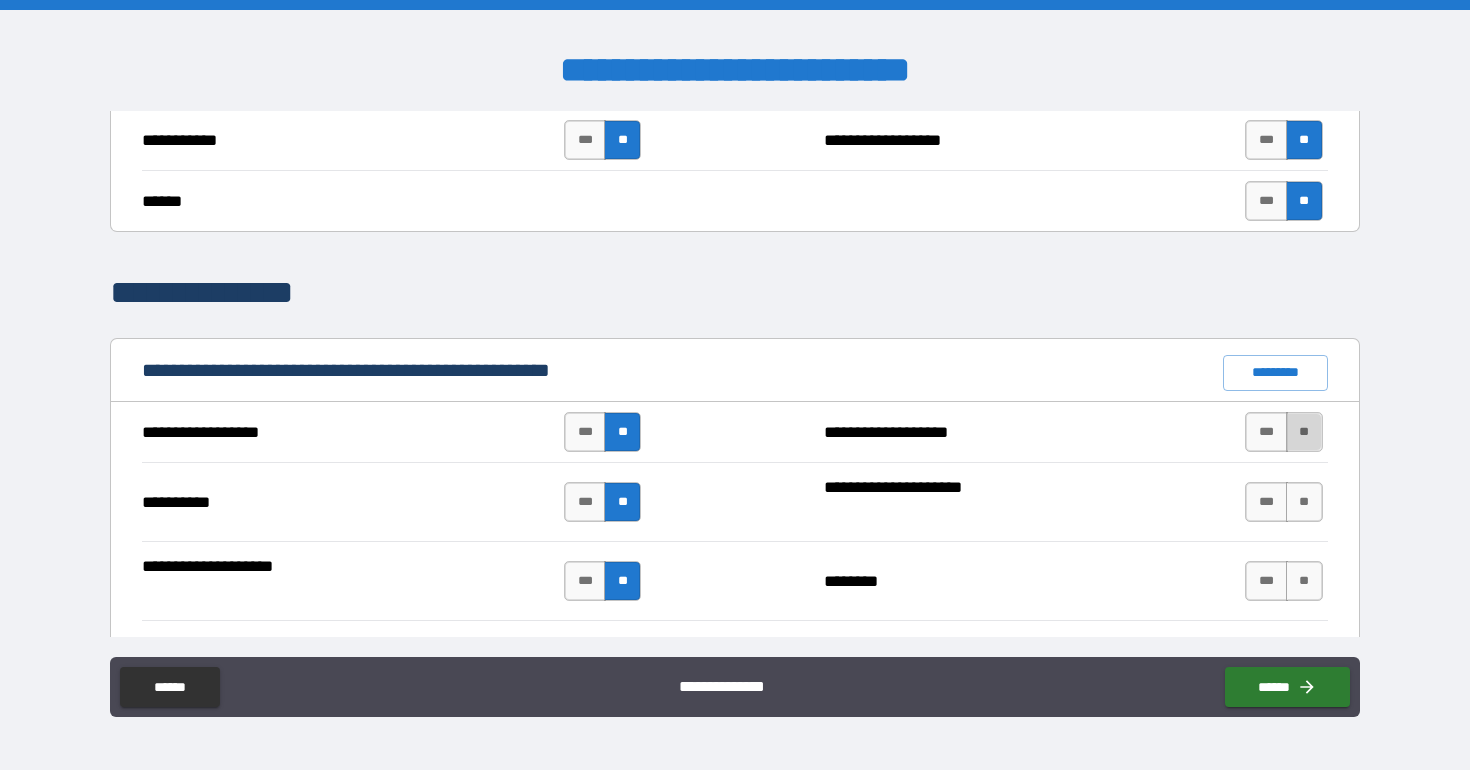 click on "**" at bounding box center (1304, 432) 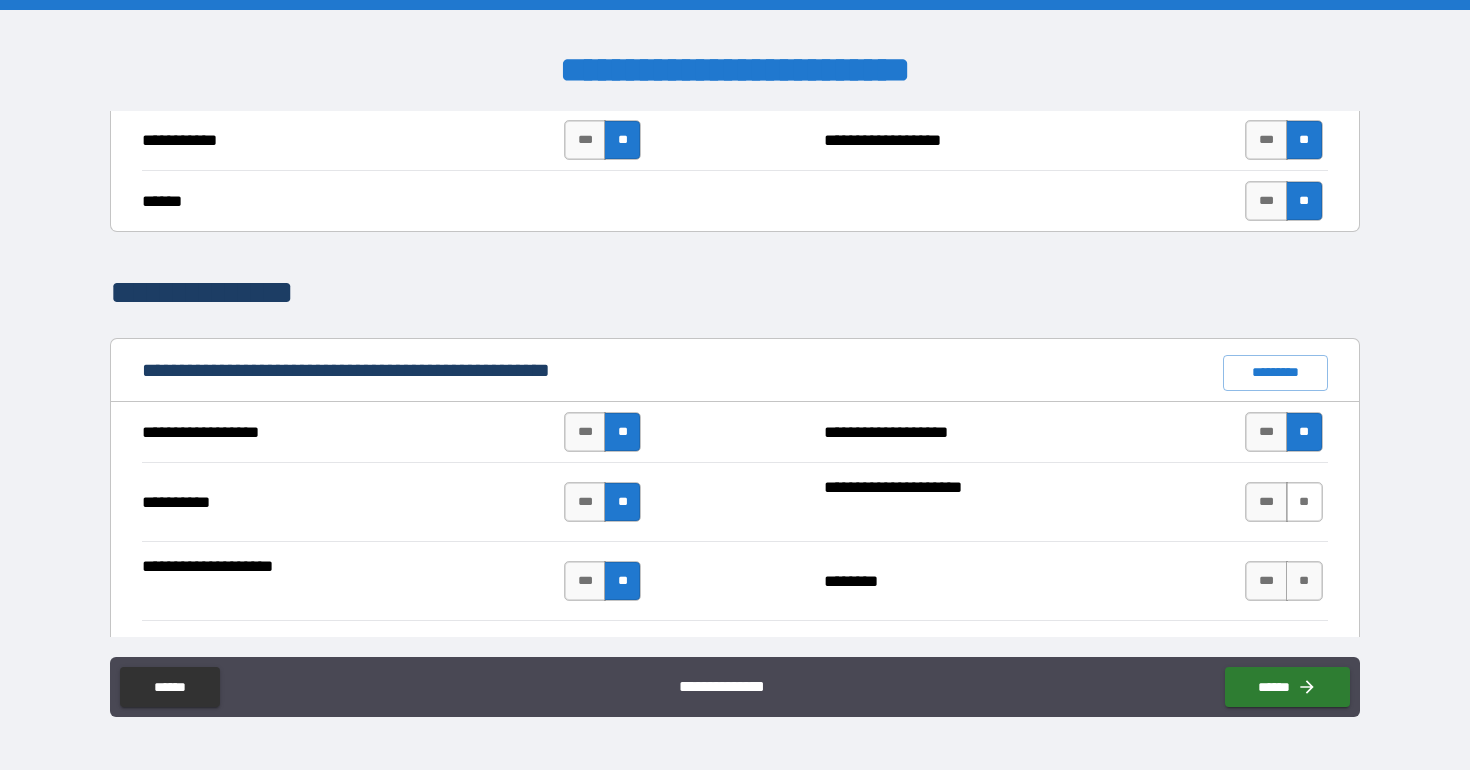 click on "**" at bounding box center [1304, 502] 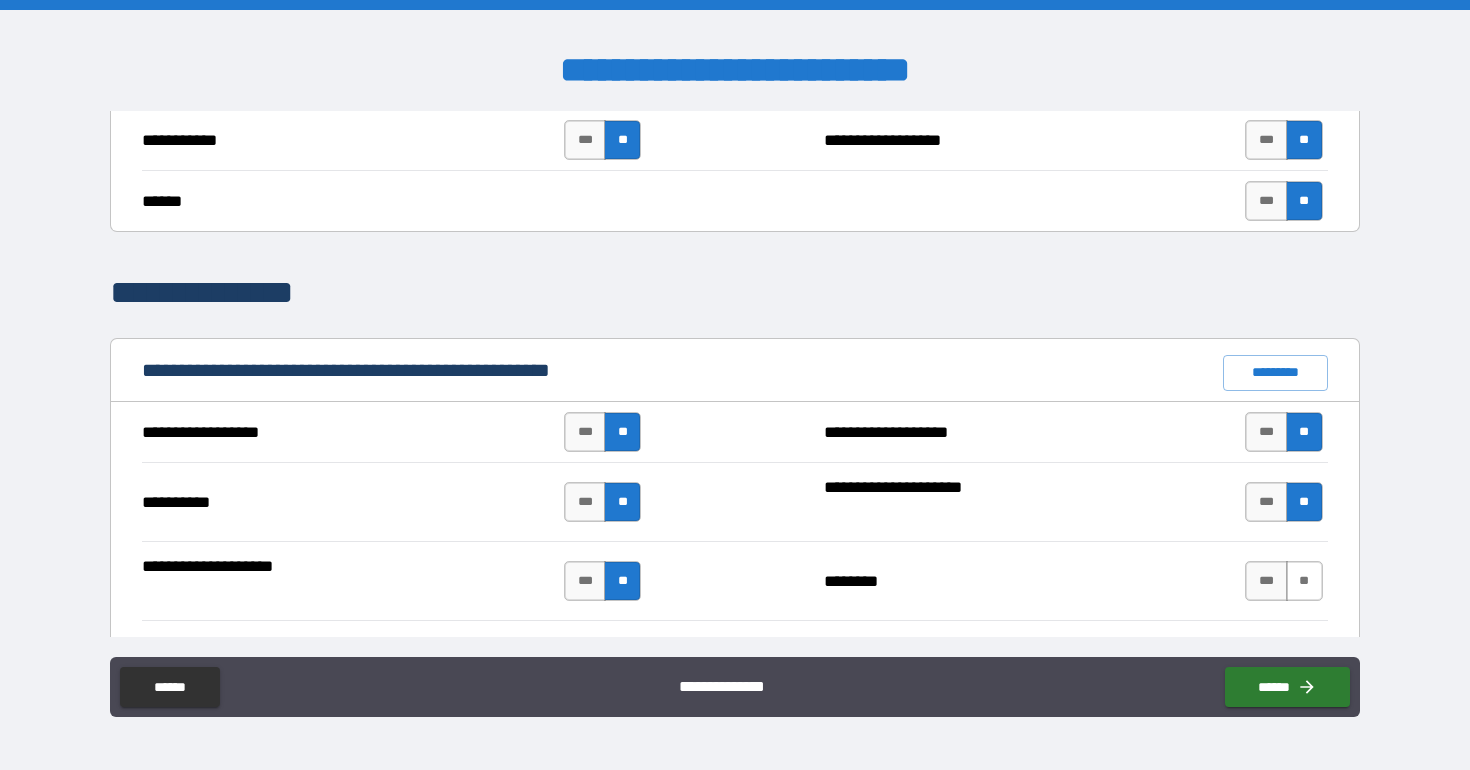 click on "**" at bounding box center (1304, 581) 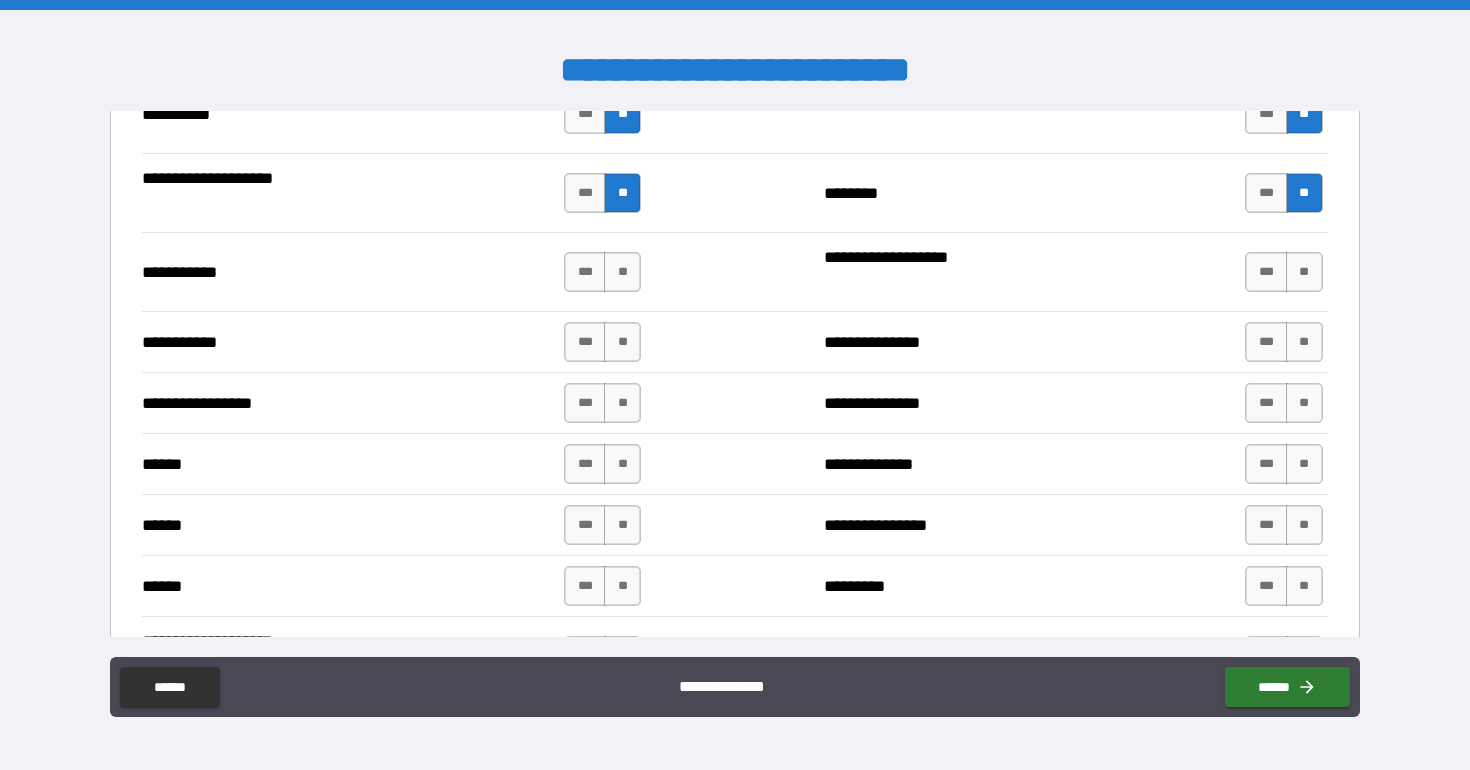 scroll, scrollTop: 2040, scrollLeft: 0, axis: vertical 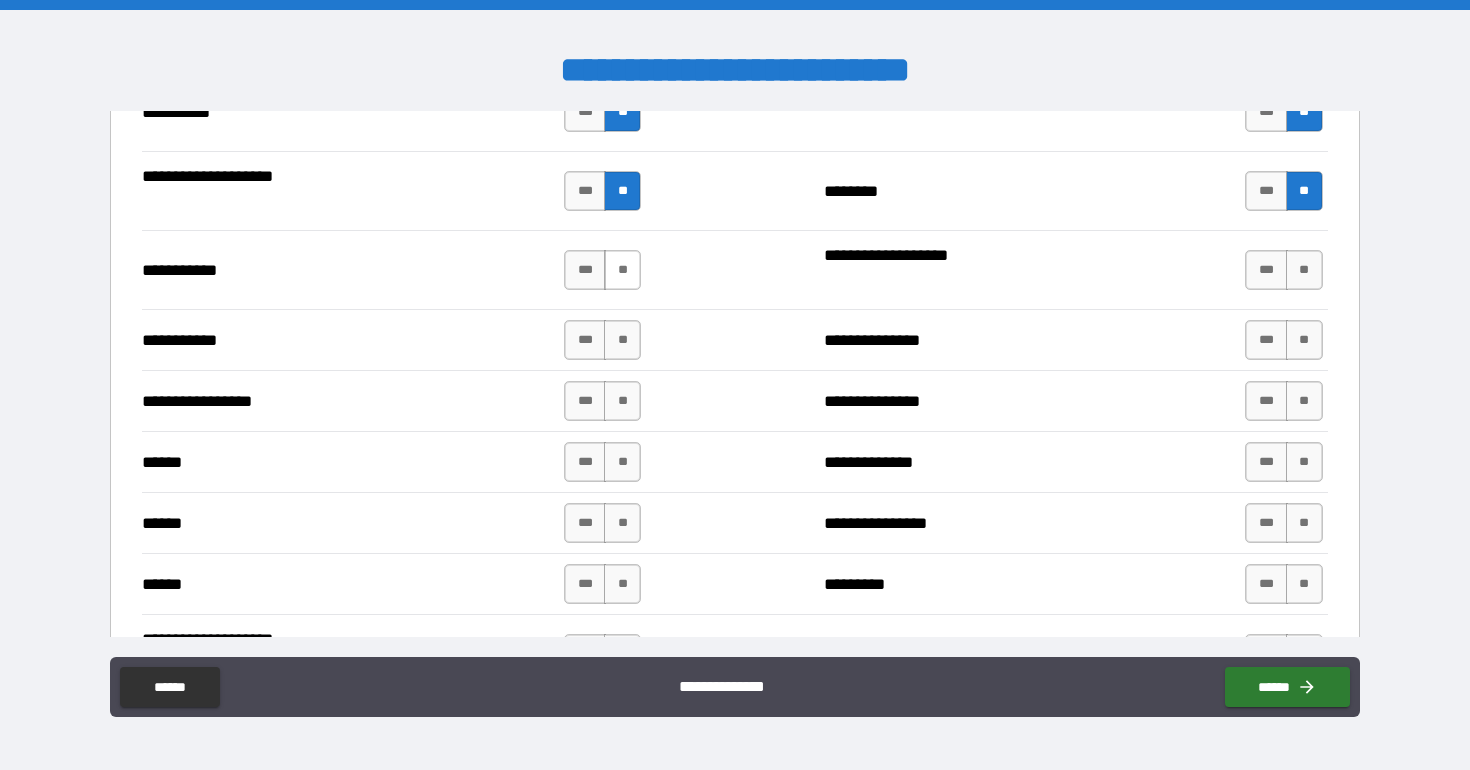 click on "**" at bounding box center [622, 270] 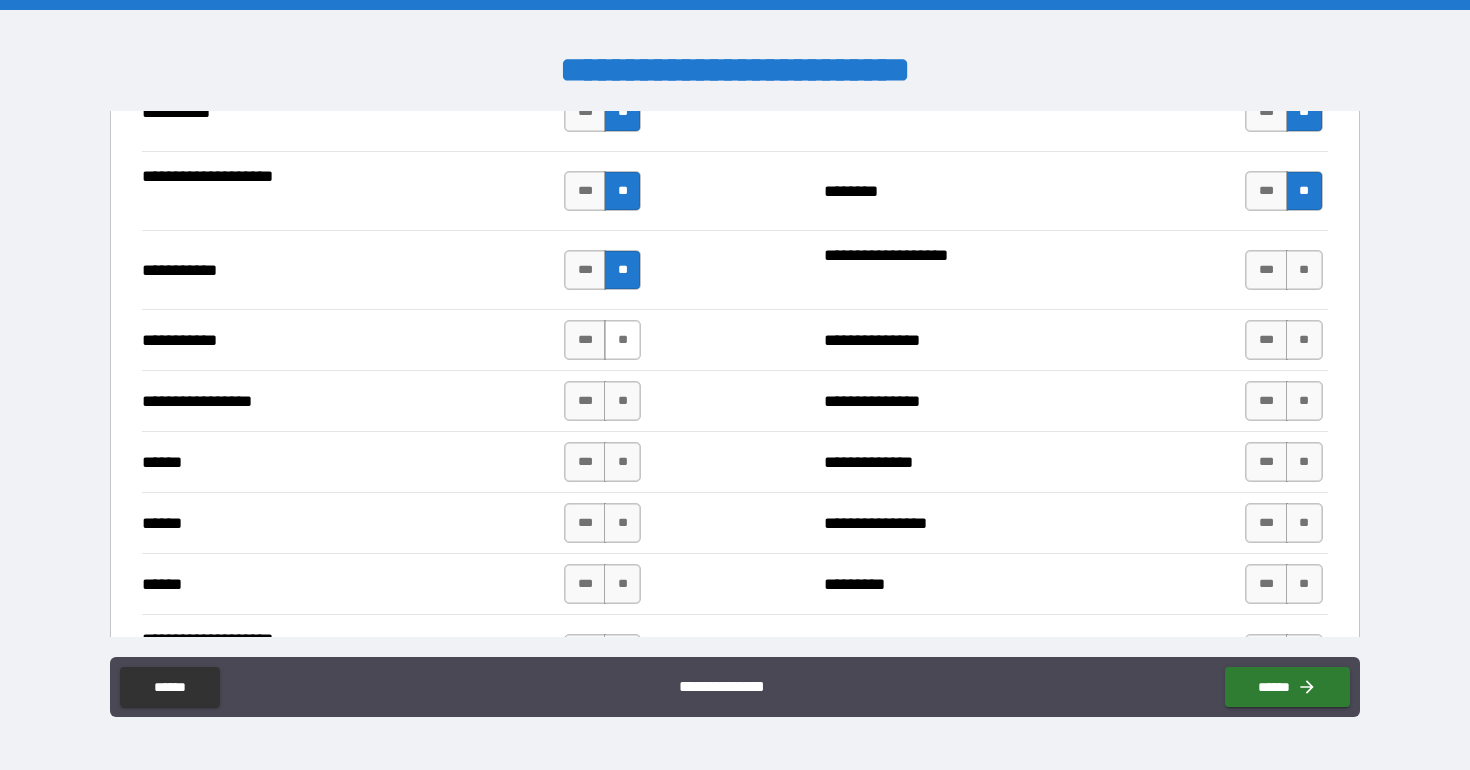 click on "**" at bounding box center [622, 340] 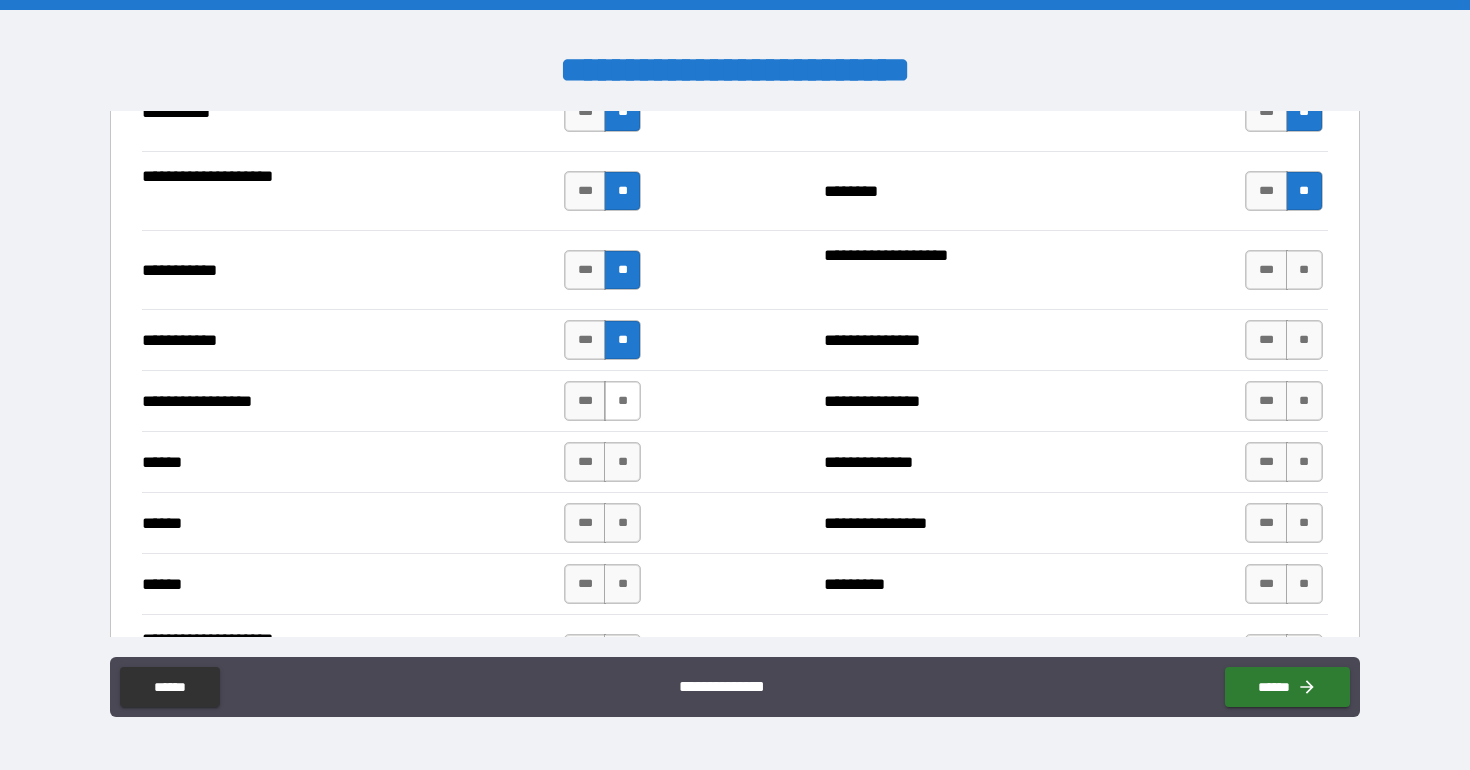 click on "**" at bounding box center [622, 401] 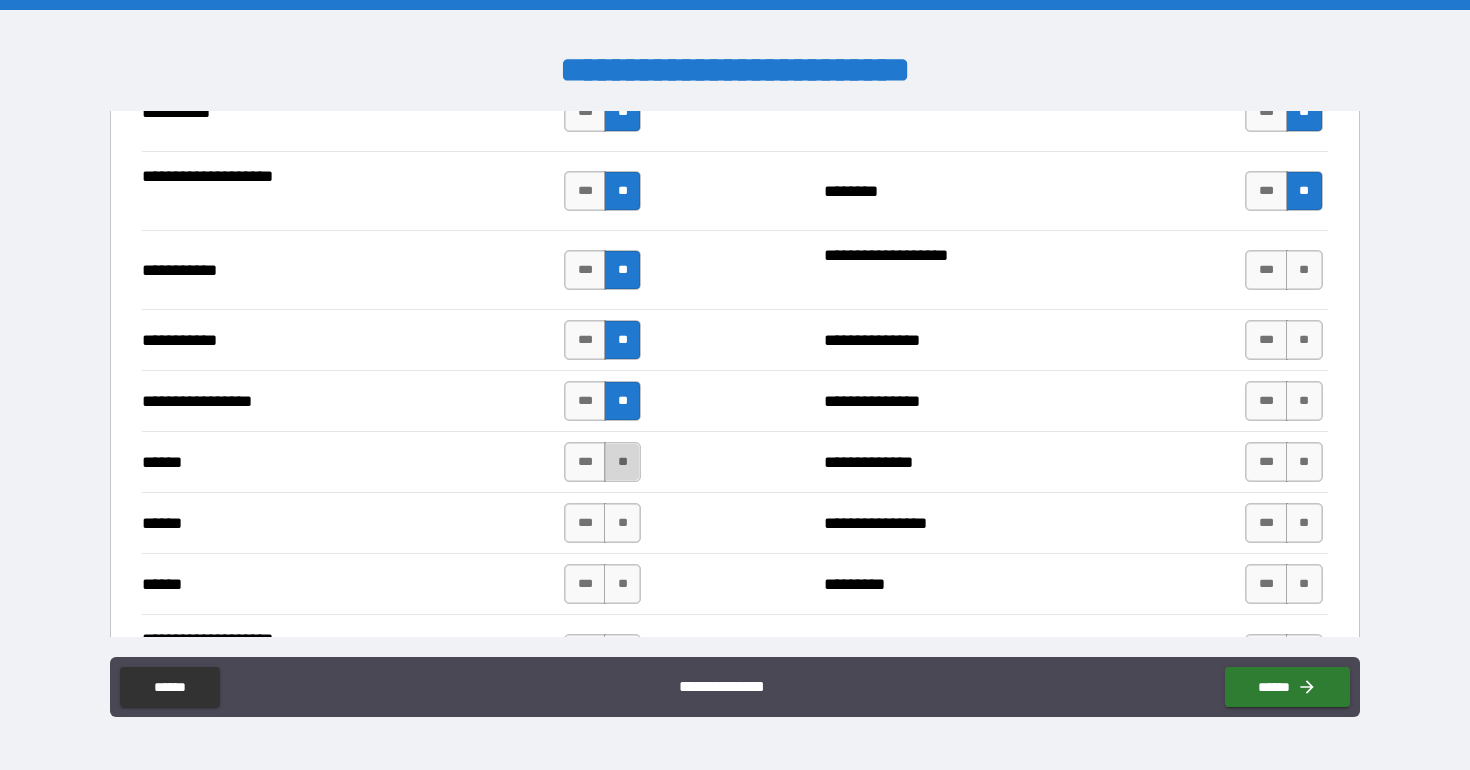 click on "**" at bounding box center [622, 462] 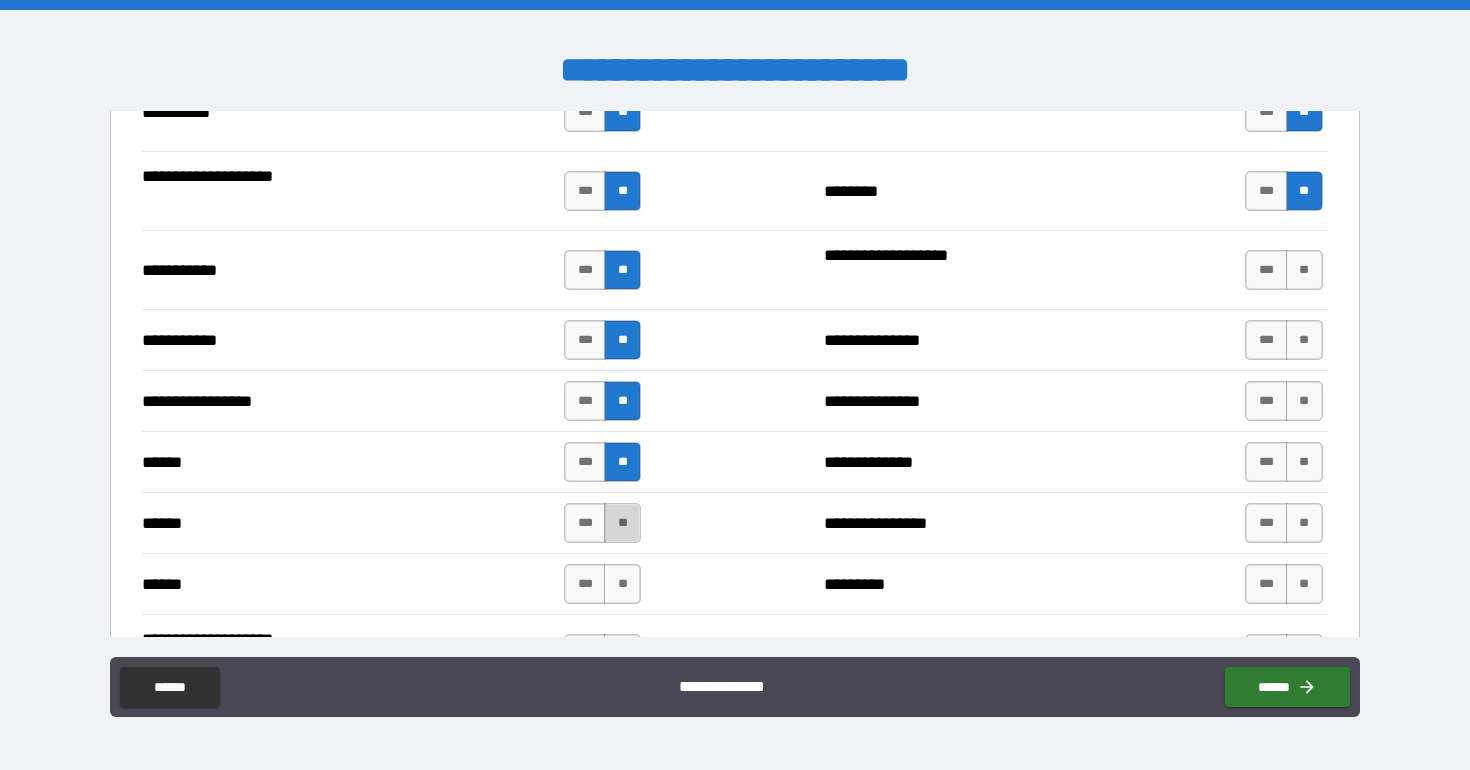 click on "**" at bounding box center [622, 523] 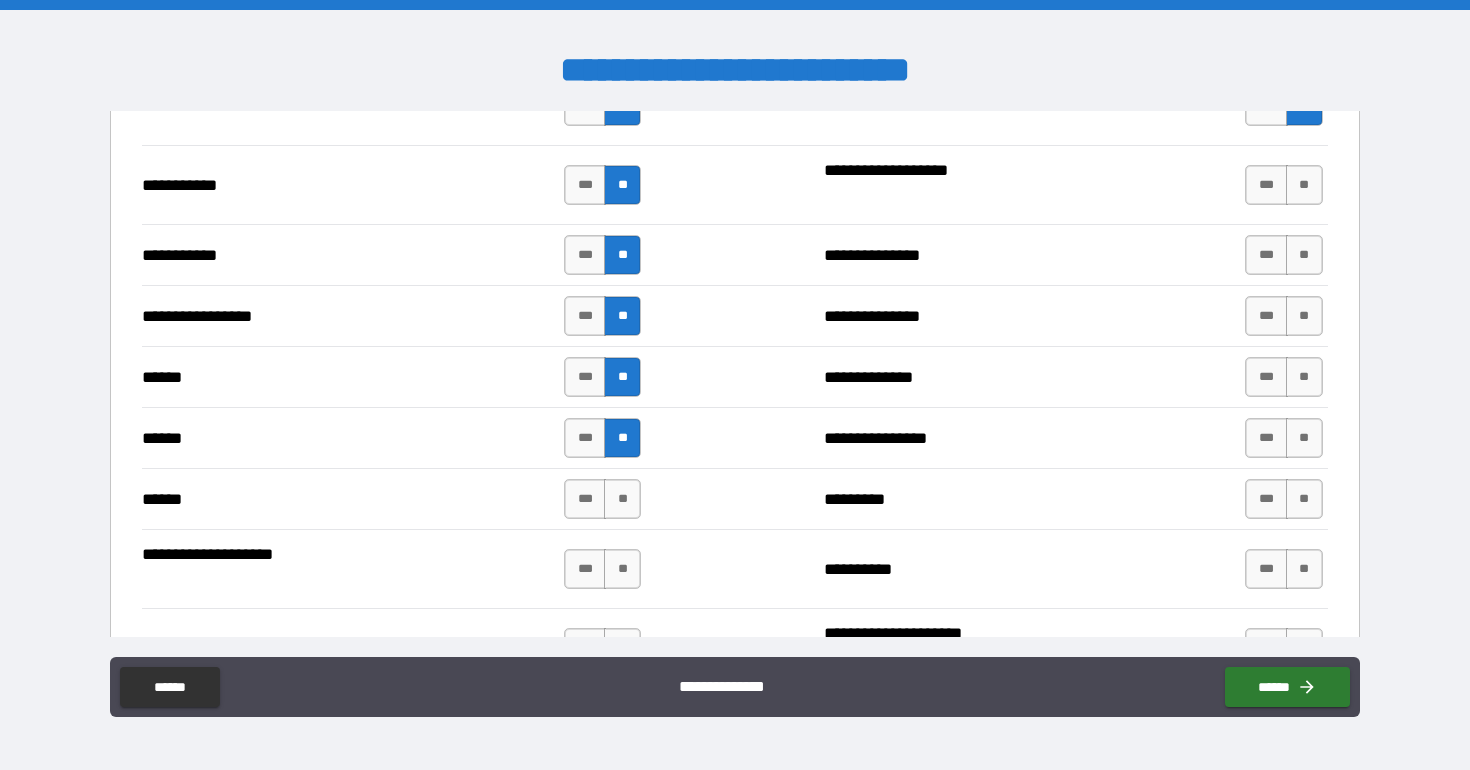 scroll, scrollTop: 2126, scrollLeft: 0, axis: vertical 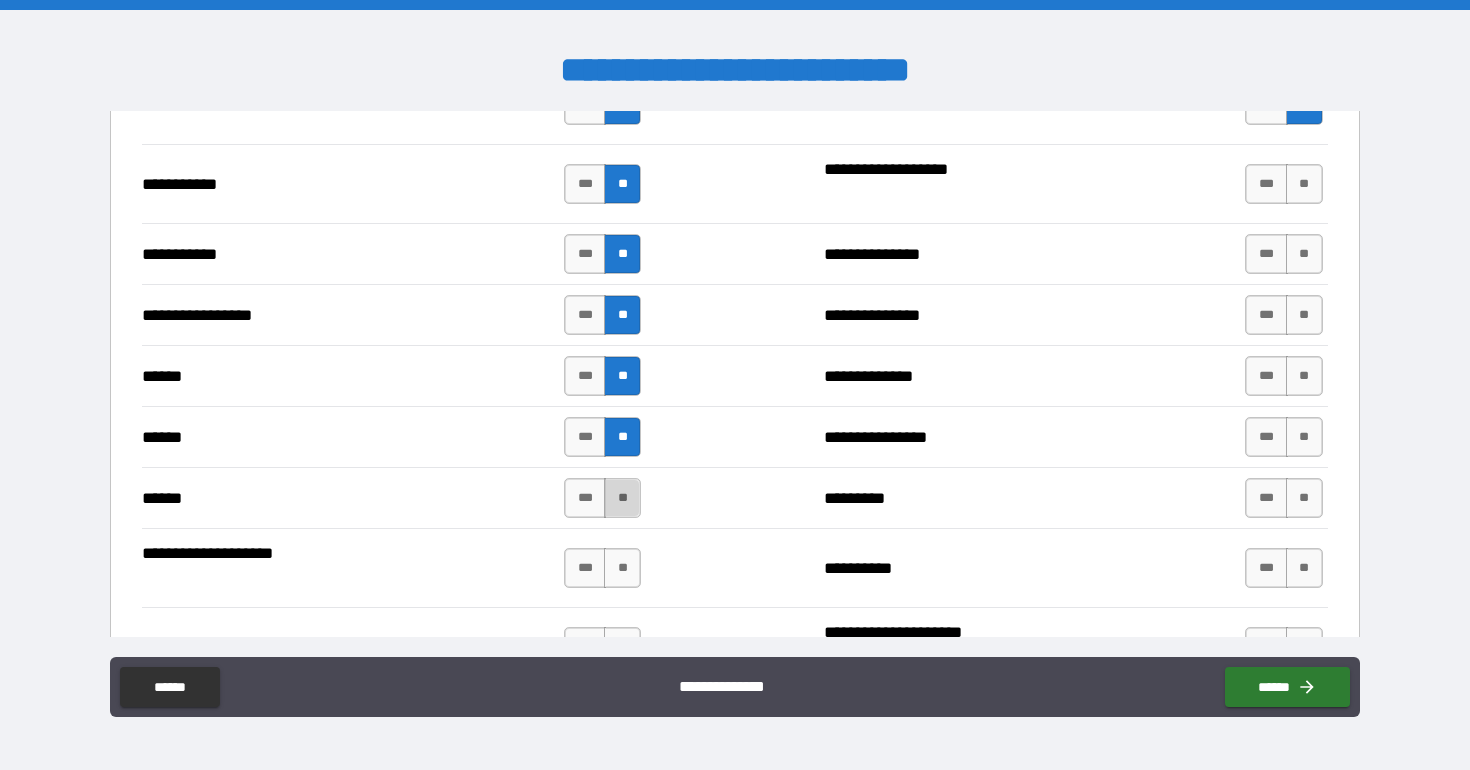 click on "**" at bounding box center (622, 498) 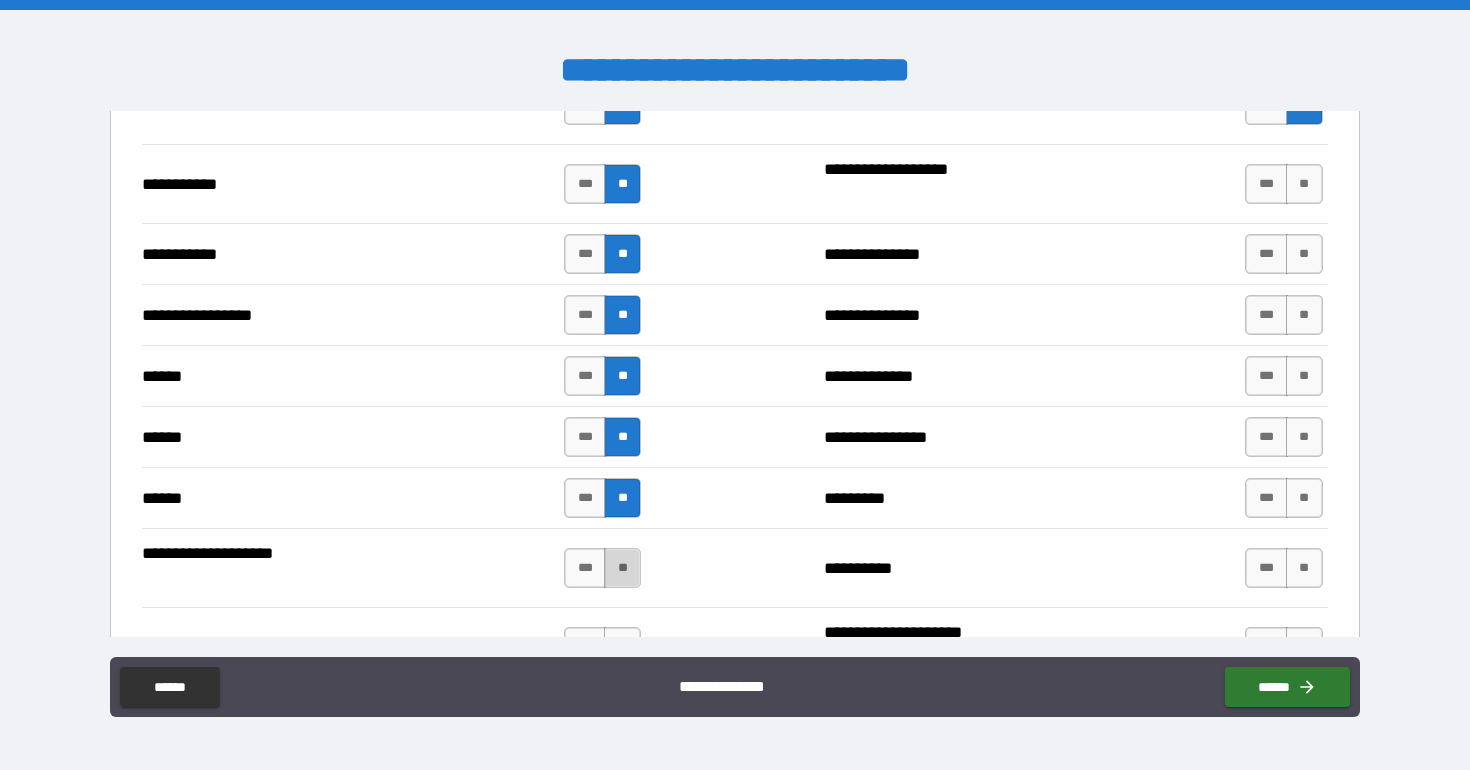 click on "**" at bounding box center (622, 568) 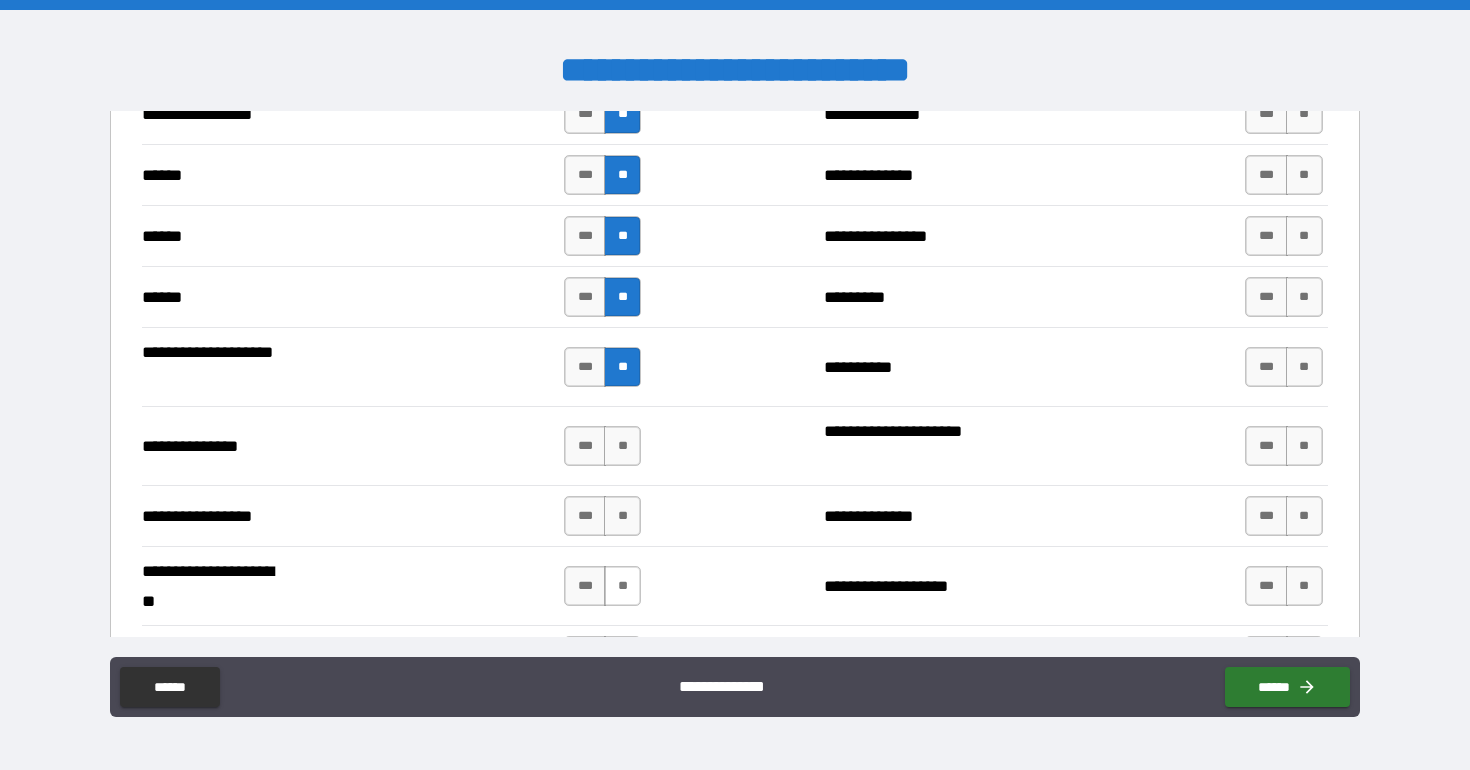 scroll, scrollTop: 2360, scrollLeft: 0, axis: vertical 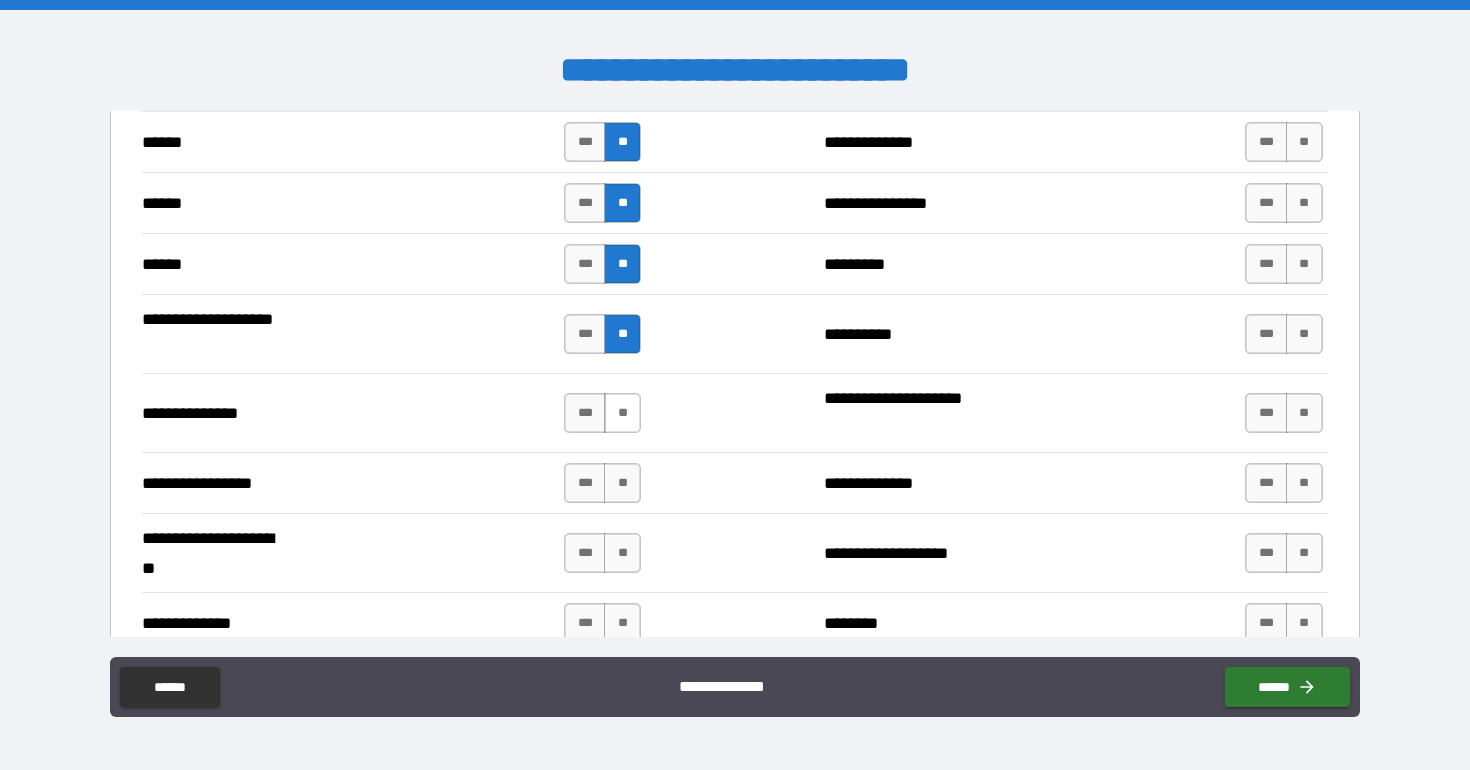 click on "**" at bounding box center (622, 413) 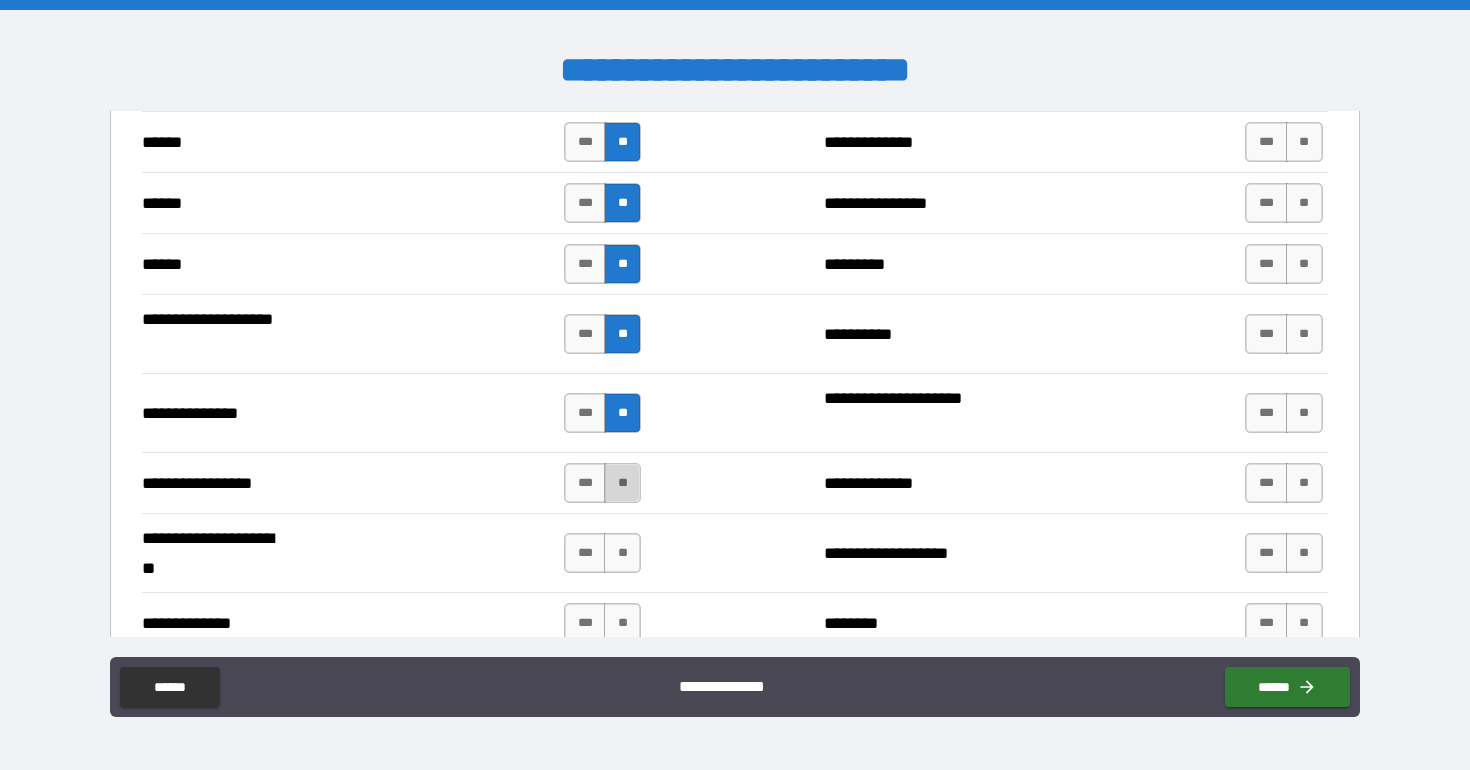 click on "**" at bounding box center [622, 483] 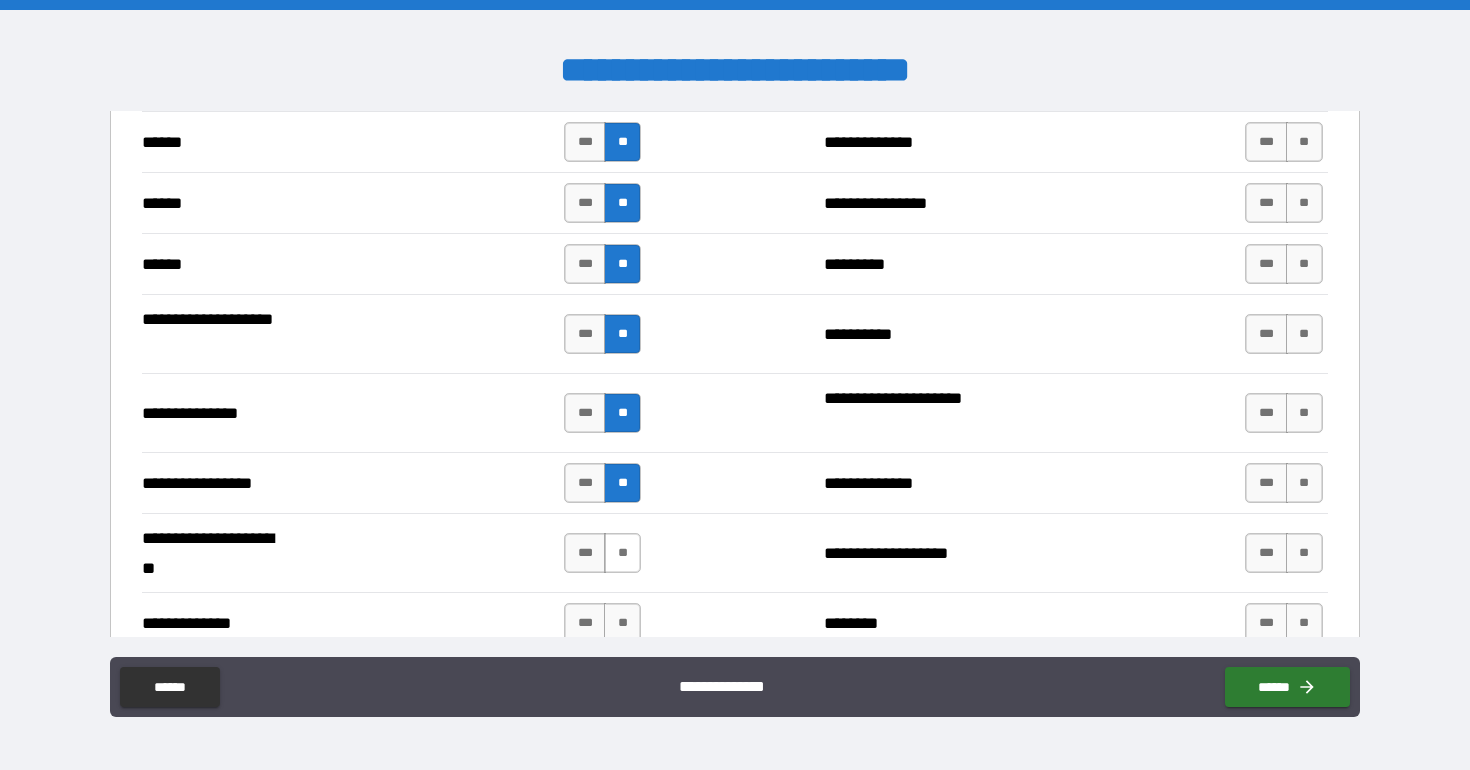 click on "**" at bounding box center (622, 553) 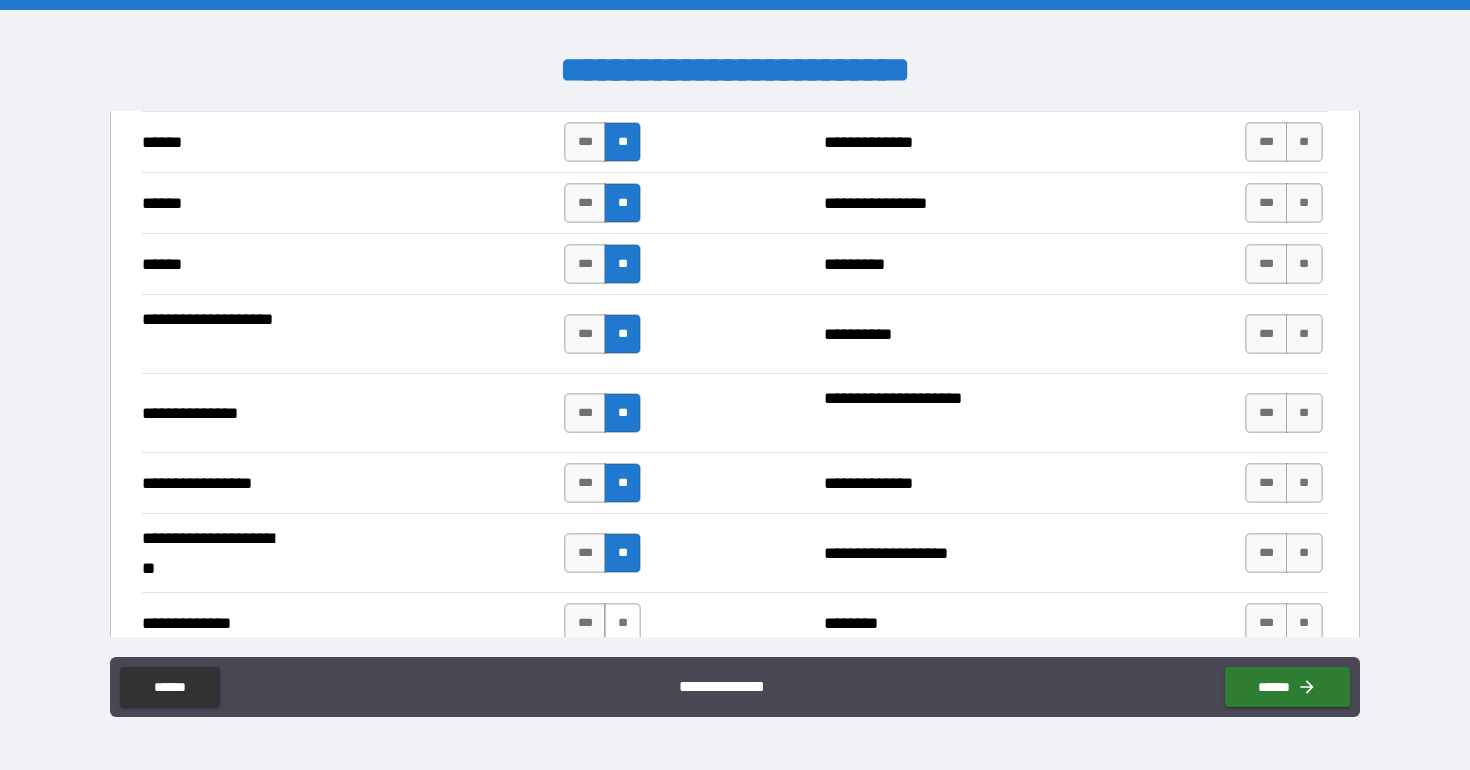 click on "**" at bounding box center (622, 623) 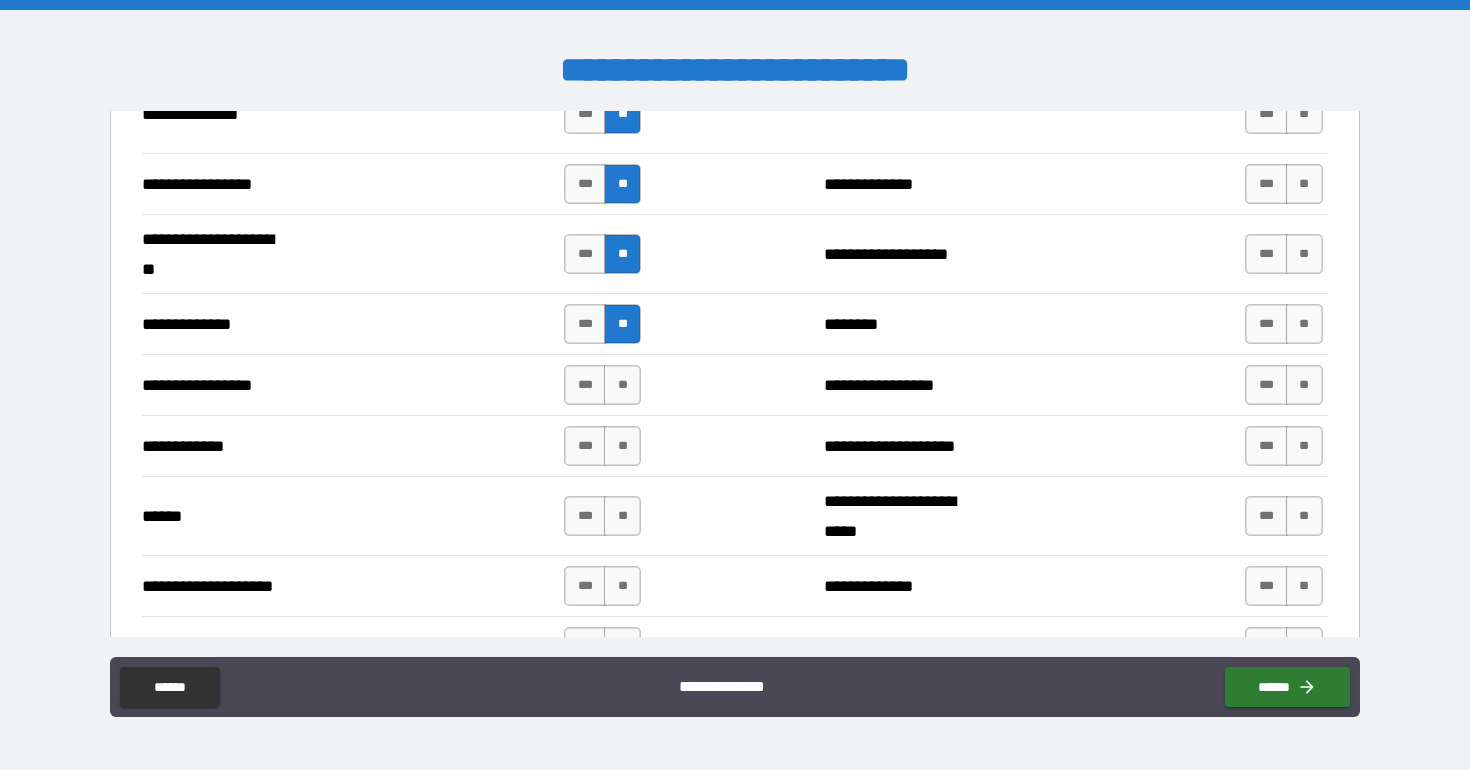 scroll, scrollTop: 2695, scrollLeft: 0, axis: vertical 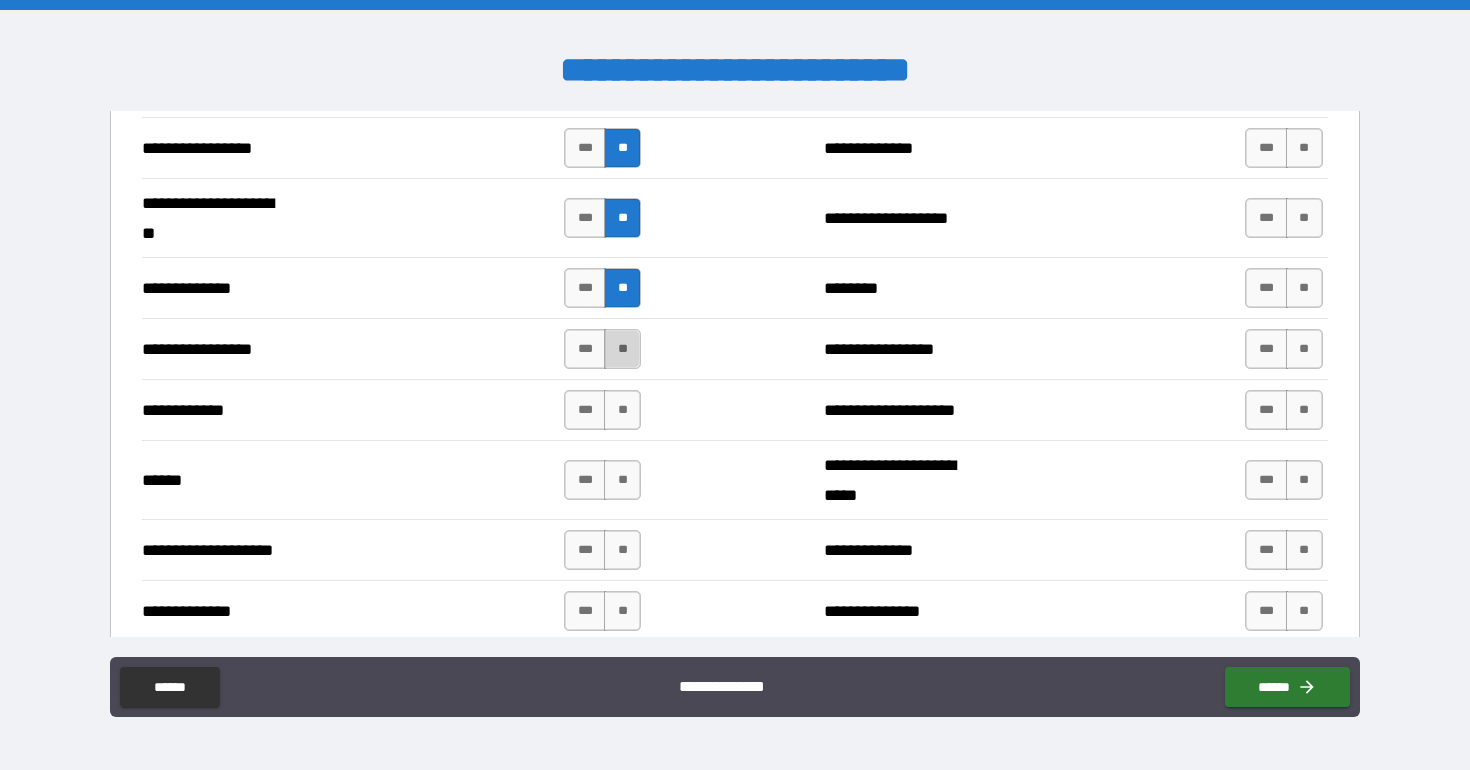 click on "**" at bounding box center [622, 349] 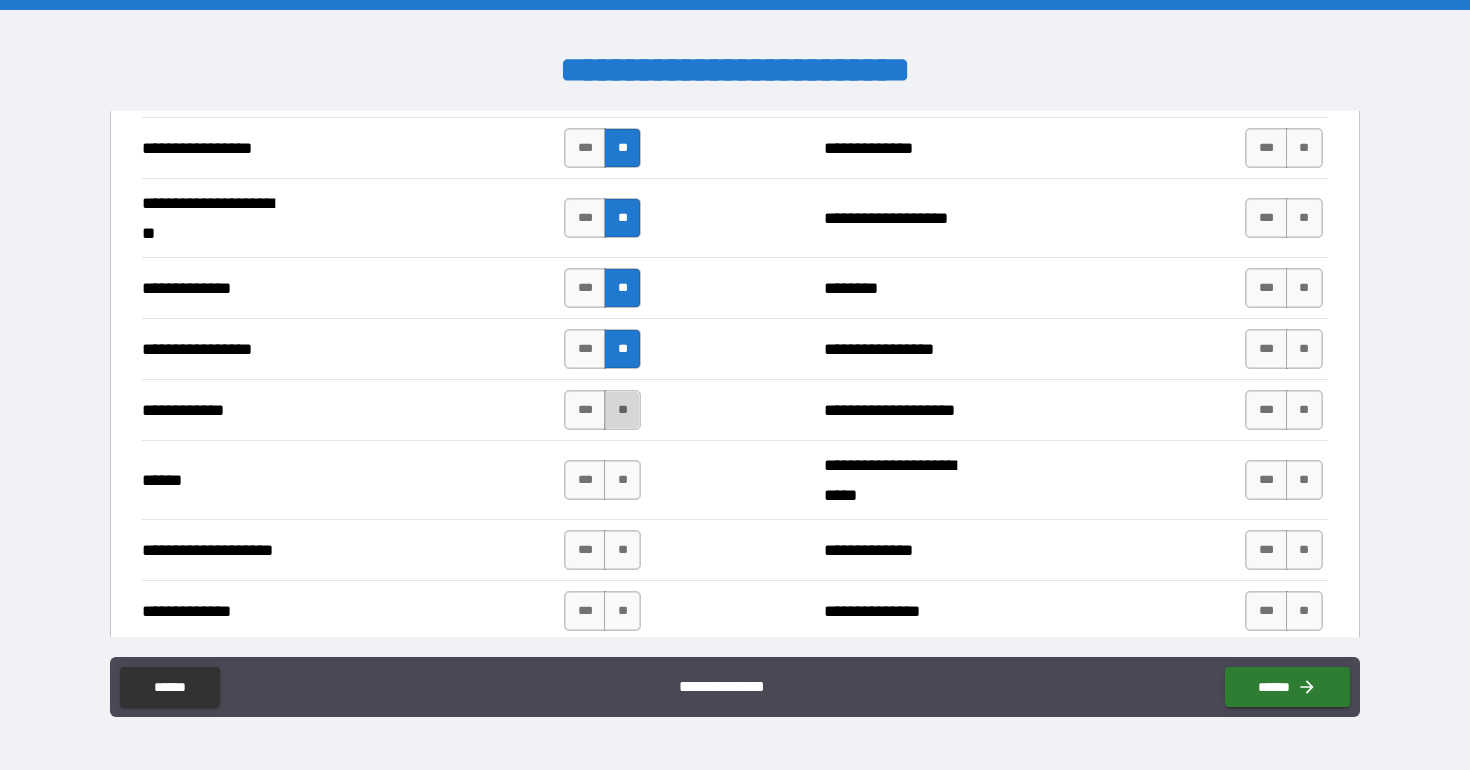 click on "**" at bounding box center [622, 410] 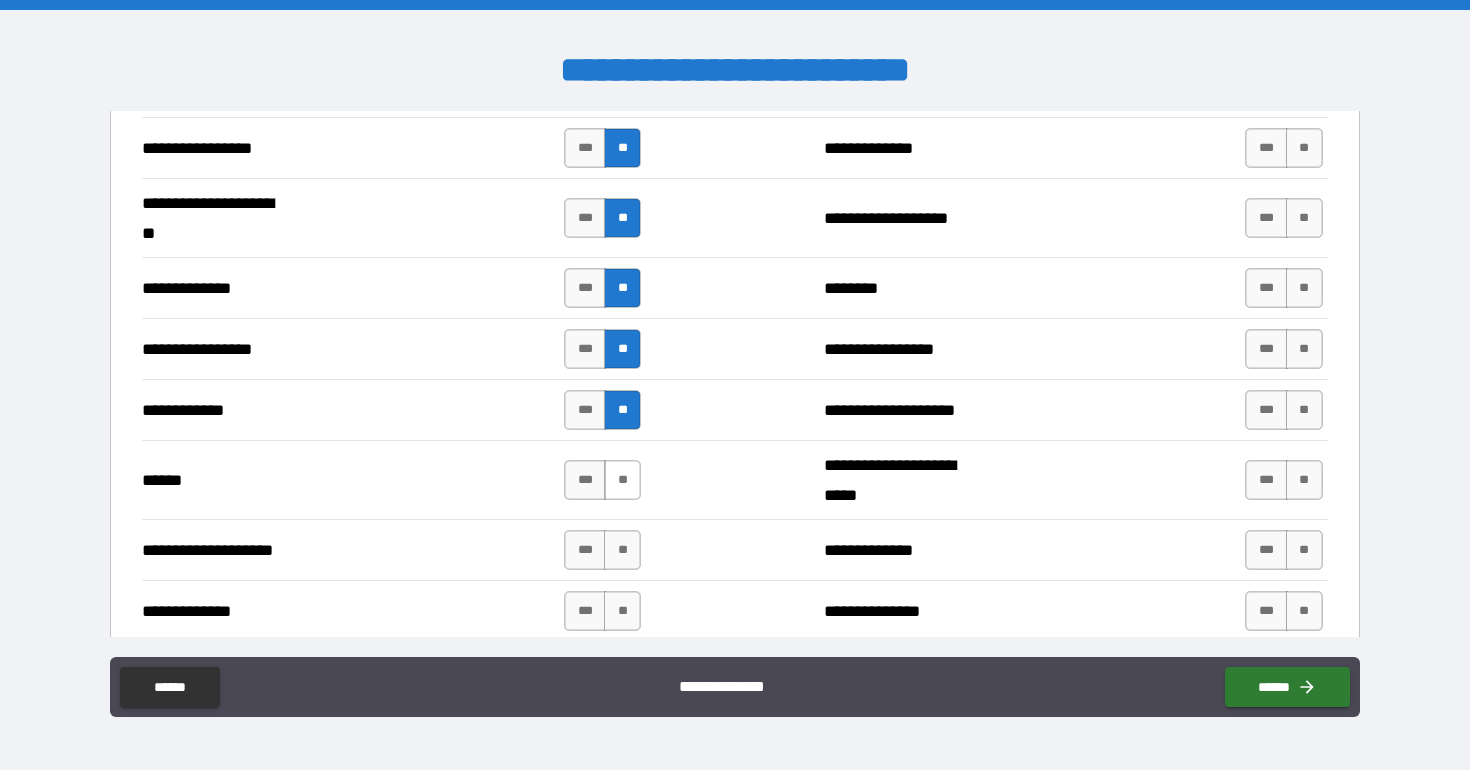 click on "**" at bounding box center (622, 480) 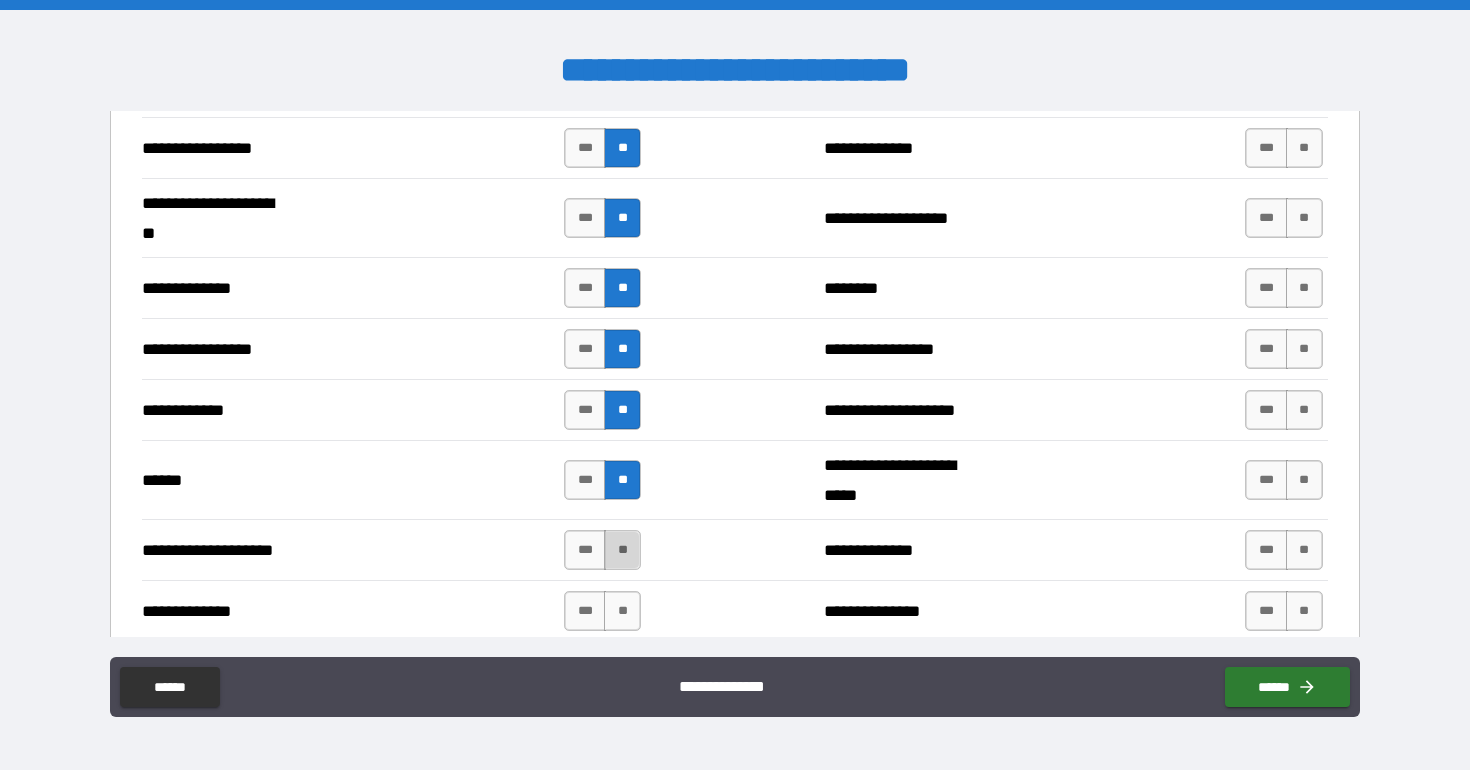 click on "**" at bounding box center [622, 550] 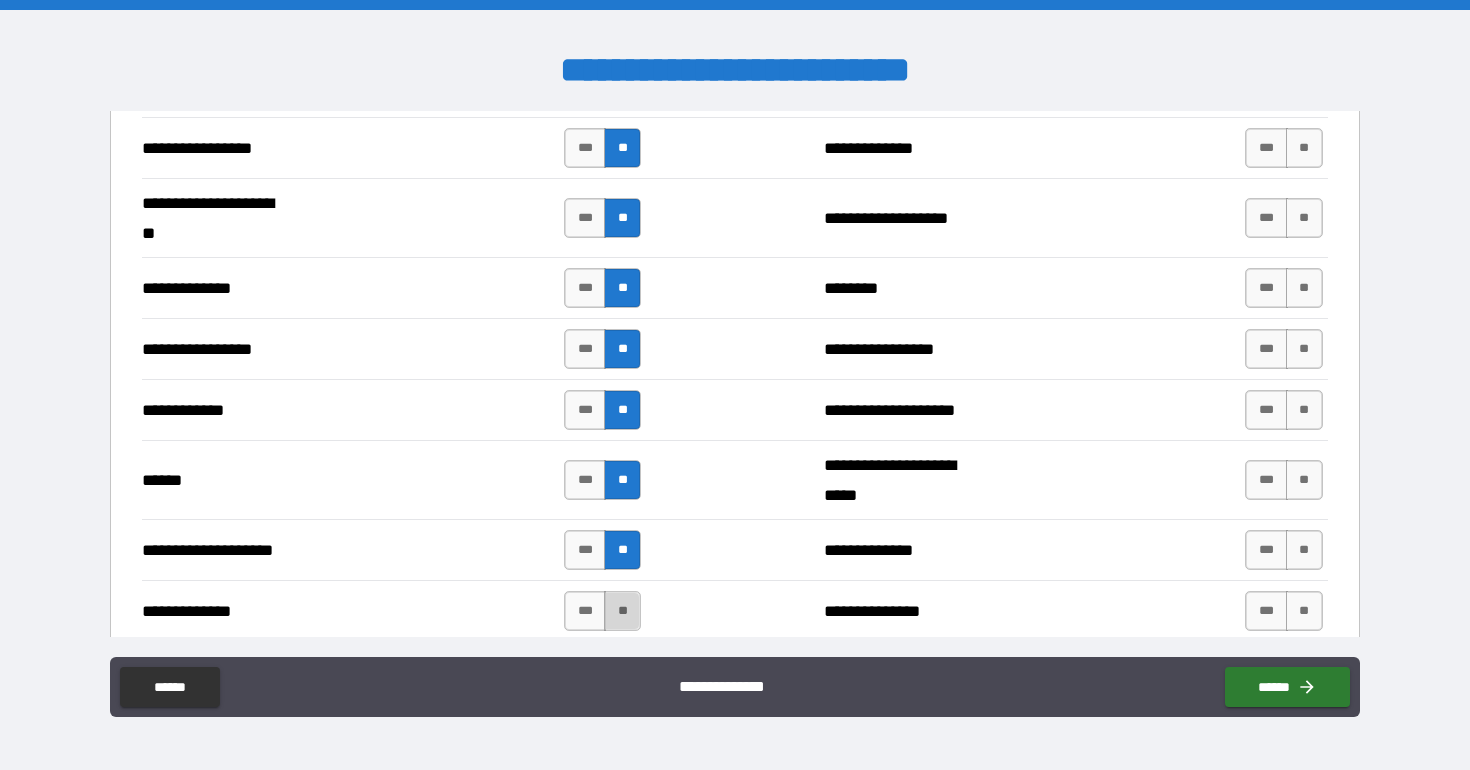 click on "**" at bounding box center (622, 611) 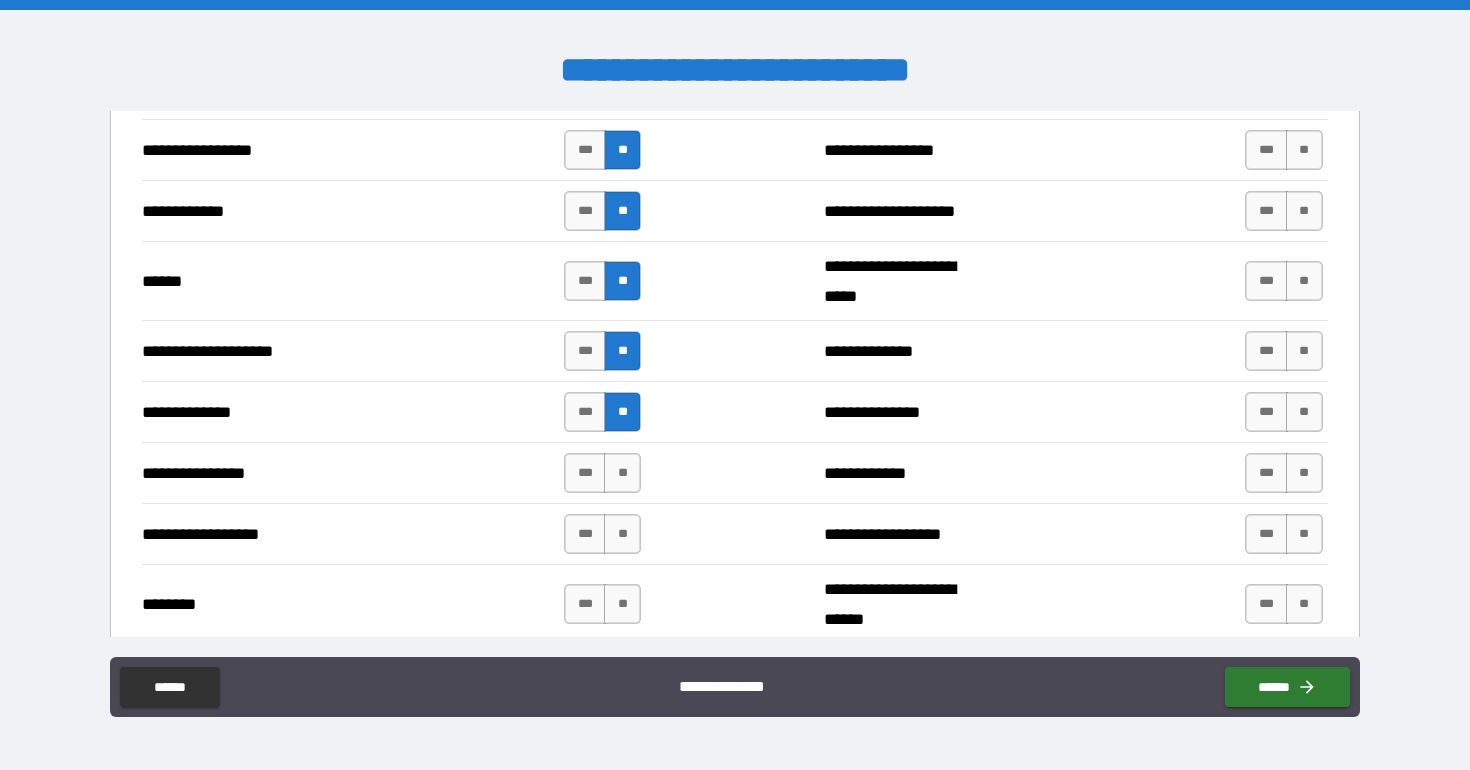 scroll, scrollTop: 2898, scrollLeft: 0, axis: vertical 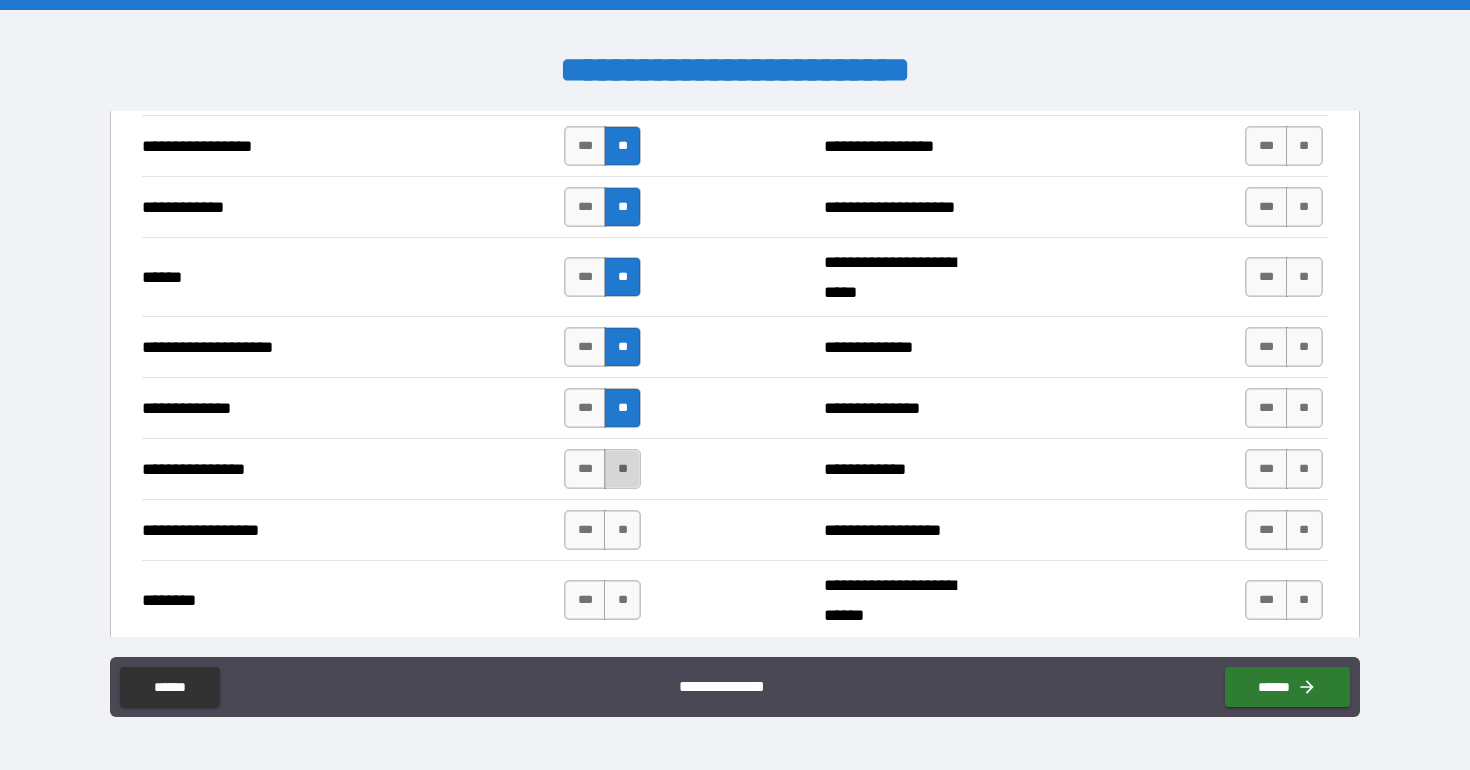 click on "**" at bounding box center [622, 469] 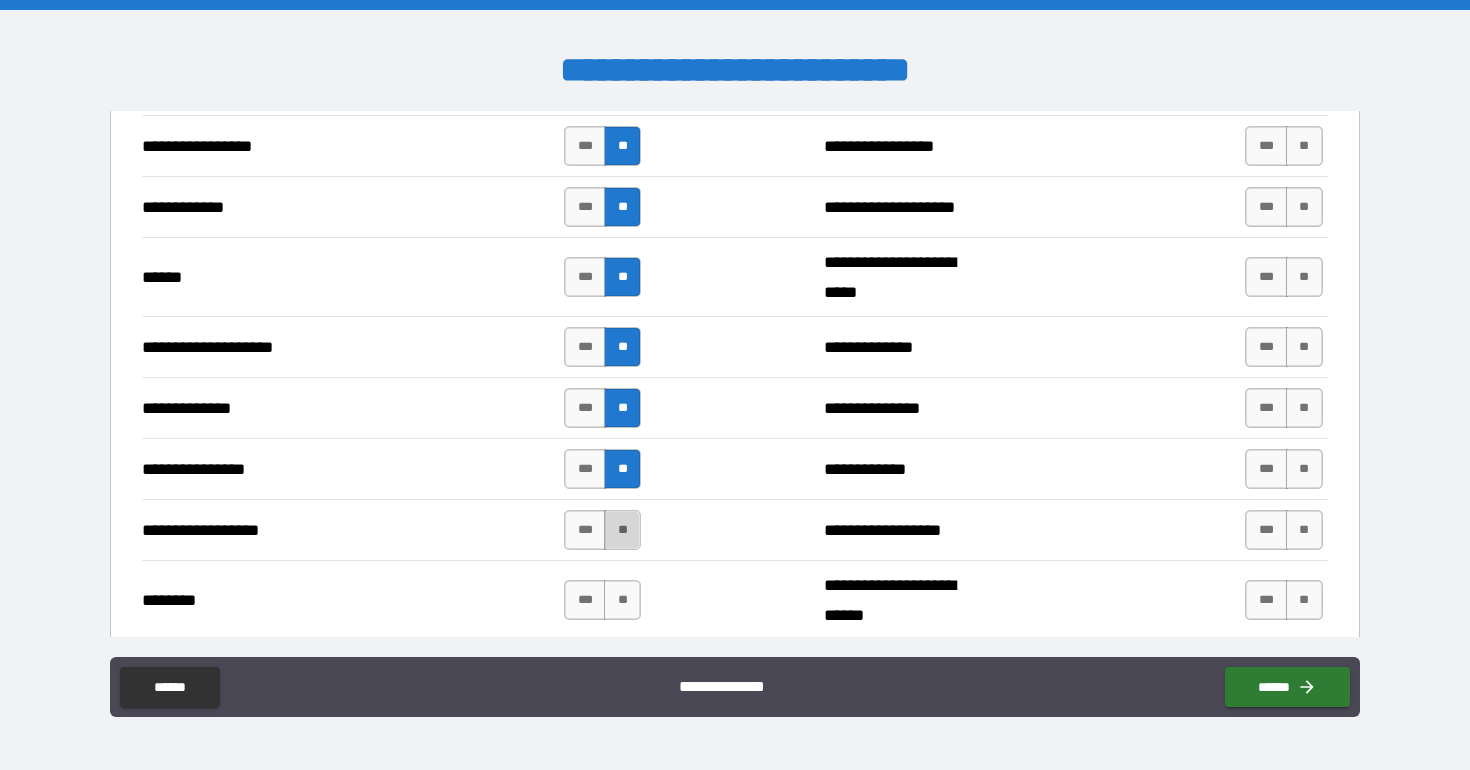 click on "**" at bounding box center (622, 530) 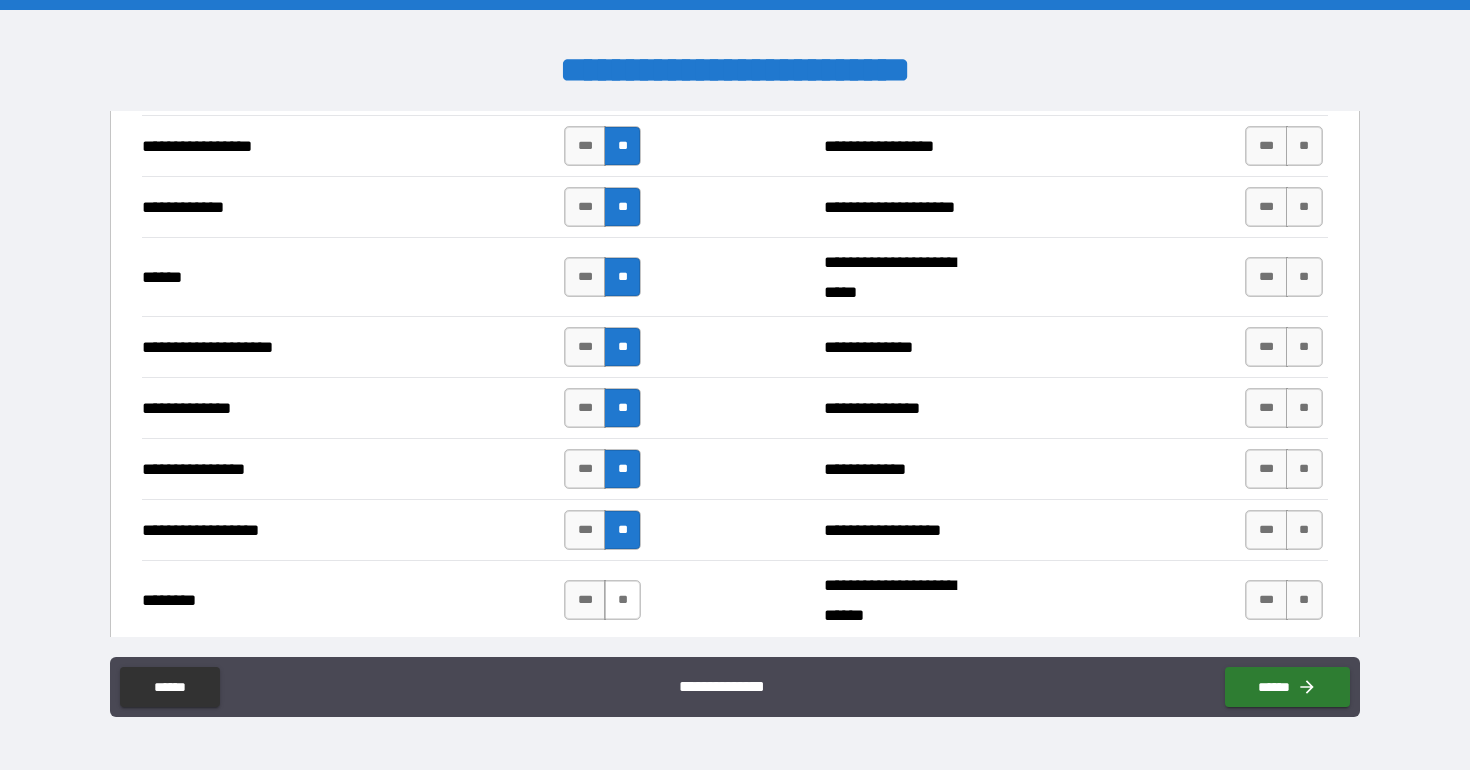 click on "**" at bounding box center (622, 600) 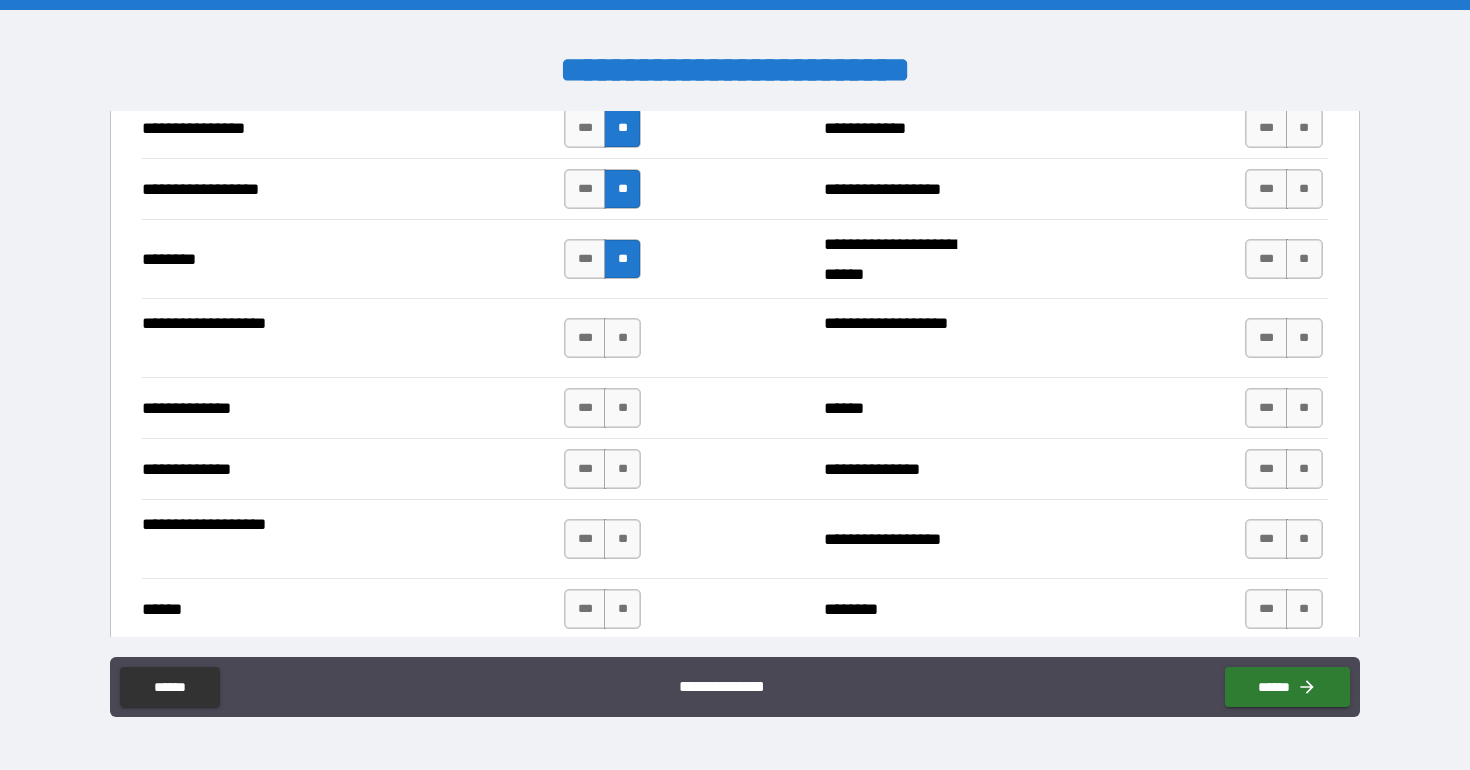 scroll, scrollTop: 3260, scrollLeft: 0, axis: vertical 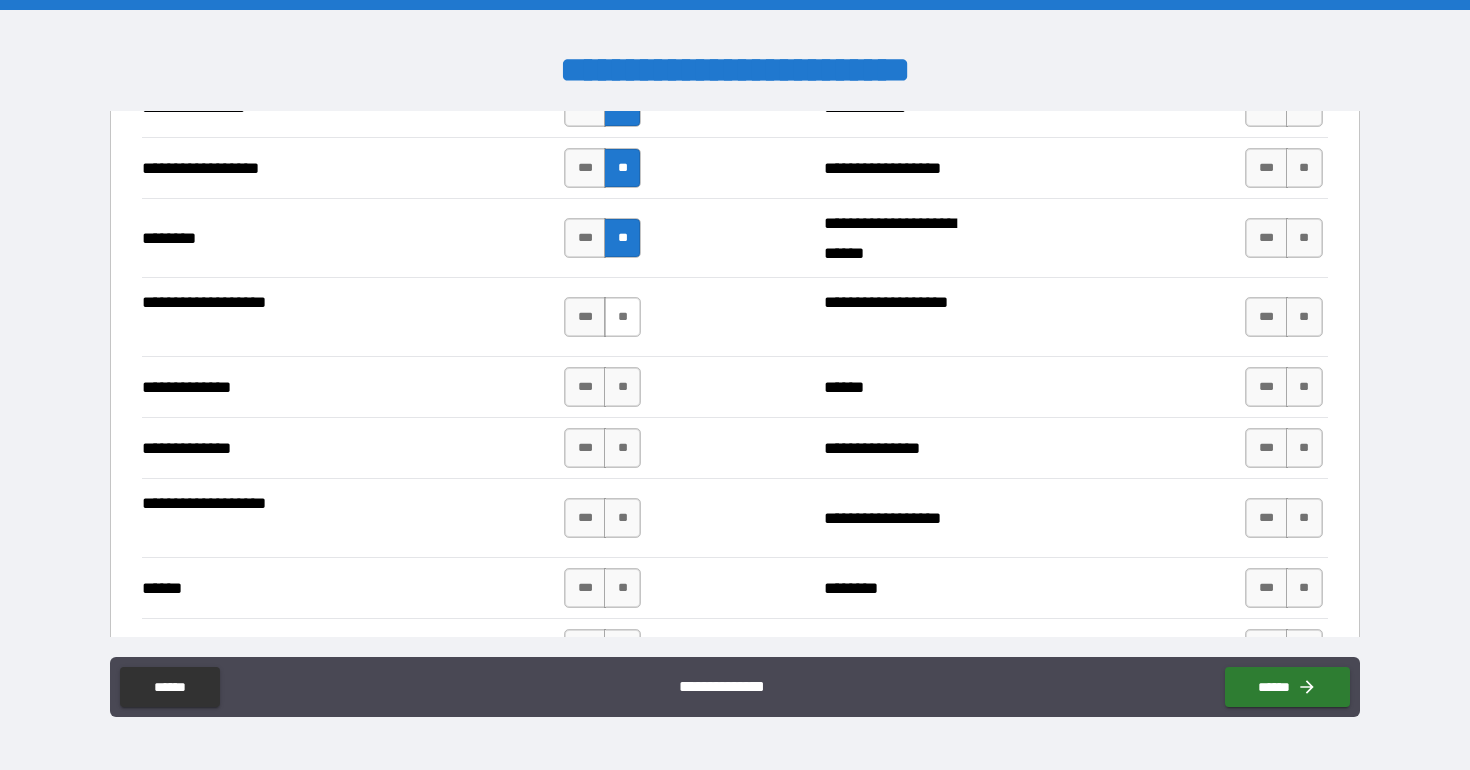 click on "**" at bounding box center [622, 317] 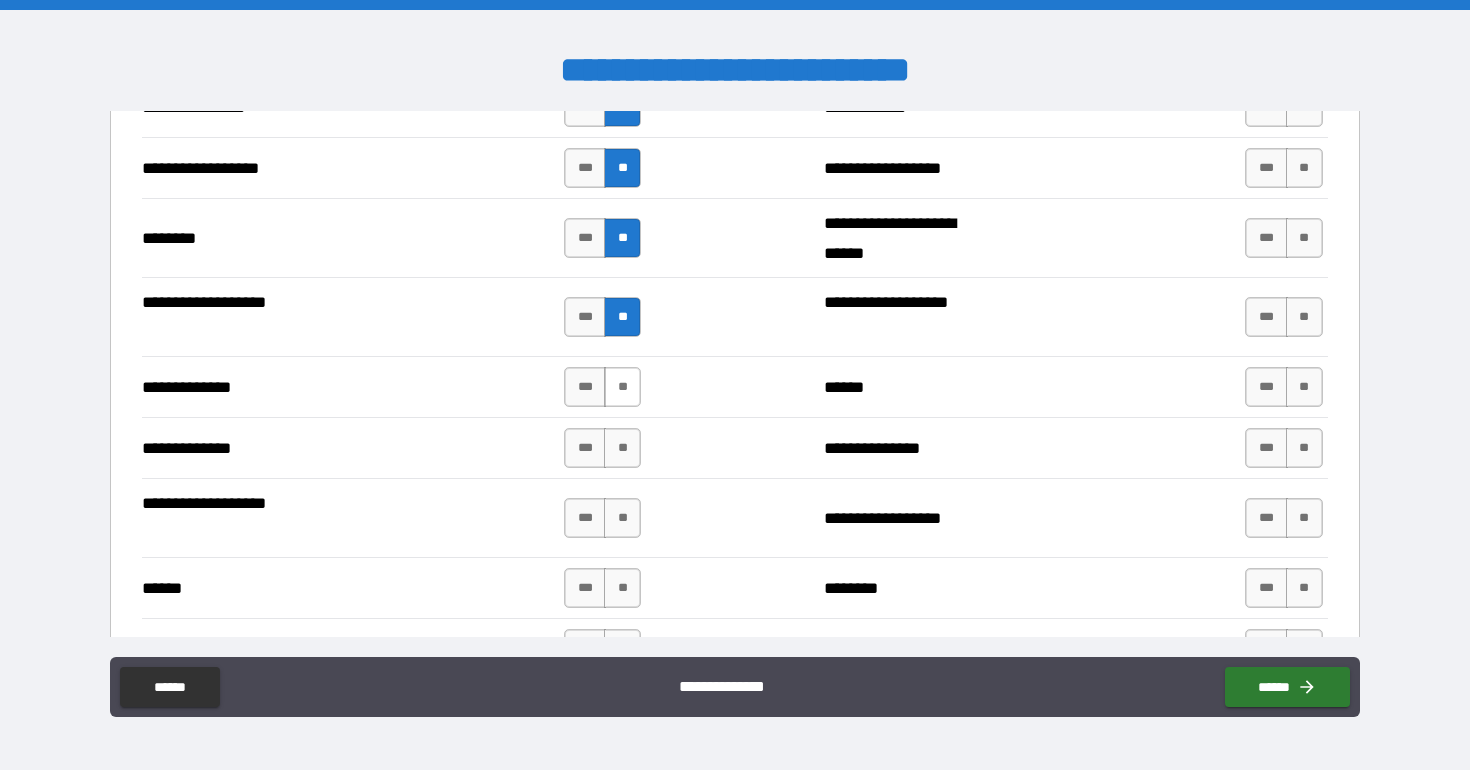 click on "**" at bounding box center [622, 387] 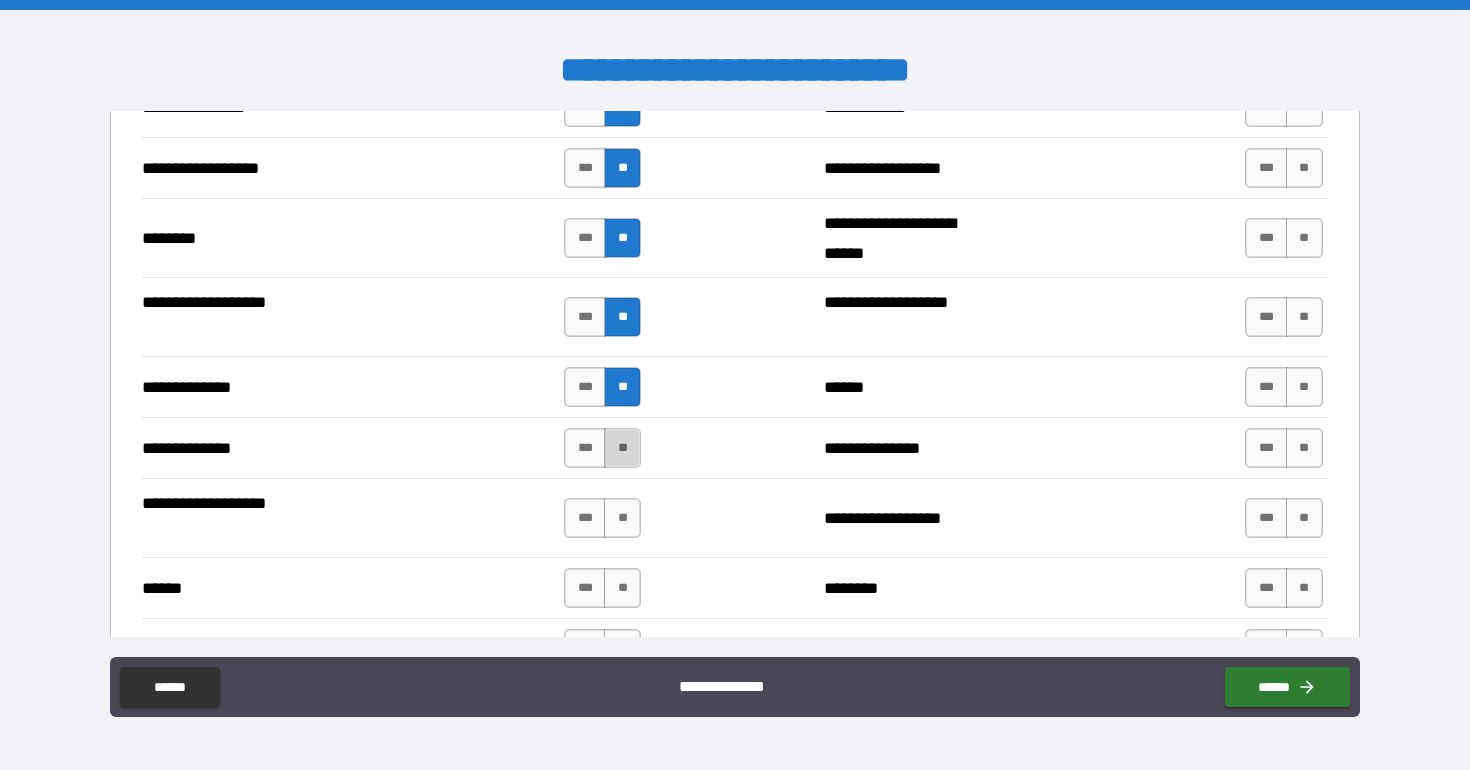 click on "**" at bounding box center (622, 448) 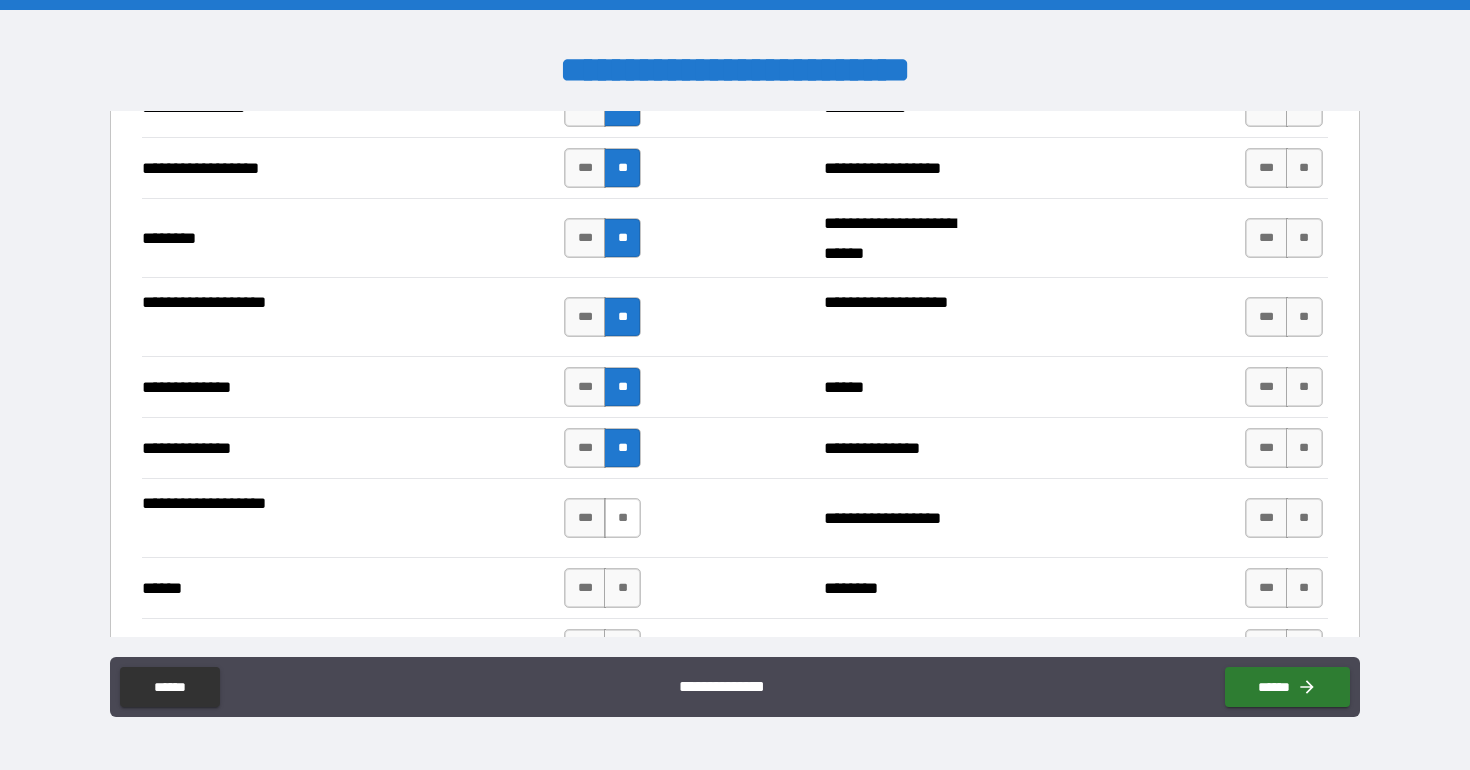 click on "**" at bounding box center (622, 518) 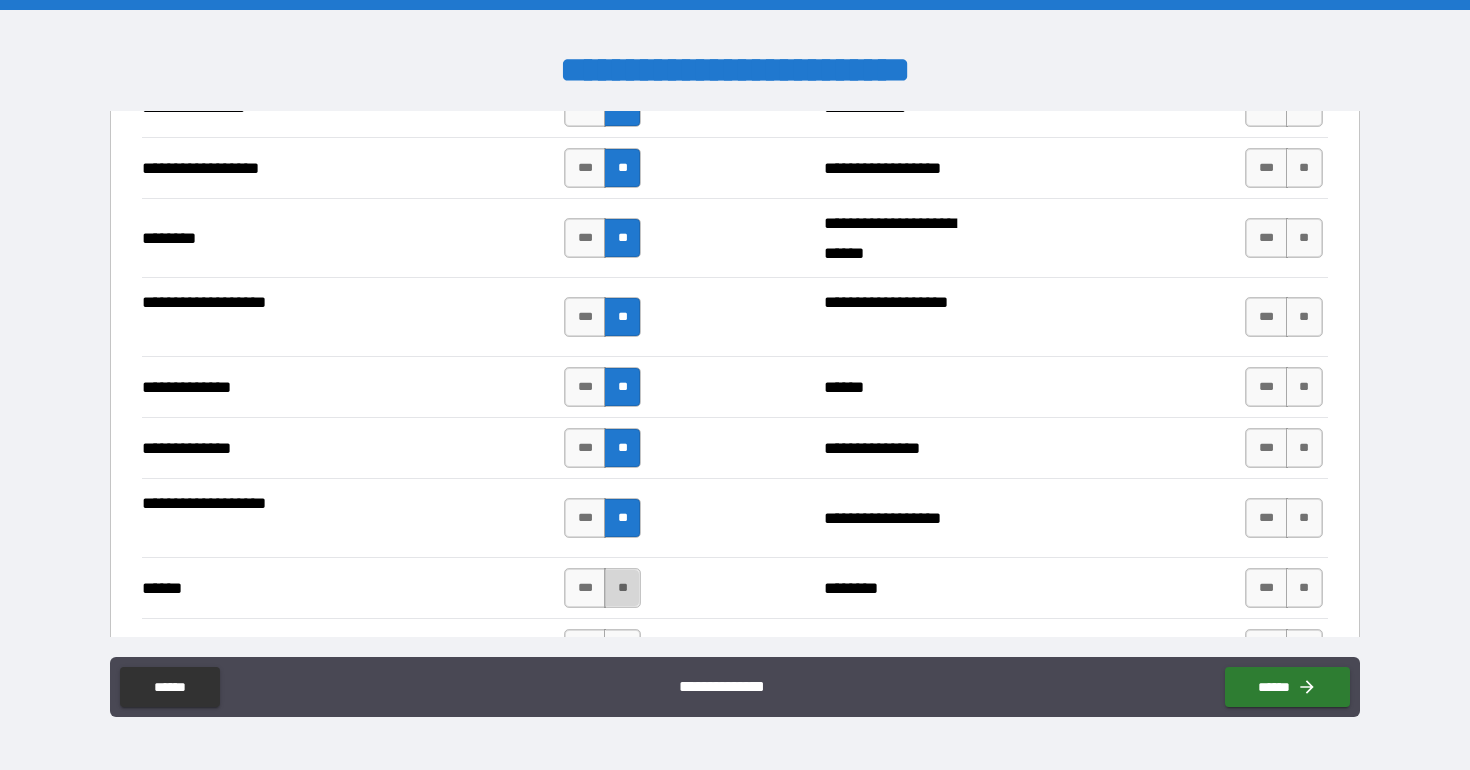 click on "**" at bounding box center [622, 588] 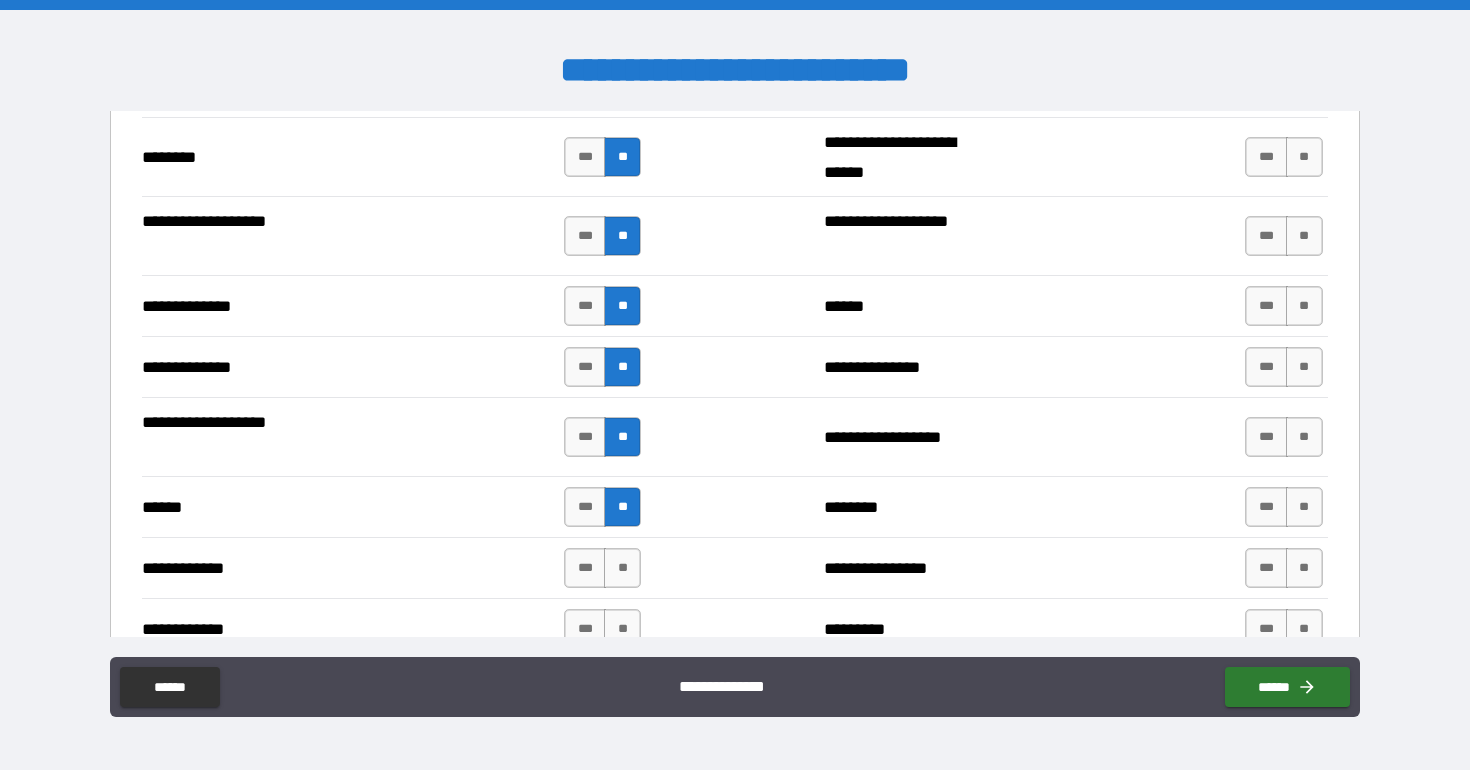 scroll, scrollTop: 3343, scrollLeft: 0, axis: vertical 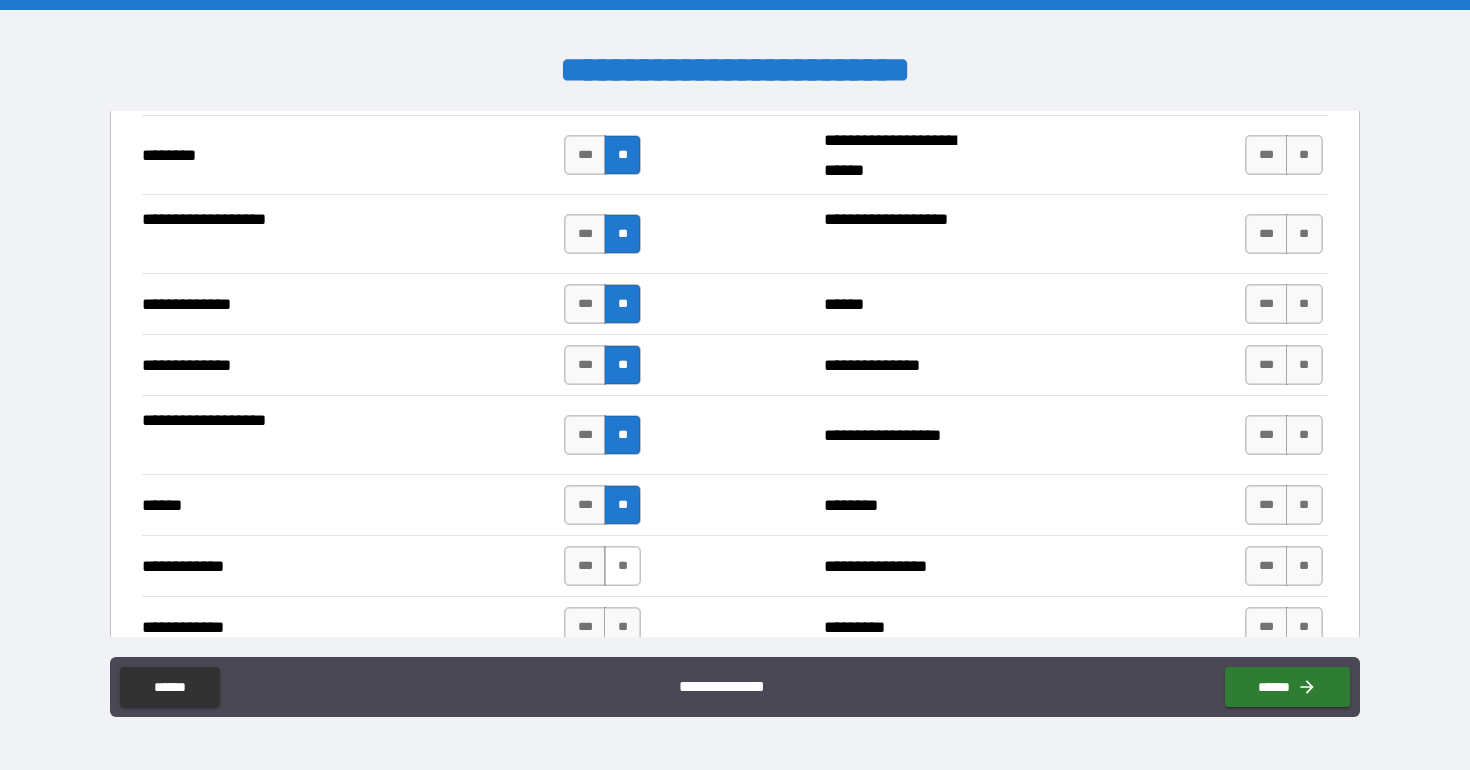 click on "**" at bounding box center [622, 566] 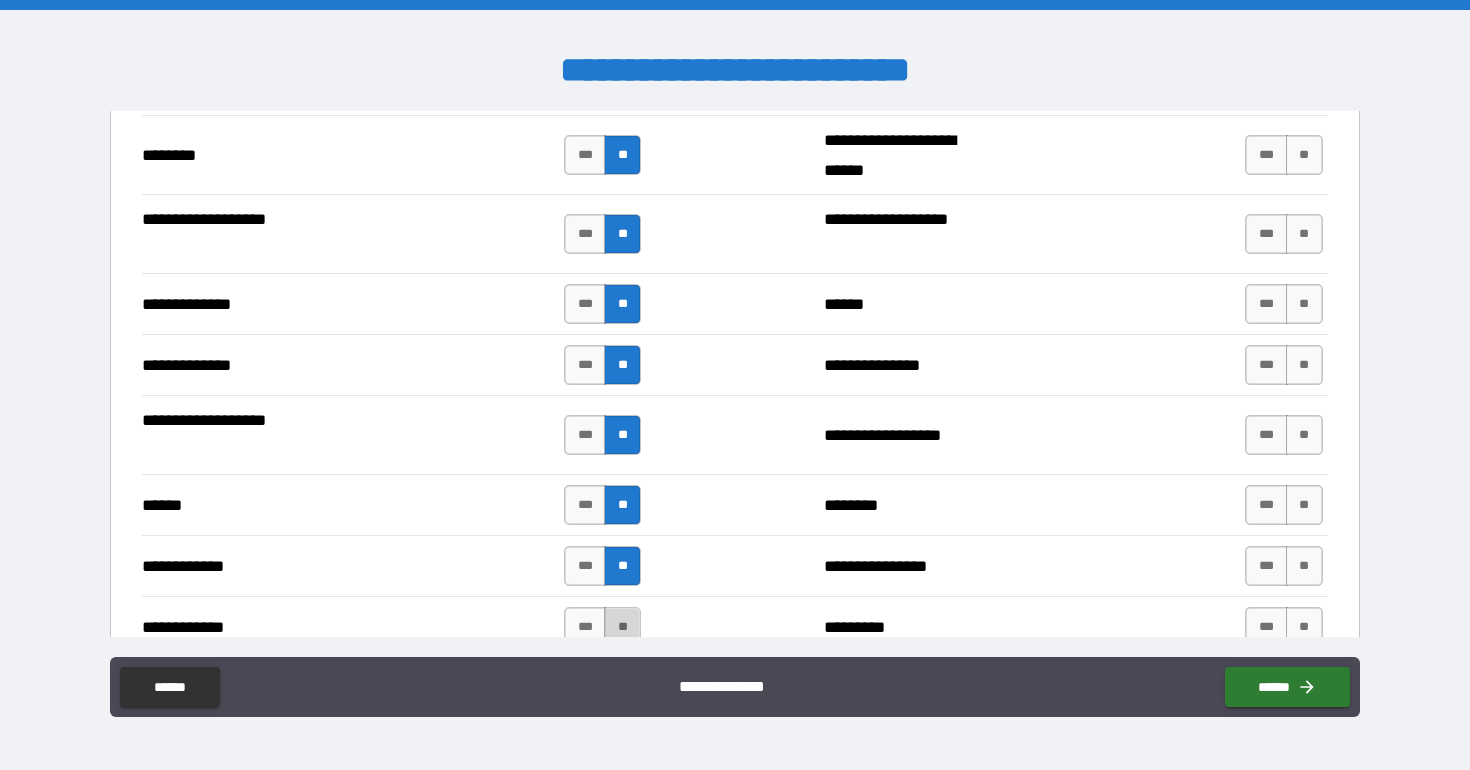 click on "**" at bounding box center [622, 627] 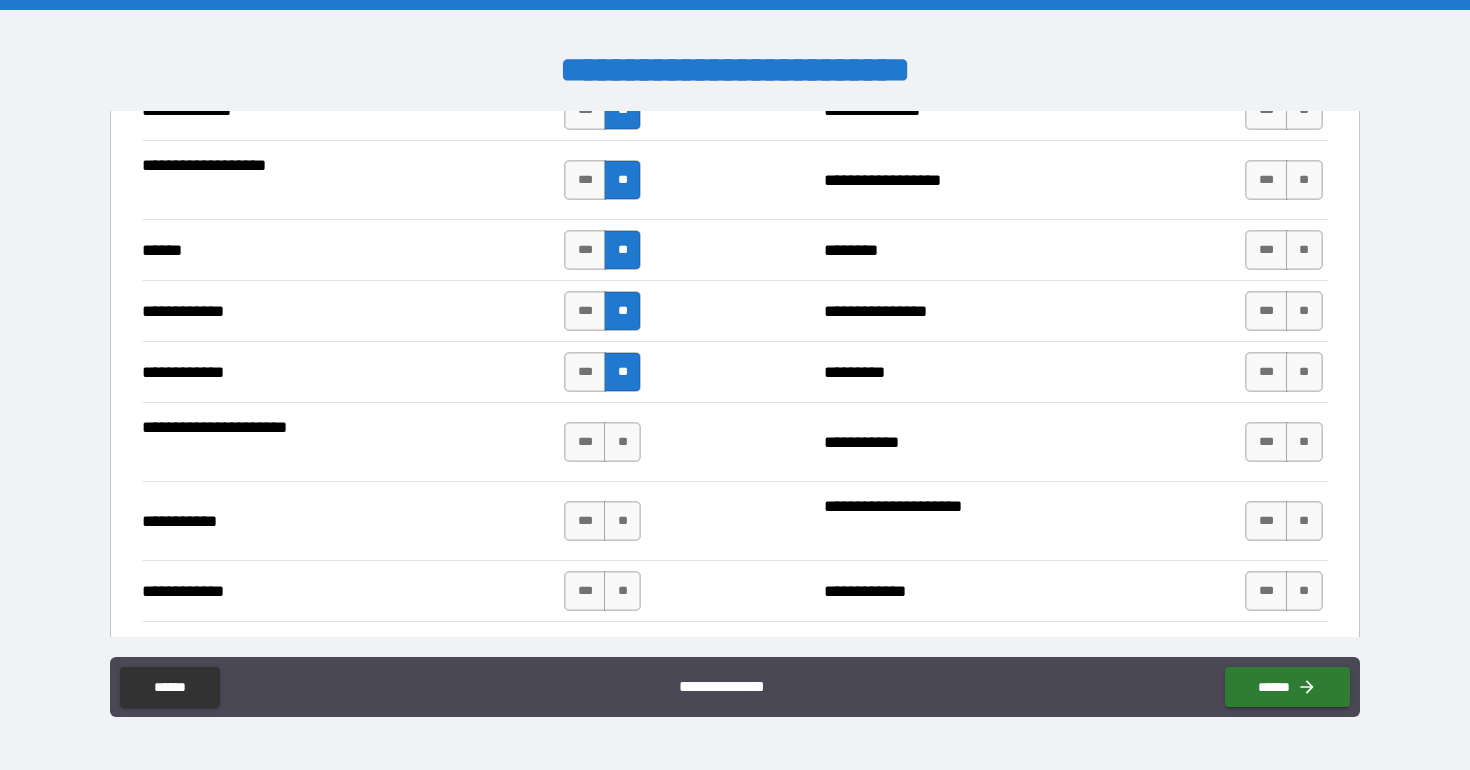 scroll, scrollTop: 3599, scrollLeft: 0, axis: vertical 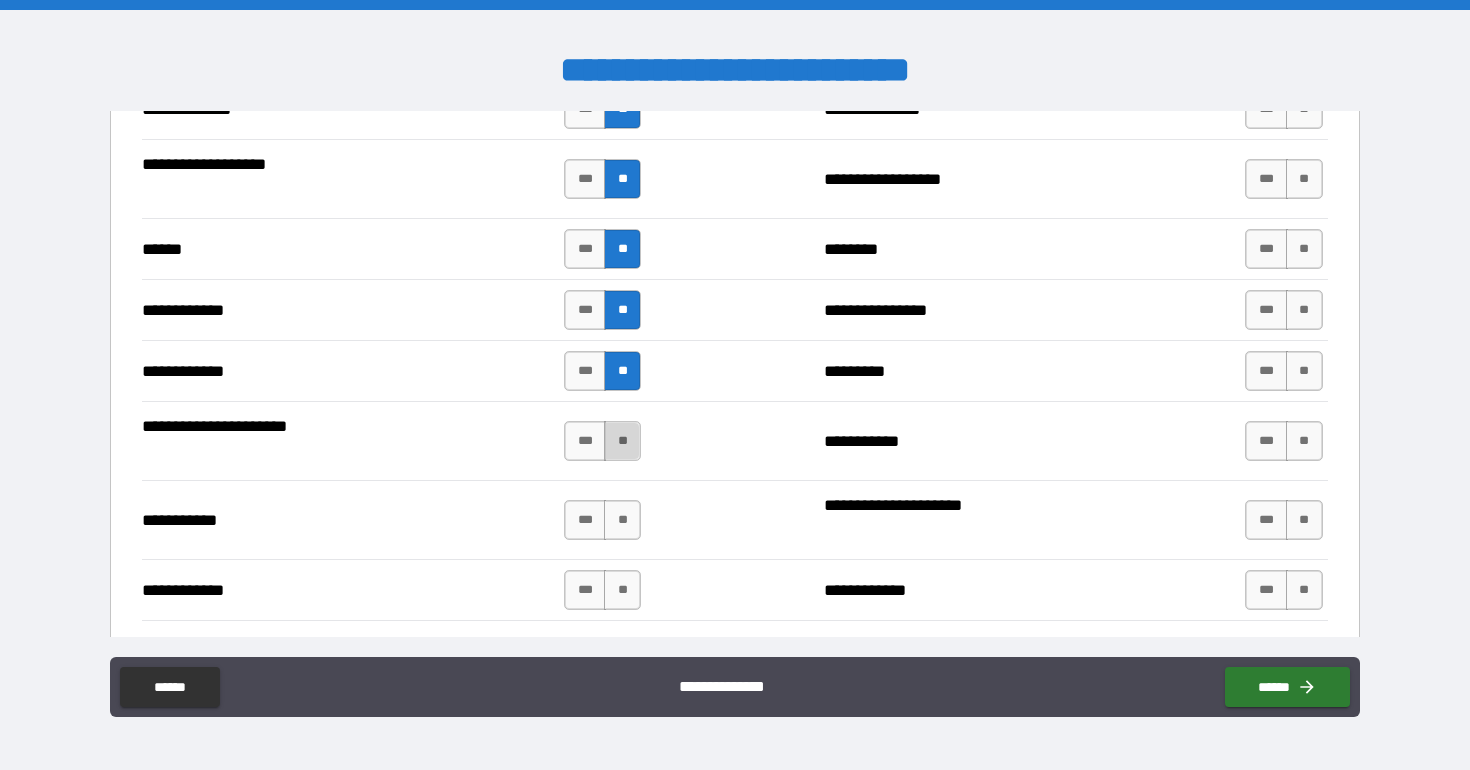 click on "**" at bounding box center [622, 441] 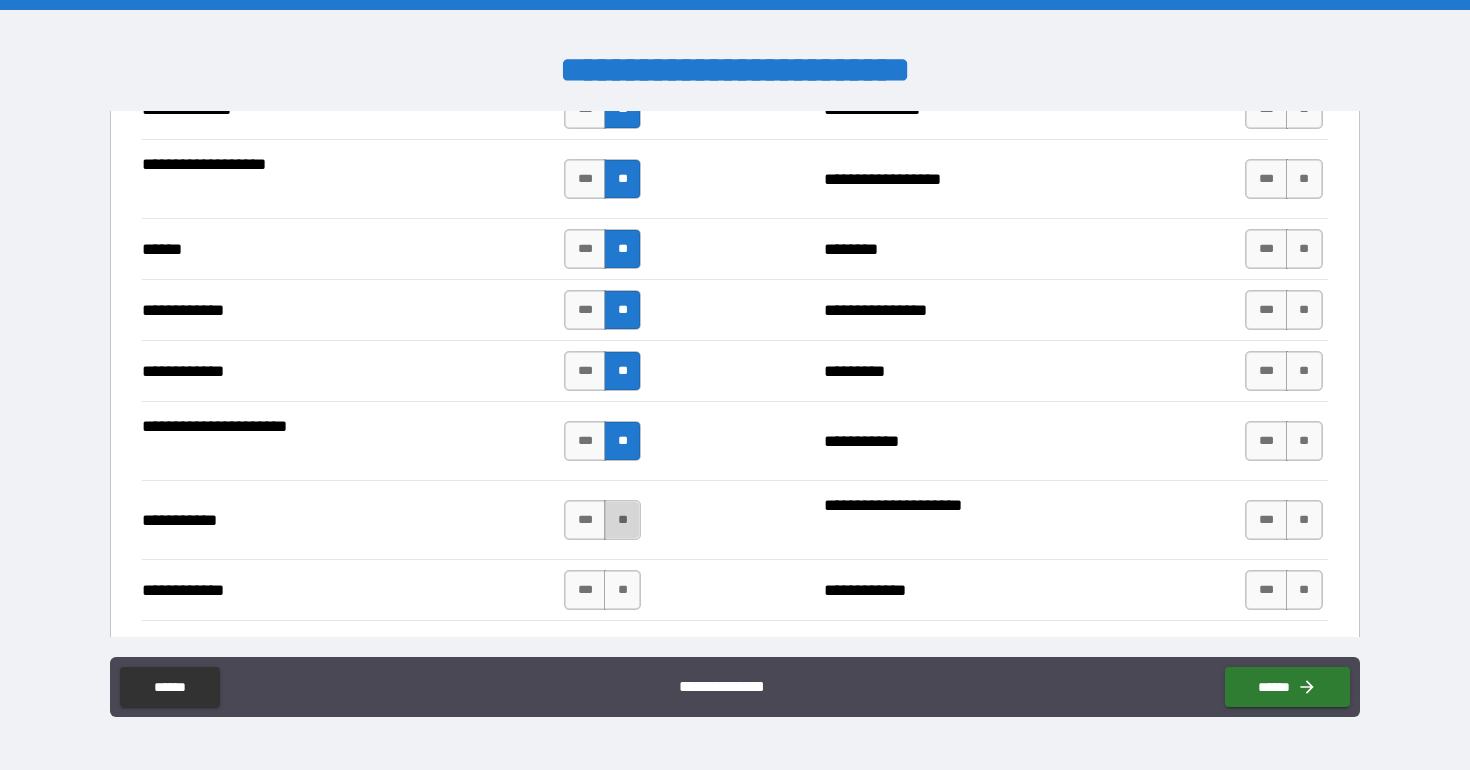 click on "**" at bounding box center (622, 520) 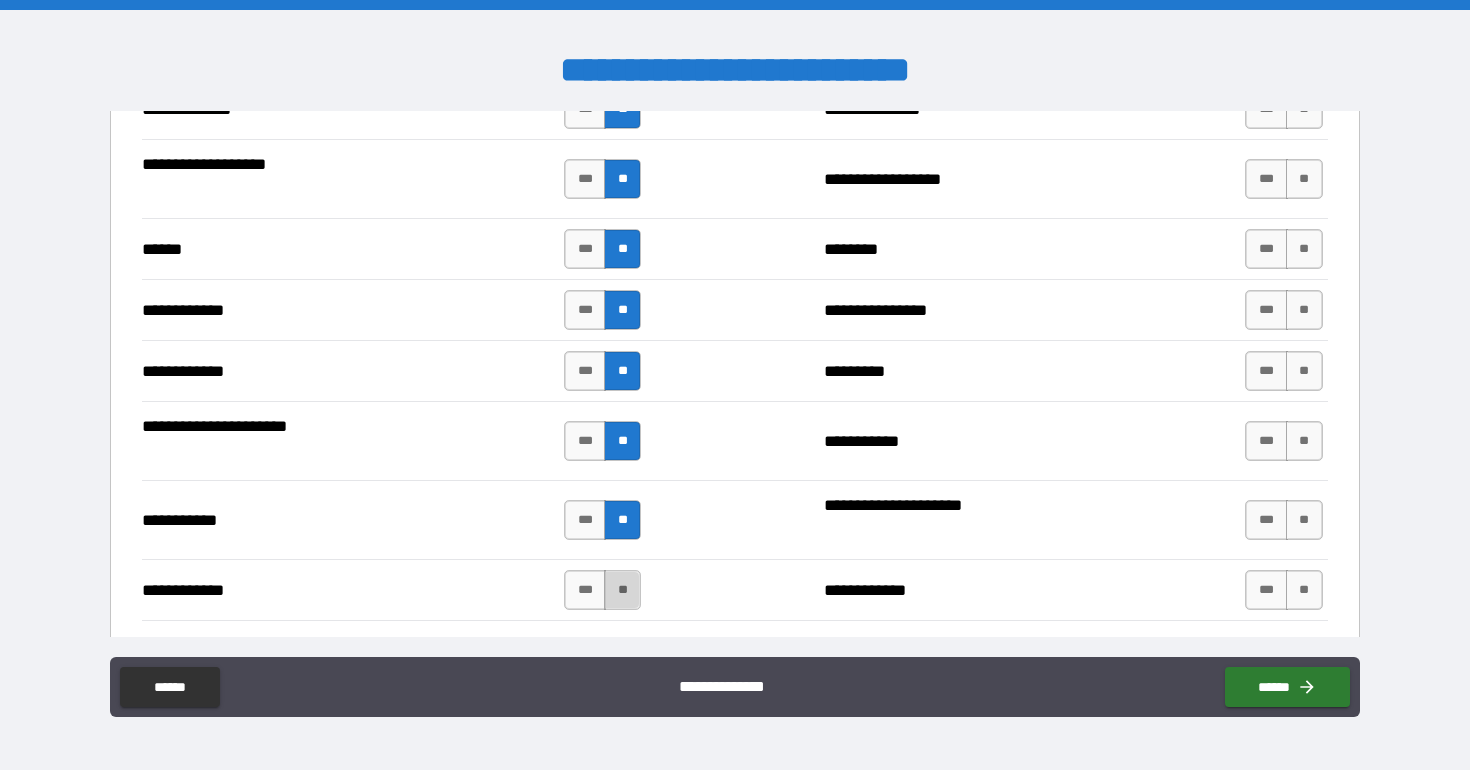 click on "**" at bounding box center [622, 590] 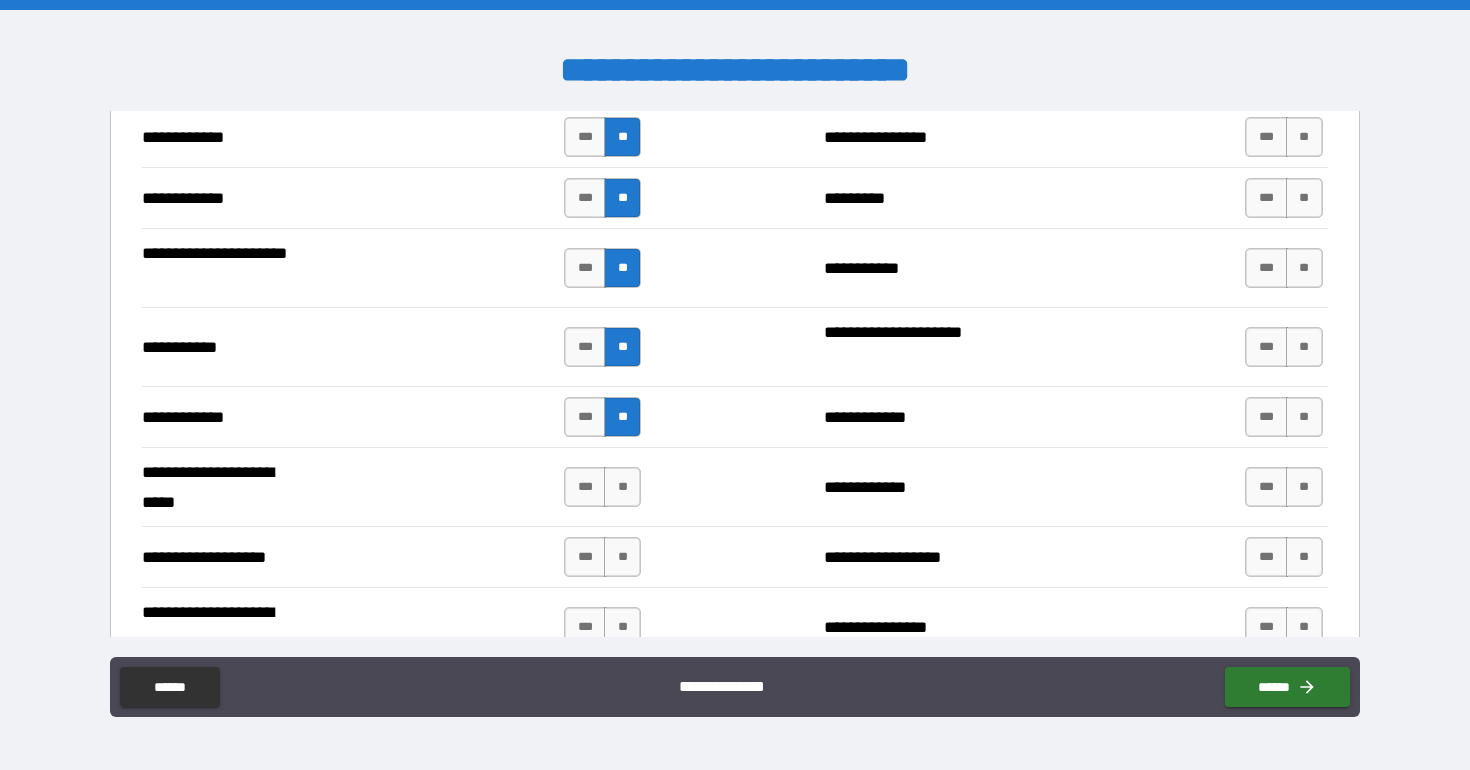scroll, scrollTop: 3786, scrollLeft: 0, axis: vertical 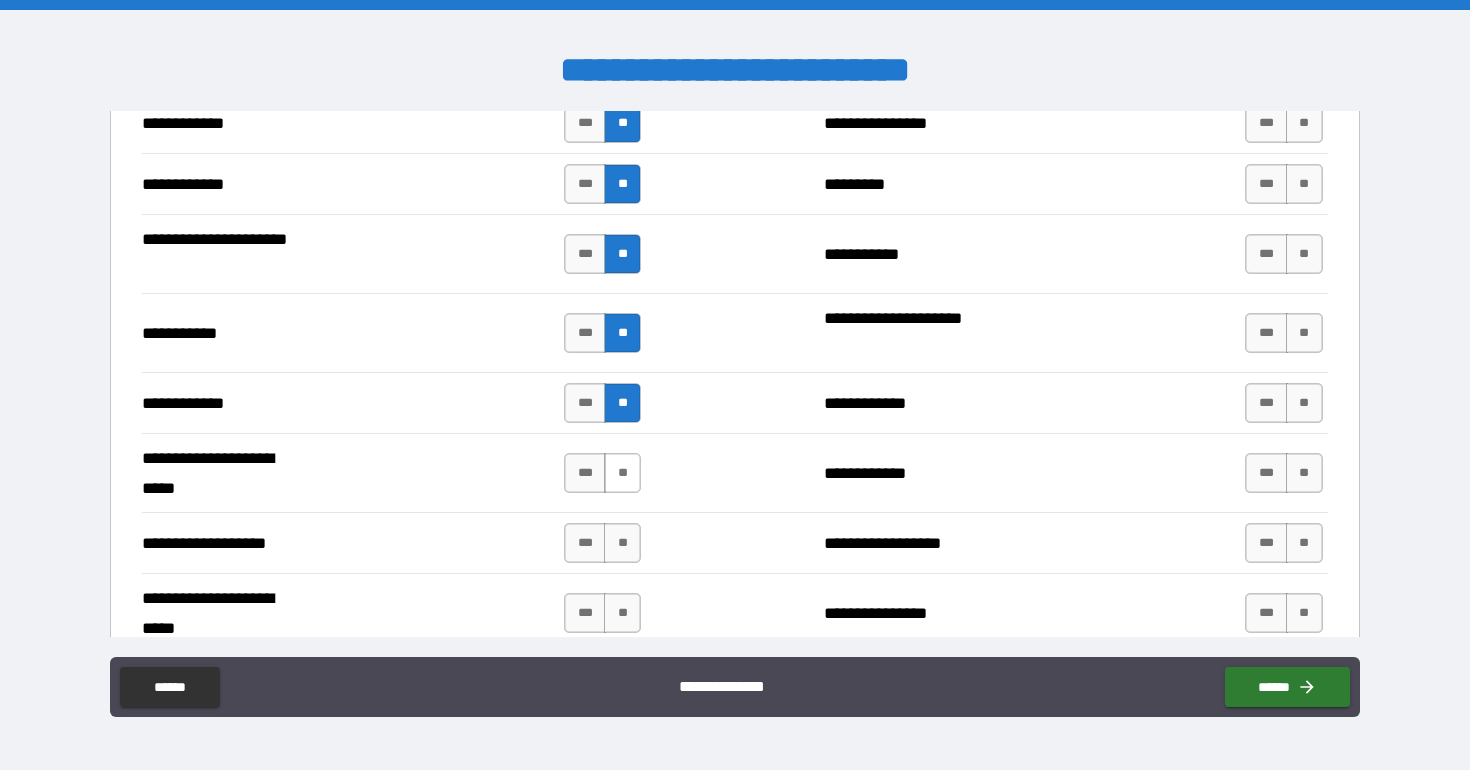 click on "**" at bounding box center [622, 473] 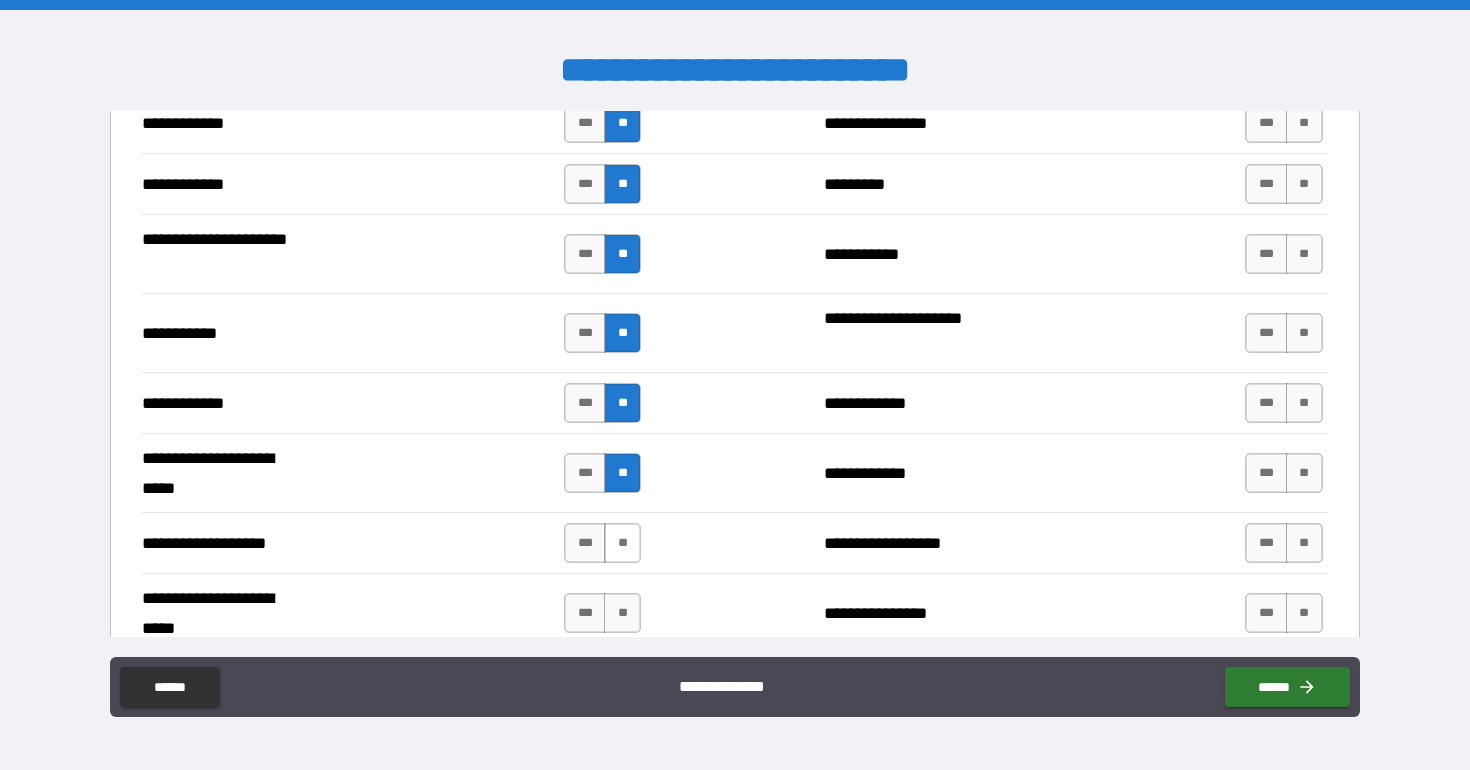 click on "**" at bounding box center (622, 543) 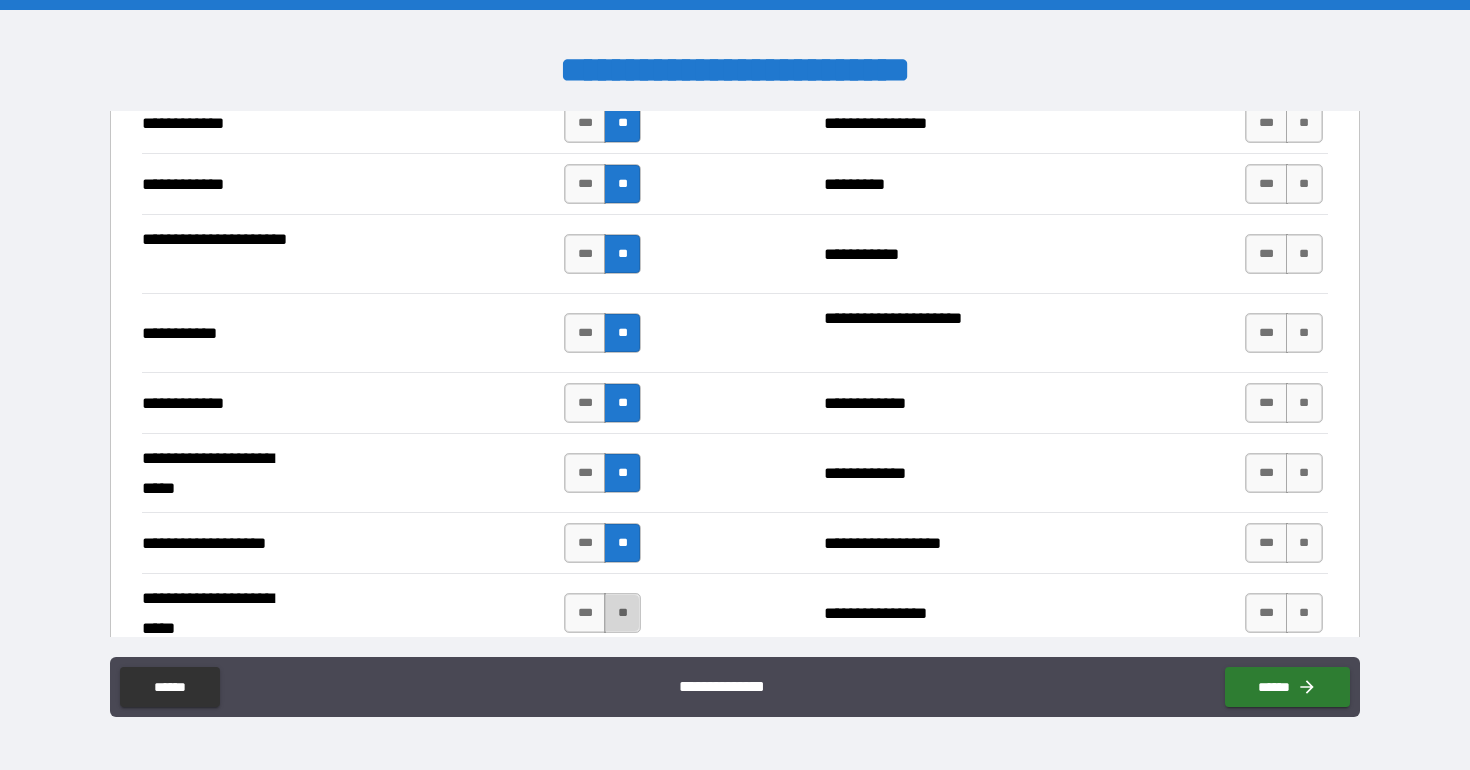 click on "**" at bounding box center (622, 613) 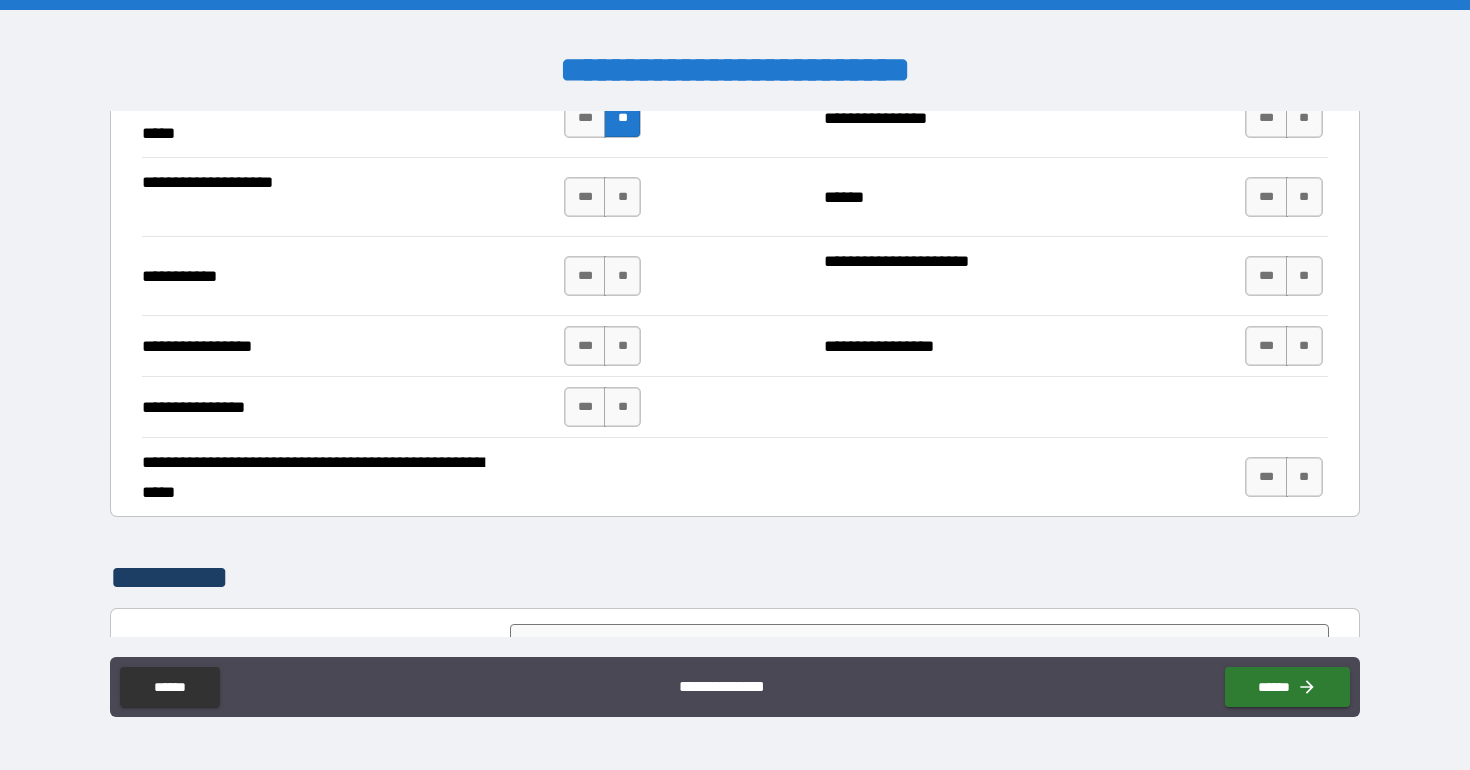 scroll, scrollTop: 4274, scrollLeft: 0, axis: vertical 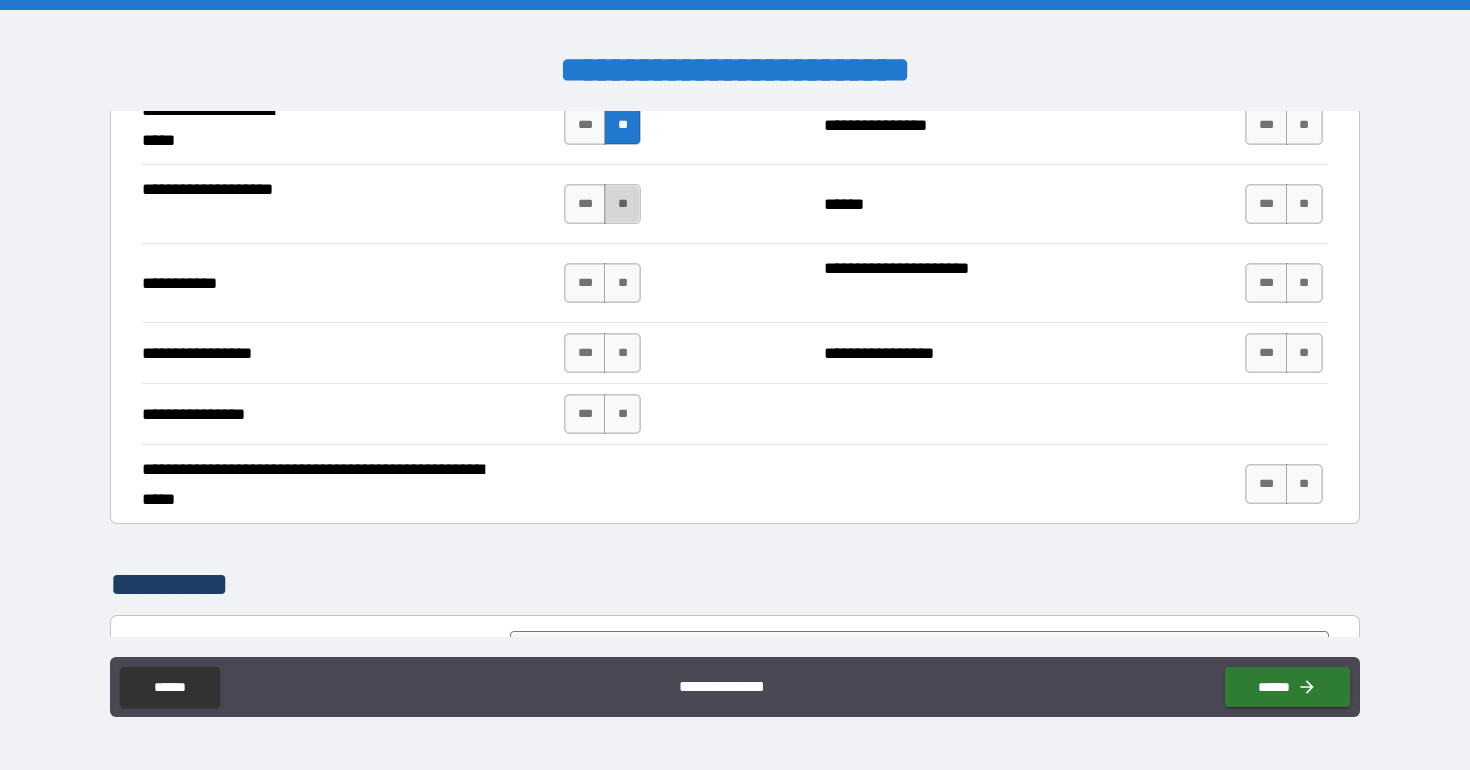 click on "**" at bounding box center [622, 204] 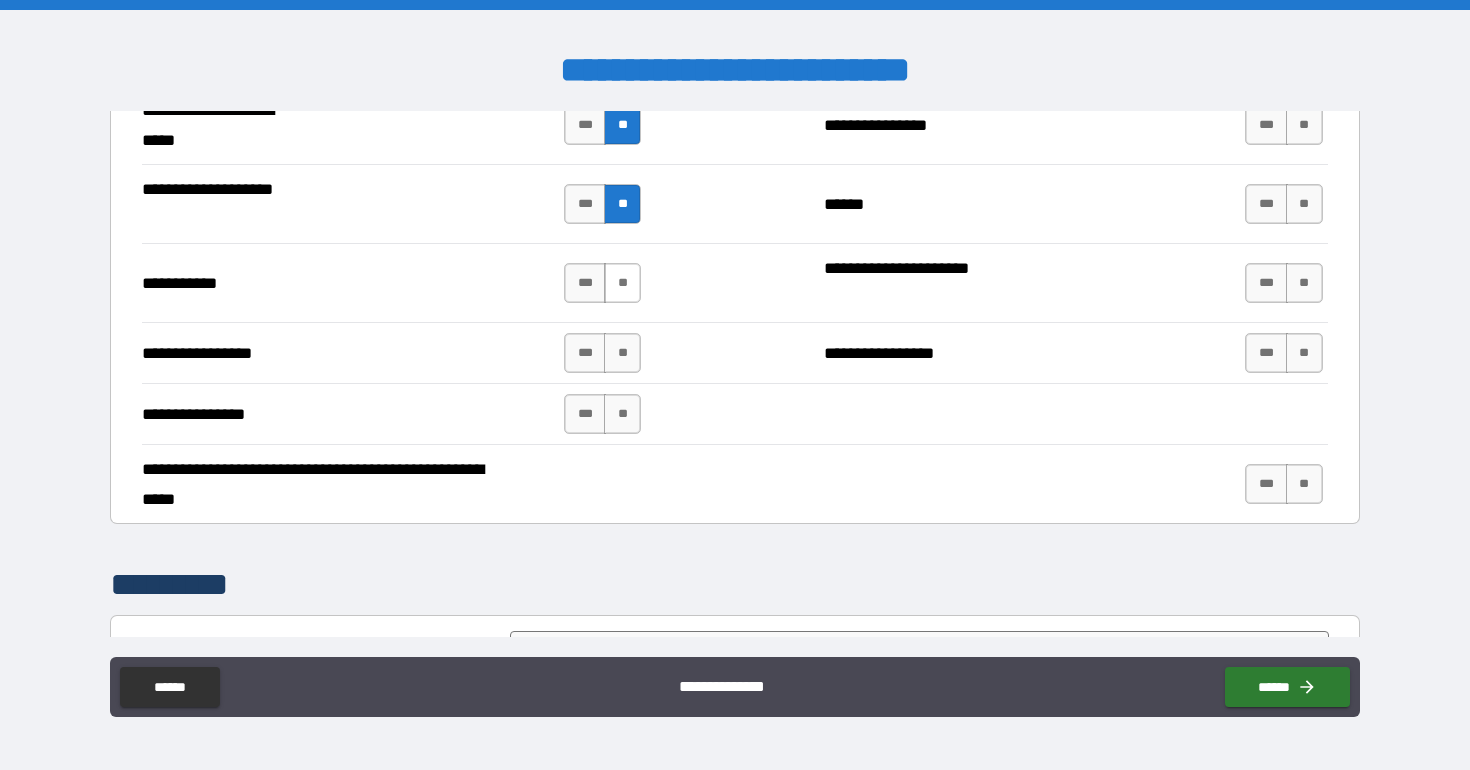 click on "**" at bounding box center [622, 283] 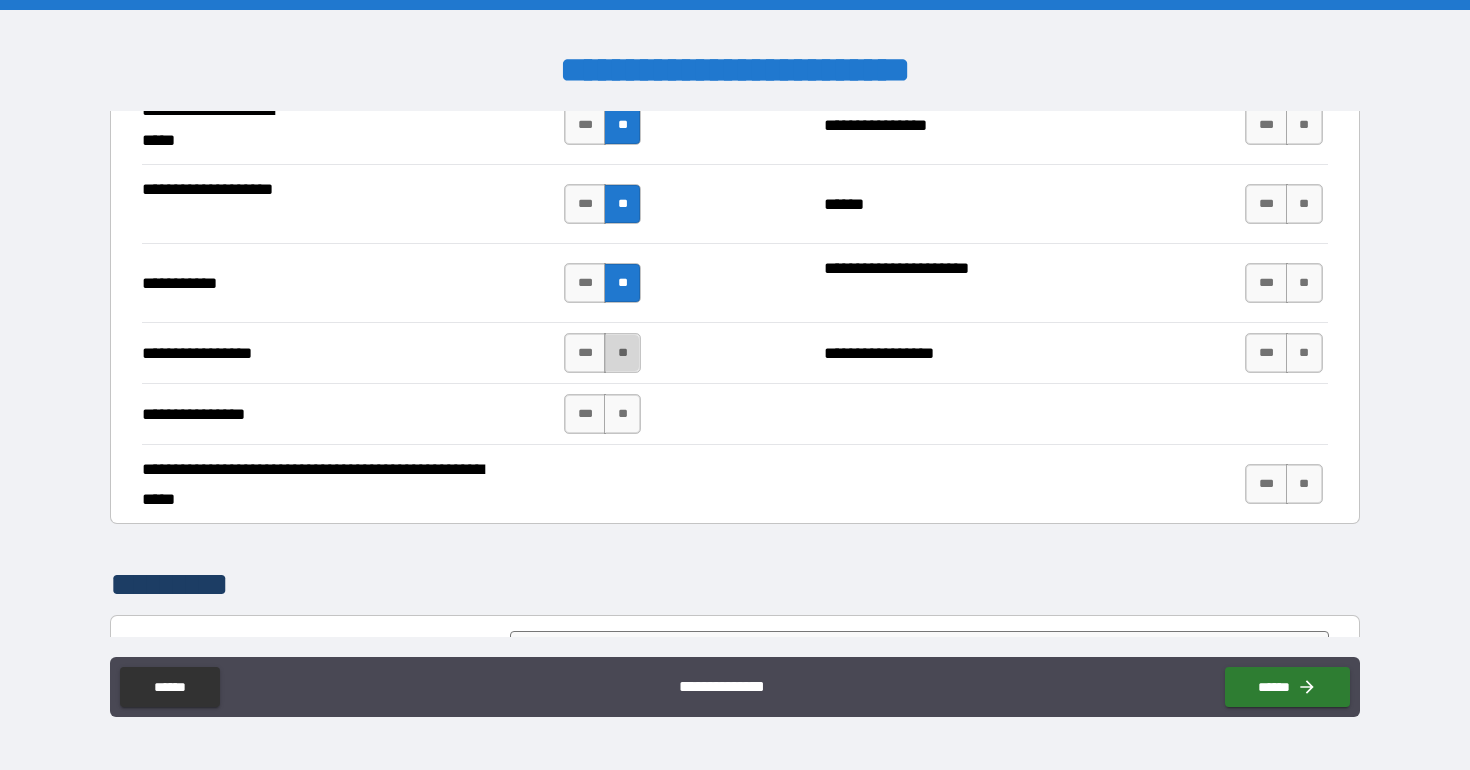 click on "**" at bounding box center (622, 353) 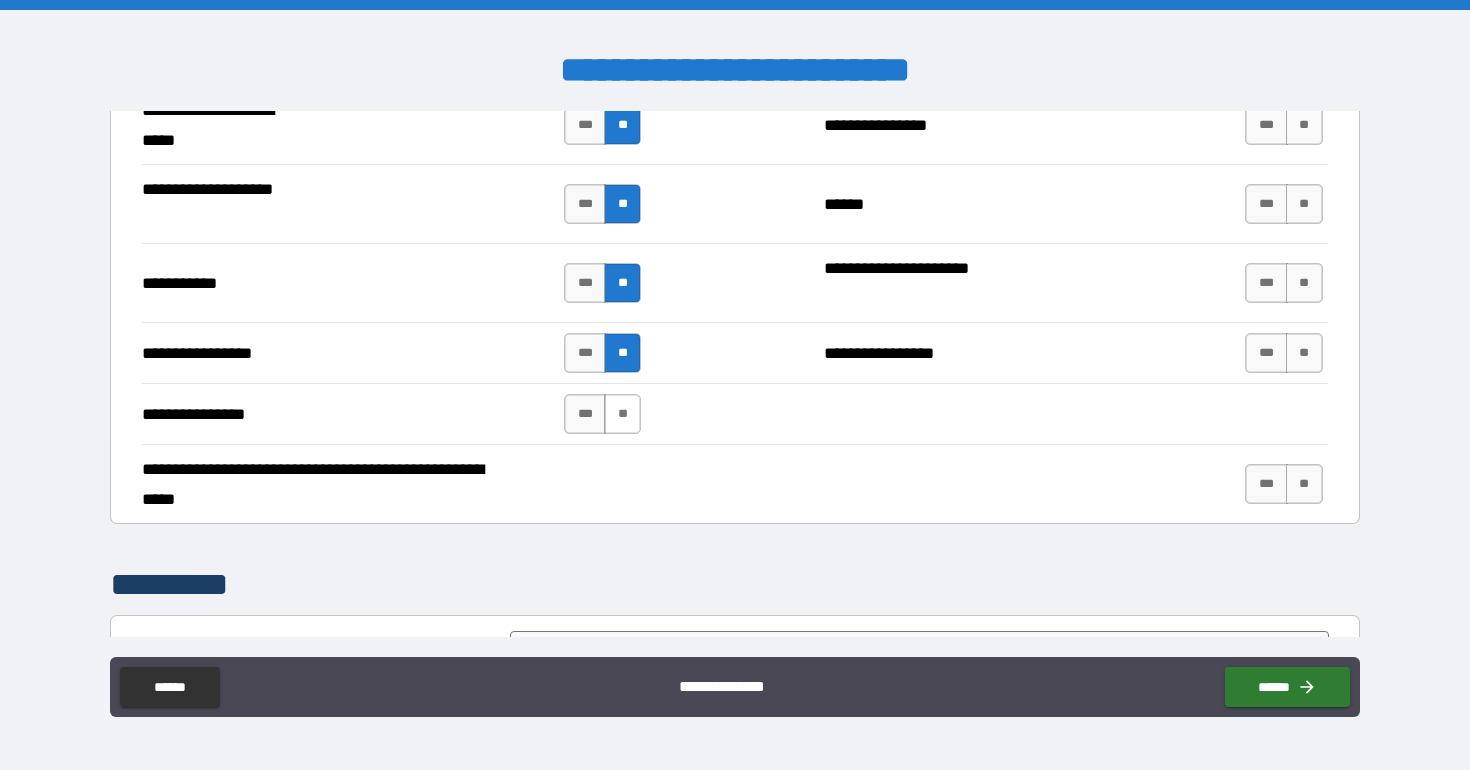 click on "**" at bounding box center [622, 414] 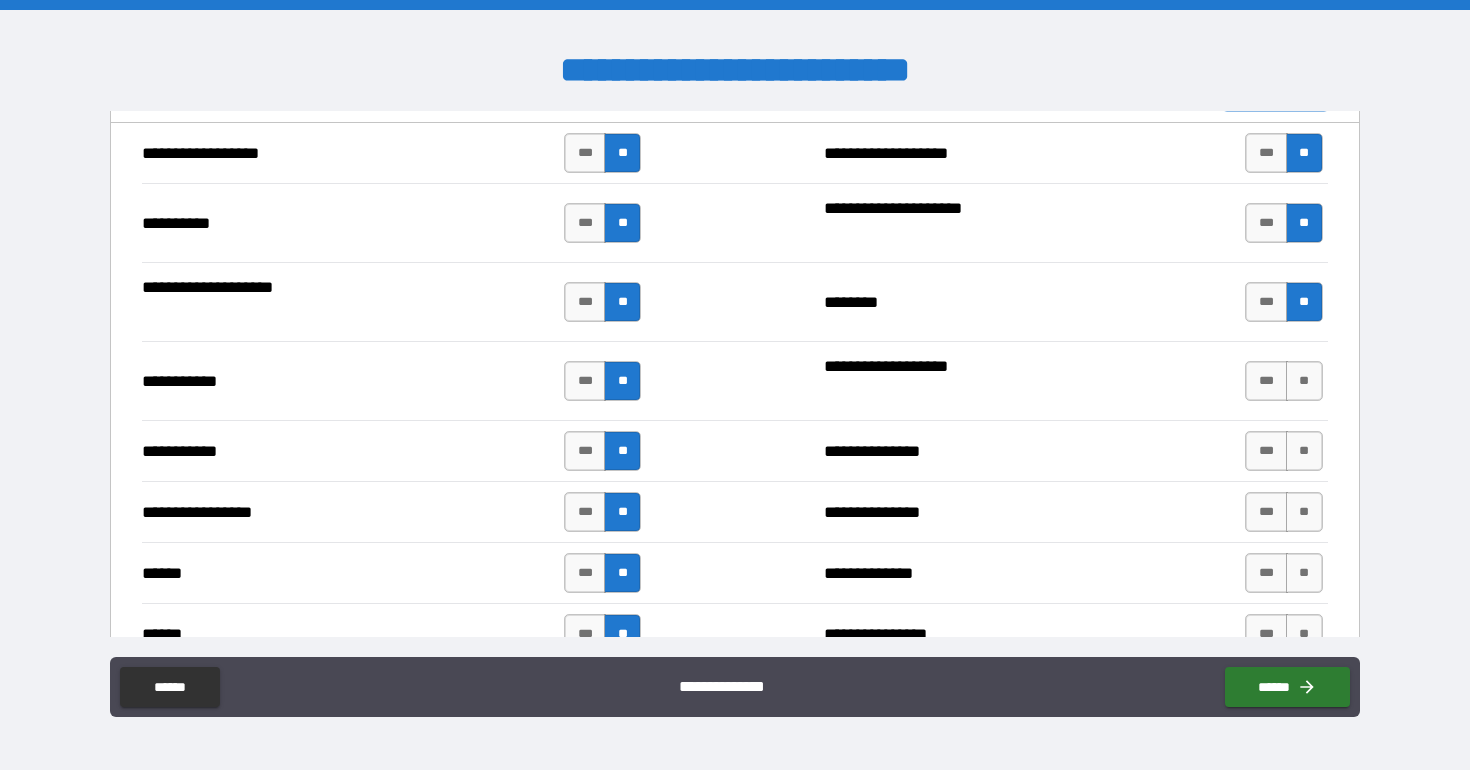 scroll, scrollTop: 1930, scrollLeft: 0, axis: vertical 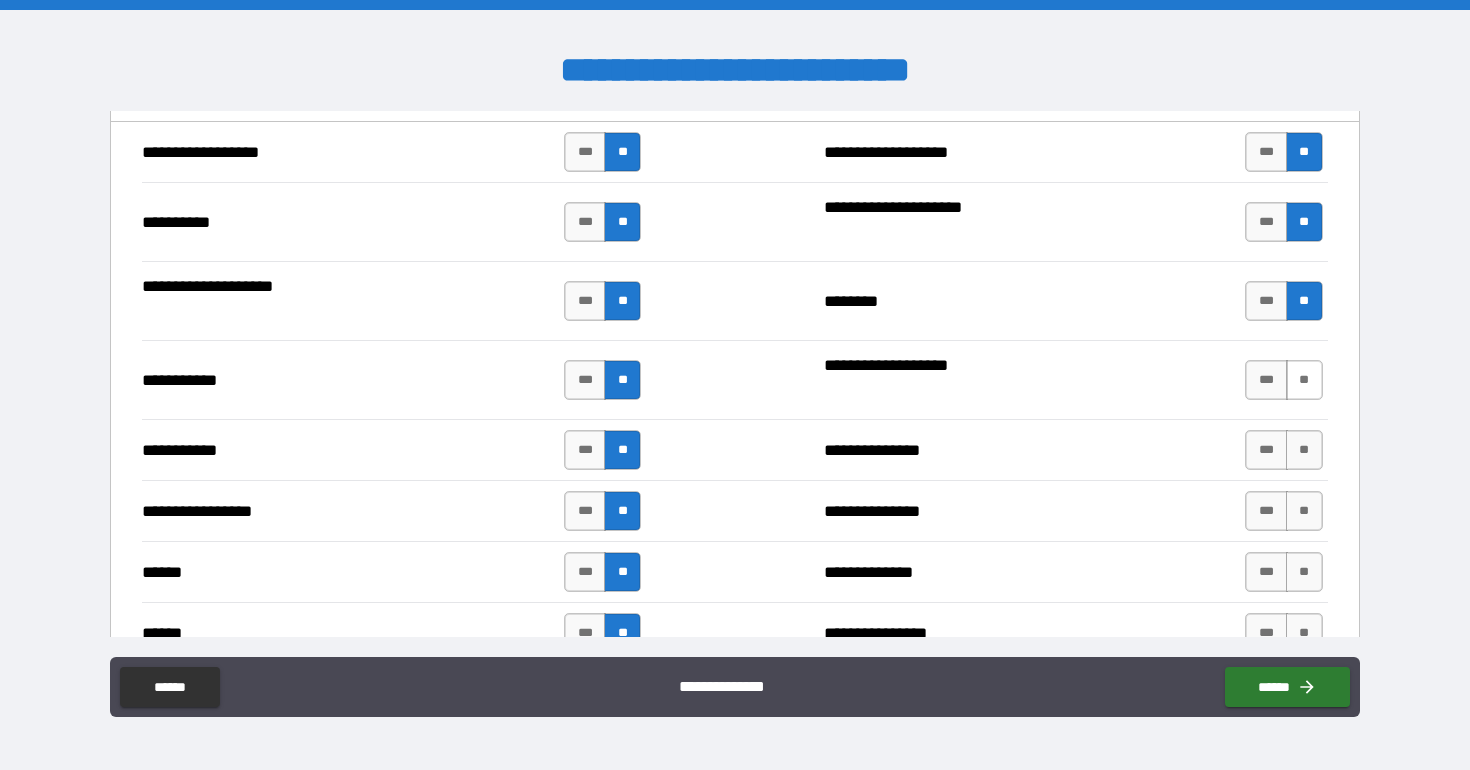click on "**" at bounding box center (1304, 380) 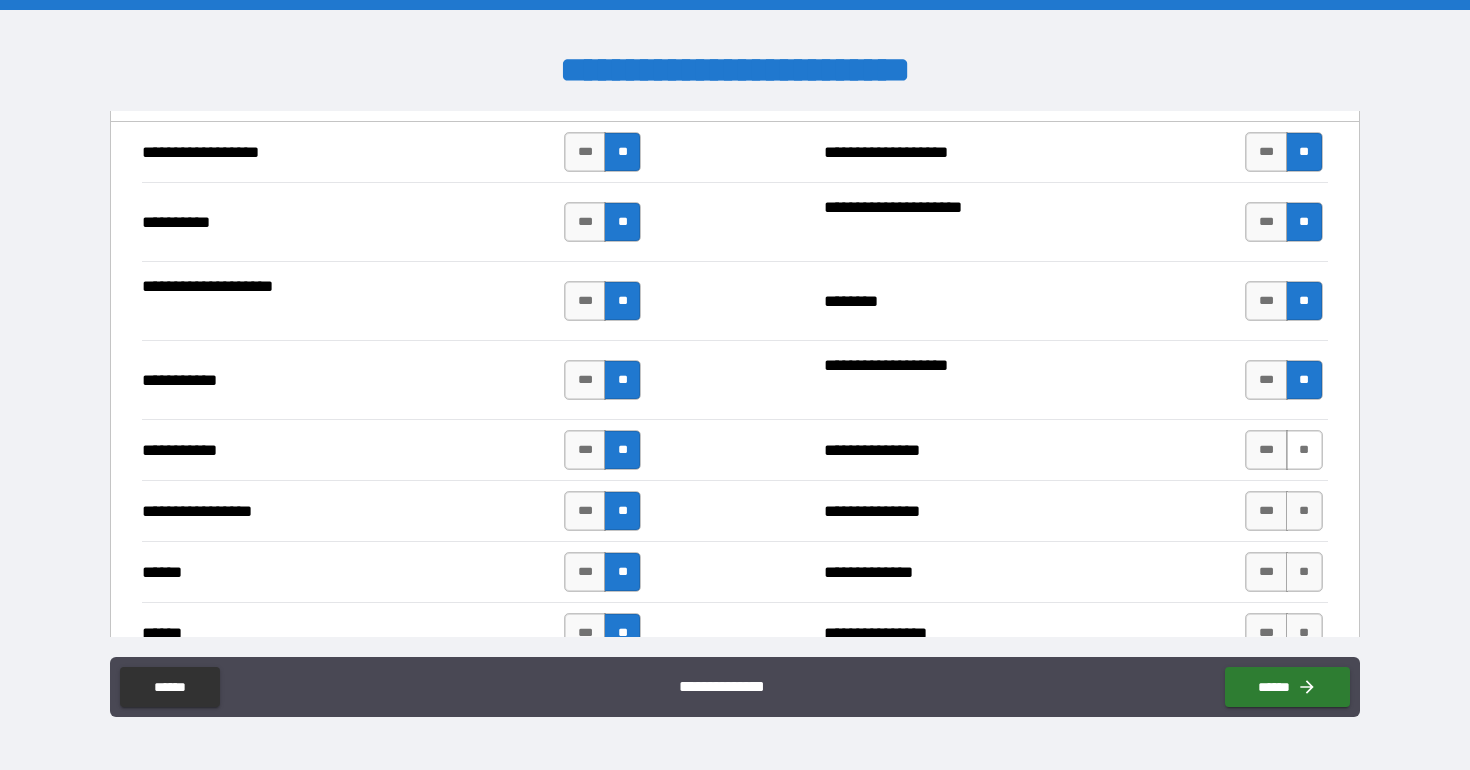 click on "**" at bounding box center (1304, 450) 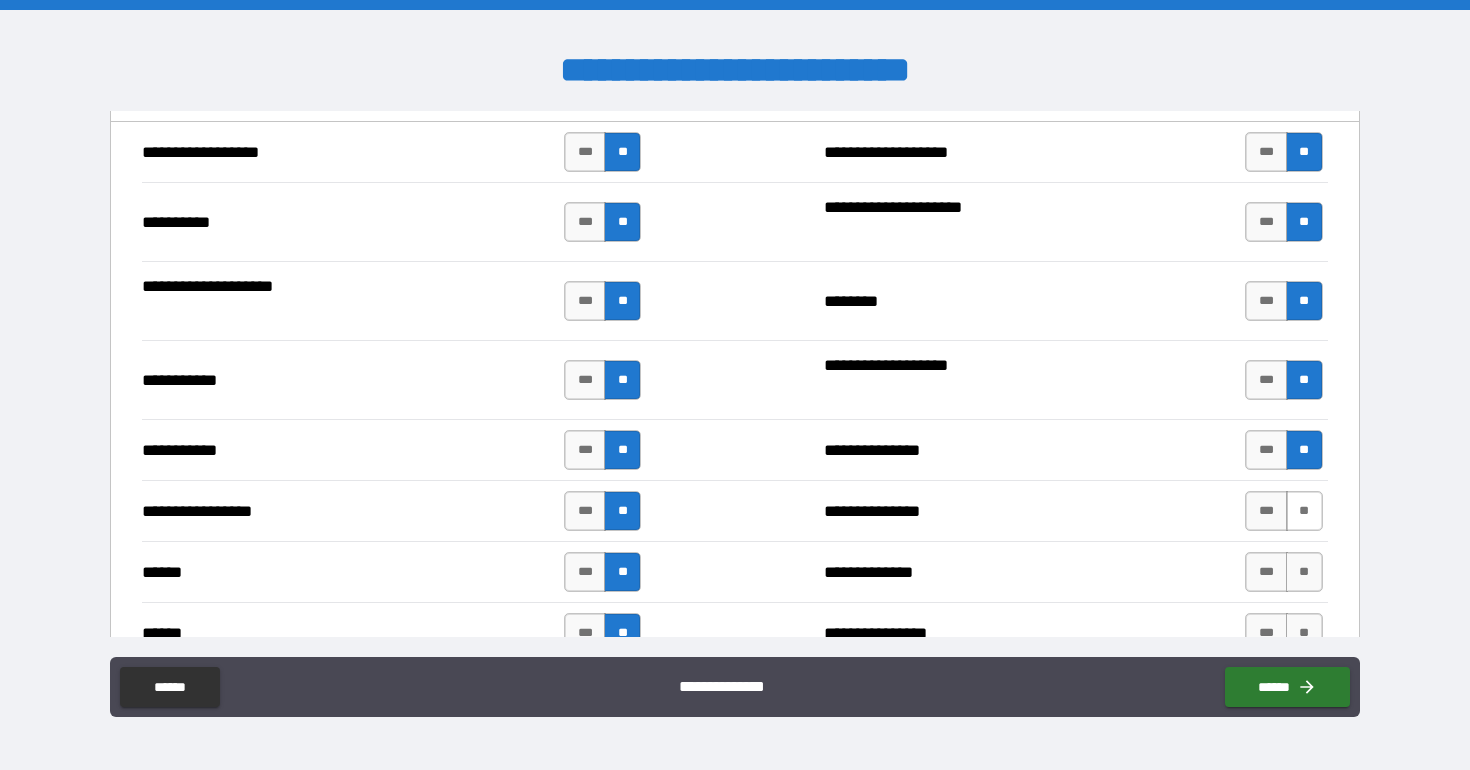 click on "**" at bounding box center (1304, 511) 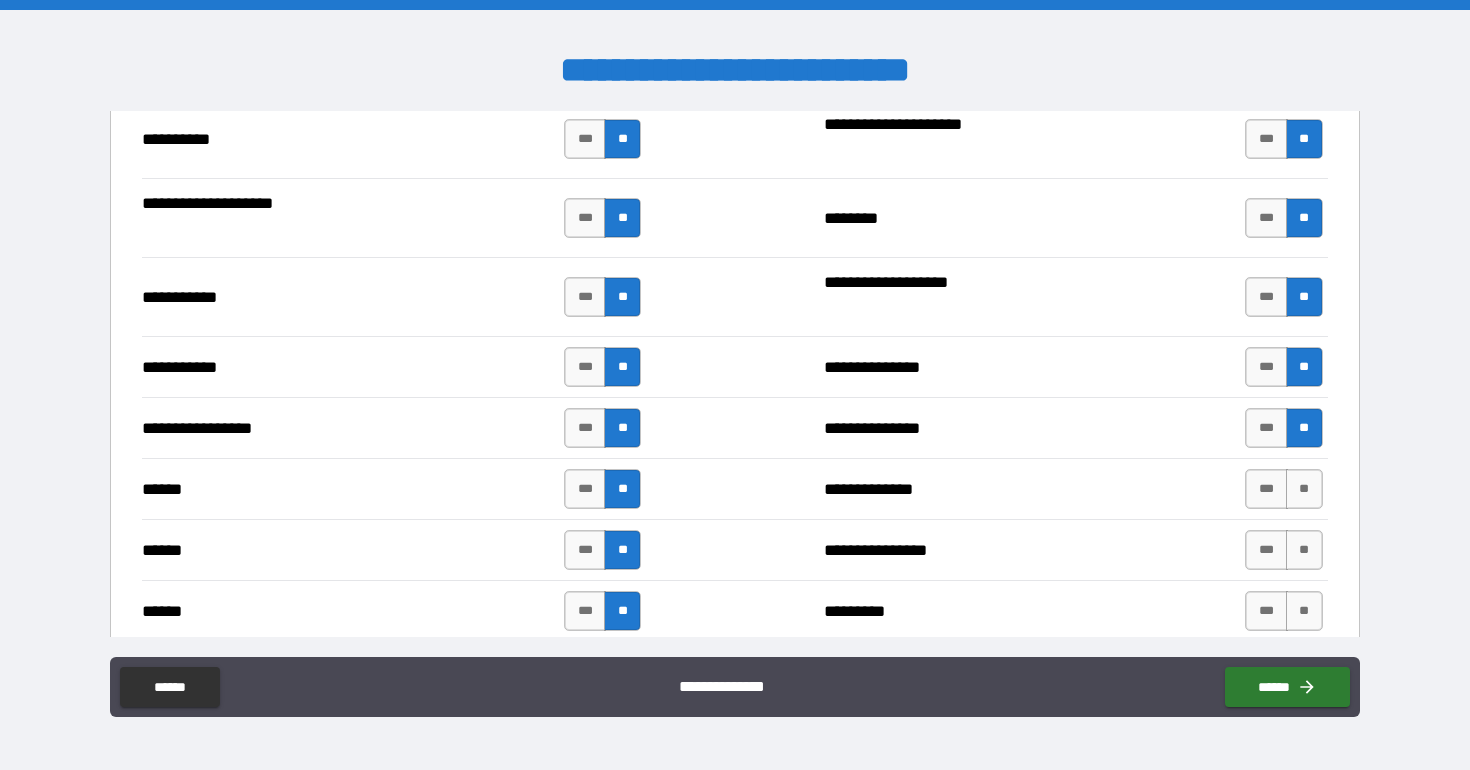 scroll, scrollTop: 2014, scrollLeft: 0, axis: vertical 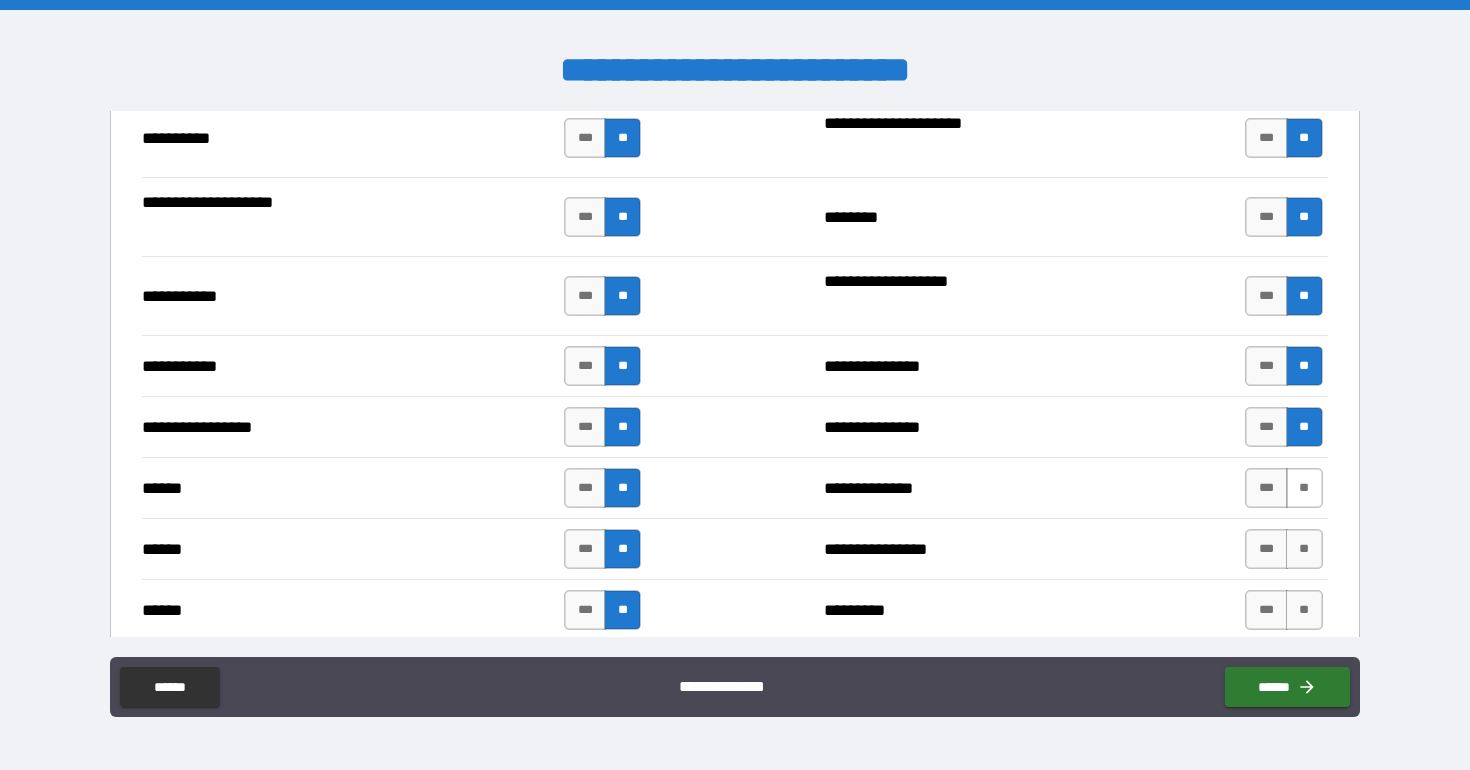 click on "**" at bounding box center (1304, 488) 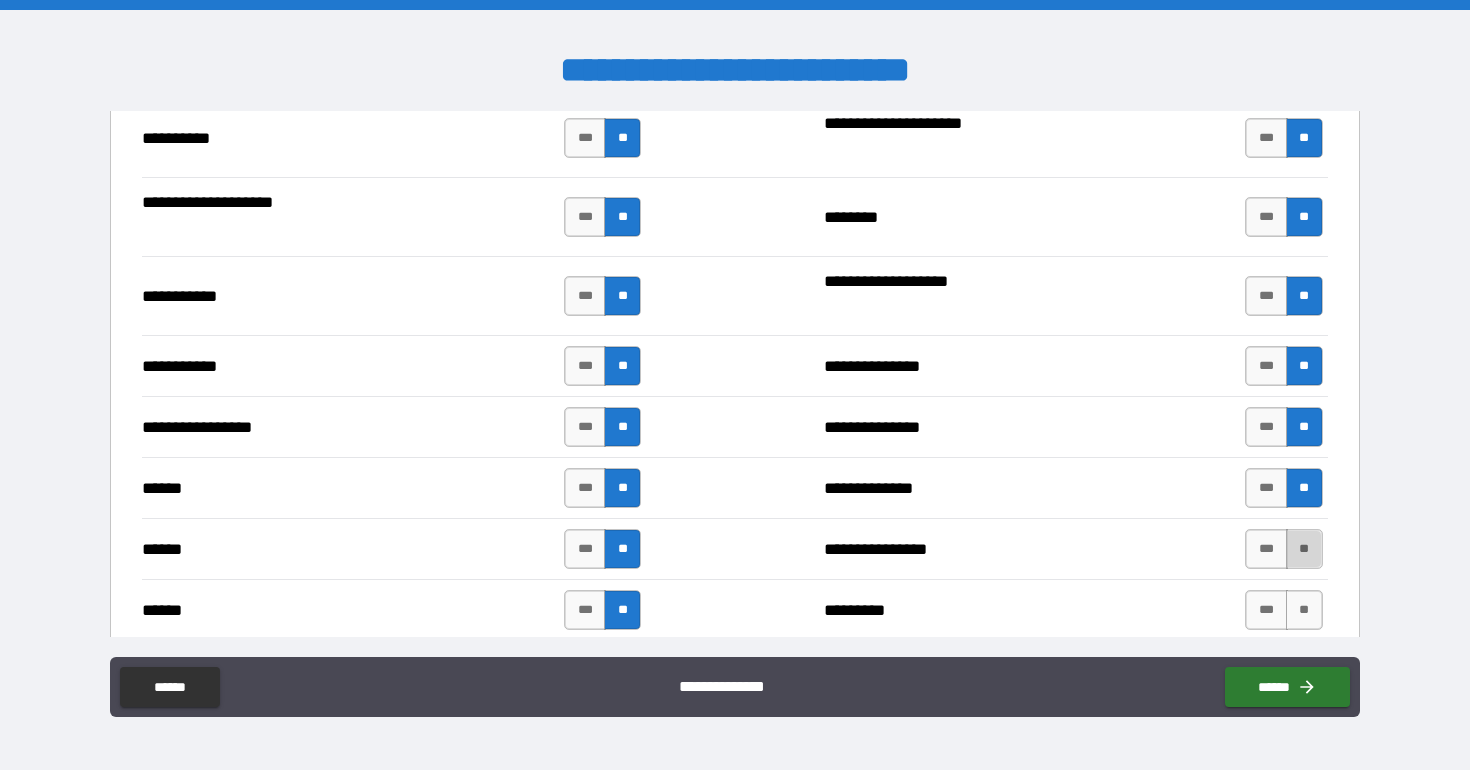 click on "**" at bounding box center (1304, 549) 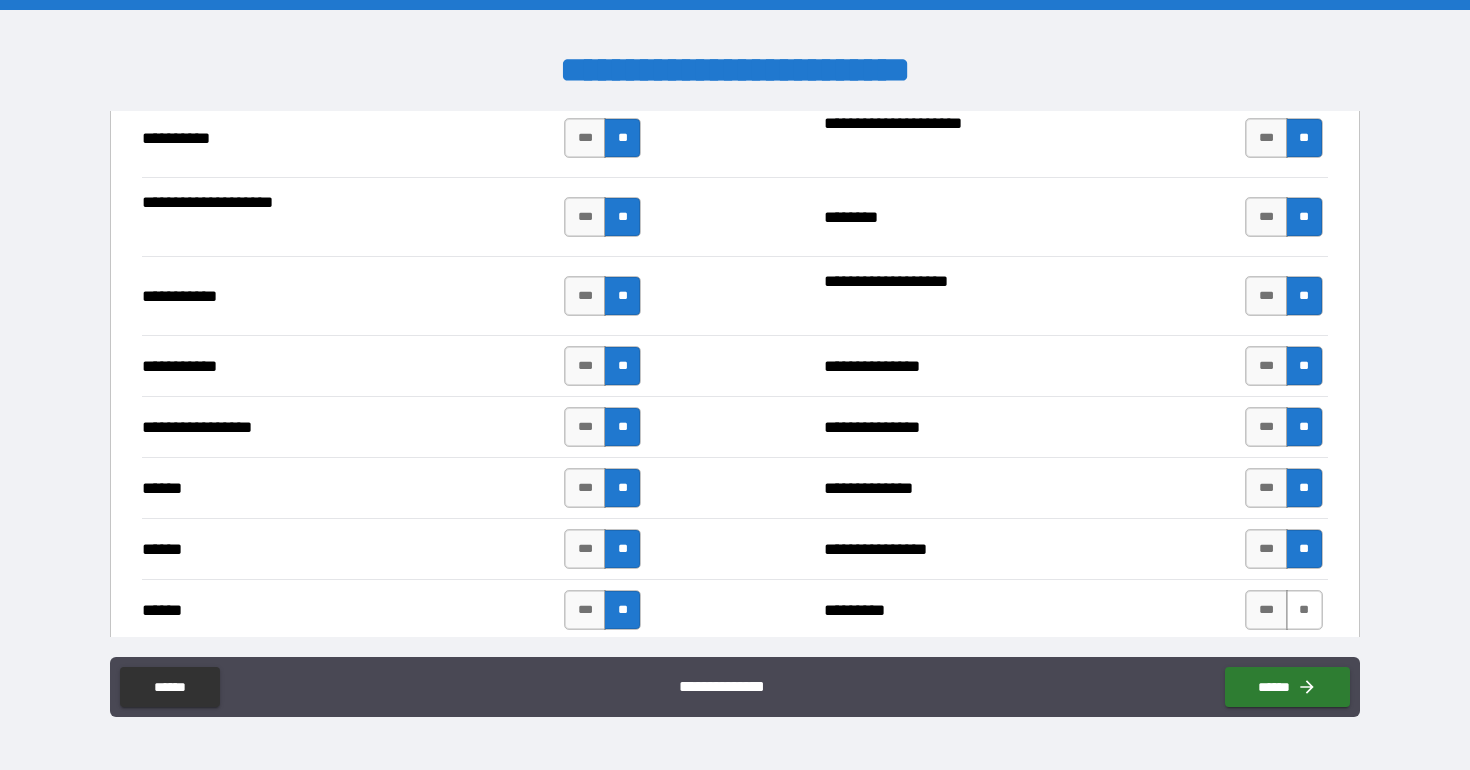 click on "**" at bounding box center (1304, 610) 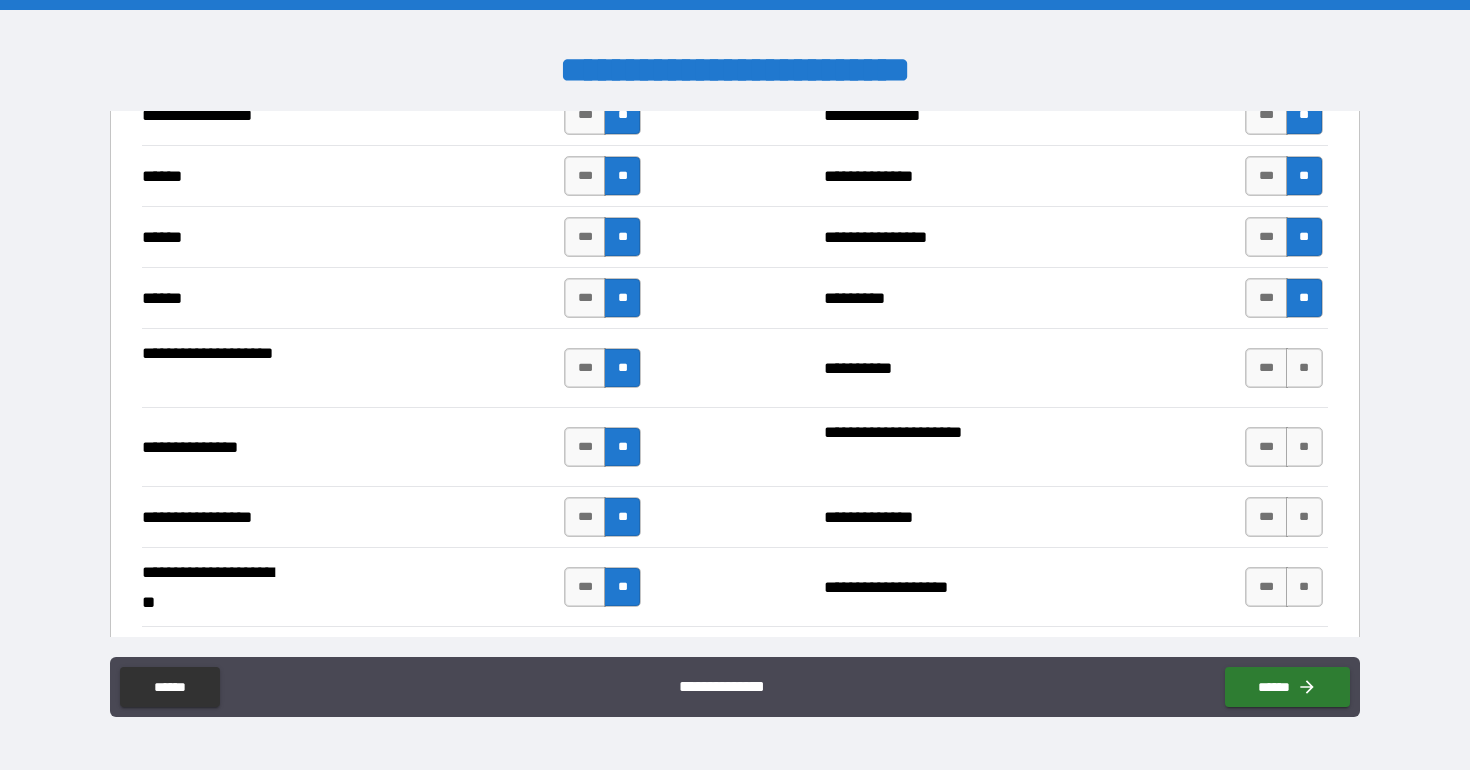 scroll, scrollTop: 2329, scrollLeft: 0, axis: vertical 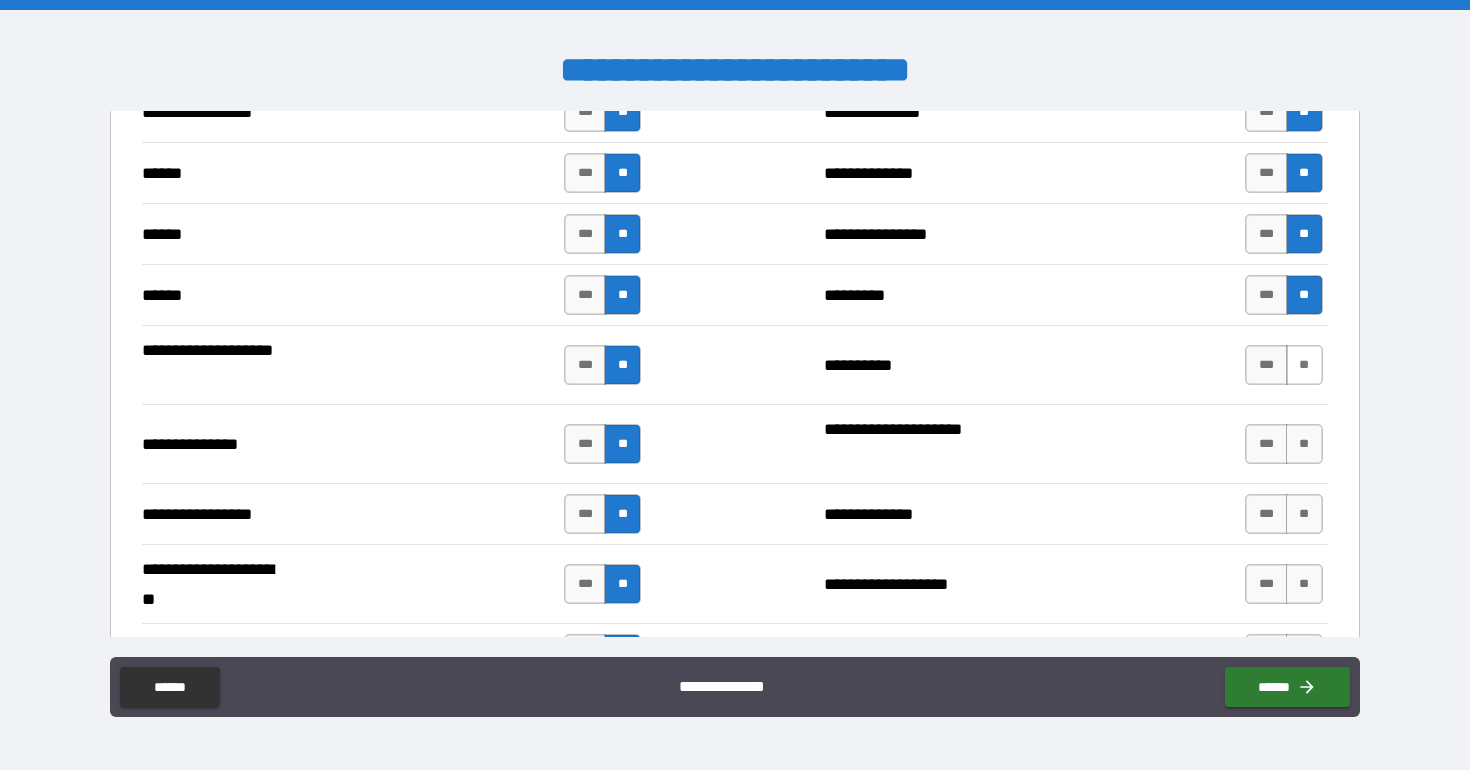 click on "**" at bounding box center [1304, 365] 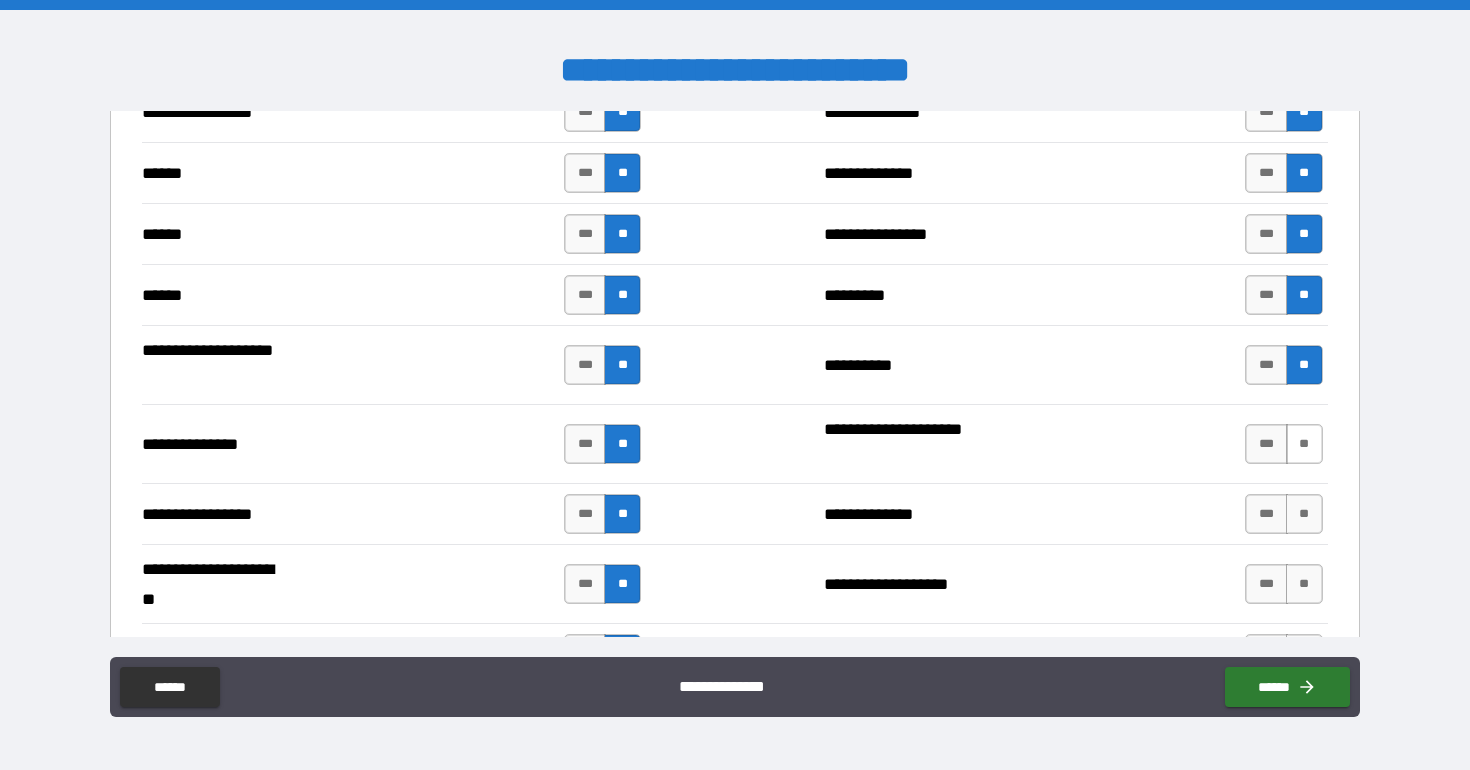 click on "**" at bounding box center (1304, 444) 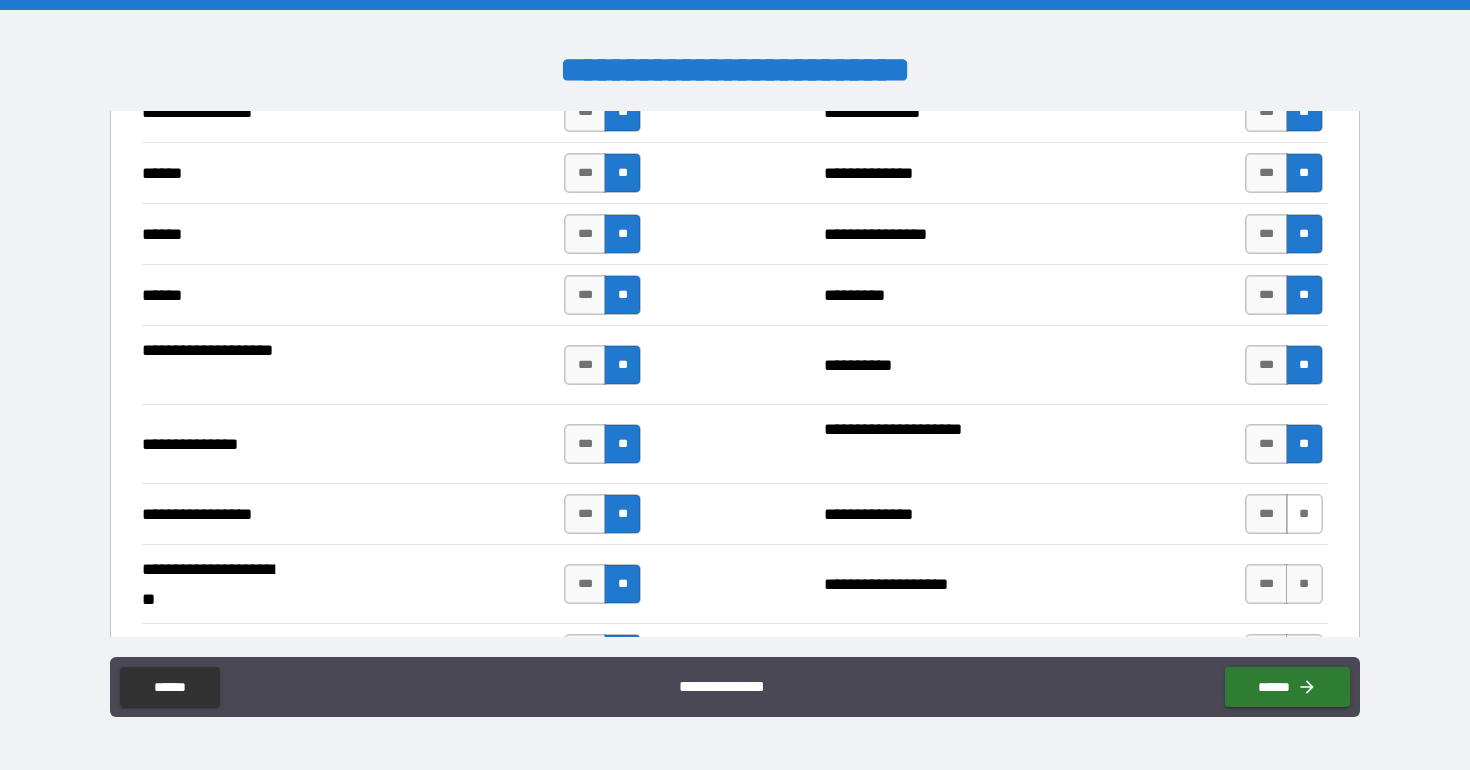 click on "**" at bounding box center [1304, 514] 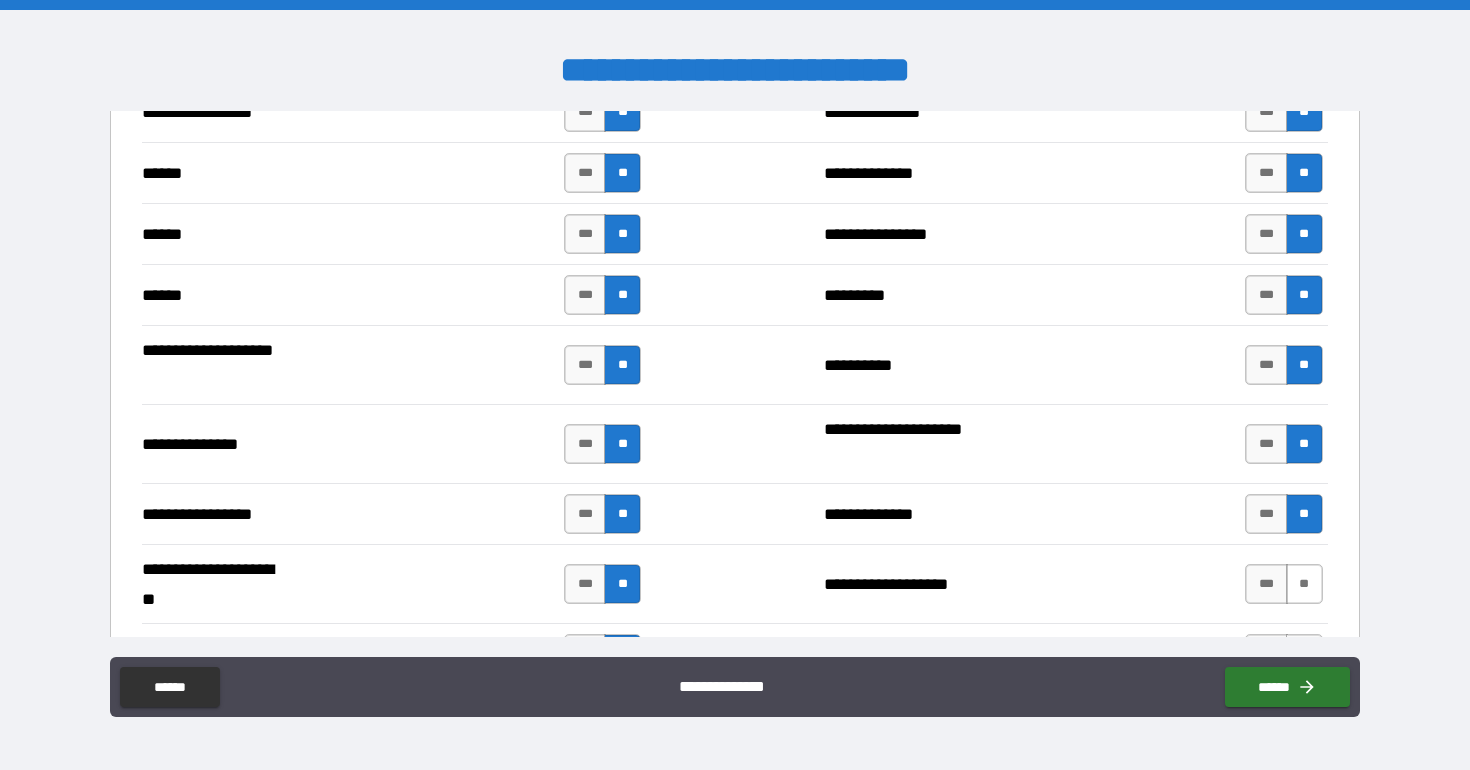 click on "**" at bounding box center [1304, 584] 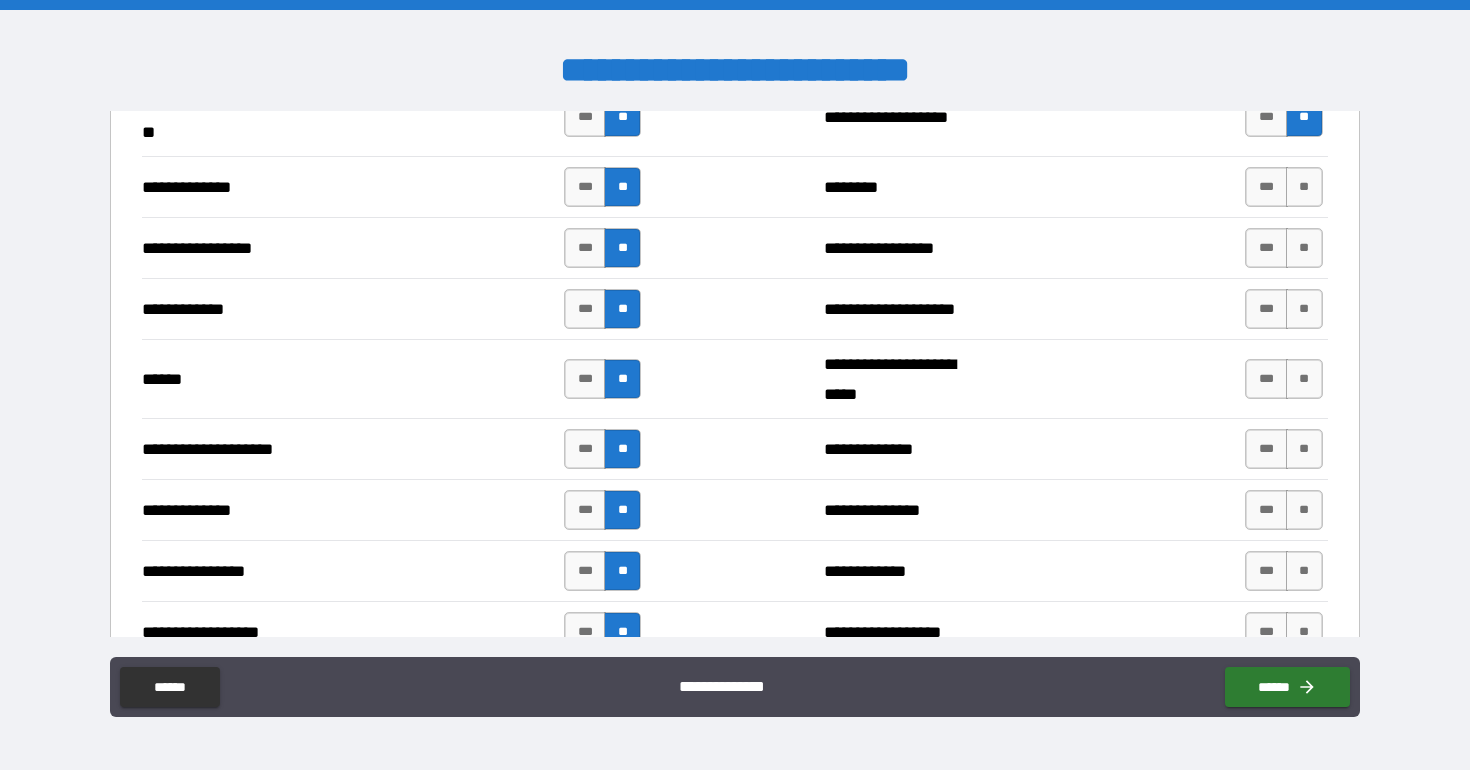 scroll, scrollTop: 2796, scrollLeft: 0, axis: vertical 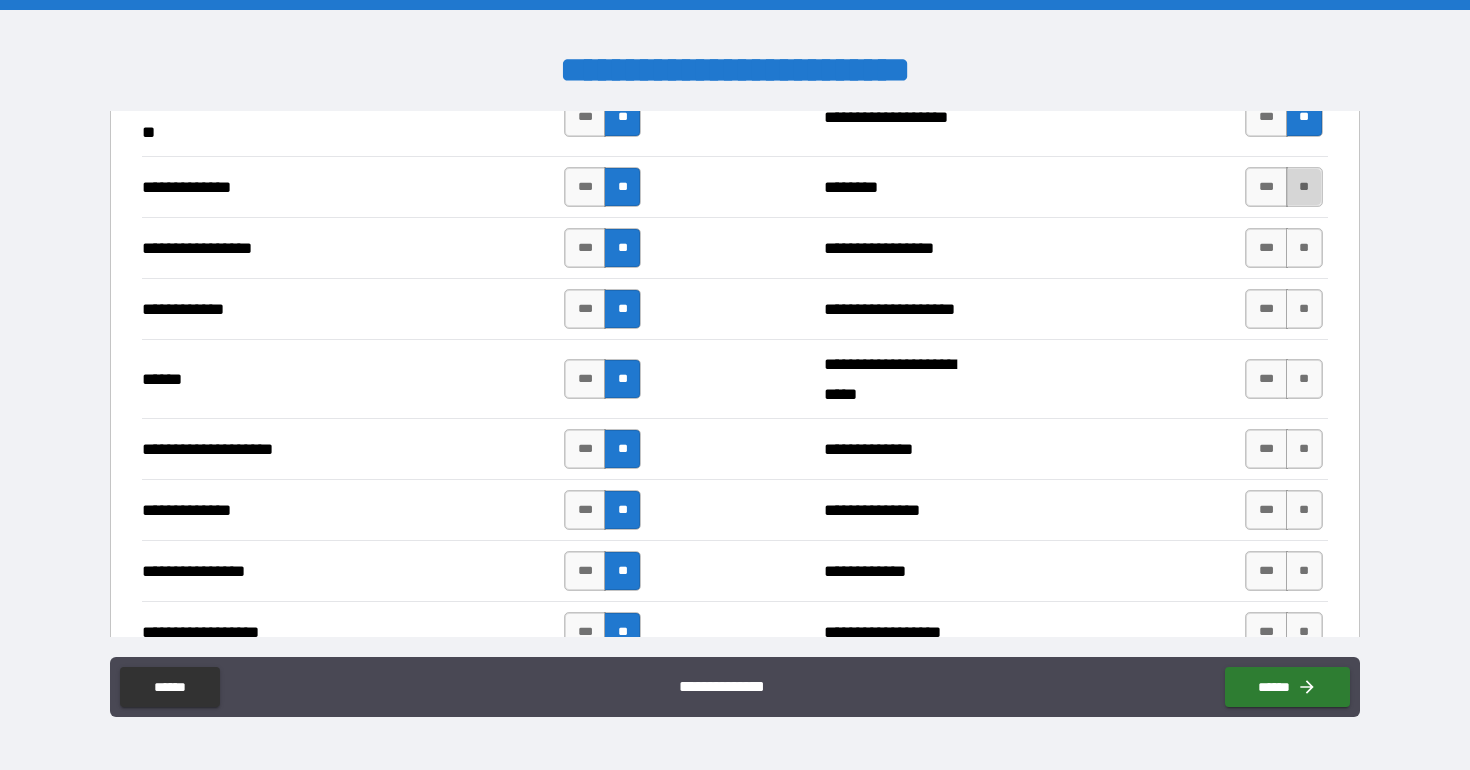 click on "**" at bounding box center (1304, 187) 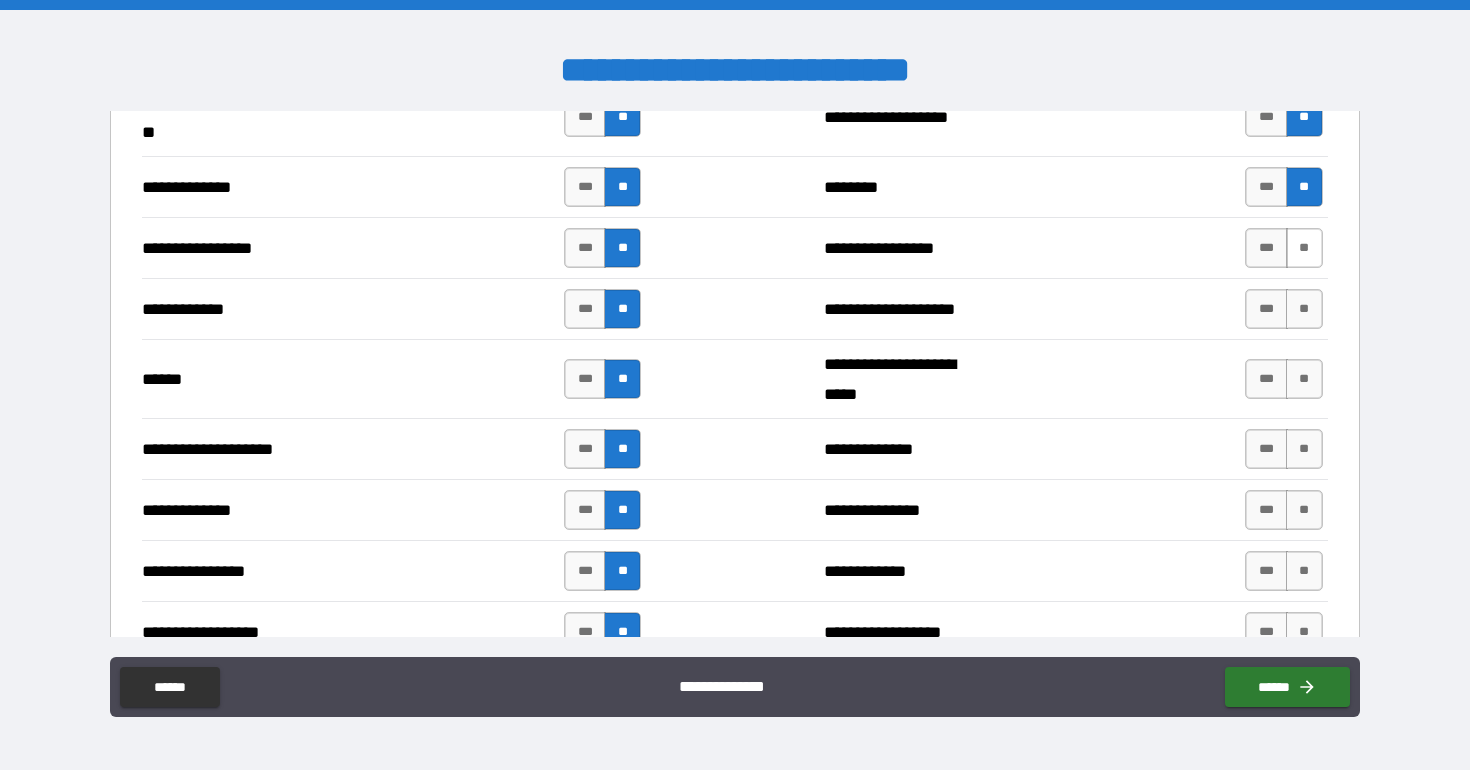 click on "**" at bounding box center (1304, 248) 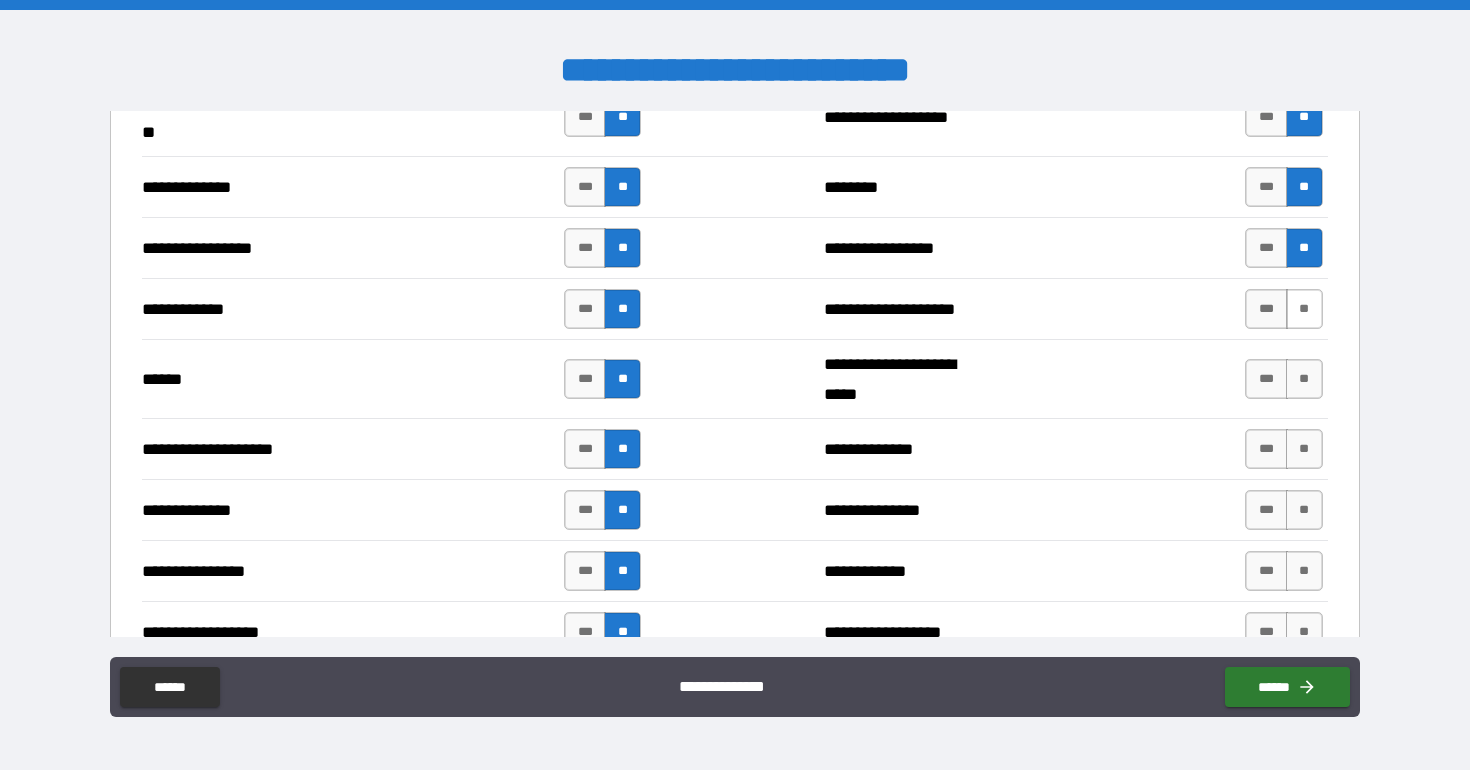 click on "**" at bounding box center [1304, 309] 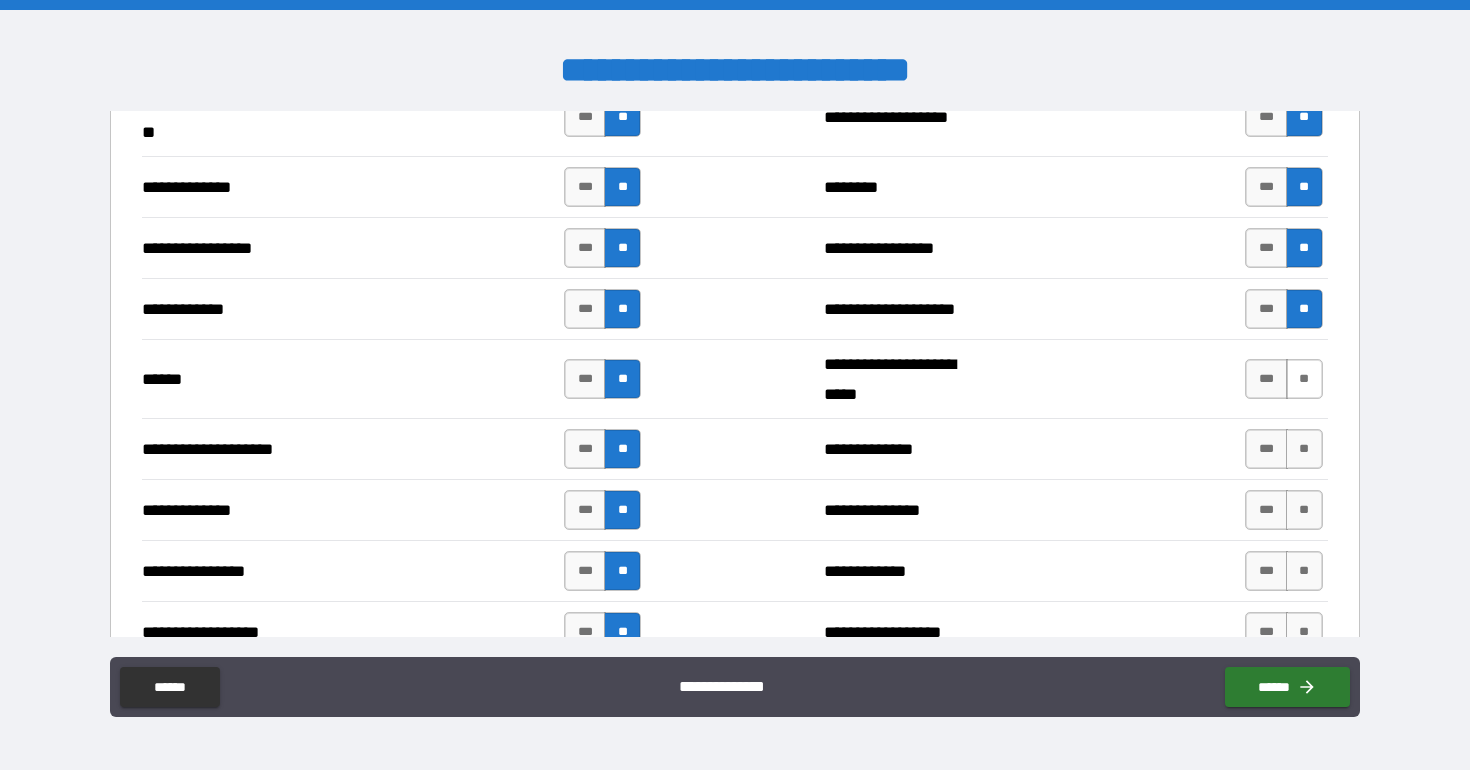 click on "**" at bounding box center (1304, 379) 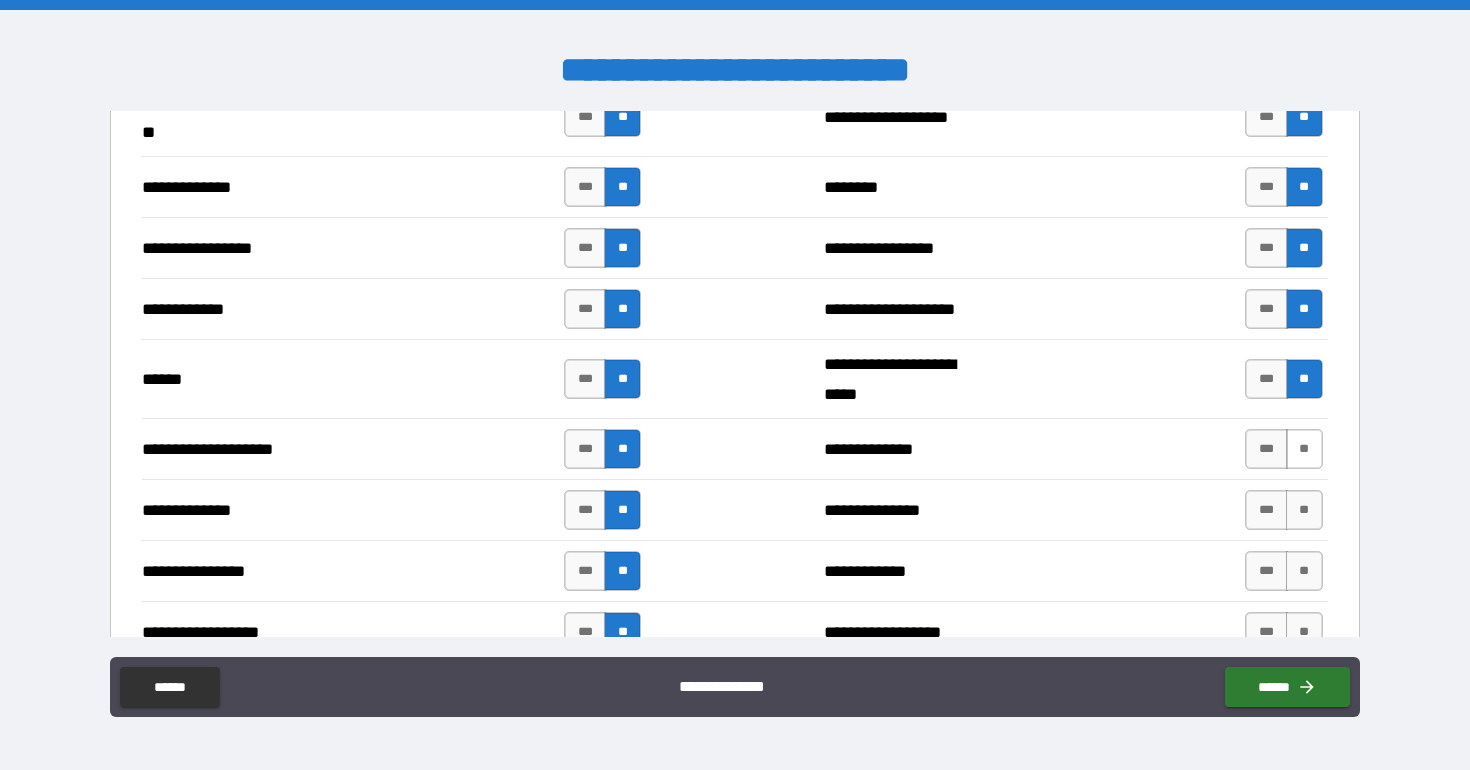 click on "**" at bounding box center (1304, 449) 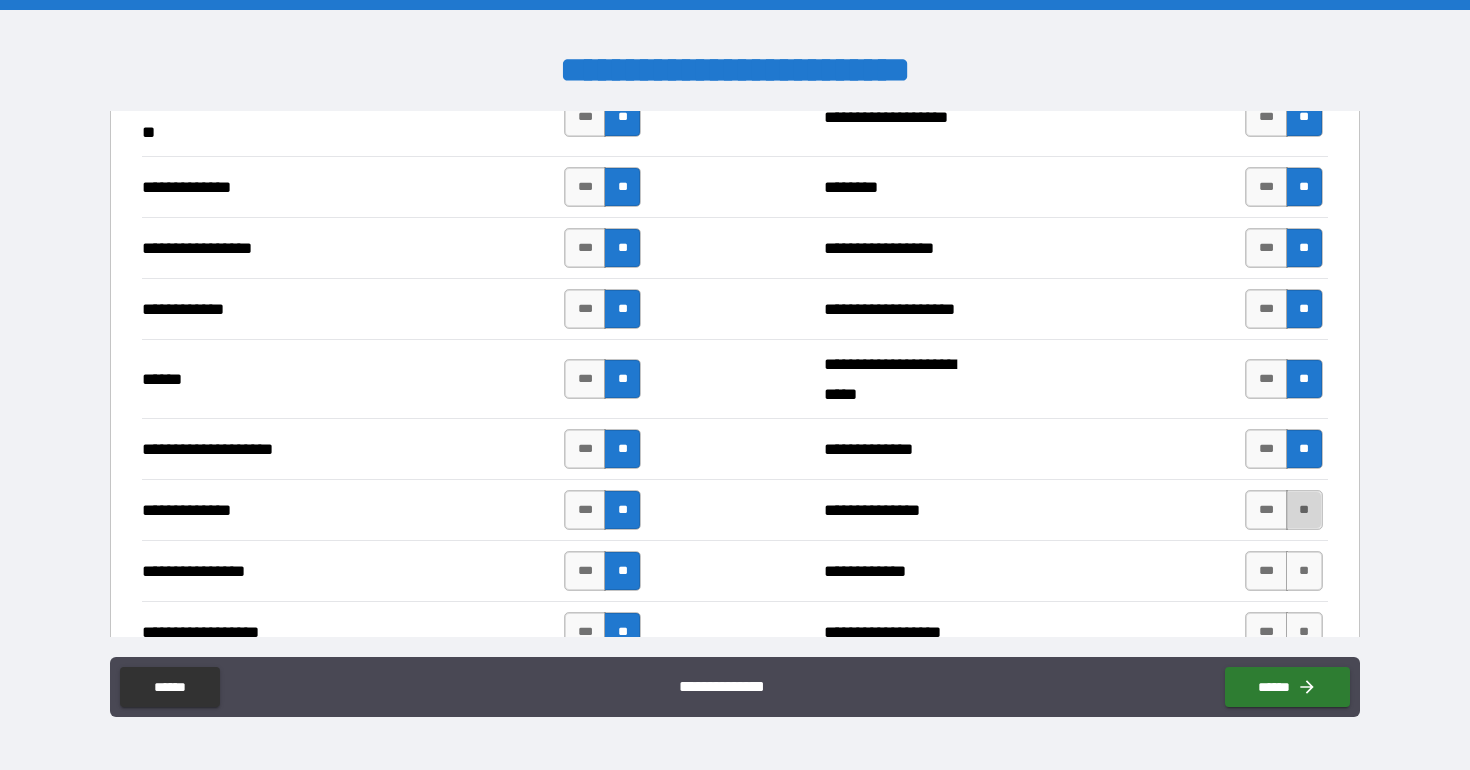 click on "**" at bounding box center (1304, 510) 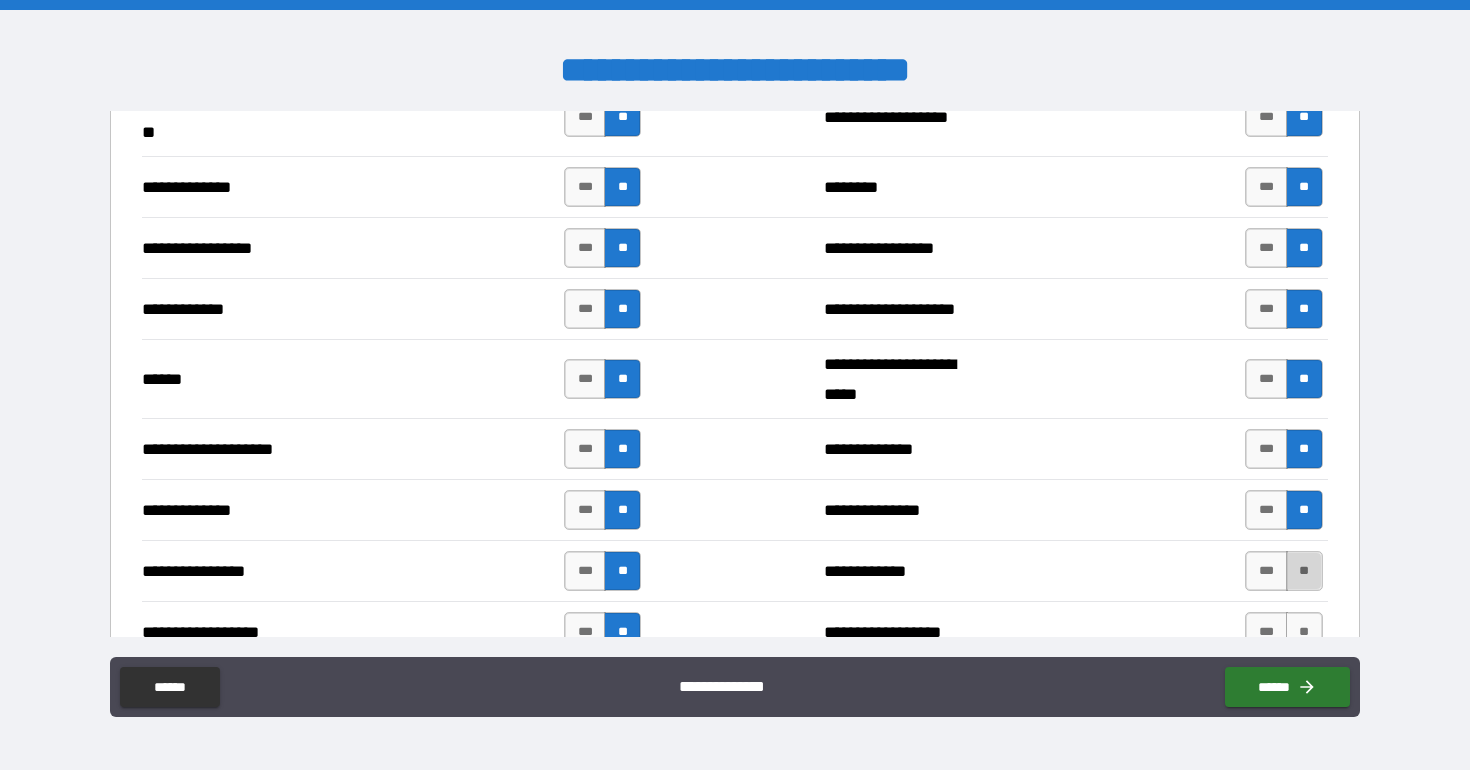 click on "**" at bounding box center (1304, 571) 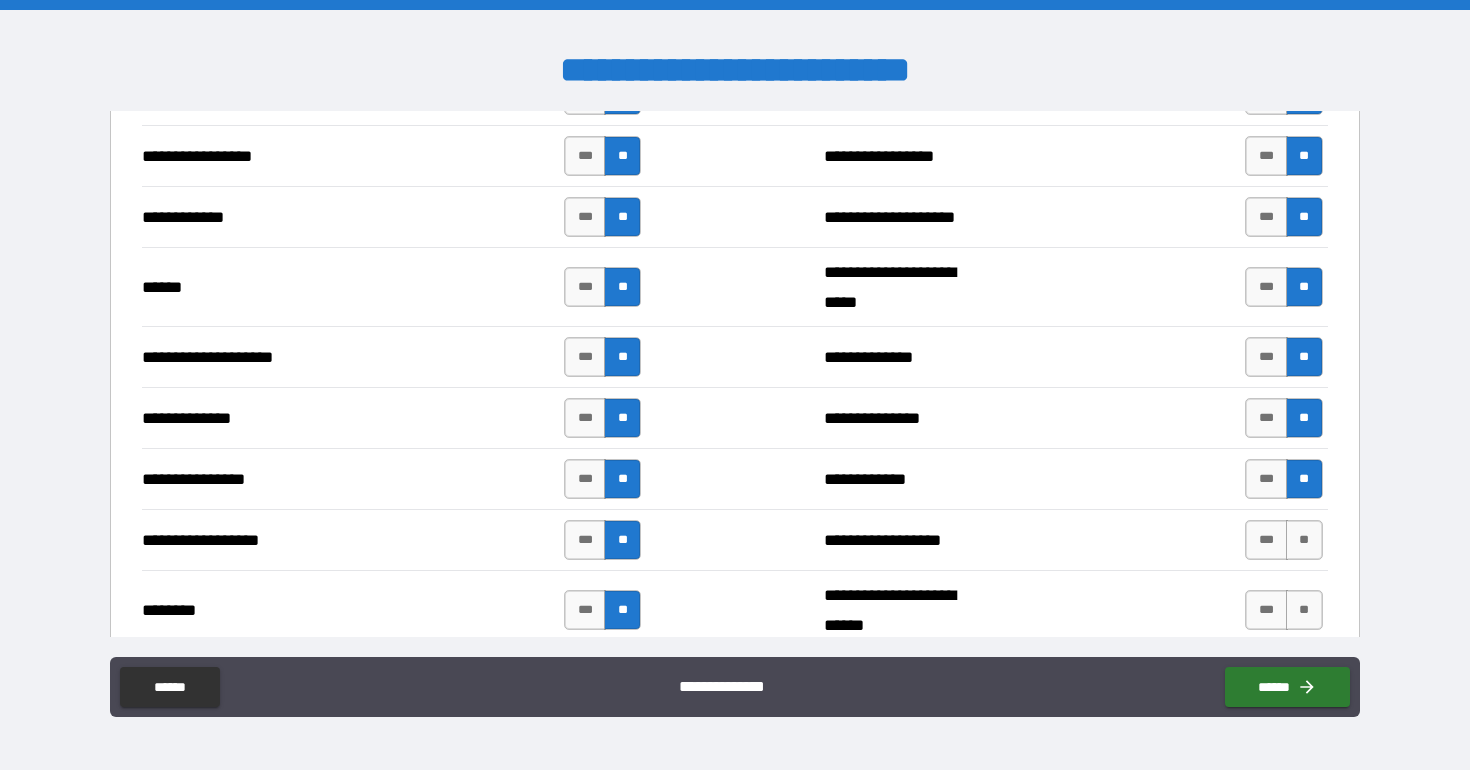 scroll, scrollTop: 2903, scrollLeft: 0, axis: vertical 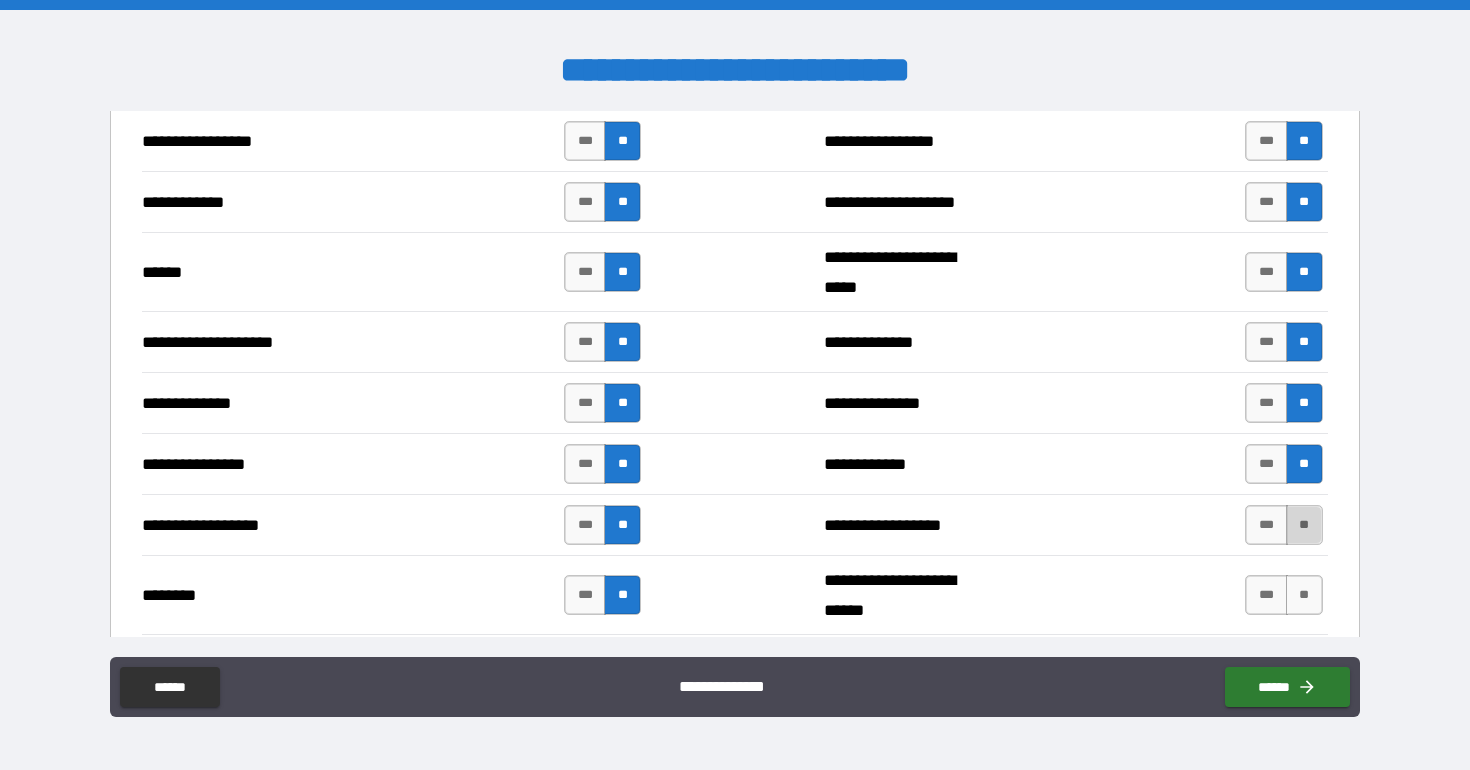 click on "**" at bounding box center [1304, 525] 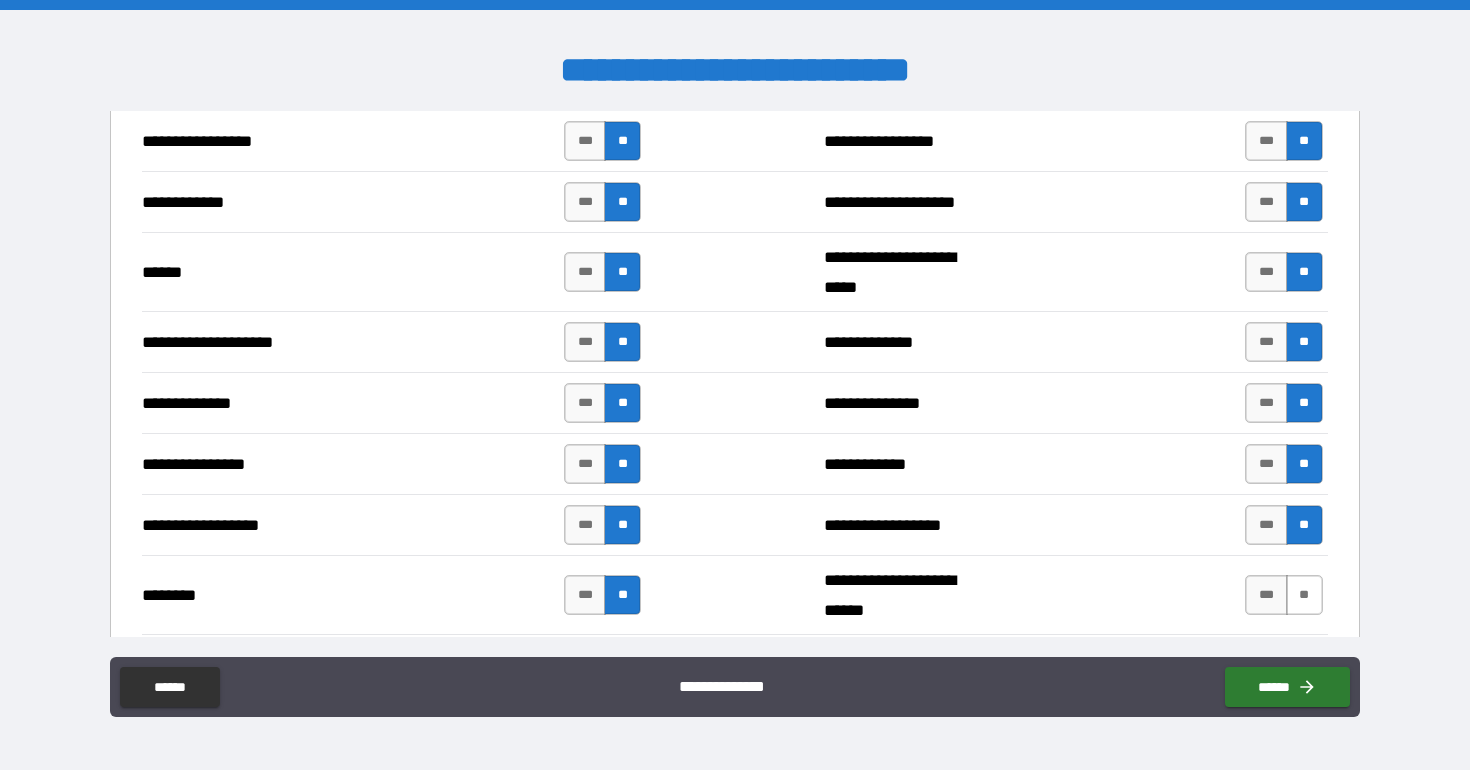 click on "**" at bounding box center [1304, 595] 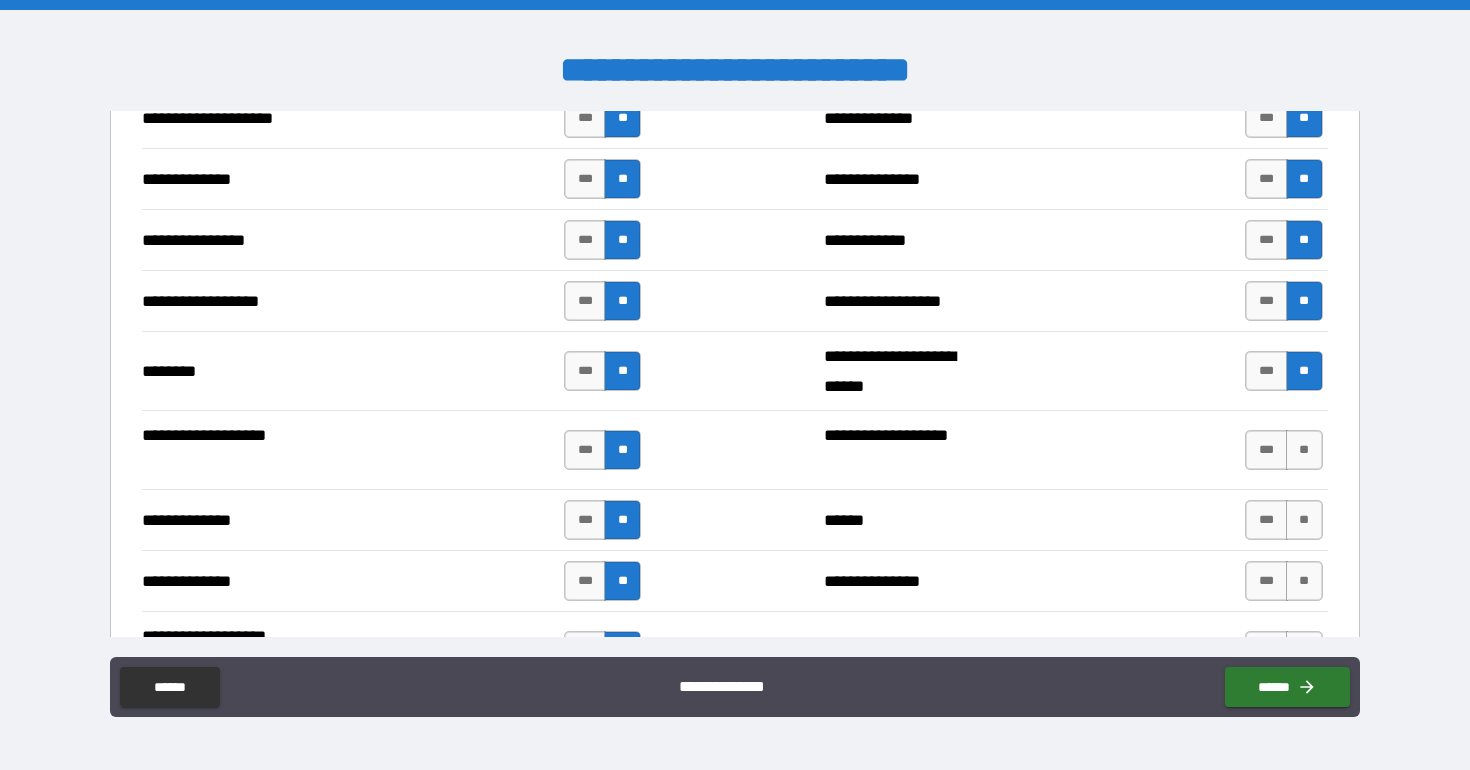 scroll, scrollTop: 3158, scrollLeft: 0, axis: vertical 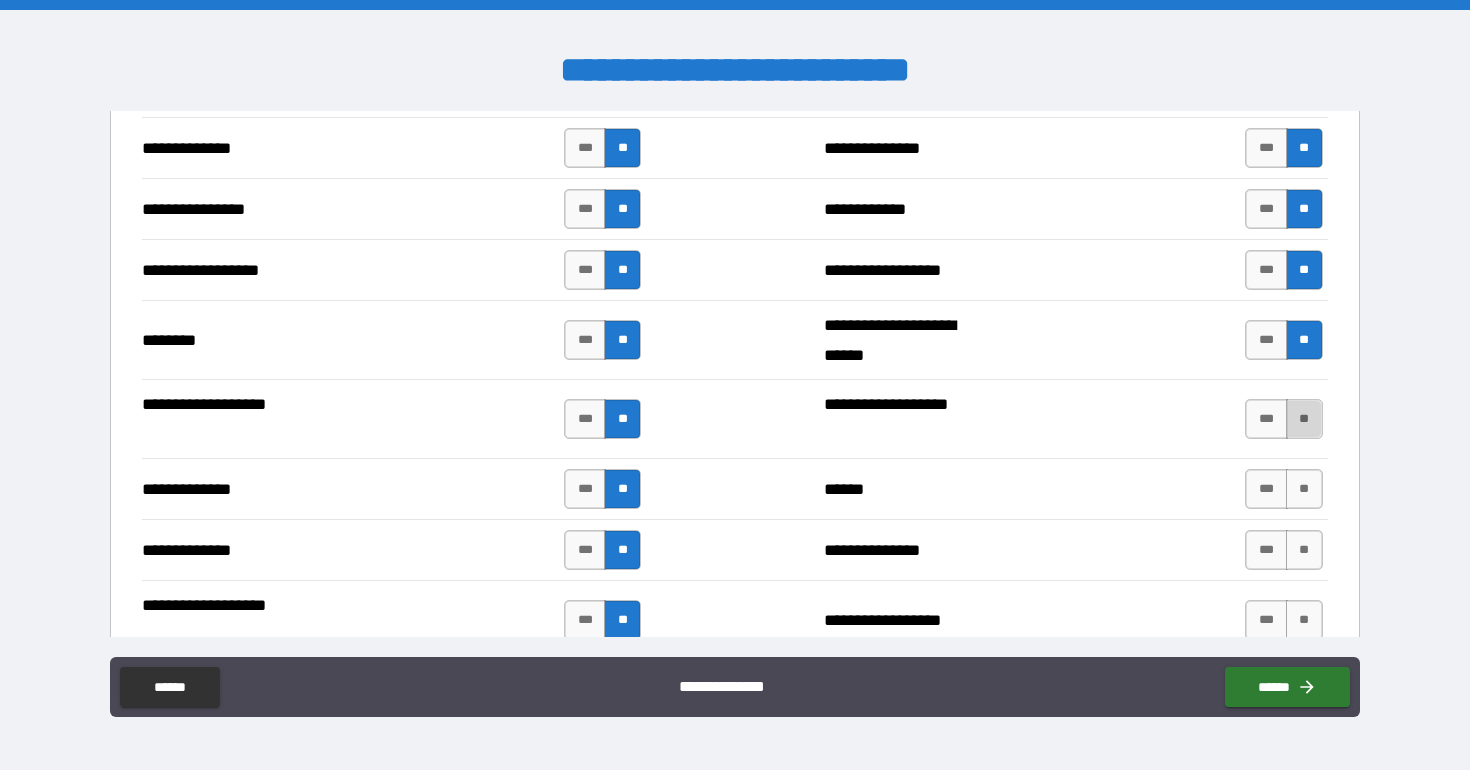 click on "**" at bounding box center [1304, 419] 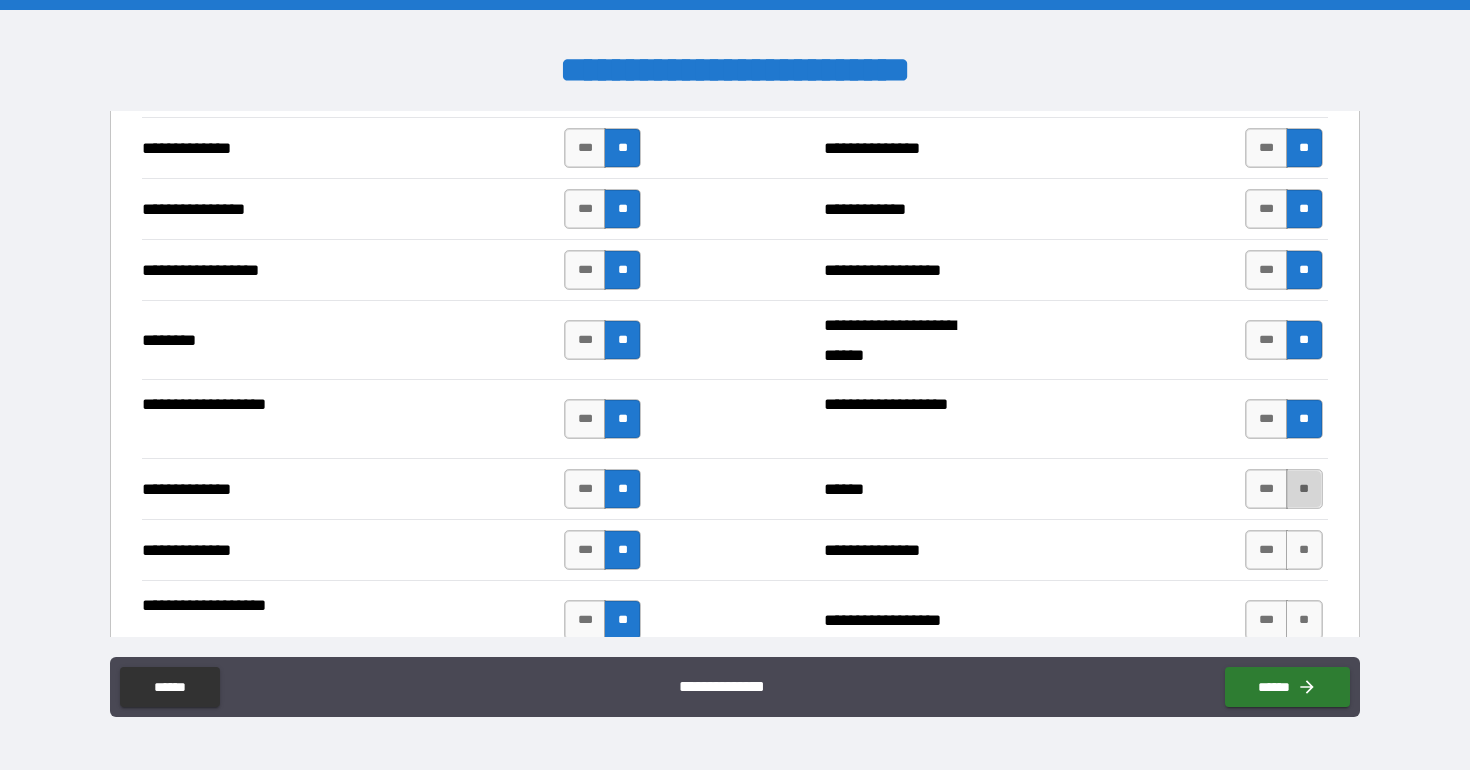 click on "**" at bounding box center (1304, 489) 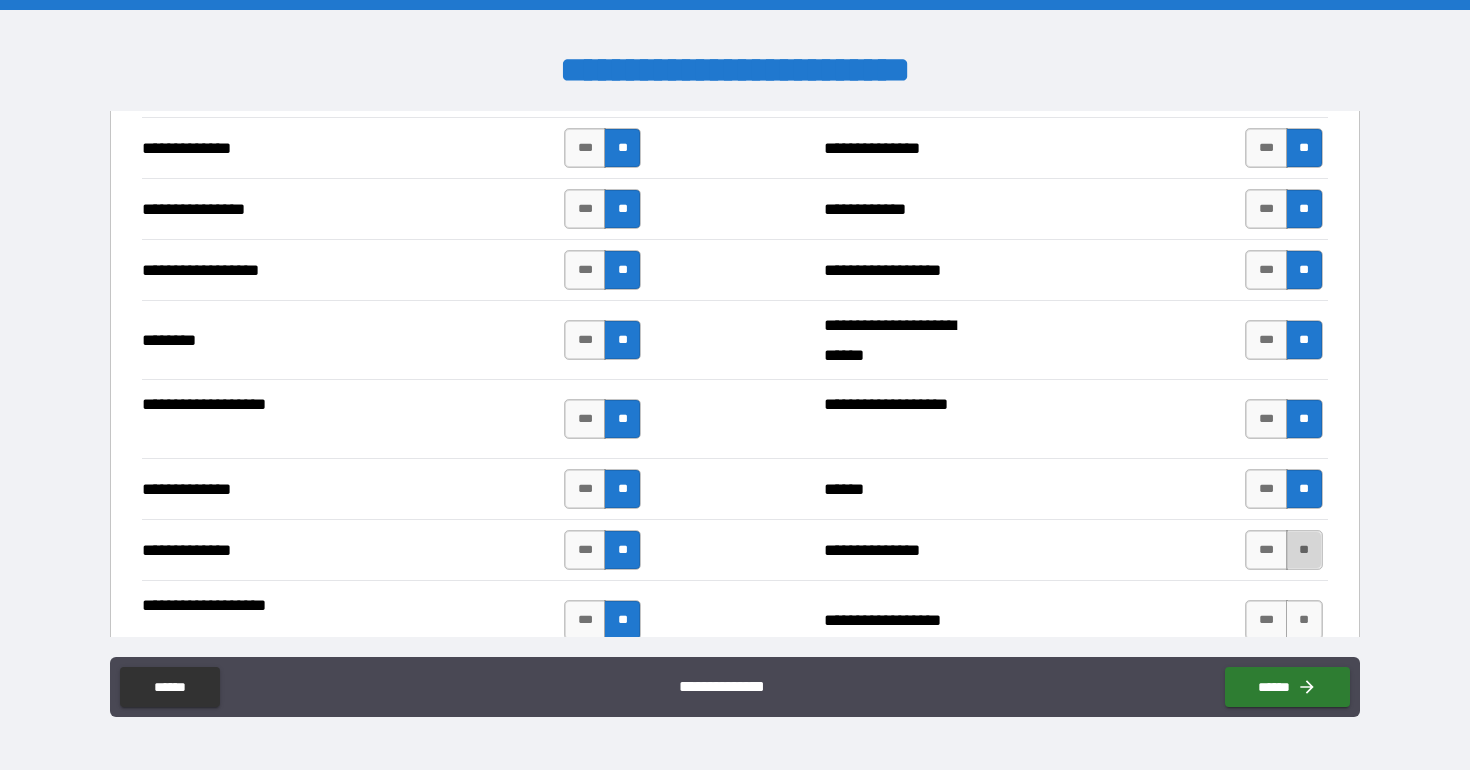 click on "**" at bounding box center [1304, 550] 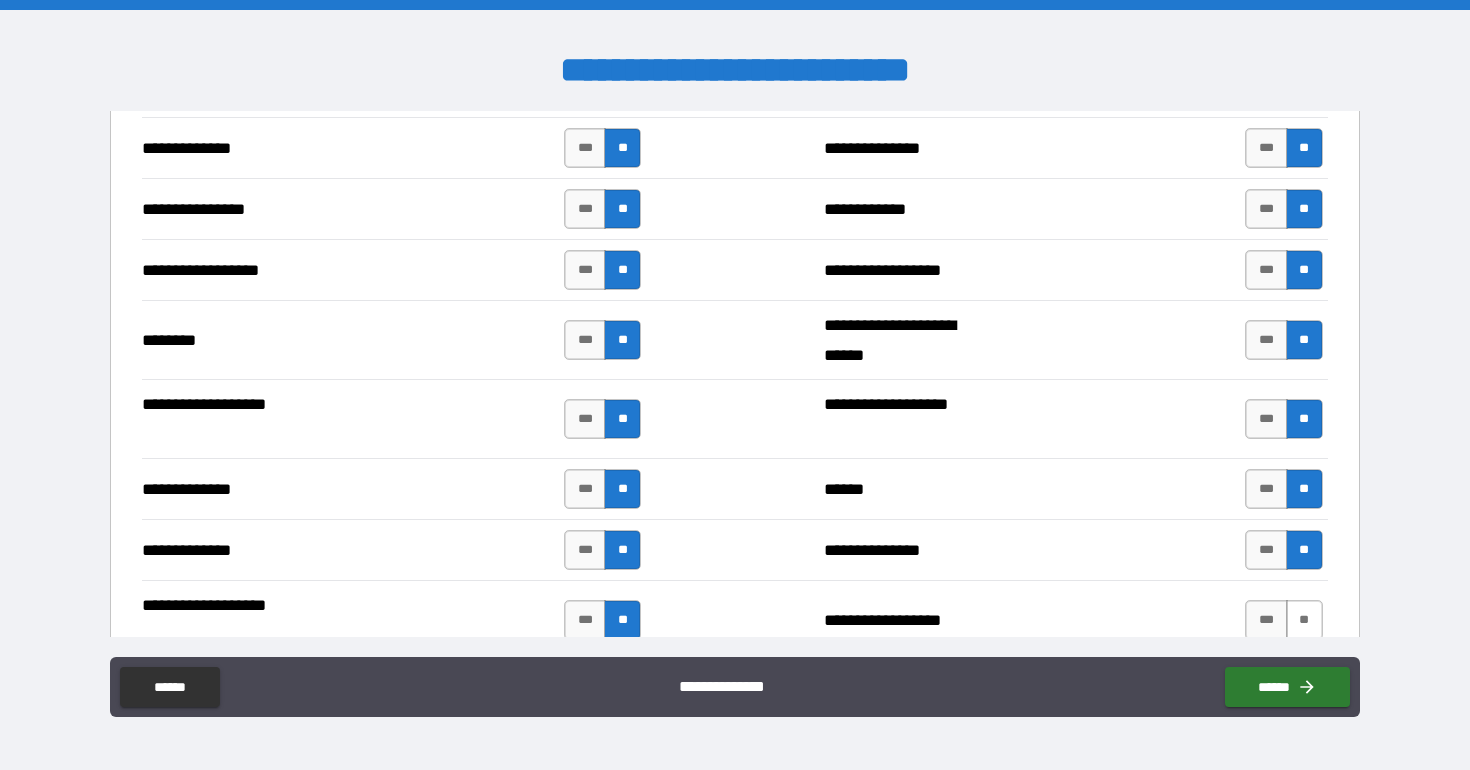 click on "**" at bounding box center (1304, 620) 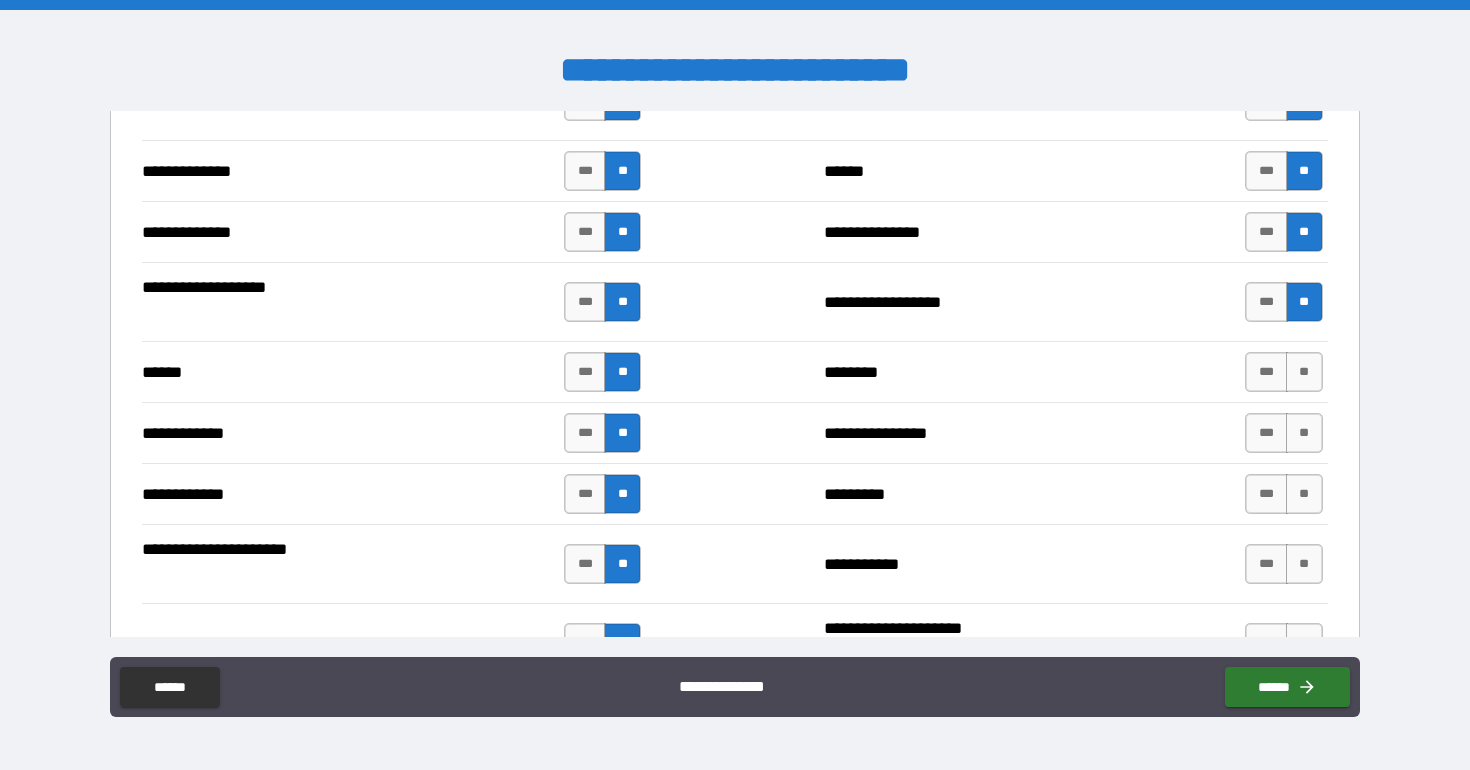 scroll, scrollTop: 3476, scrollLeft: 0, axis: vertical 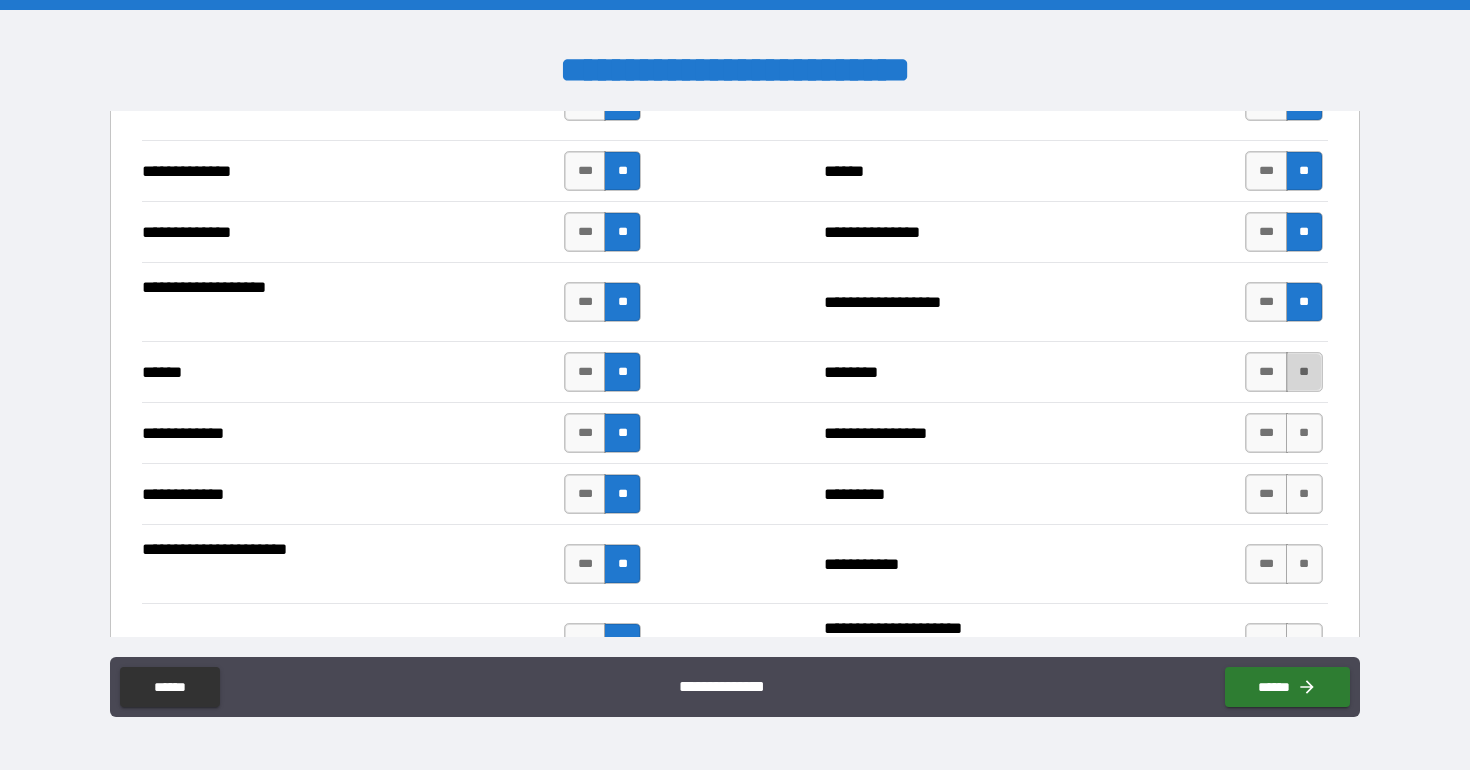 click on "**" at bounding box center (1304, 372) 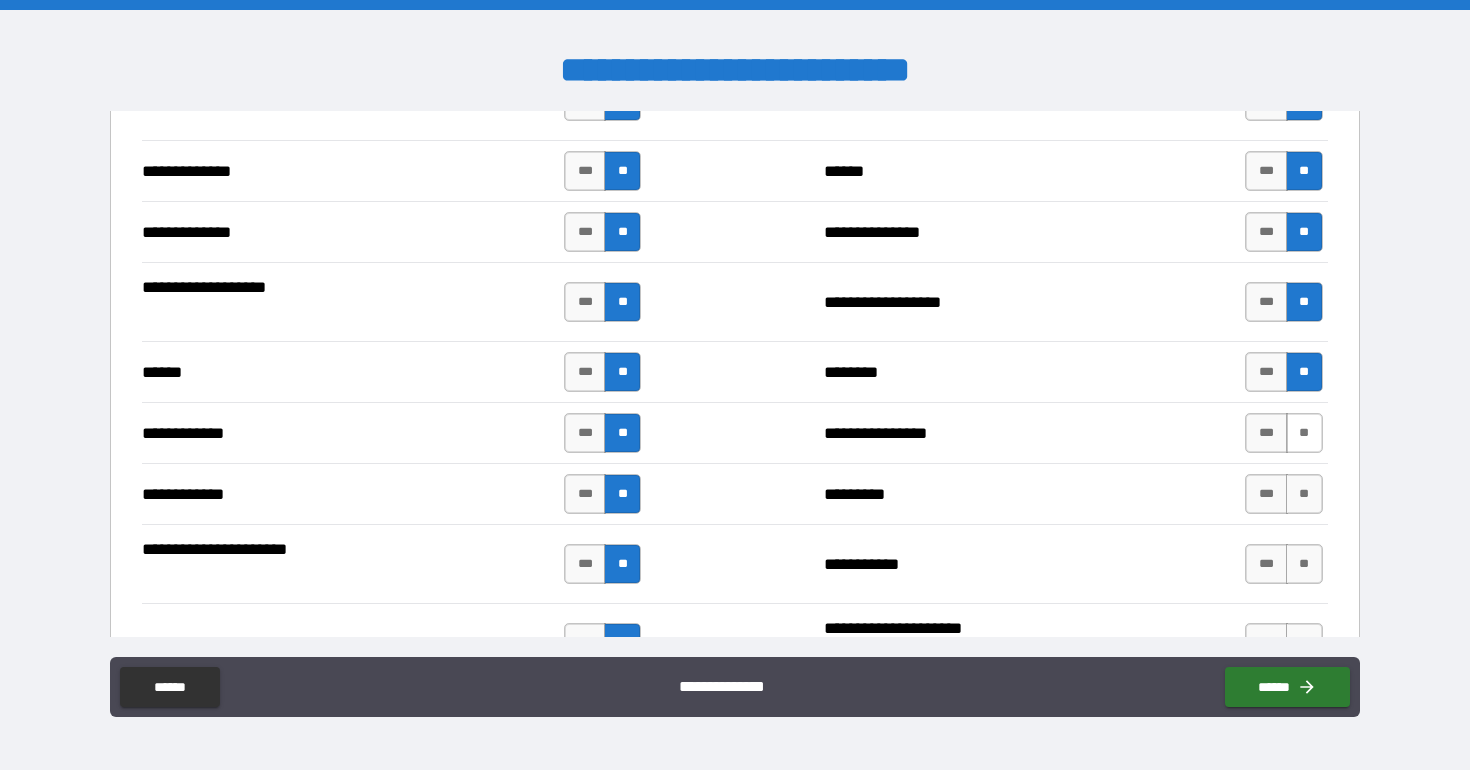 click on "**" at bounding box center [1304, 433] 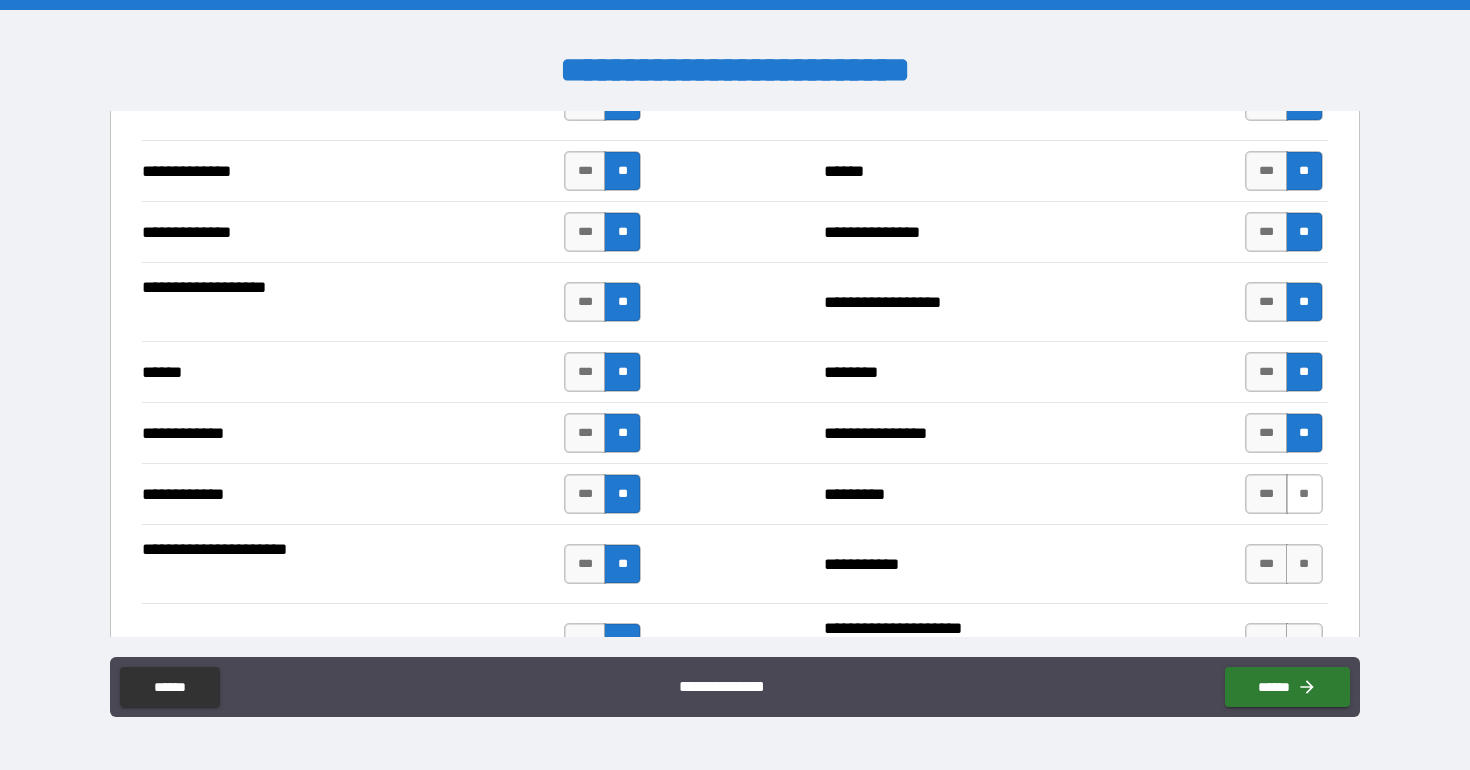 click on "**" at bounding box center [1304, 494] 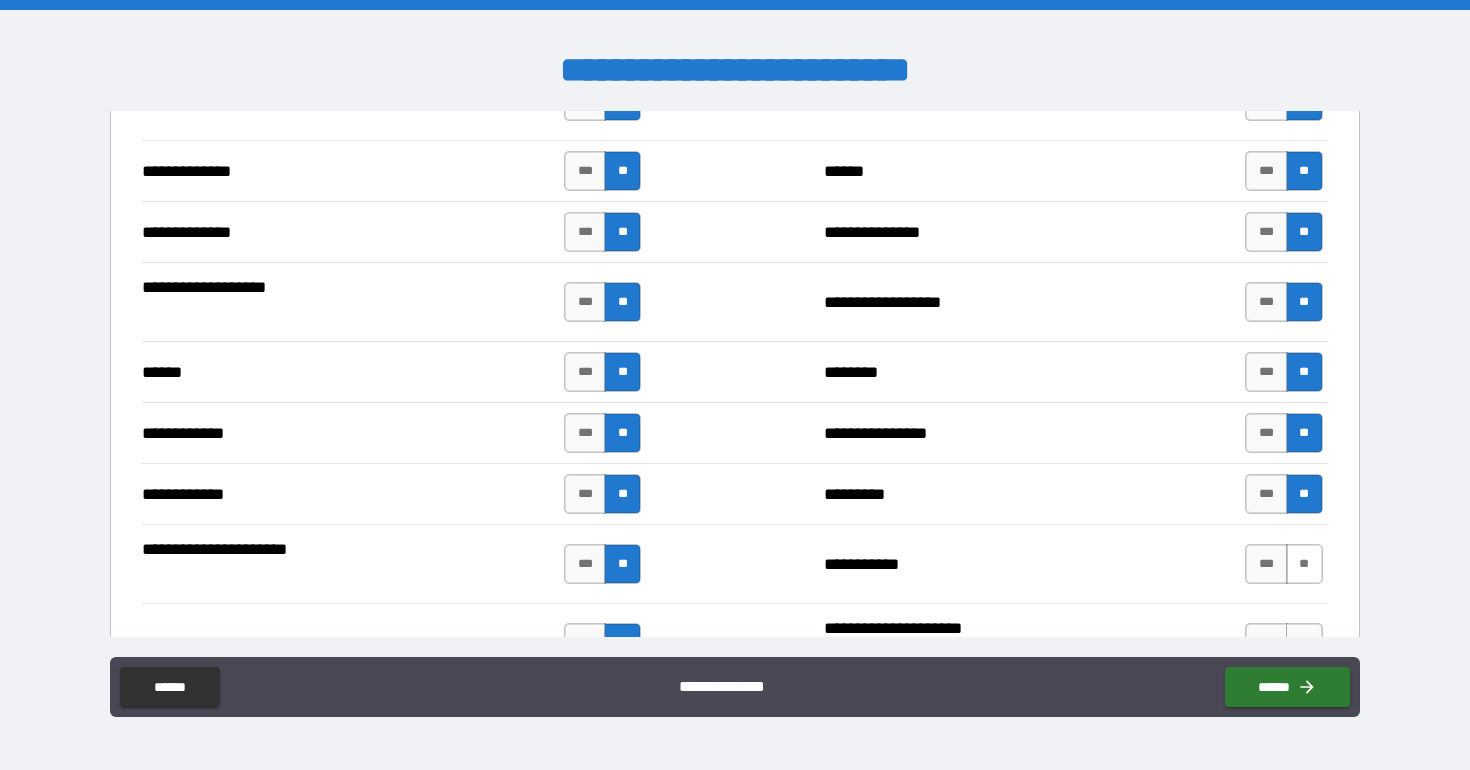 click on "**" at bounding box center (1304, 564) 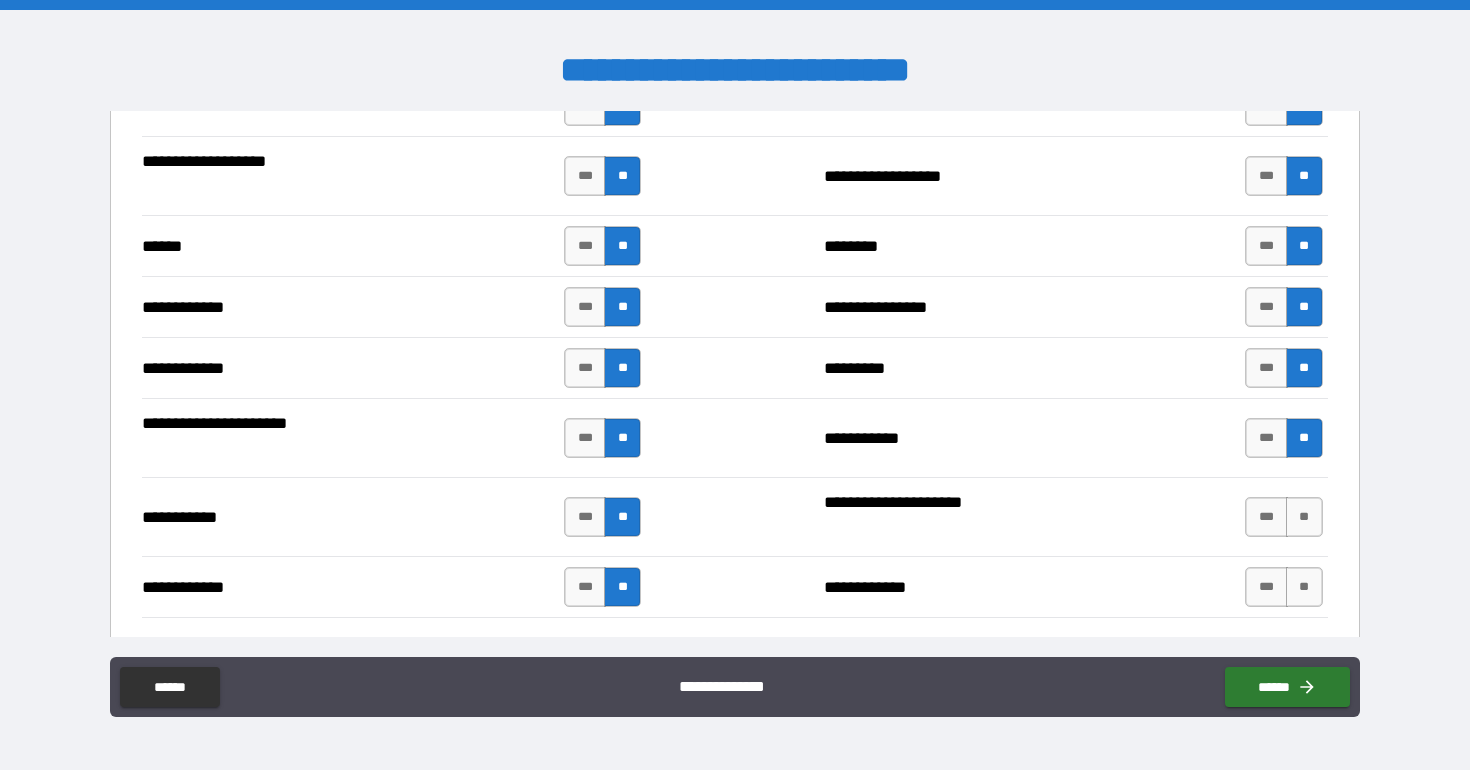 scroll, scrollTop: 3661, scrollLeft: 0, axis: vertical 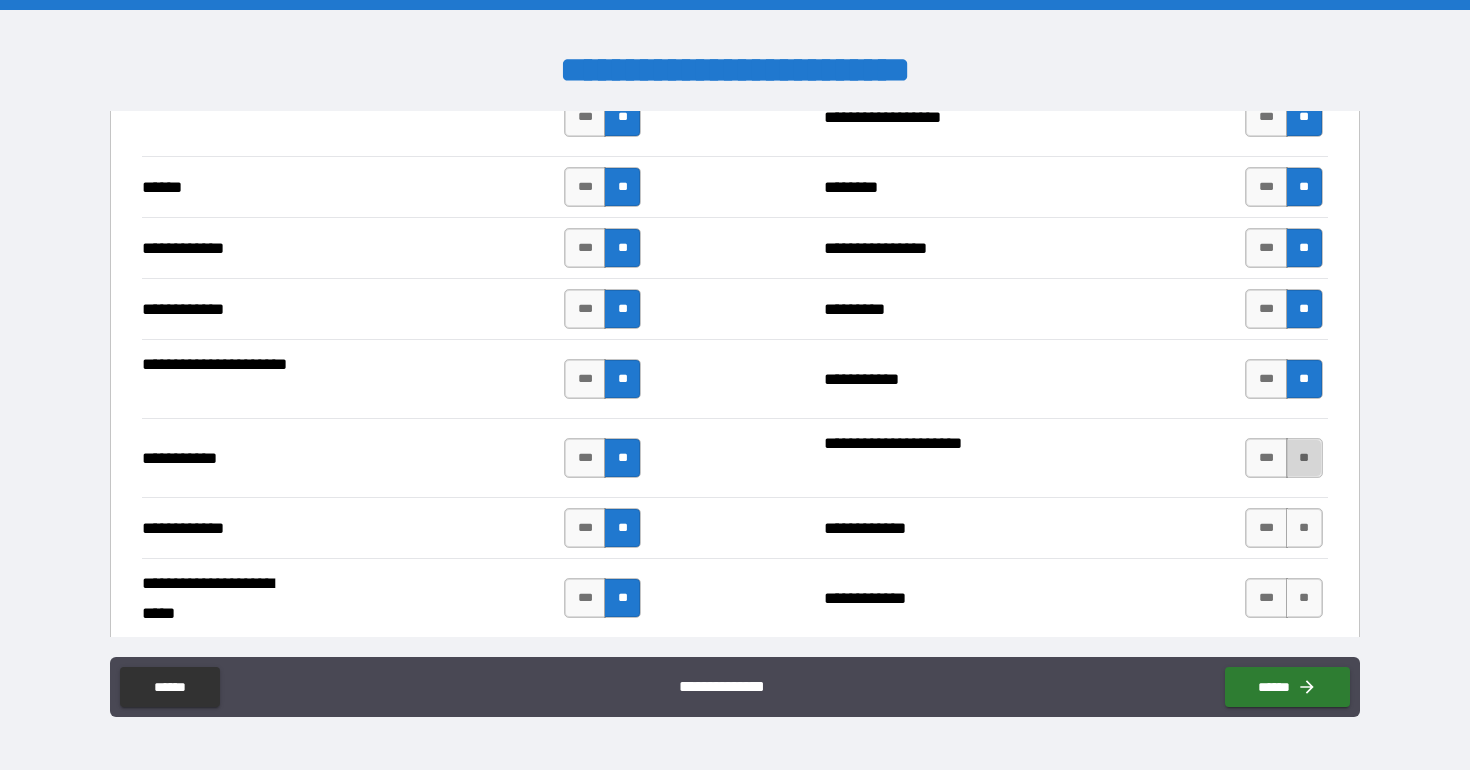 click on "**" at bounding box center (1304, 458) 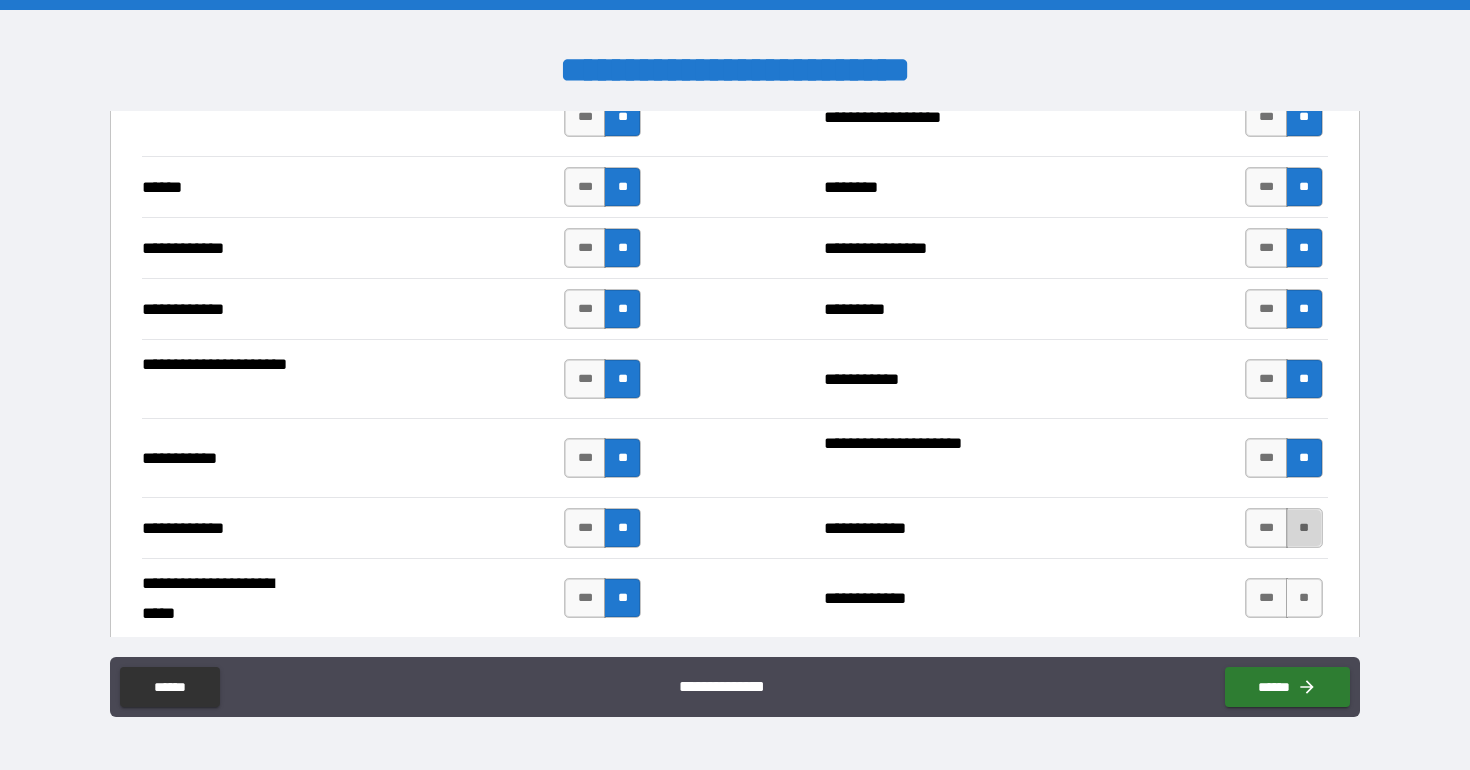 click on "**" at bounding box center (1304, 528) 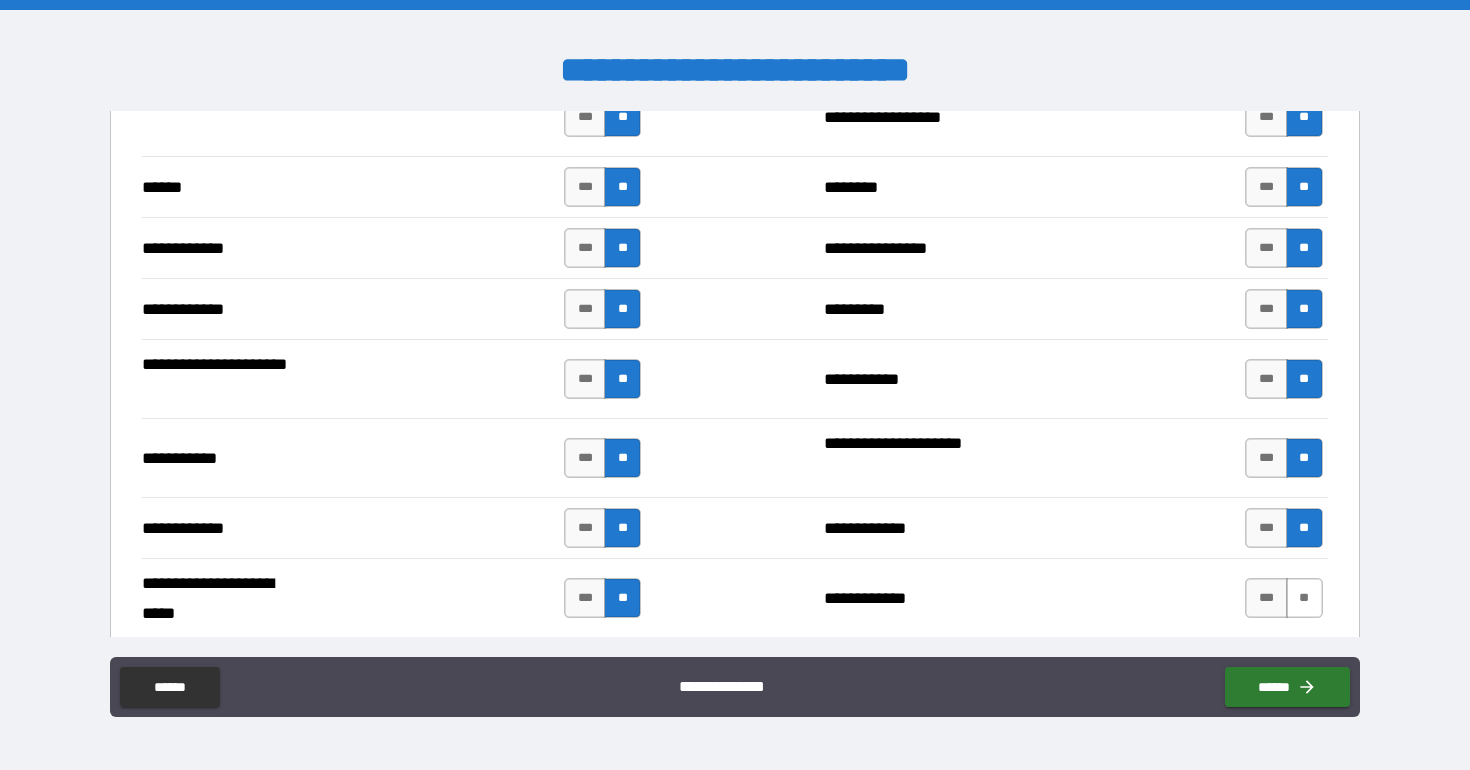 click on "**" at bounding box center [1304, 598] 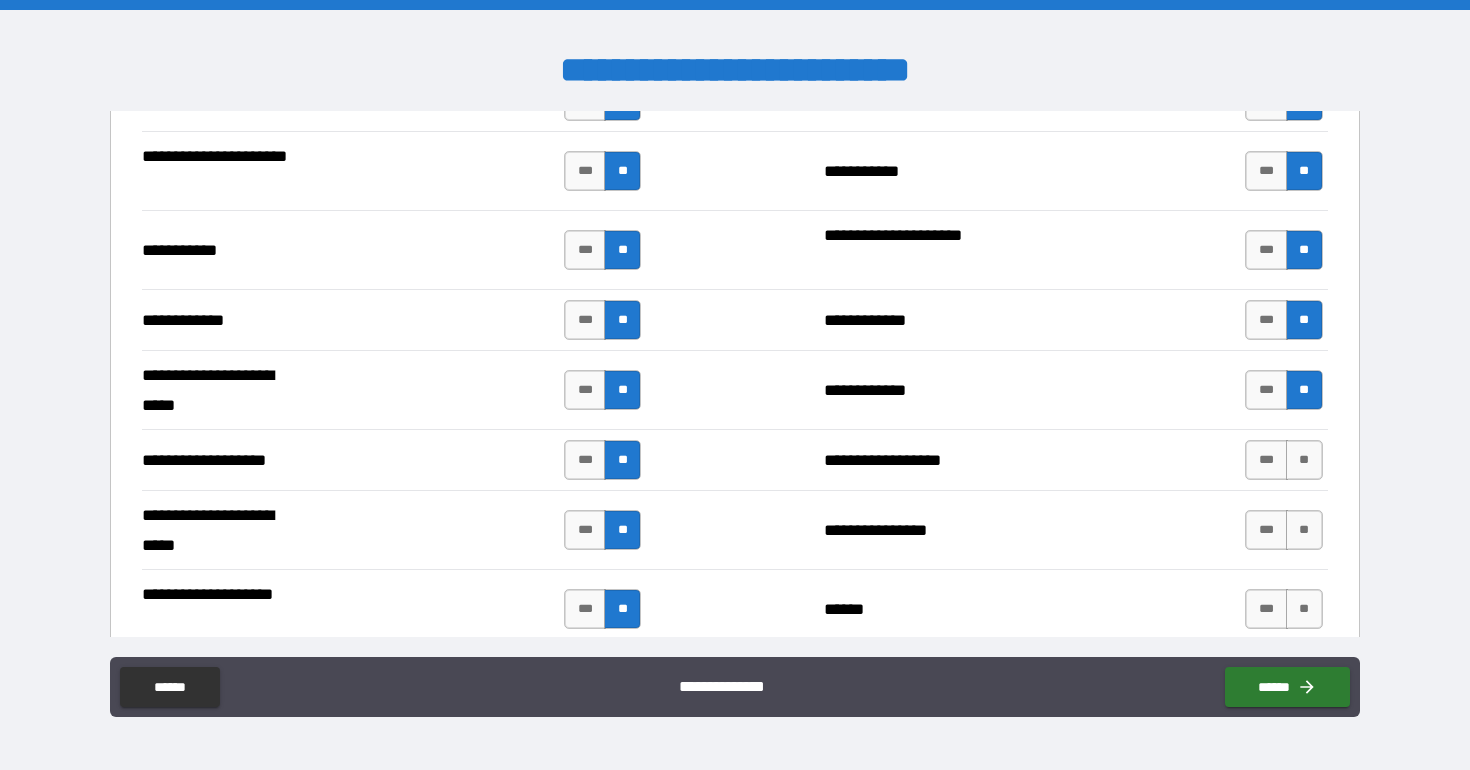 scroll, scrollTop: 3892, scrollLeft: 0, axis: vertical 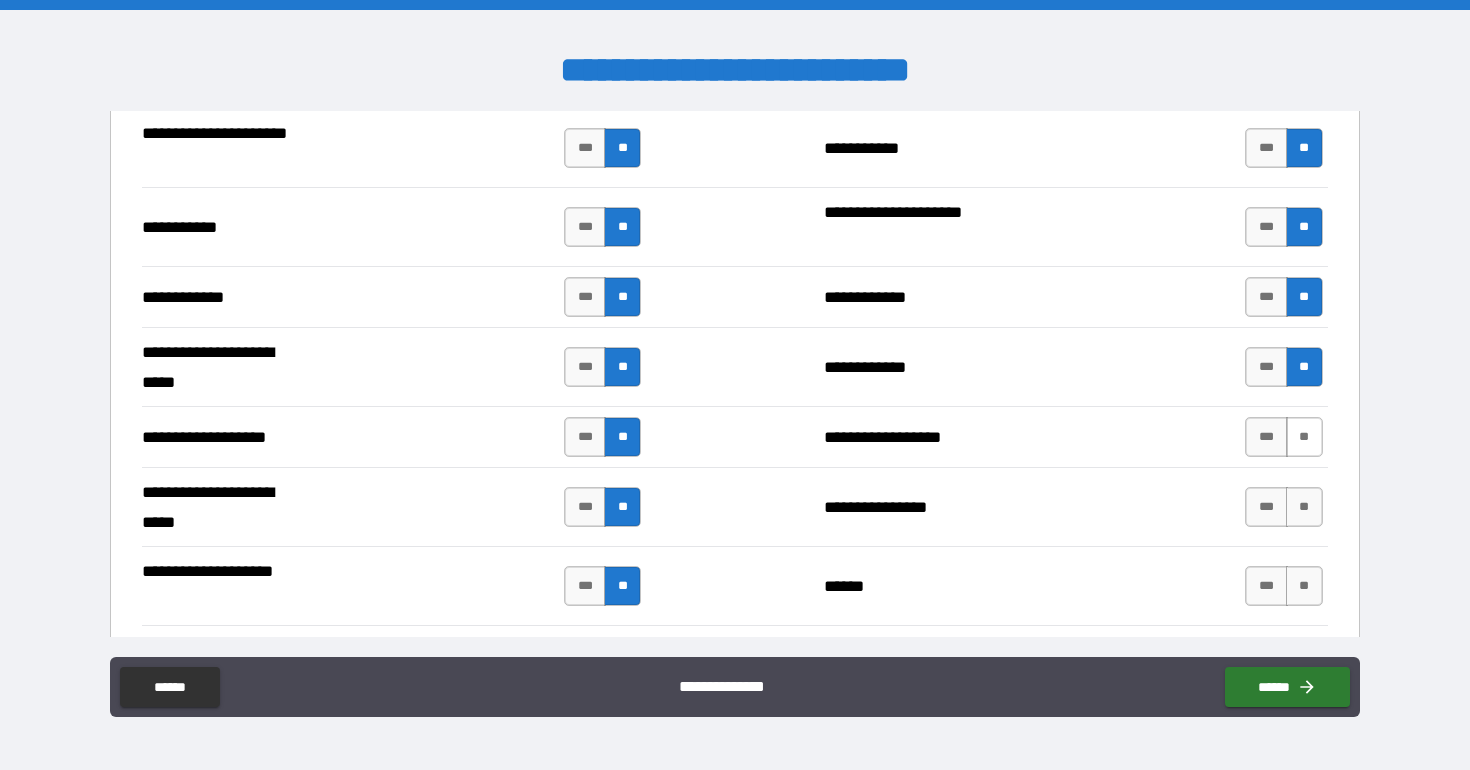 click on "**" at bounding box center (1304, 437) 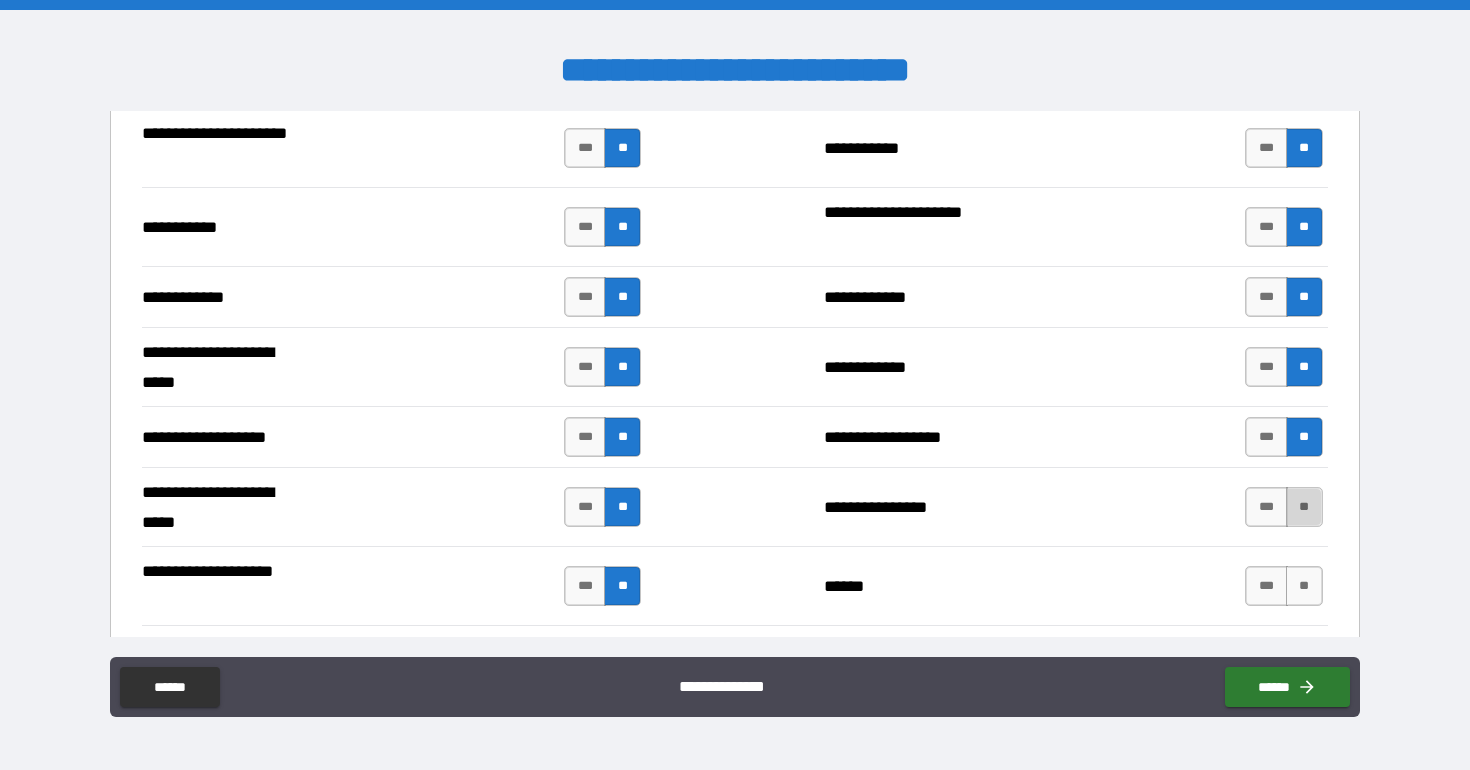 click on "**" at bounding box center (1304, 507) 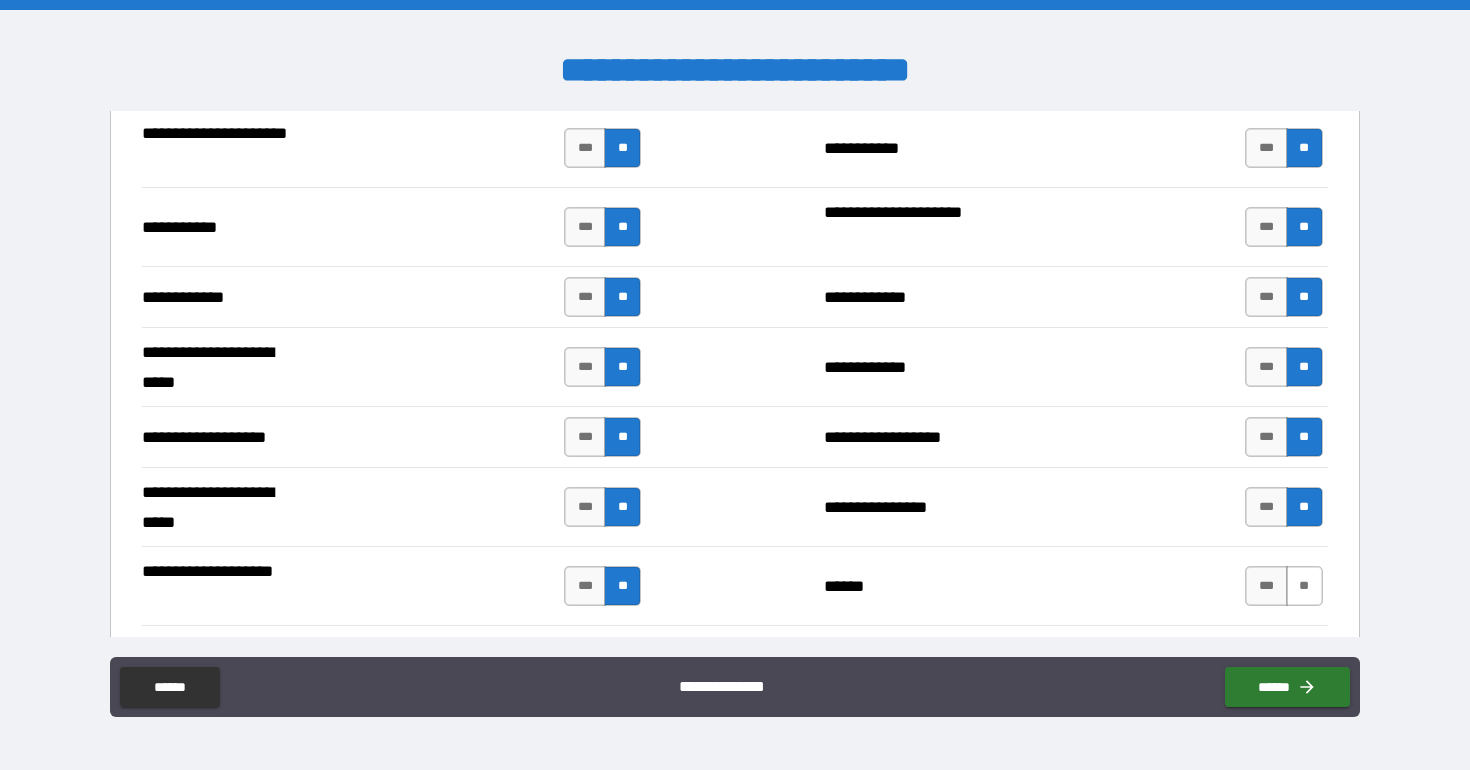 click on "**" at bounding box center [1304, 586] 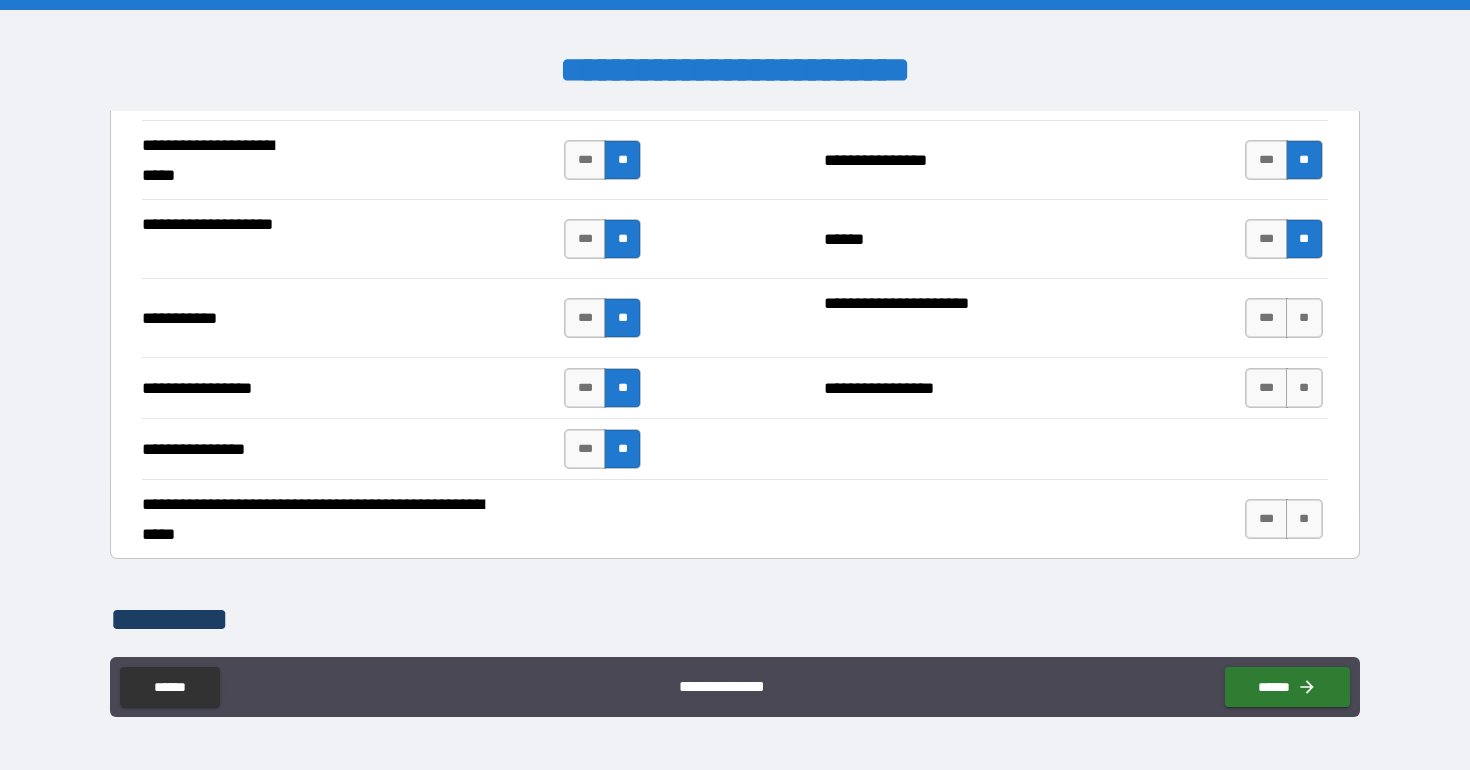 scroll, scrollTop: 4262, scrollLeft: 0, axis: vertical 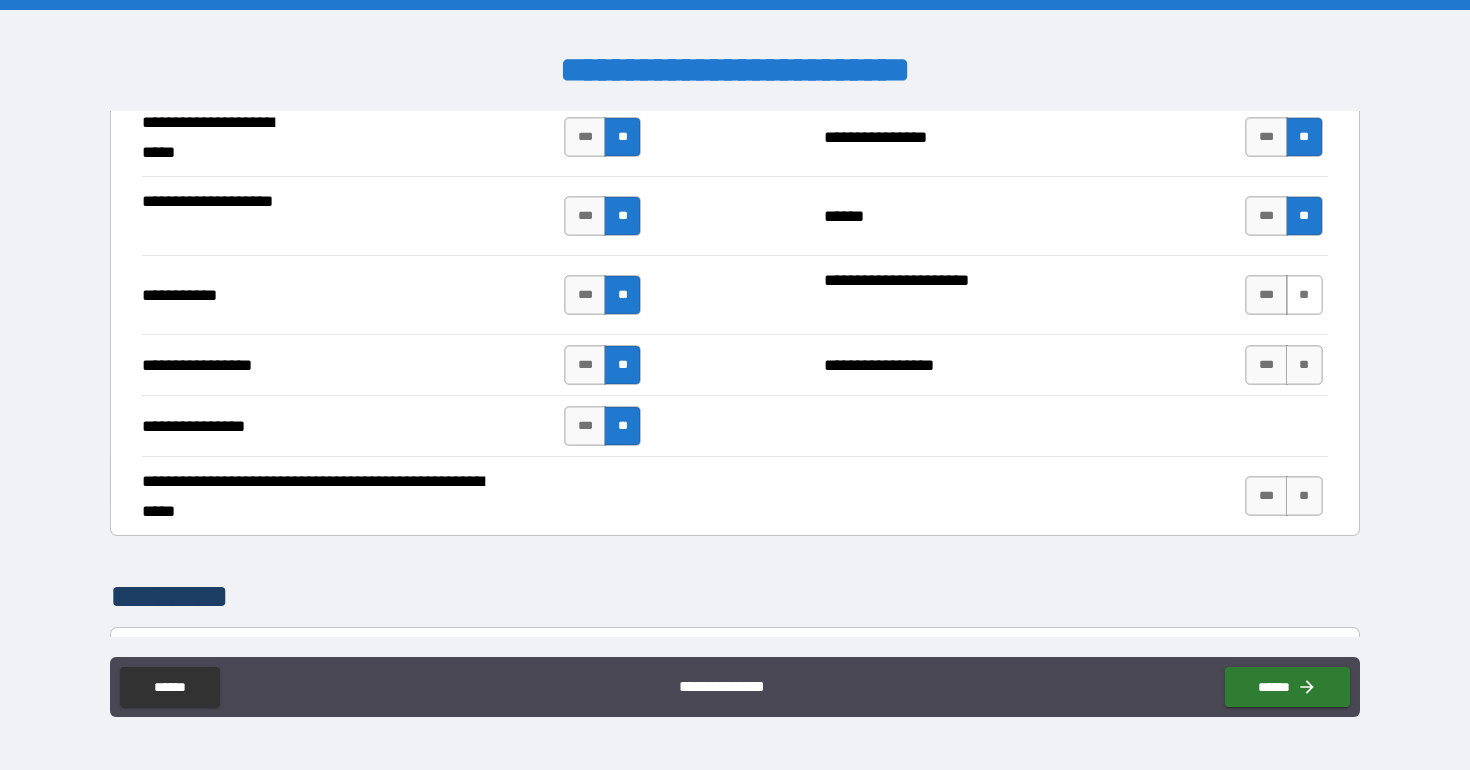 click on "**" at bounding box center [1304, 295] 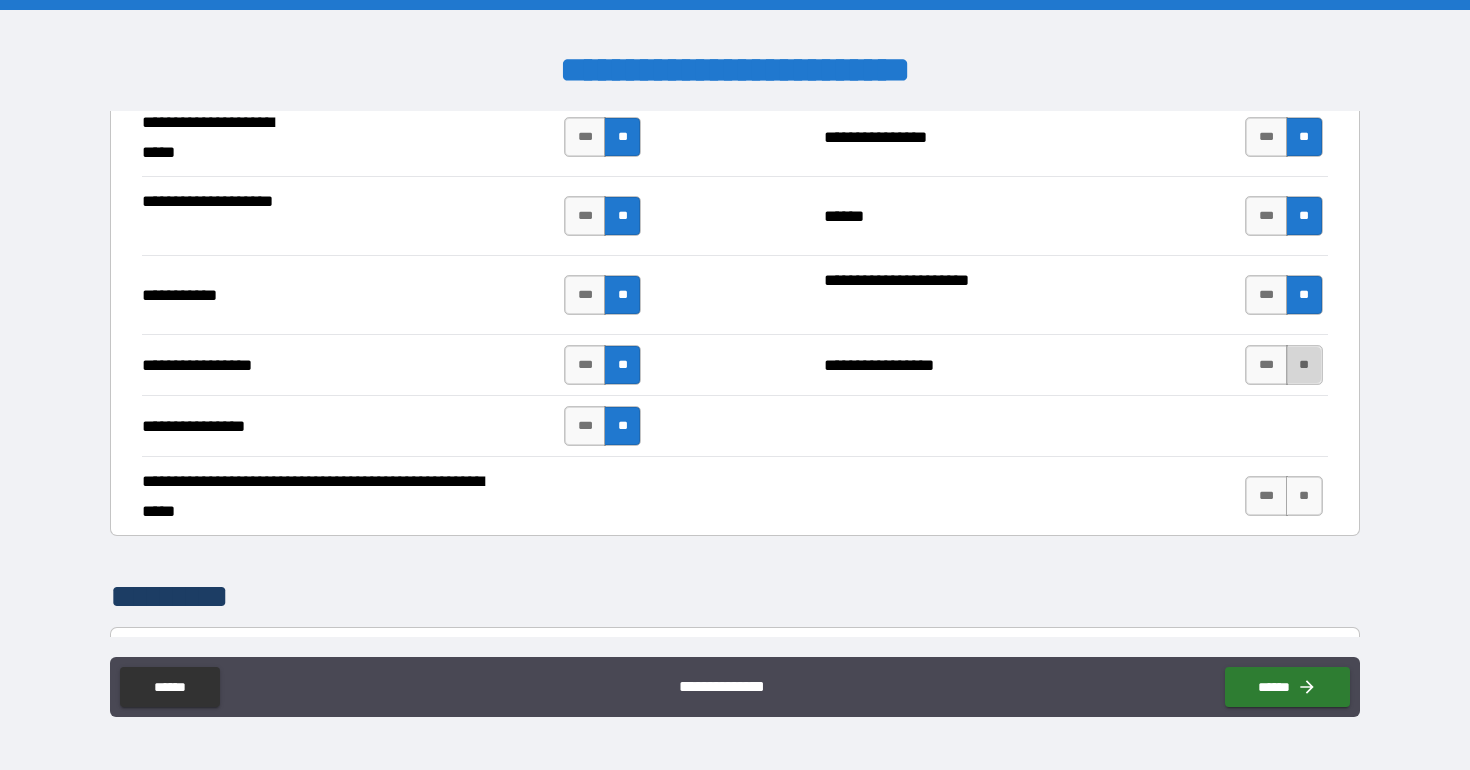 click on "**" at bounding box center (1304, 365) 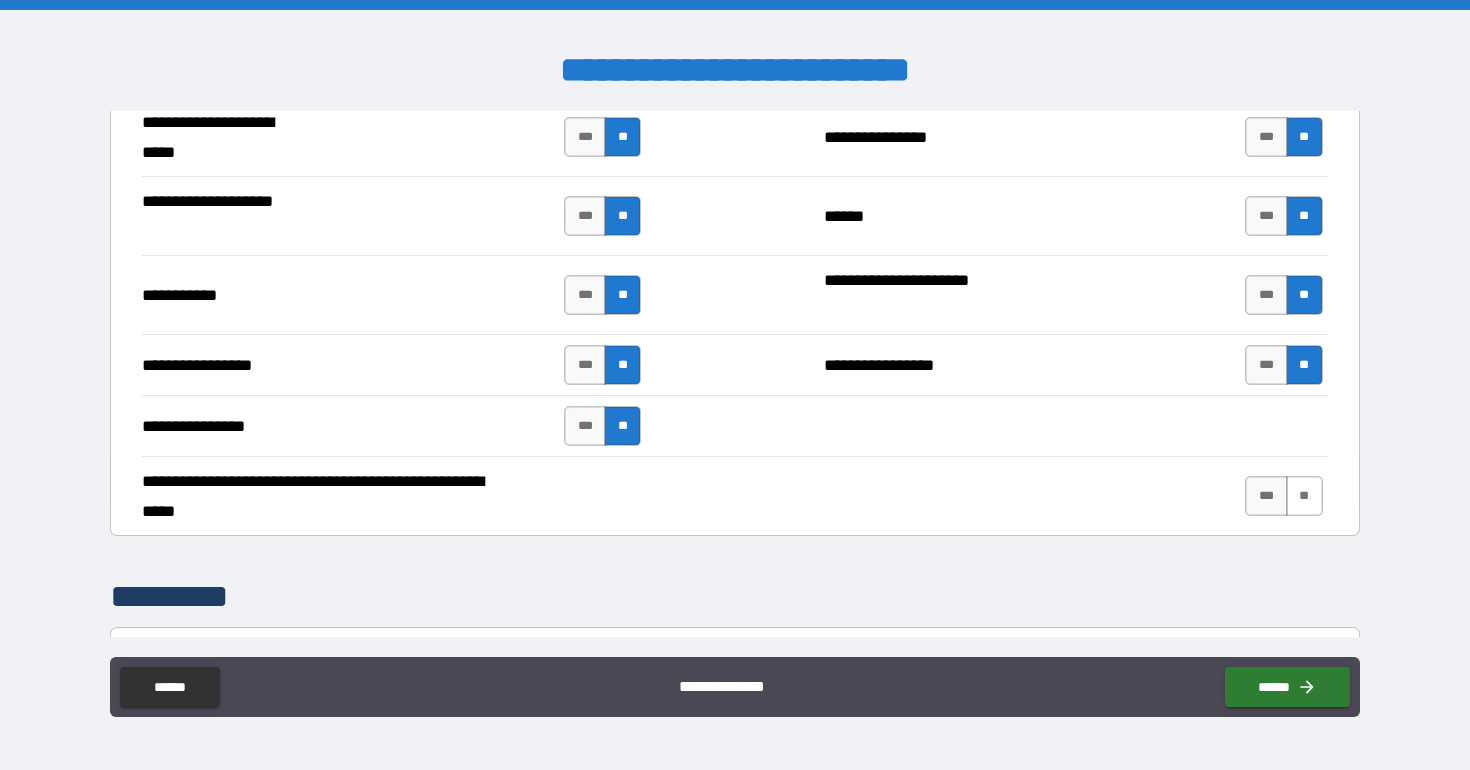 click on "**" at bounding box center [1304, 496] 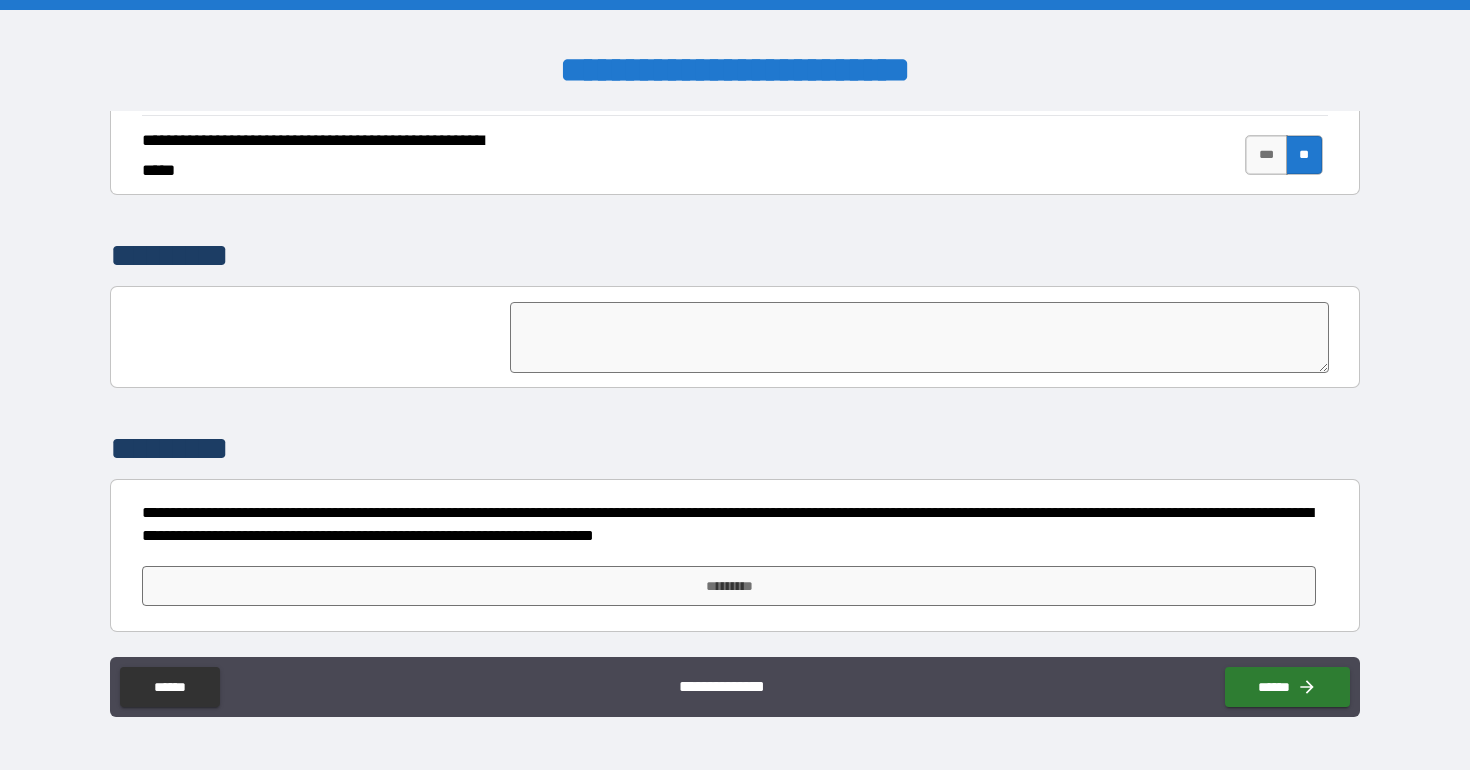 scroll, scrollTop: 4603, scrollLeft: 0, axis: vertical 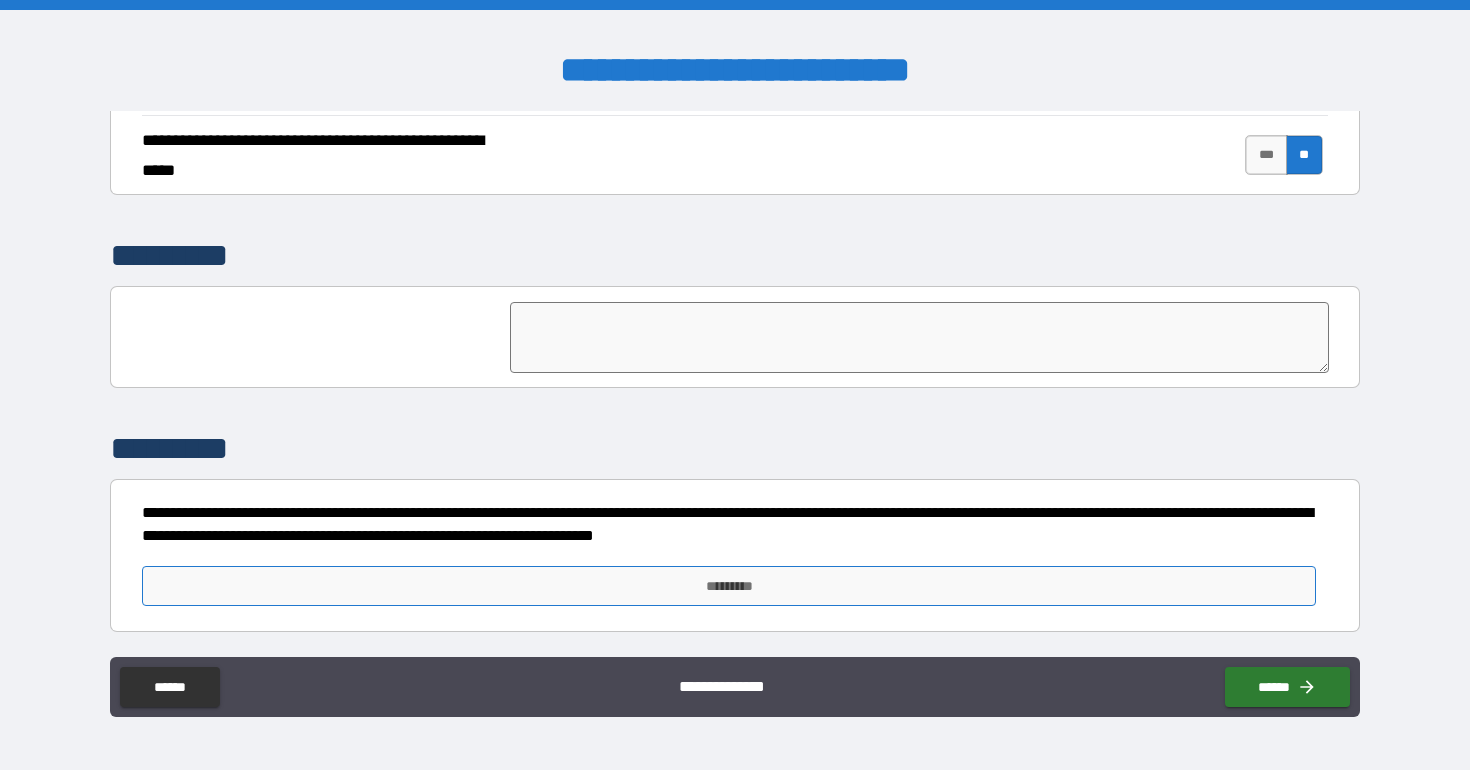 click on "*********" at bounding box center [729, 586] 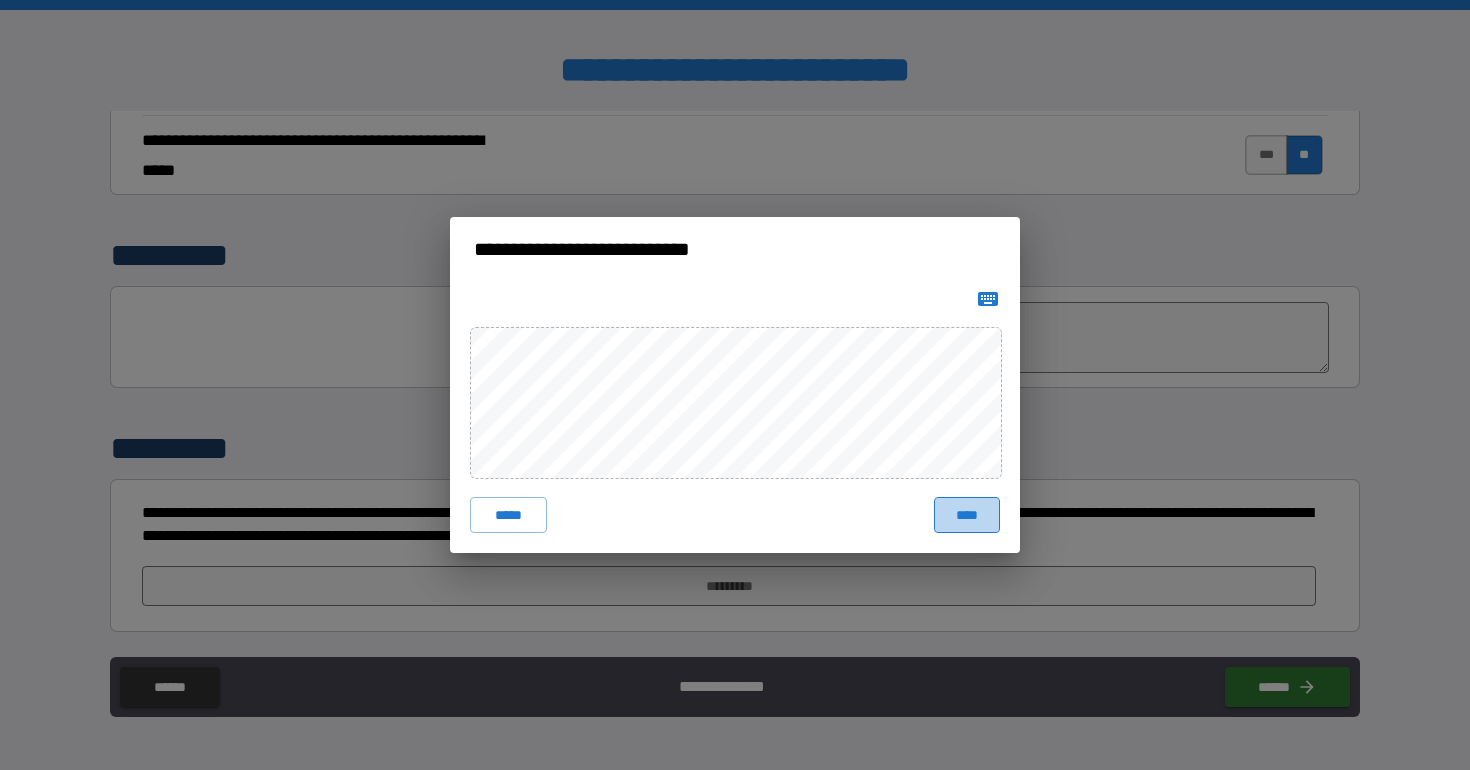 click on "****" at bounding box center [967, 515] 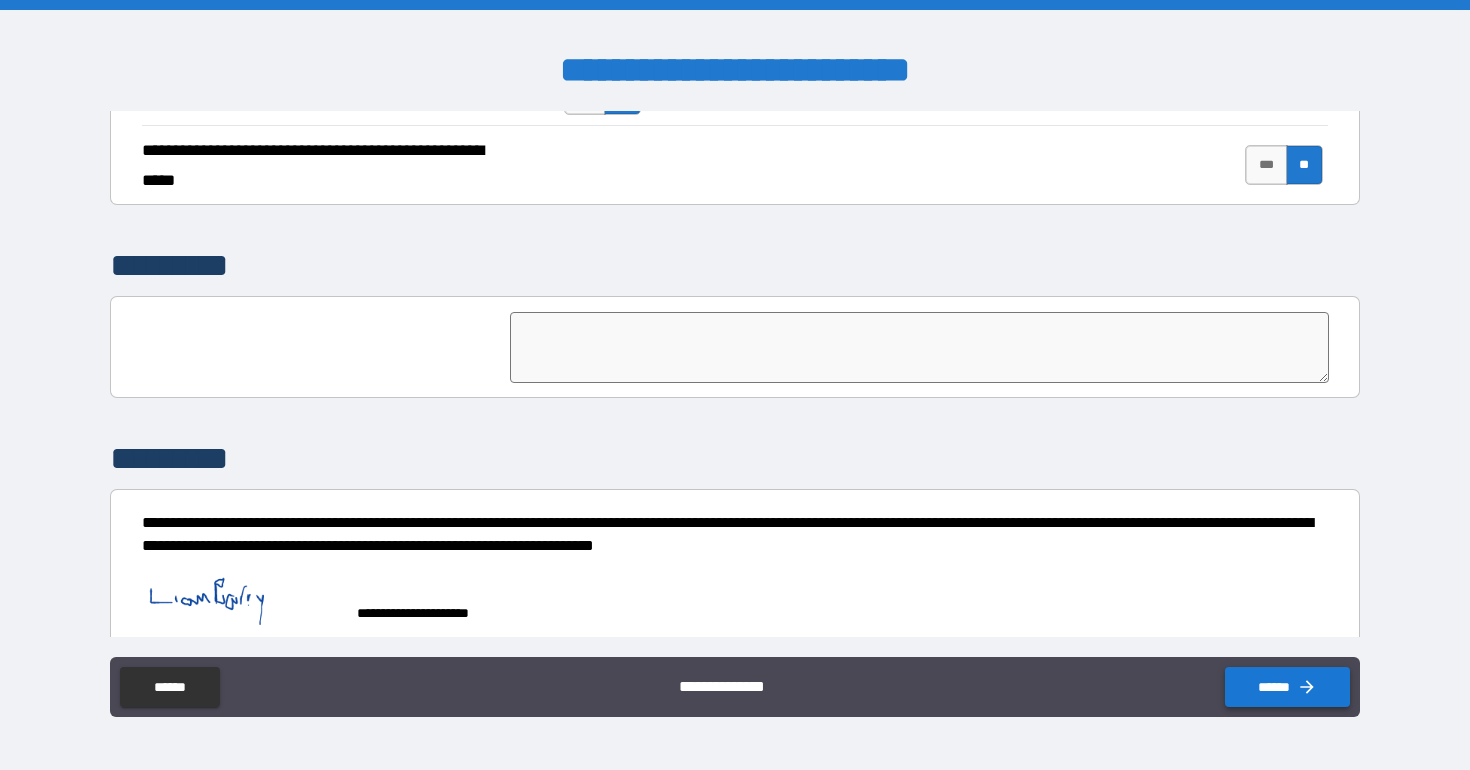 click on "******" at bounding box center (1287, 687) 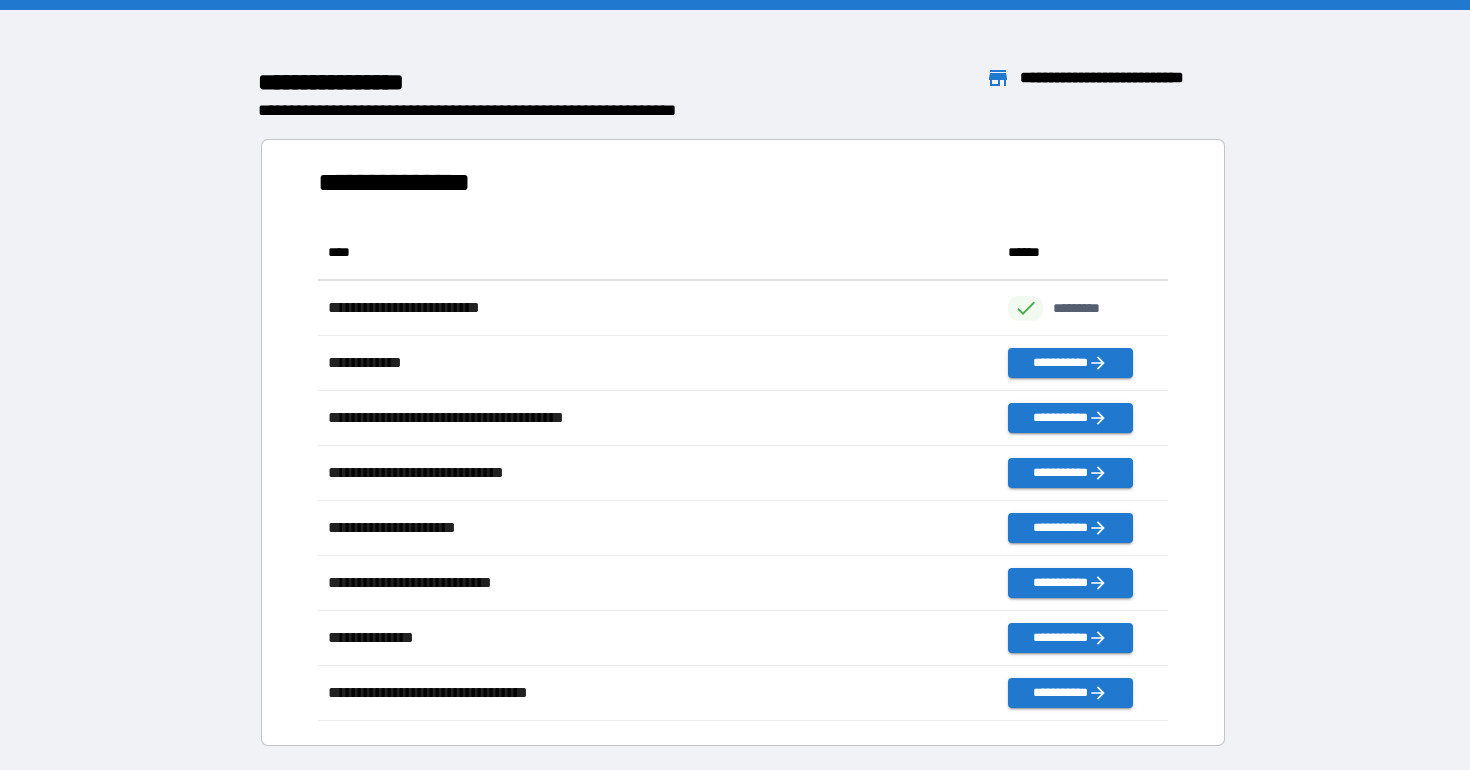 scroll, scrollTop: 1, scrollLeft: 1, axis: both 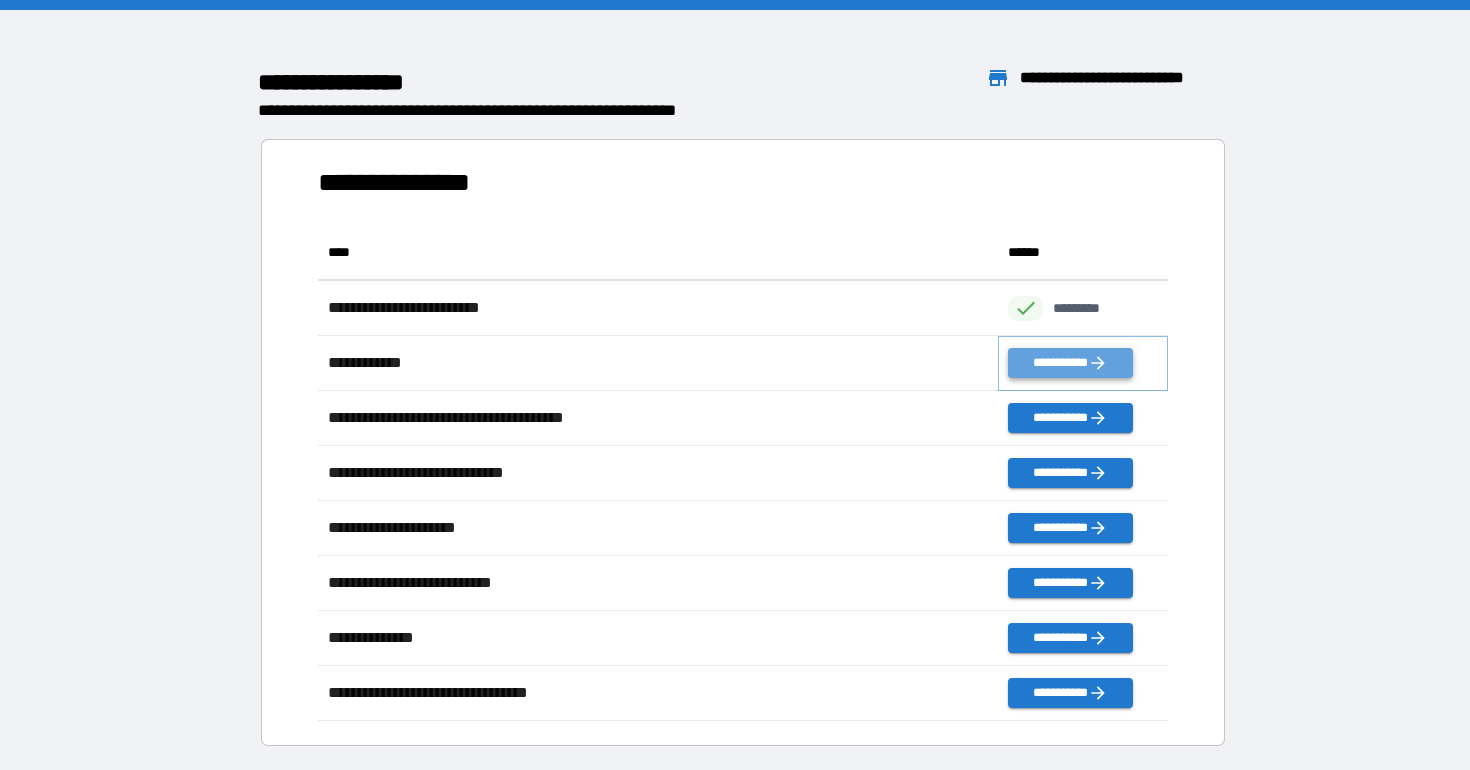click on "**********" at bounding box center [1070, 363] 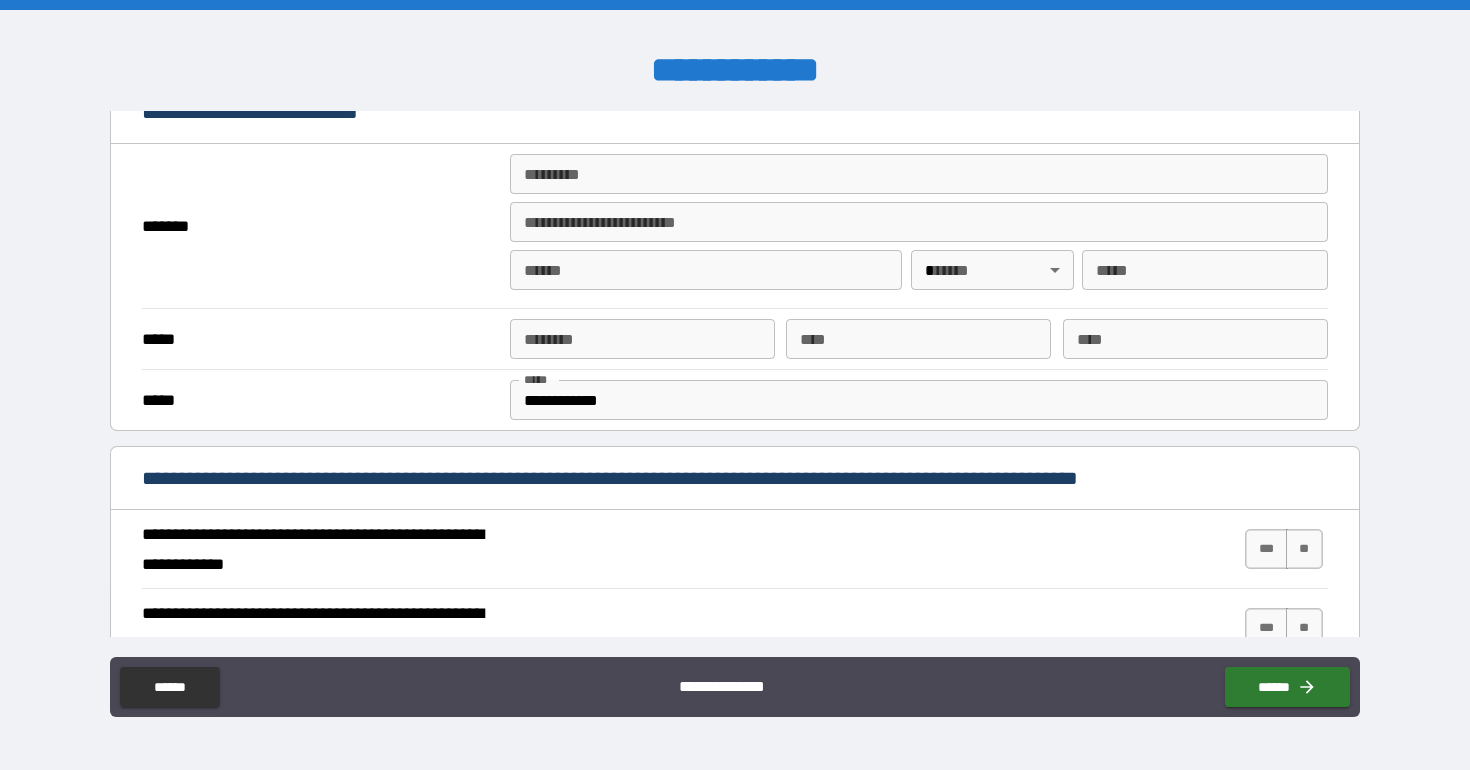 scroll, scrollTop: 280, scrollLeft: 0, axis: vertical 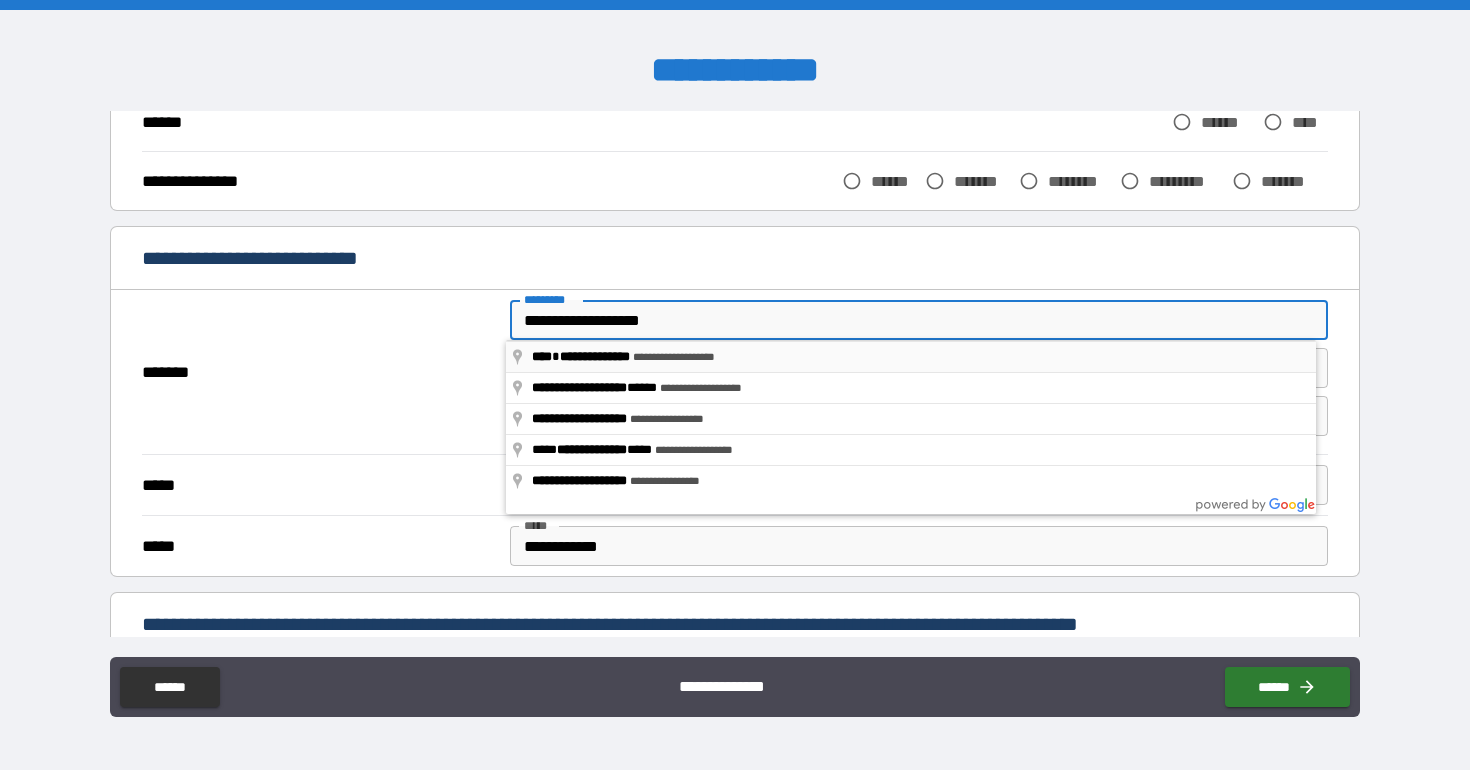 type on "**********" 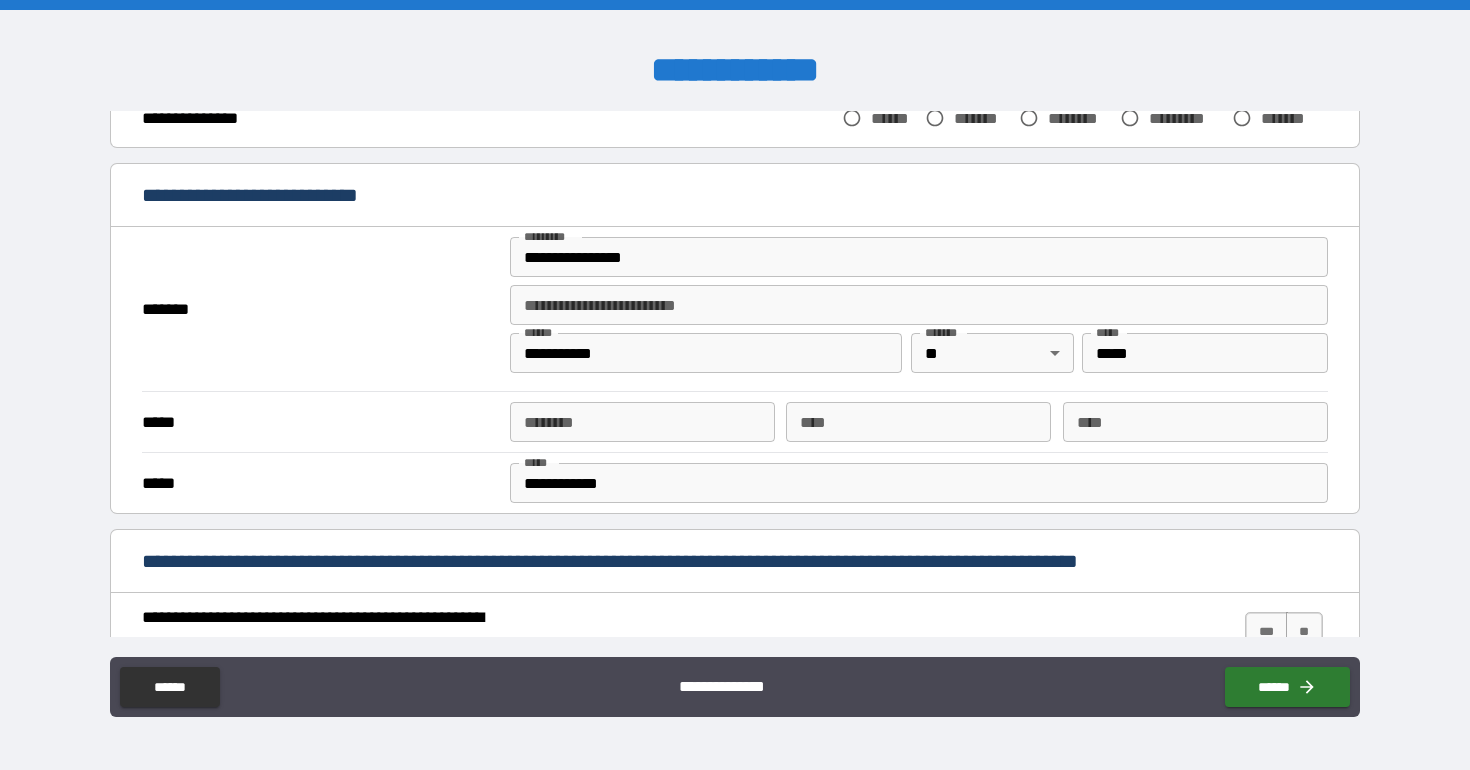 scroll, scrollTop: 344, scrollLeft: 0, axis: vertical 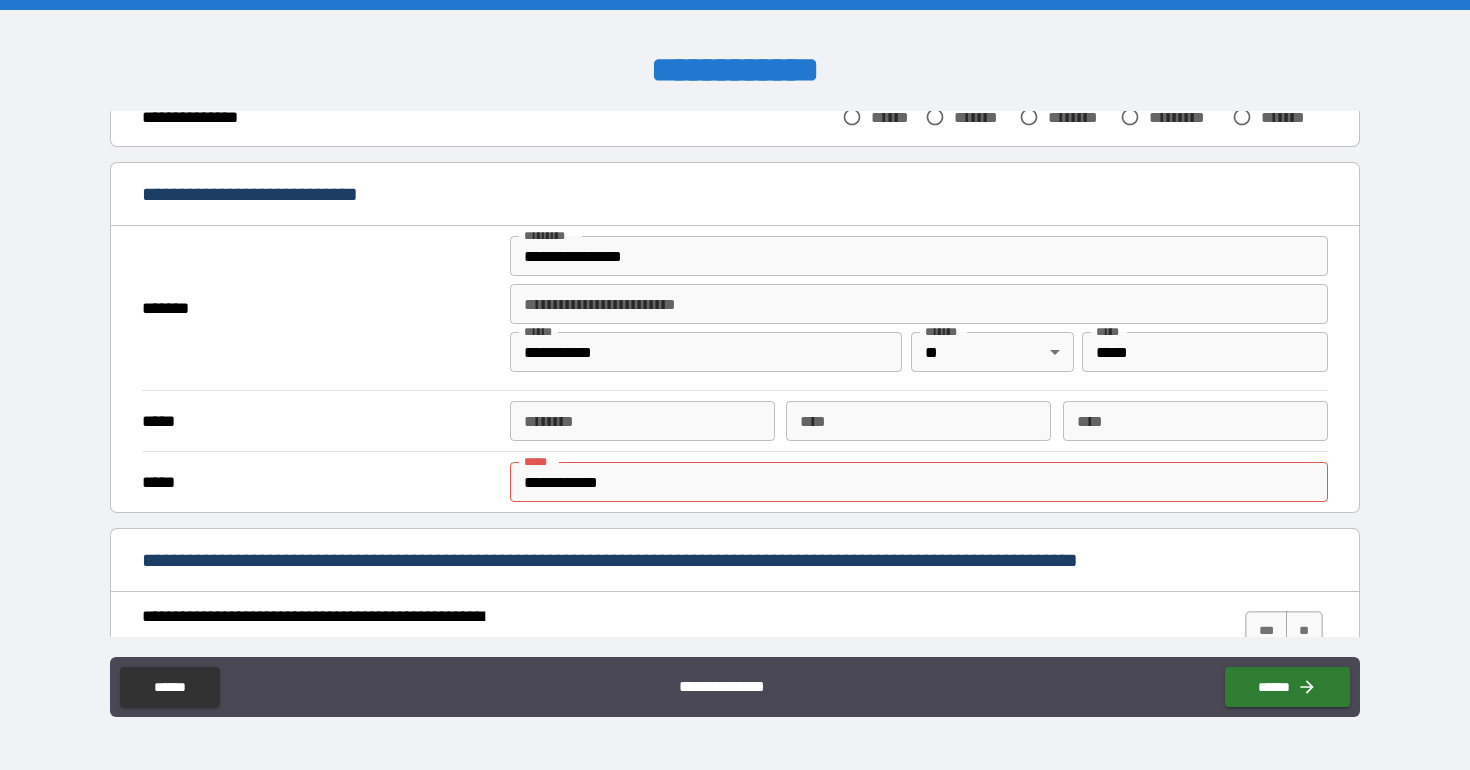 click on "*****" at bounding box center [318, 482] 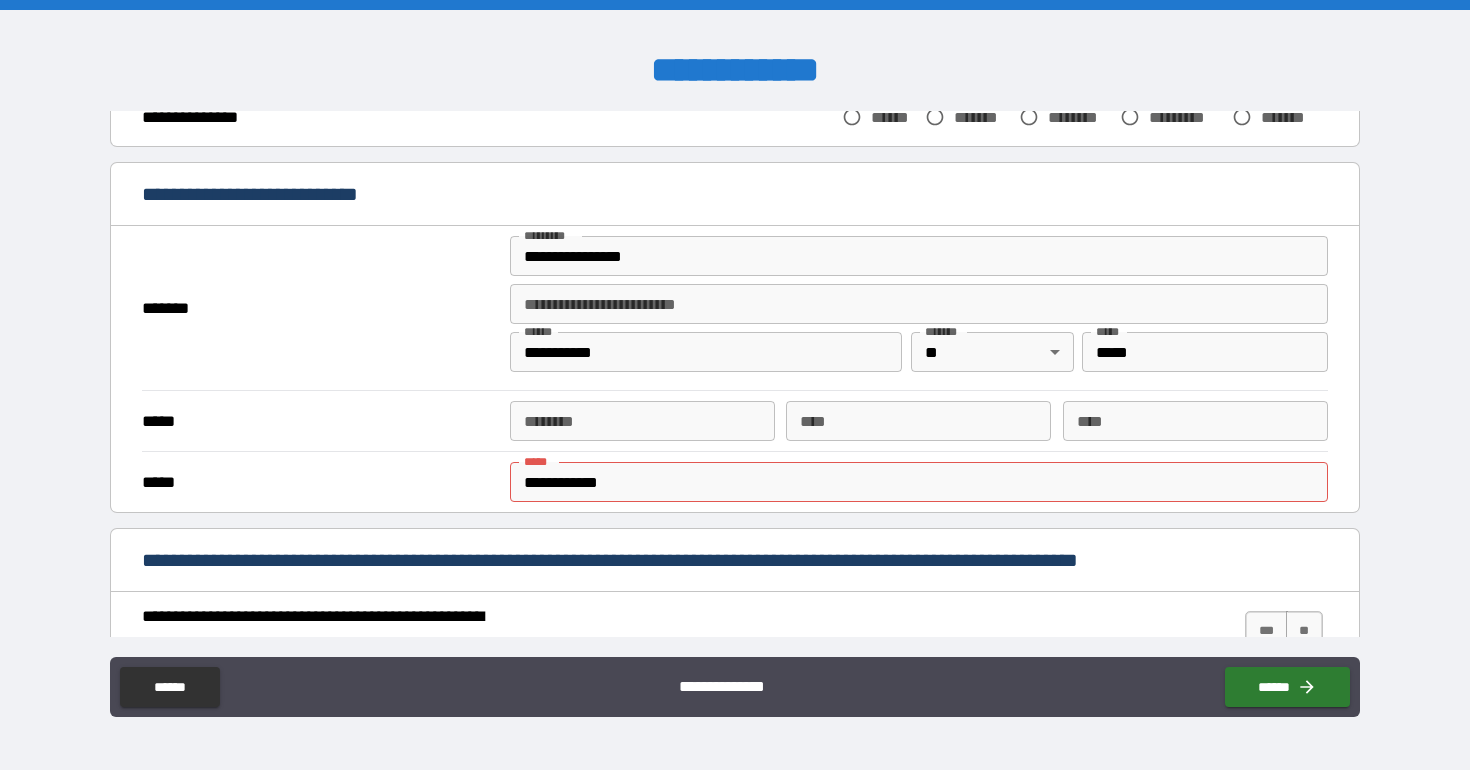click on "**********" at bounding box center (919, 482) 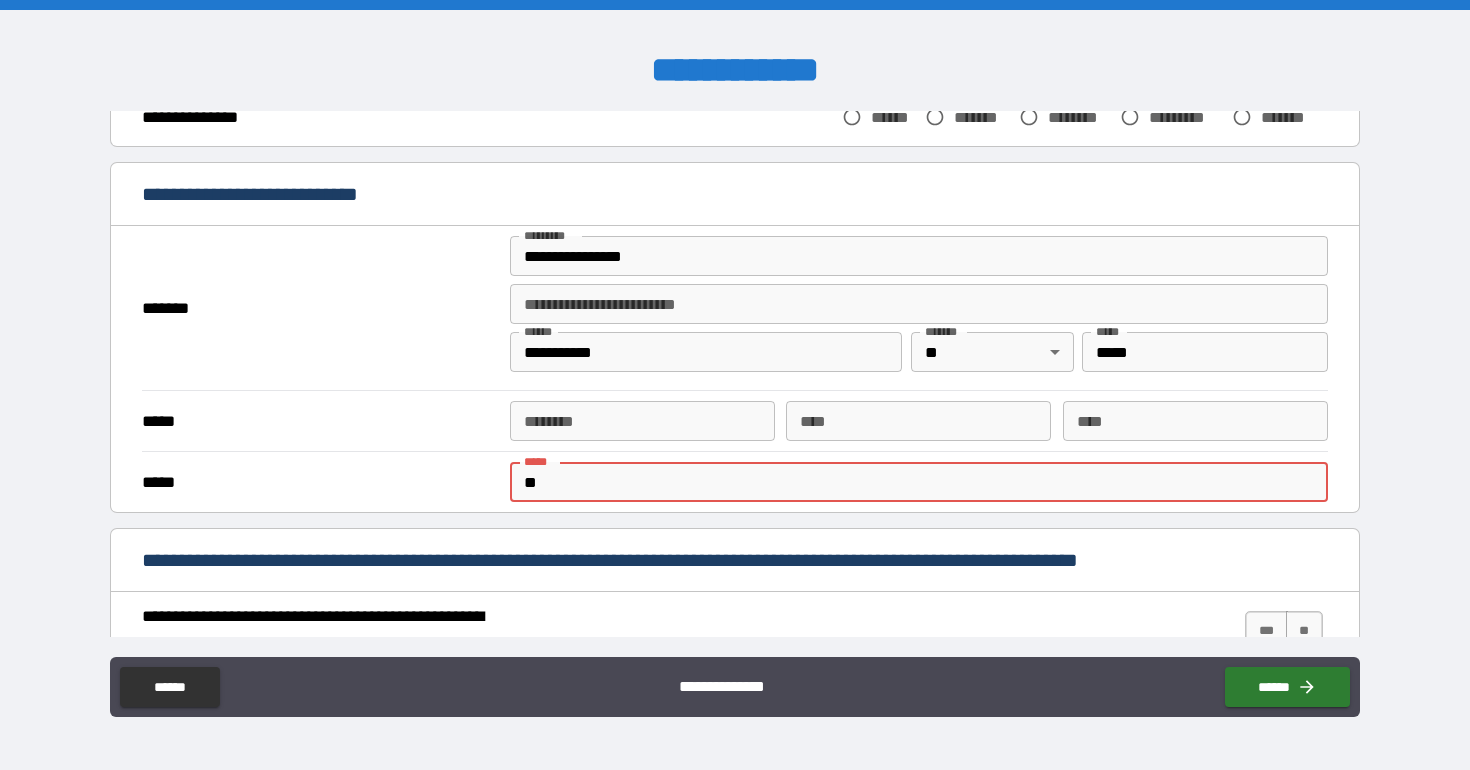 type on "*" 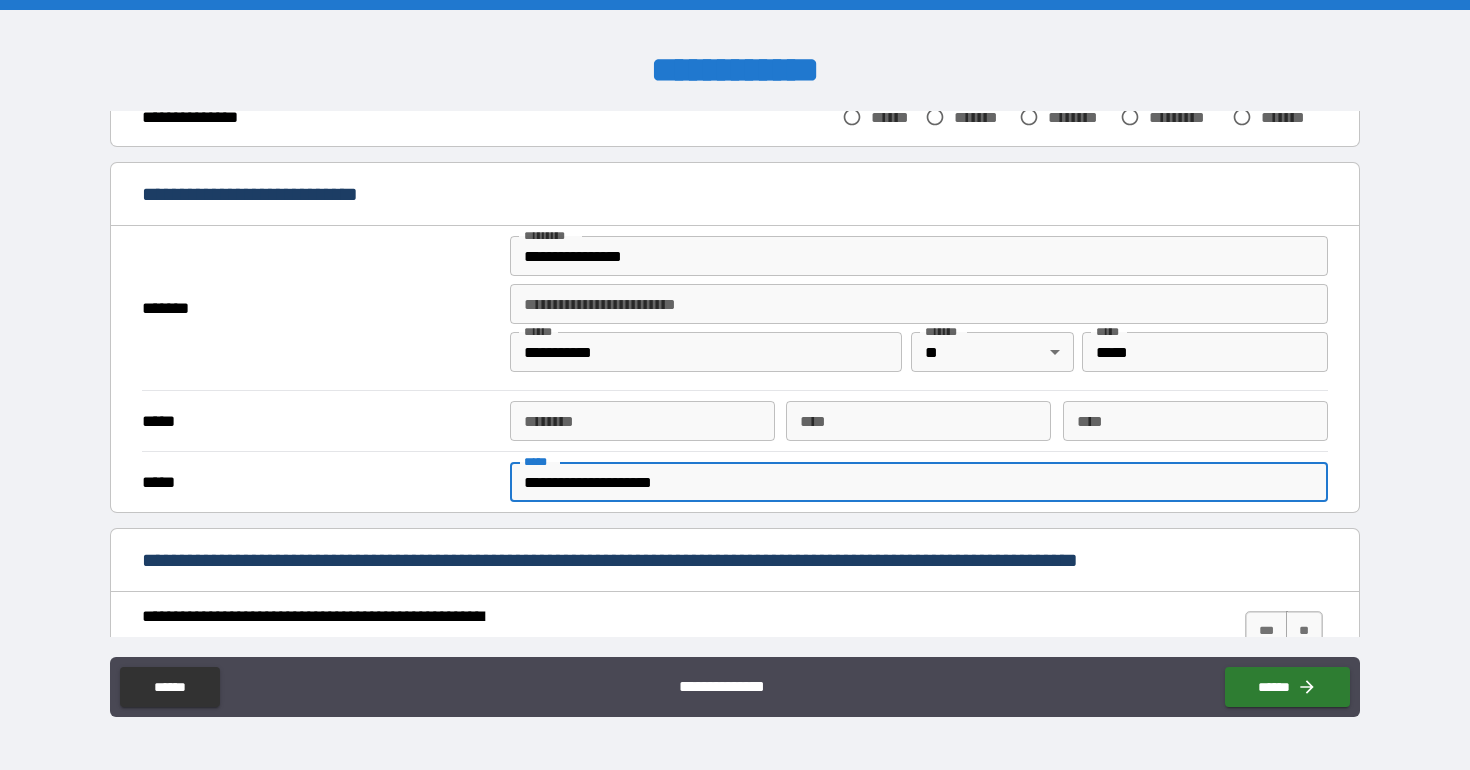 type on "**********" 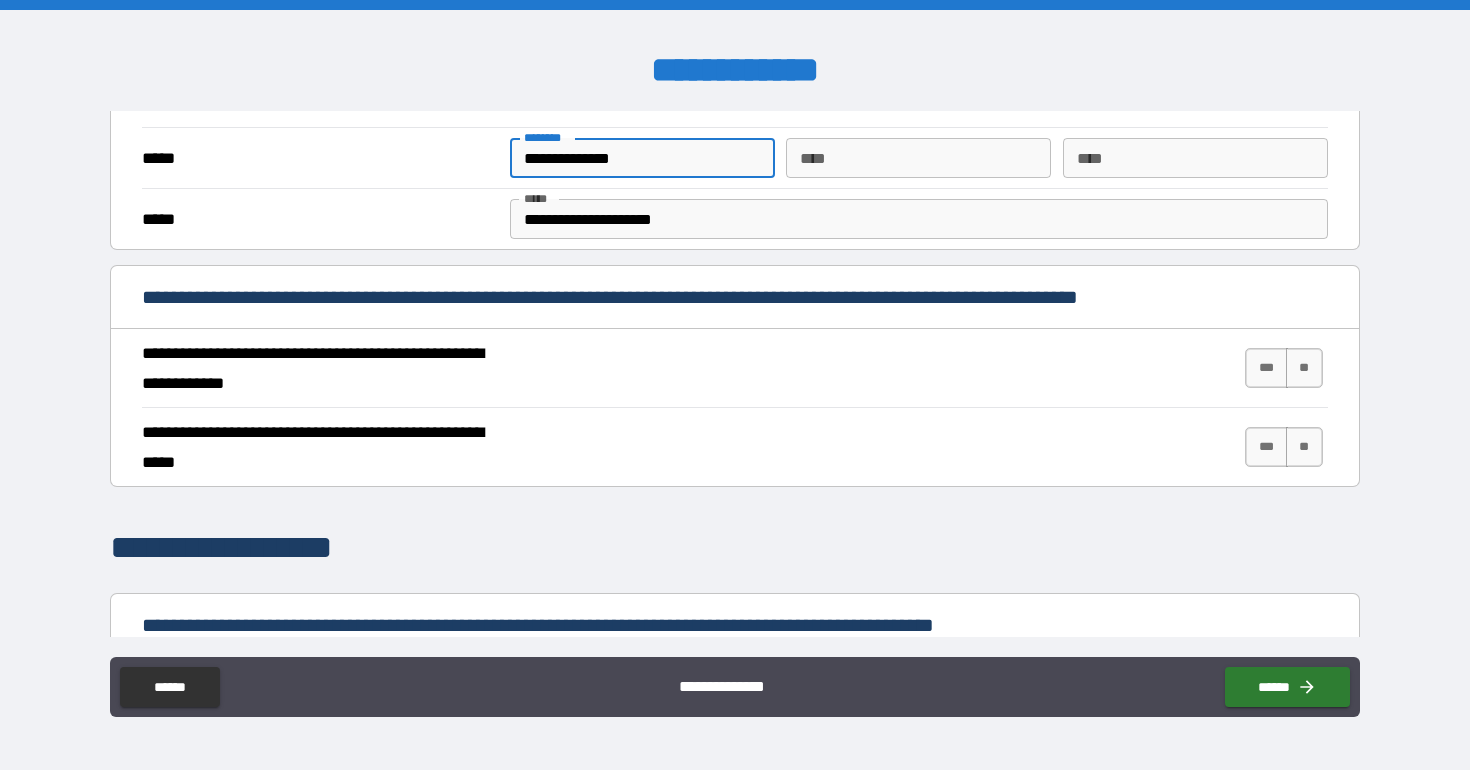 scroll, scrollTop: 612, scrollLeft: 0, axis: vertical 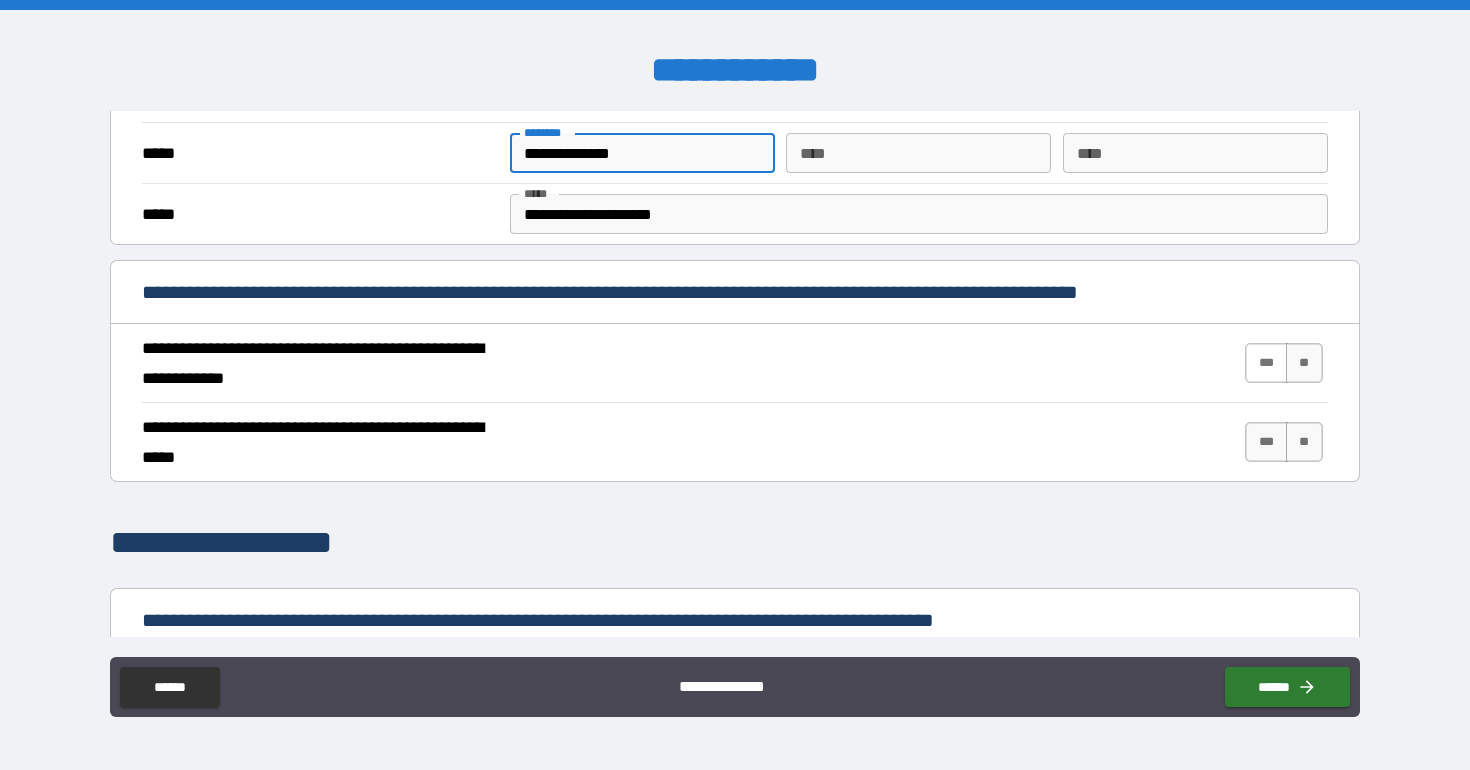 type on "**********" 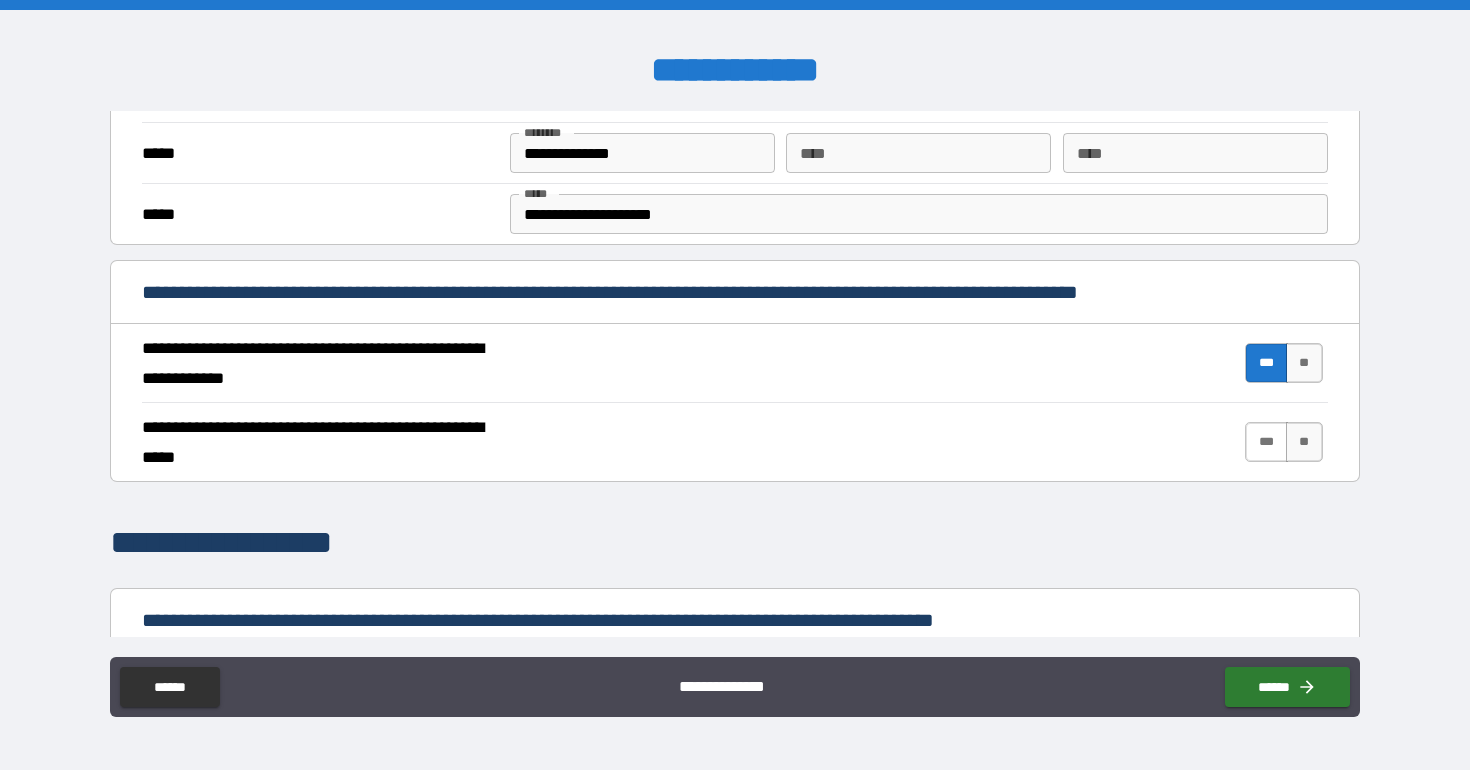 click on "***" at bounding box center (1266, 442) 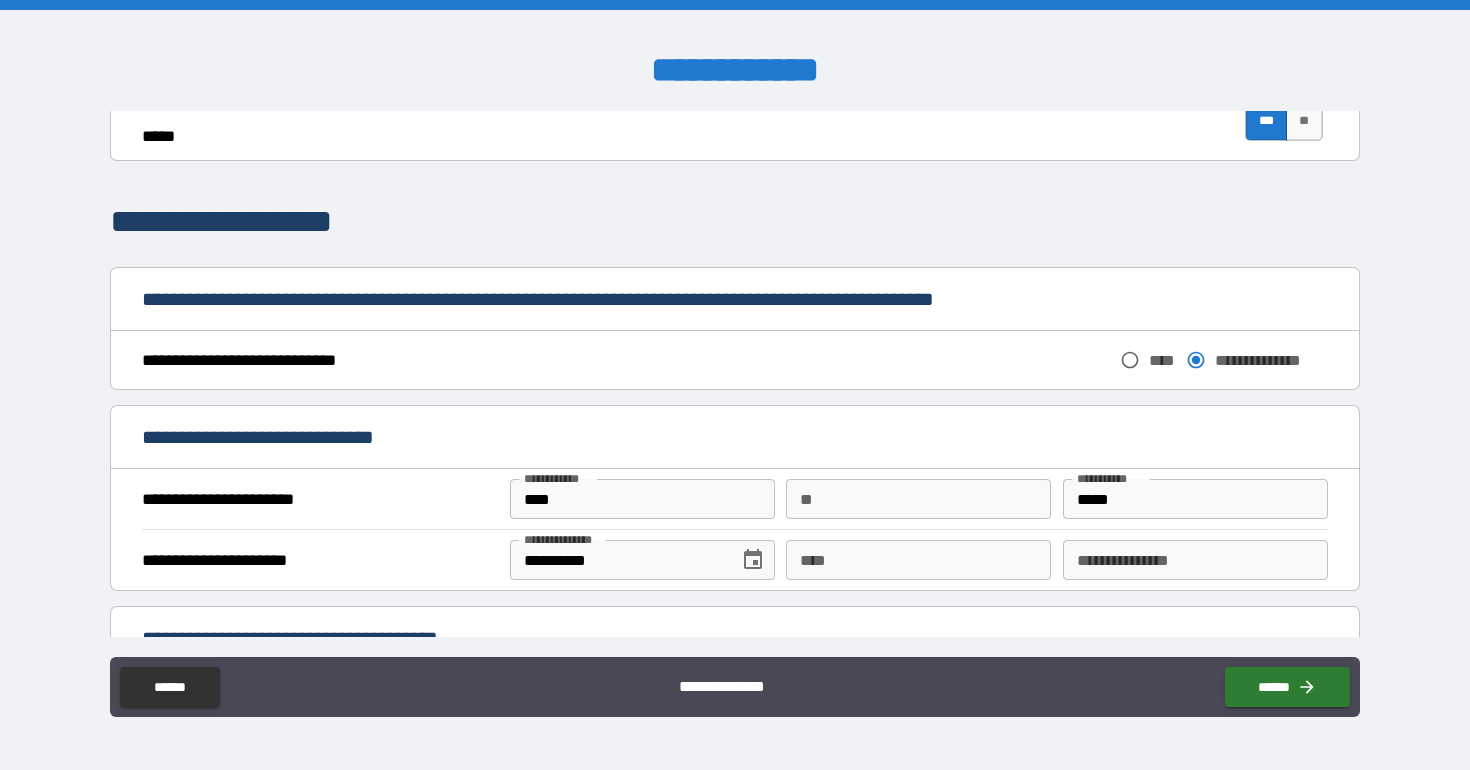 scroll, scrollTop: 940, scrollLeft: 0, axis: vertical 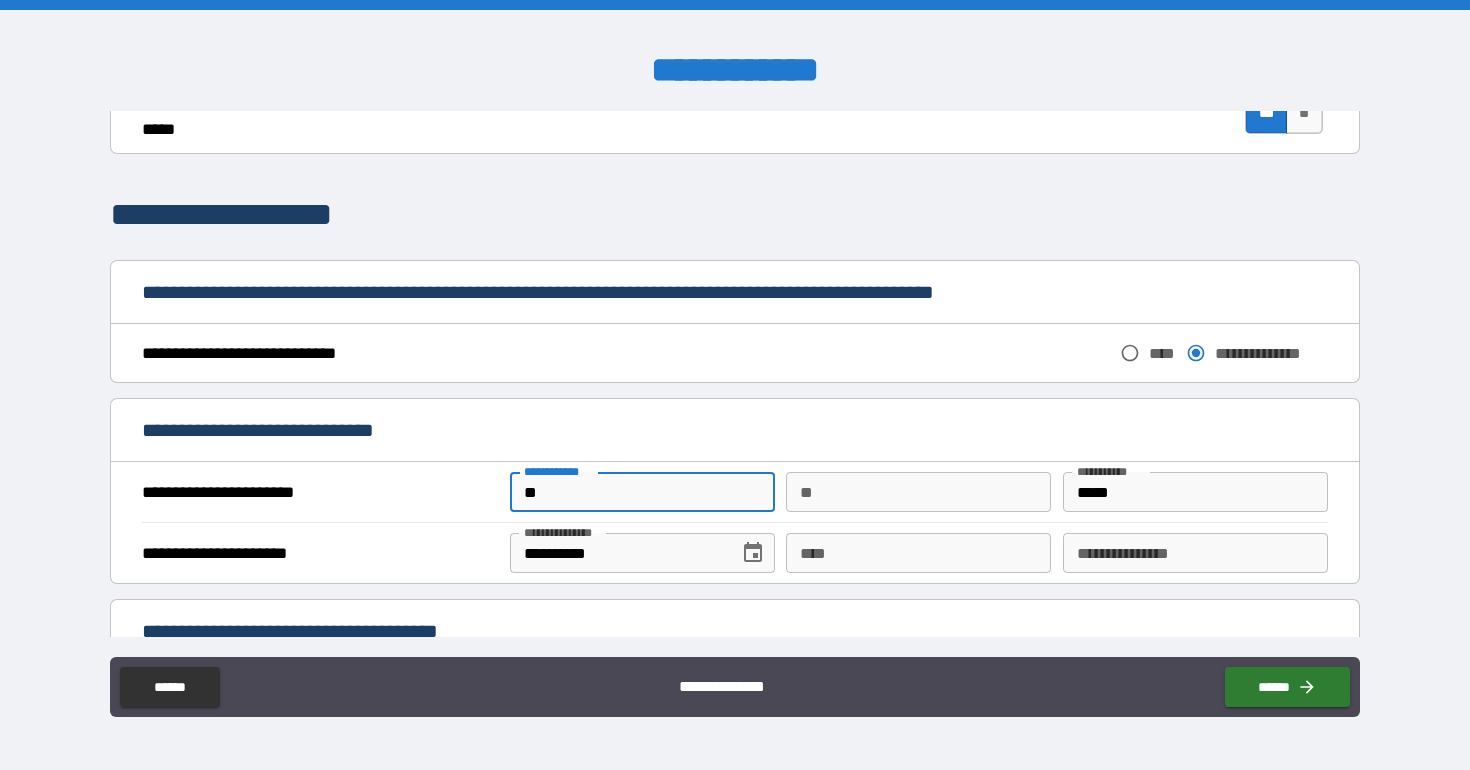 type on "*" 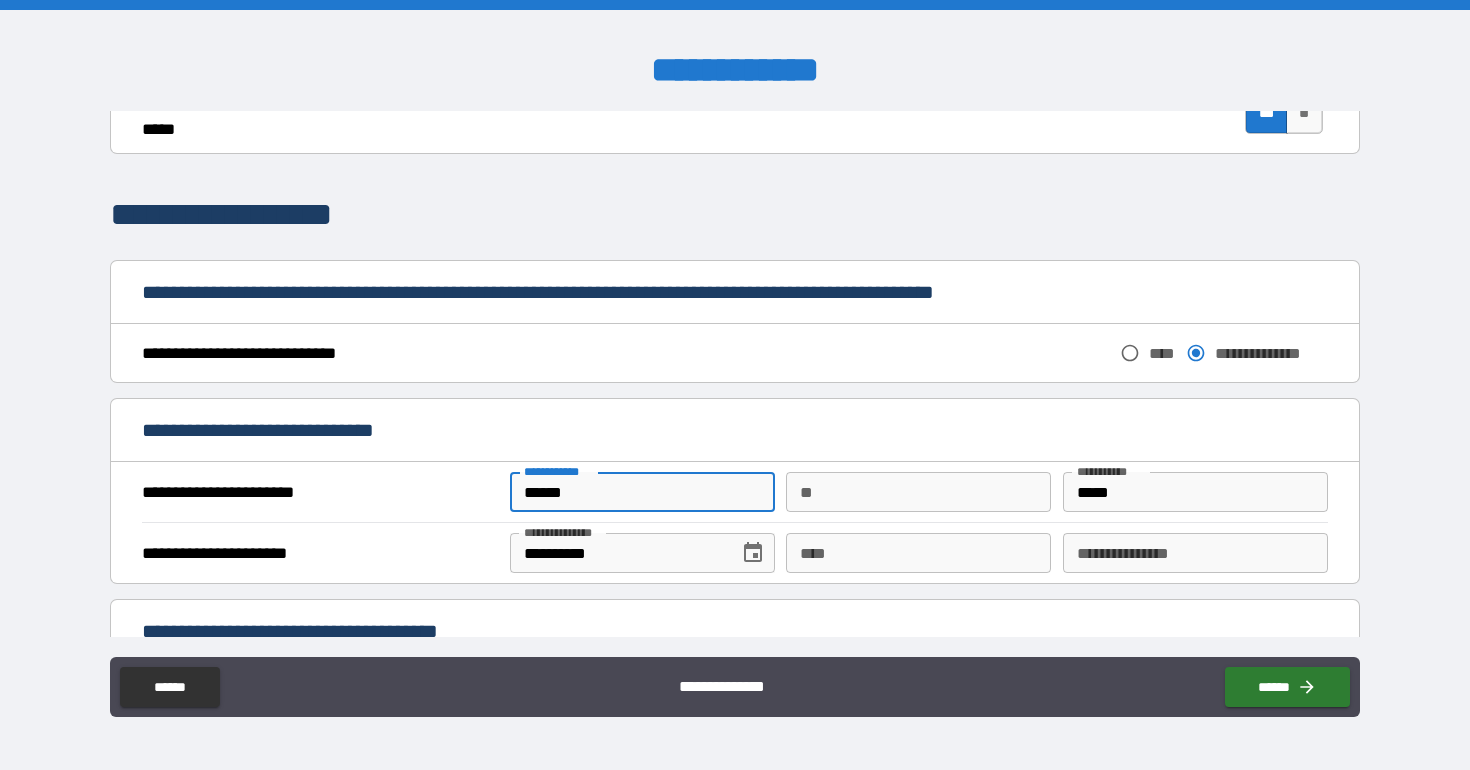 click on "**********" at bounding box center [734, 294] 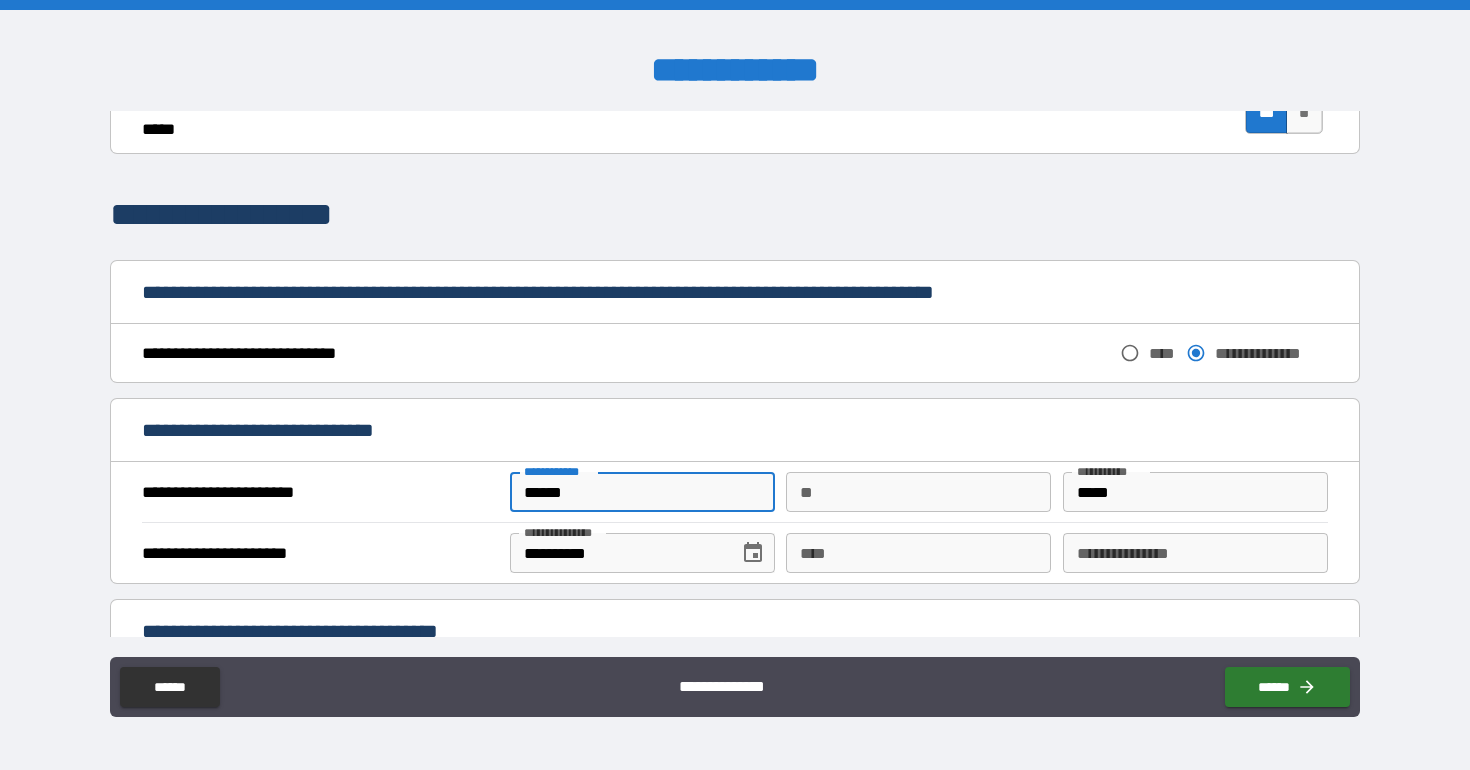 click on "******" at bounding box center (642, 492) 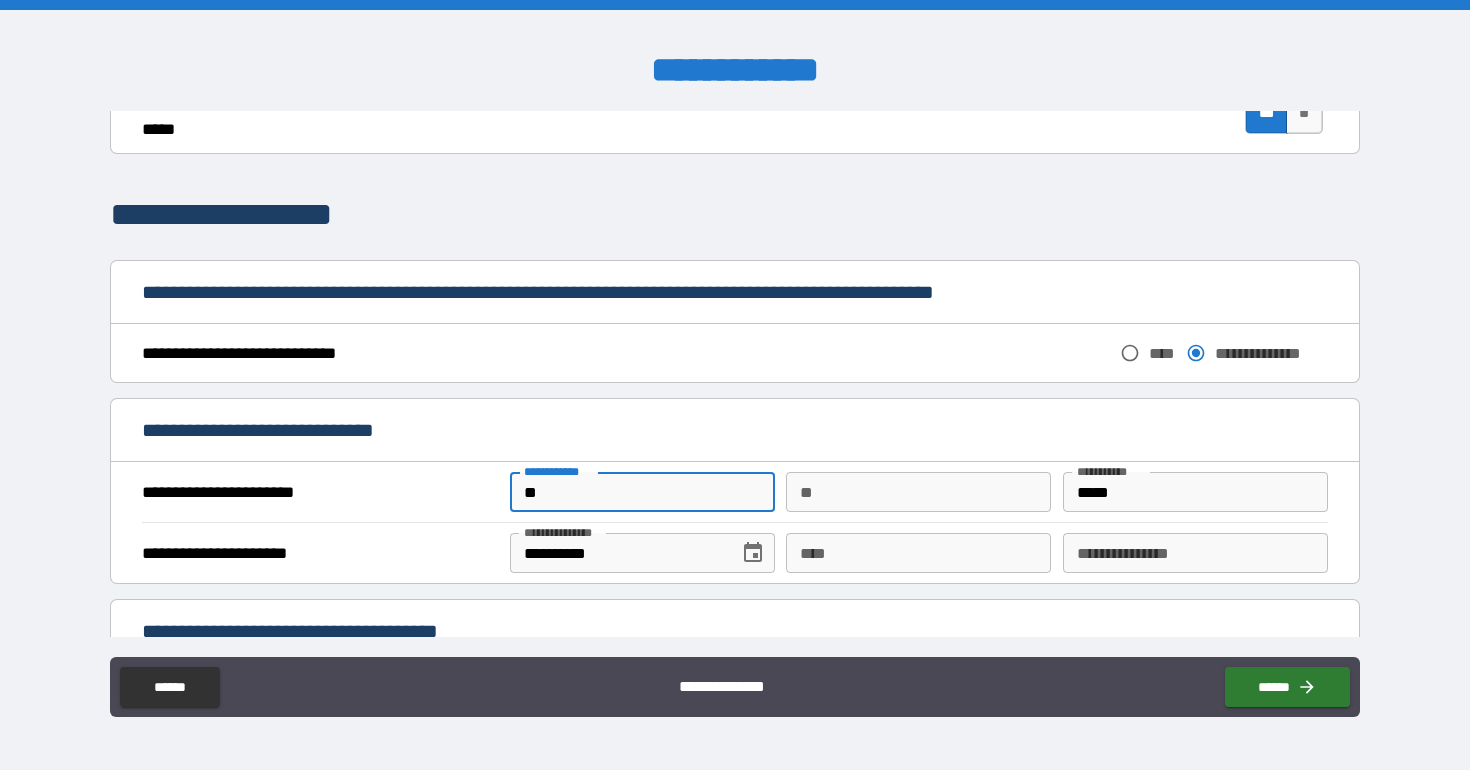type on "*" 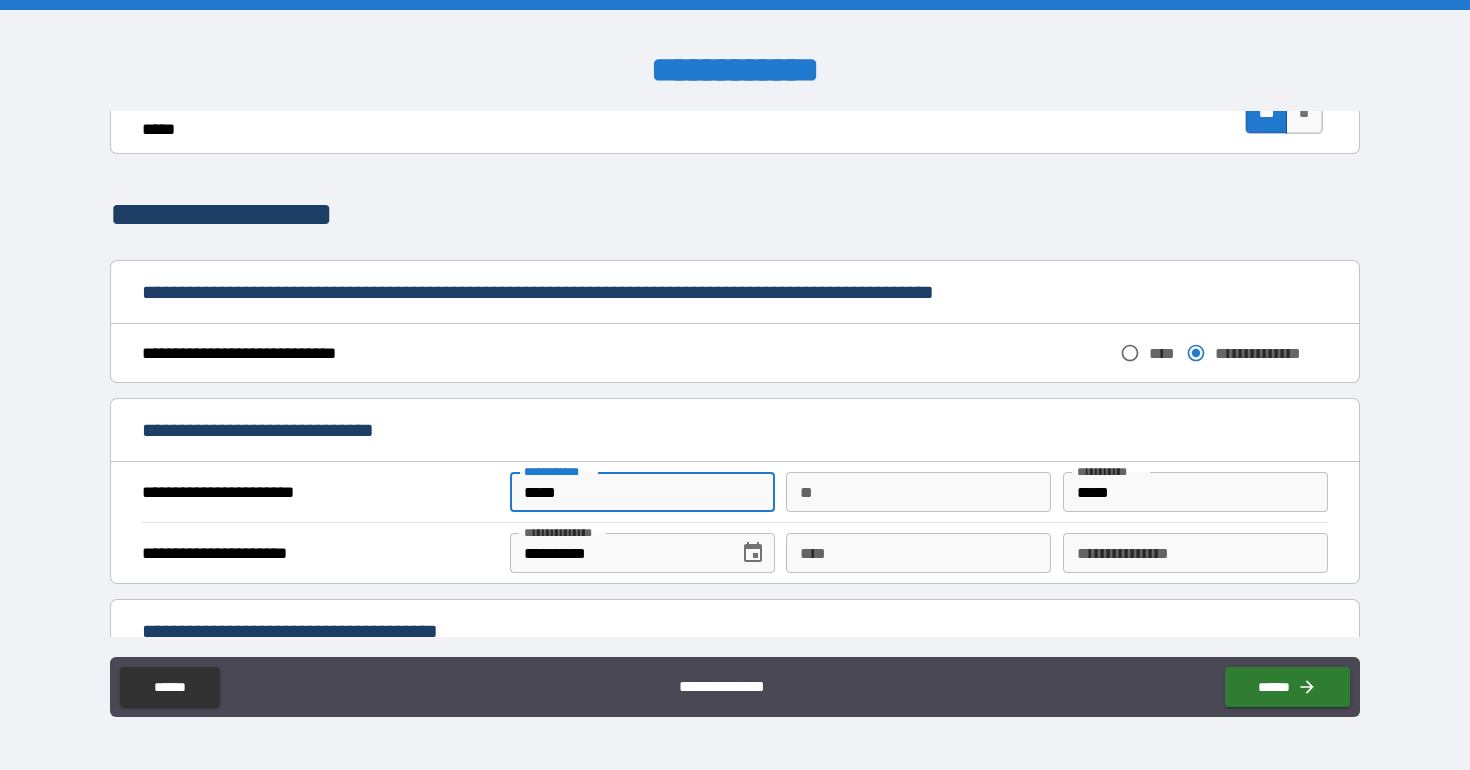 type on "******" 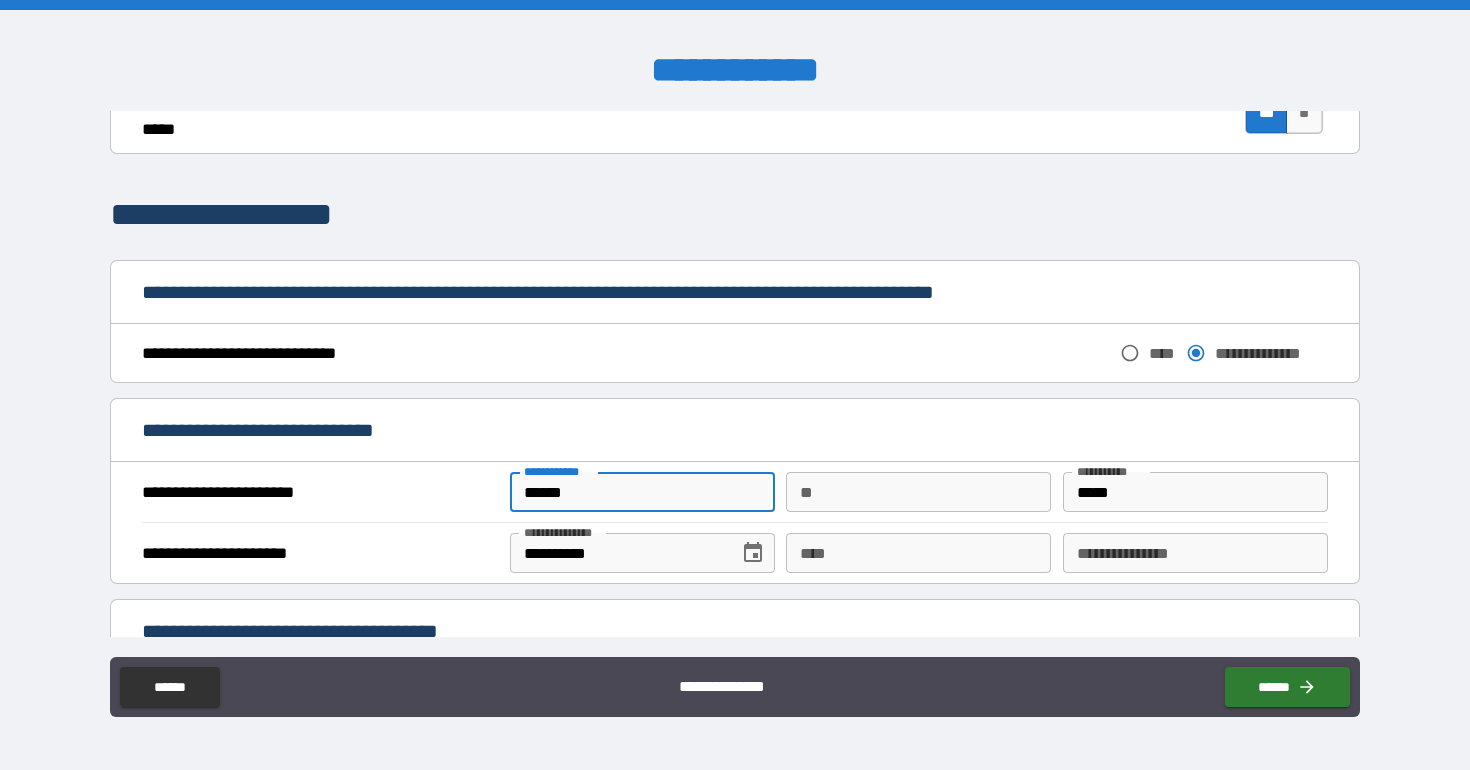 click on "****" at bounding box center [918, 553] 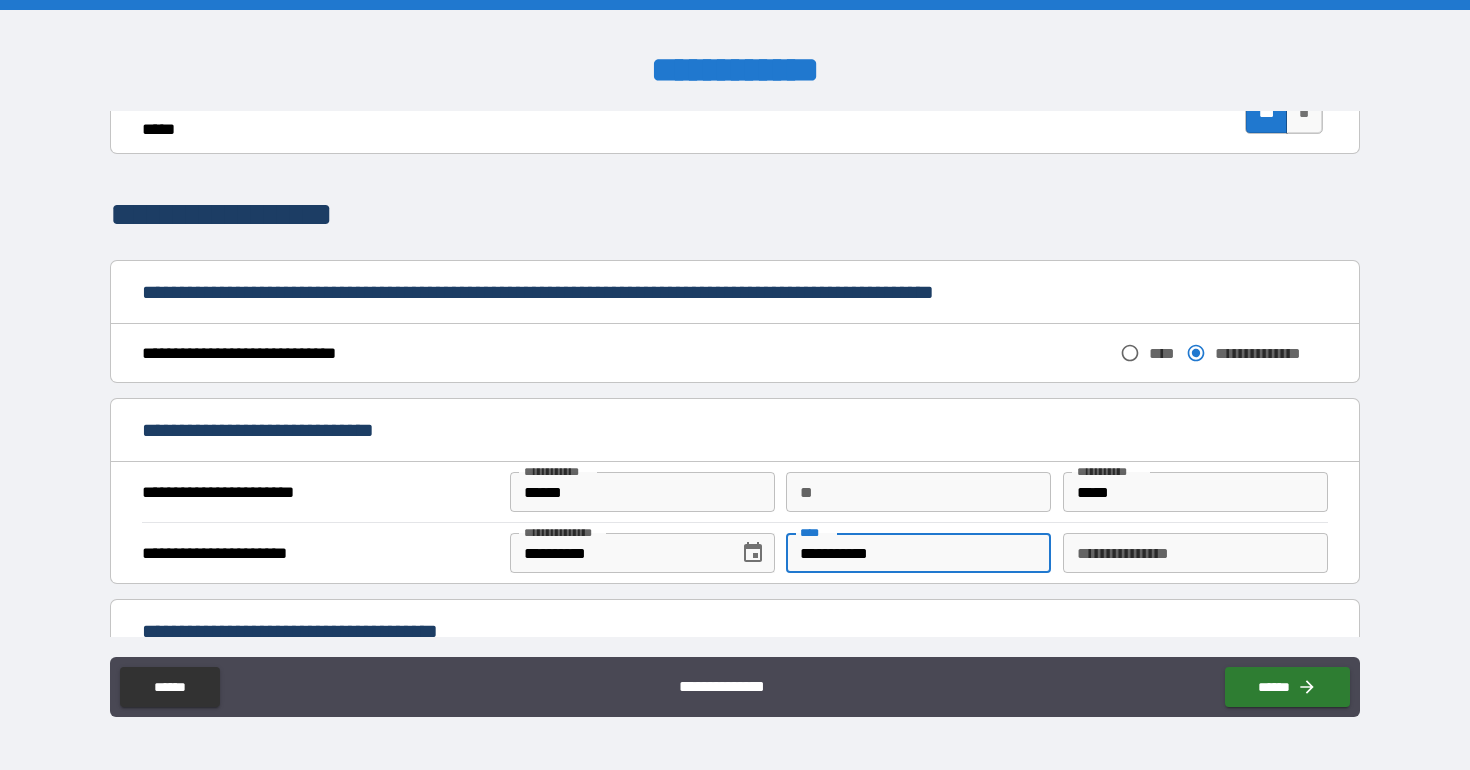 type on "**********" 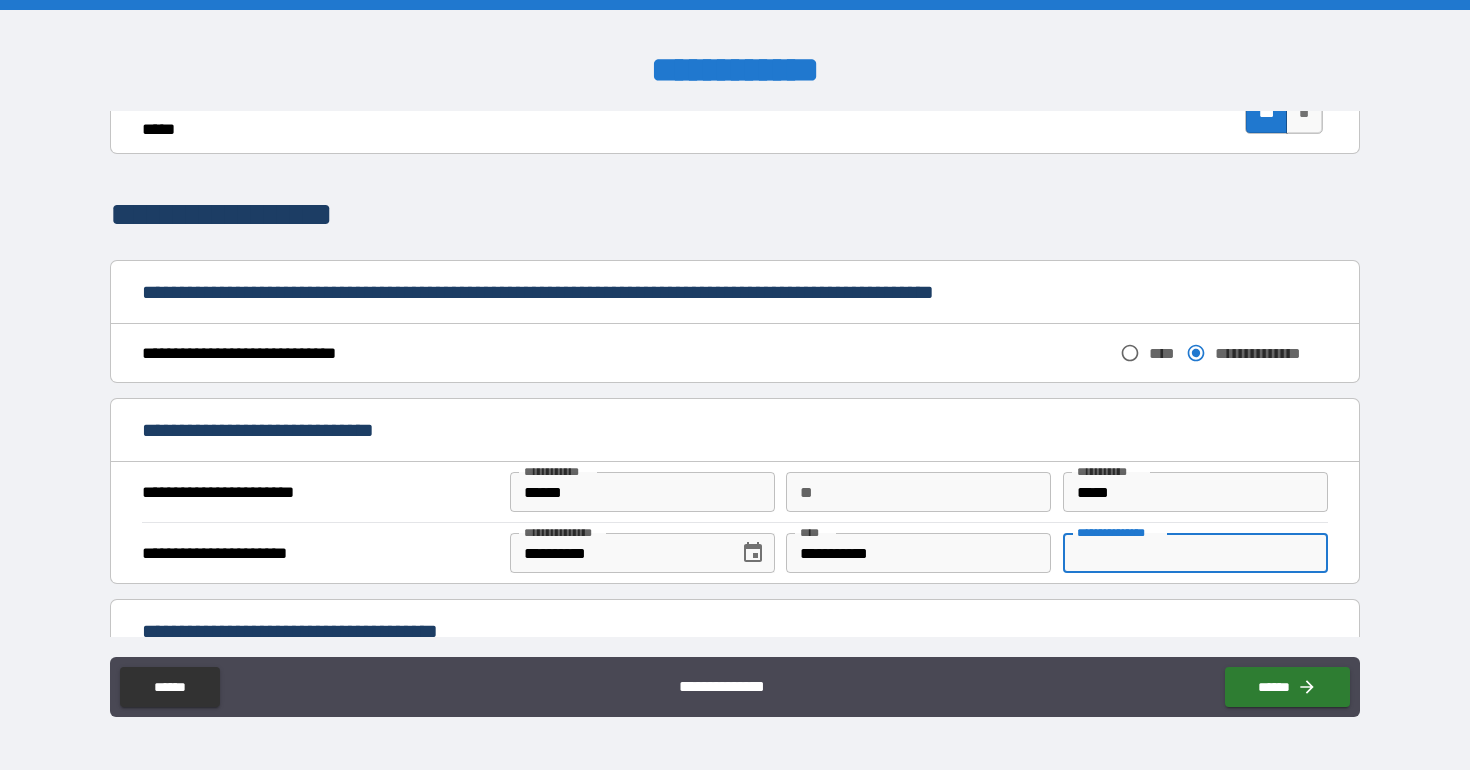 click on "**********" at bounding box center [1195, 553] 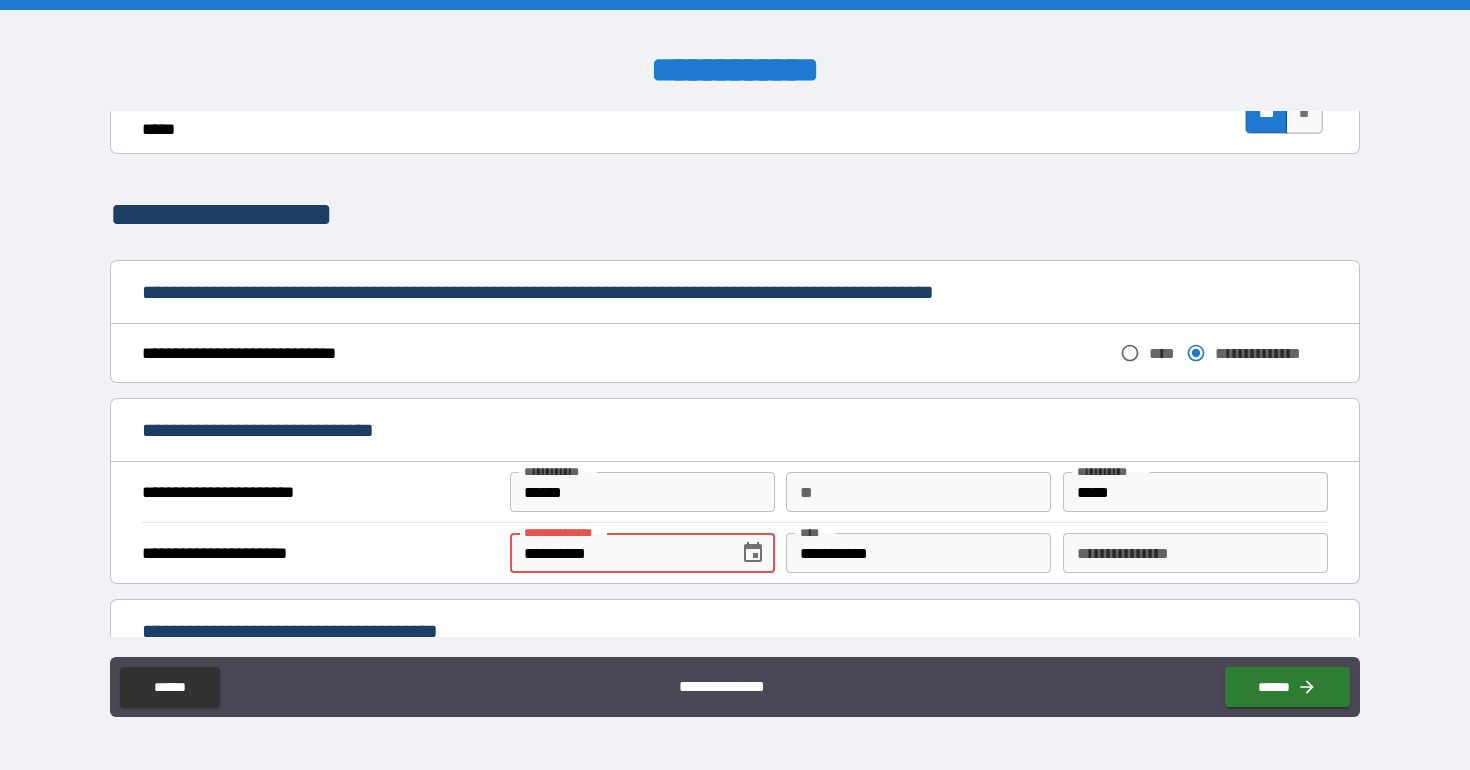 click on "**********" at bounding box center (617, 553) 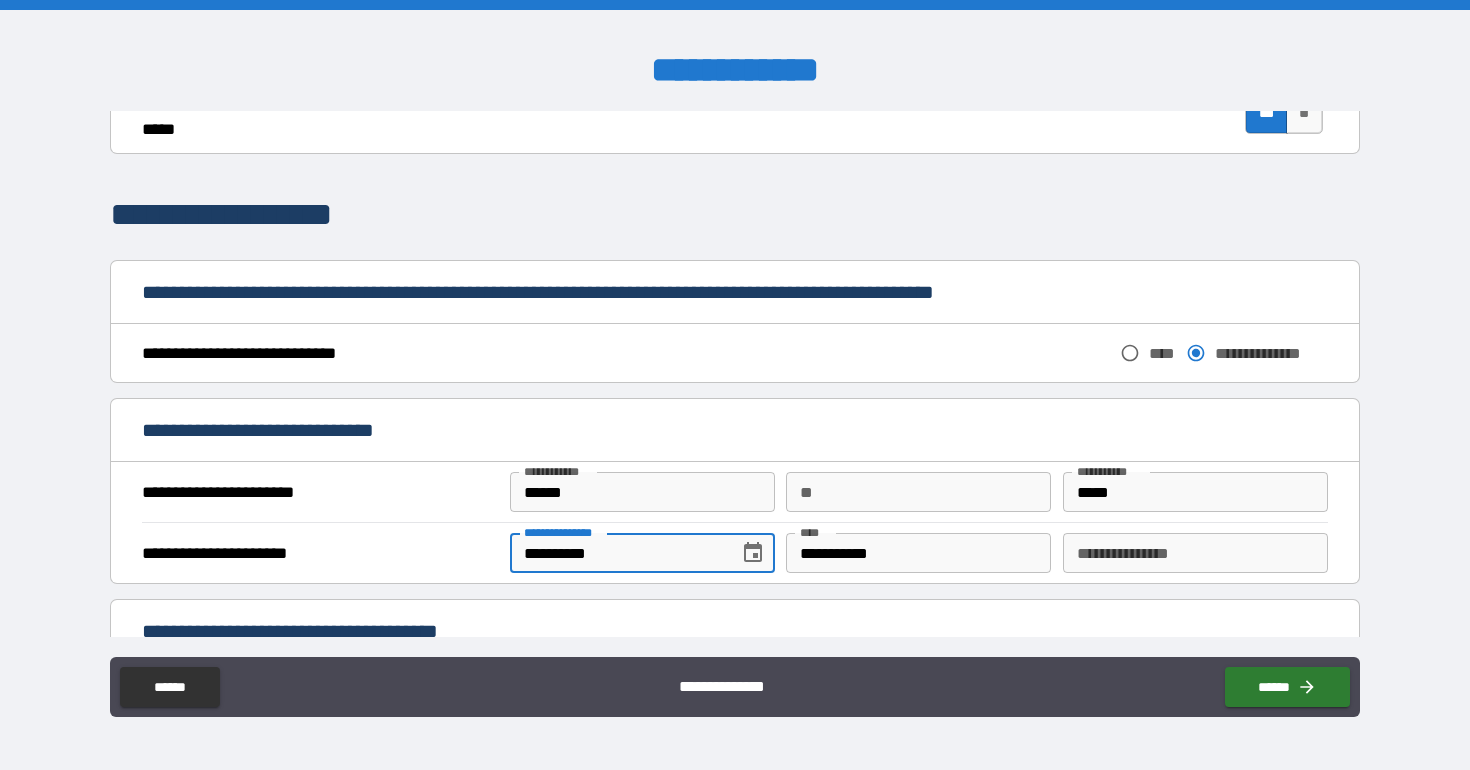 type on "**********" 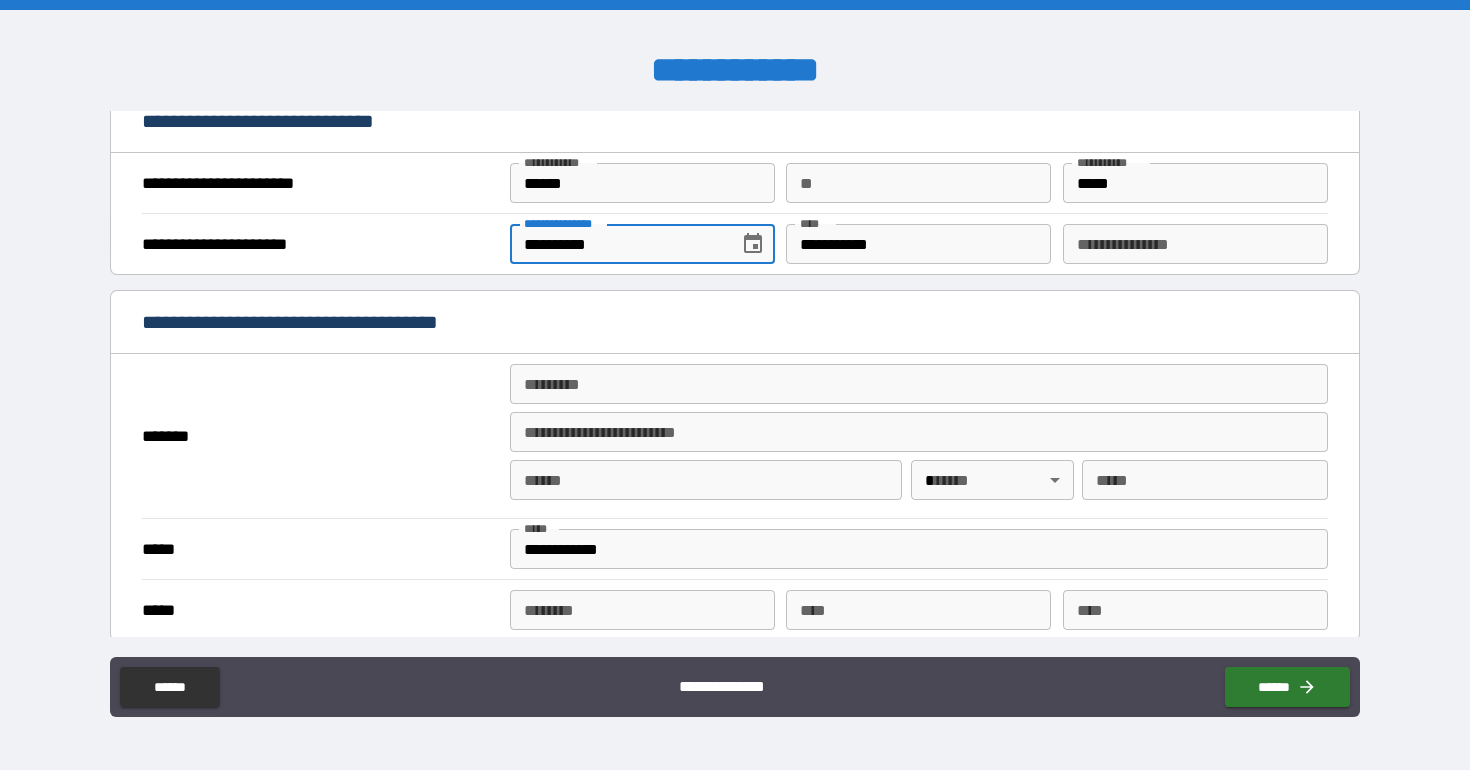 scroll, scrollTop: 1303, scrollLeft: 0, axis: vertical 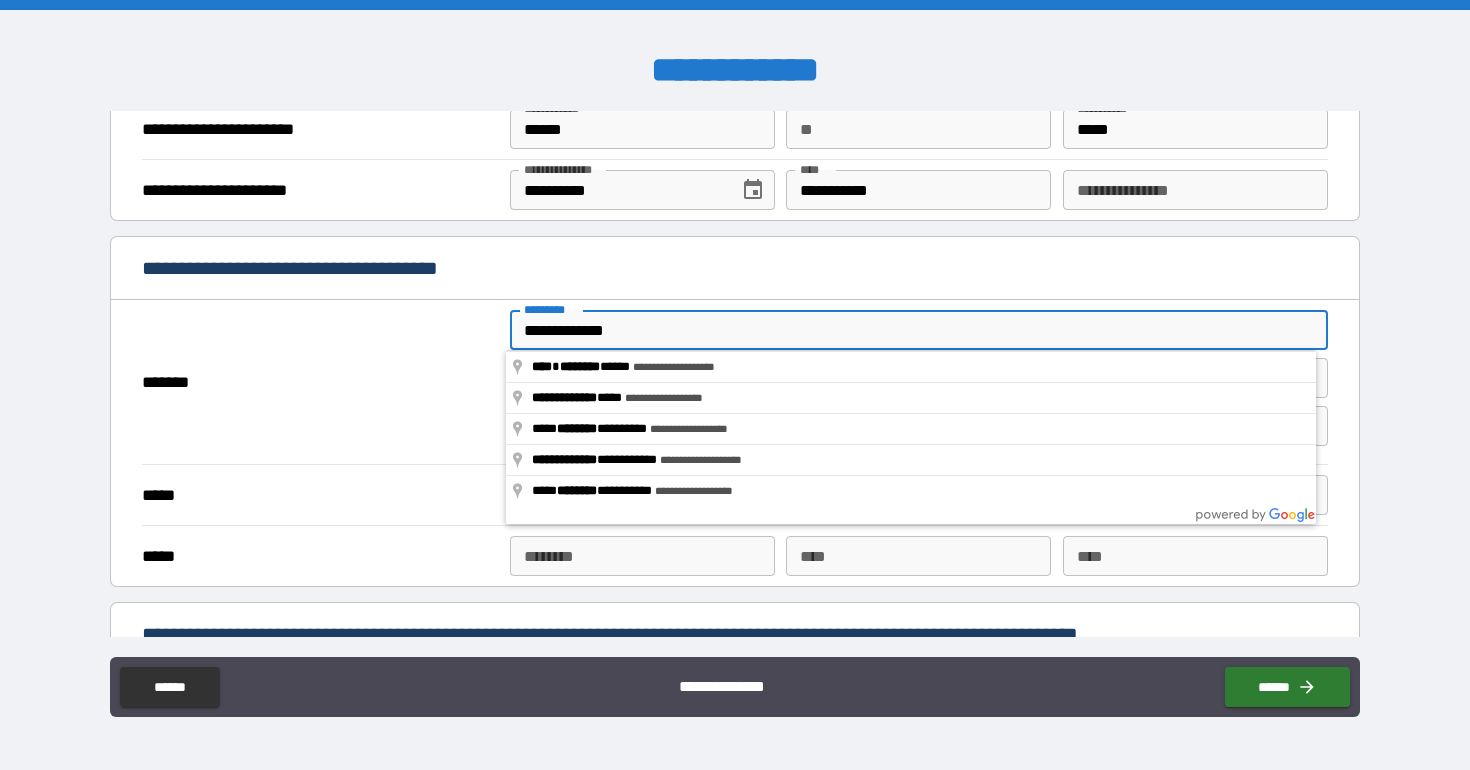 type on "**********" 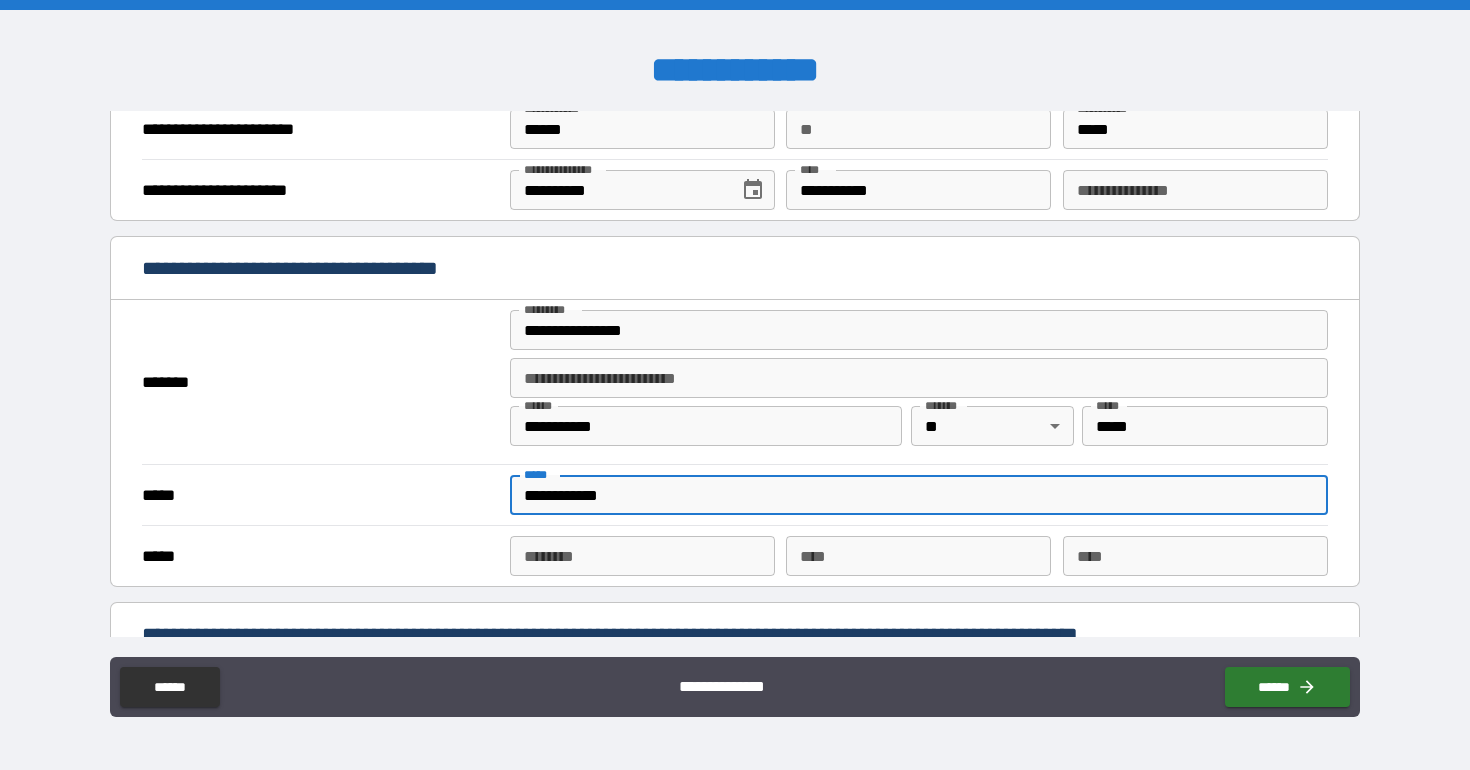 drag, startPoint x: 643, startPoint y: 492, endPoint x: 479, endPoint y: 472, distance: 165.21501 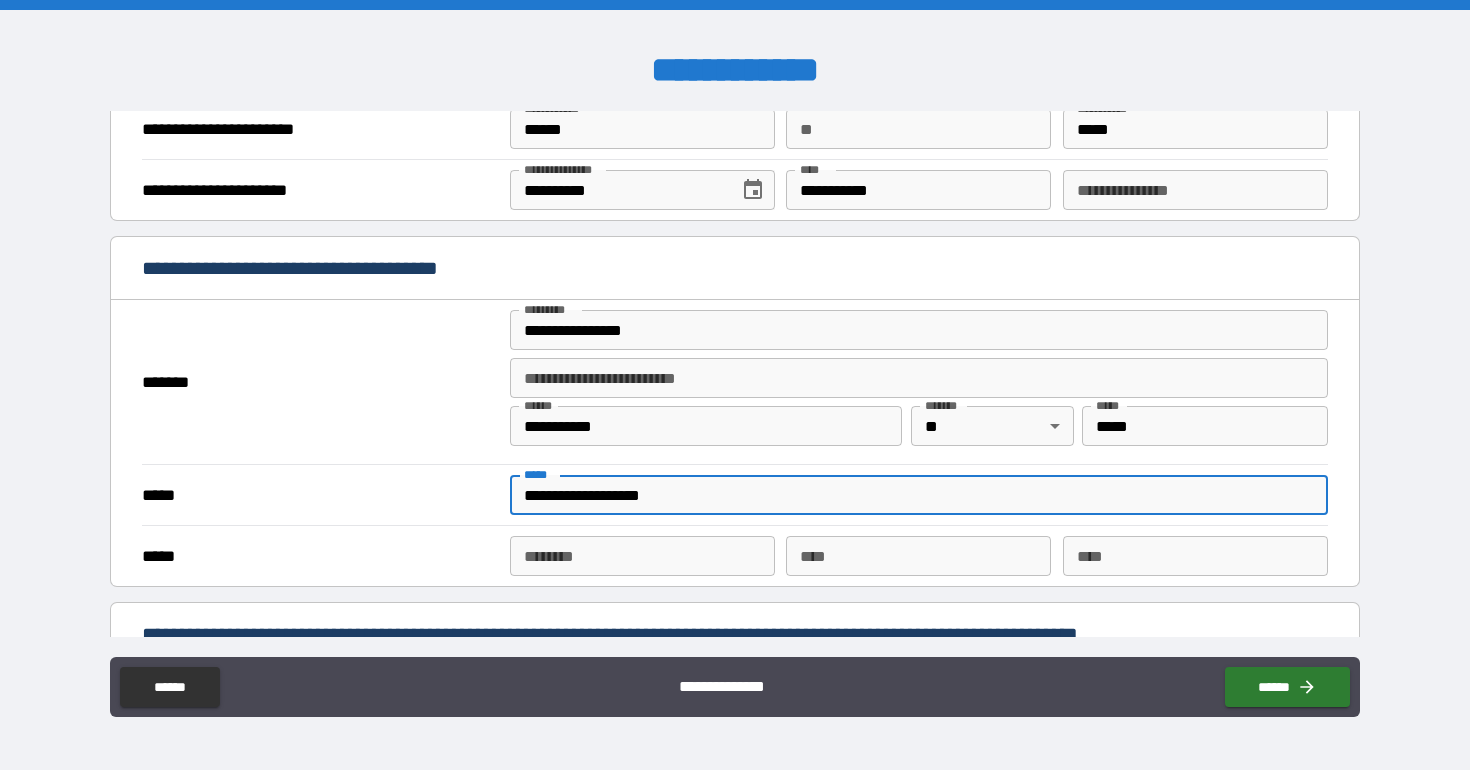 type on "**********" 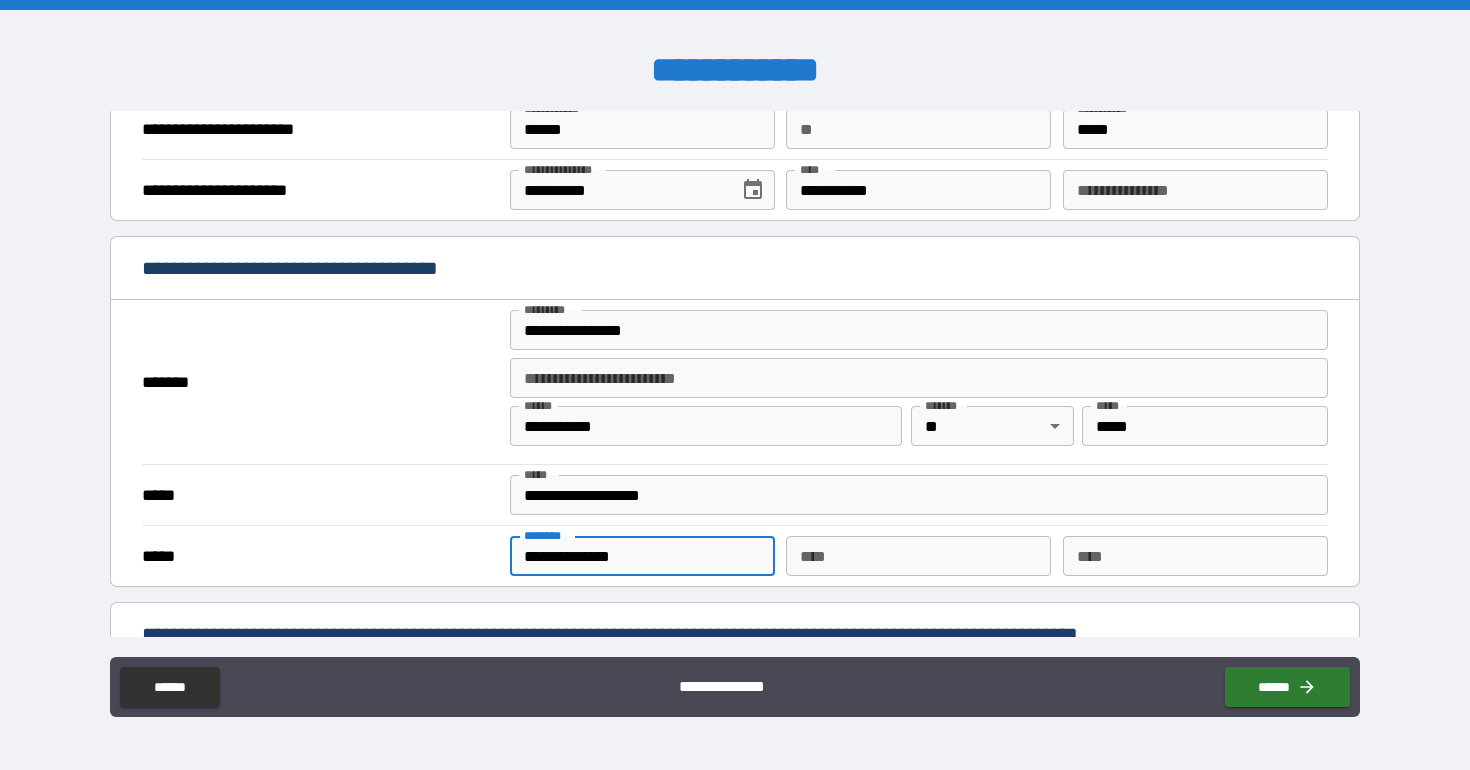 type on "**********" 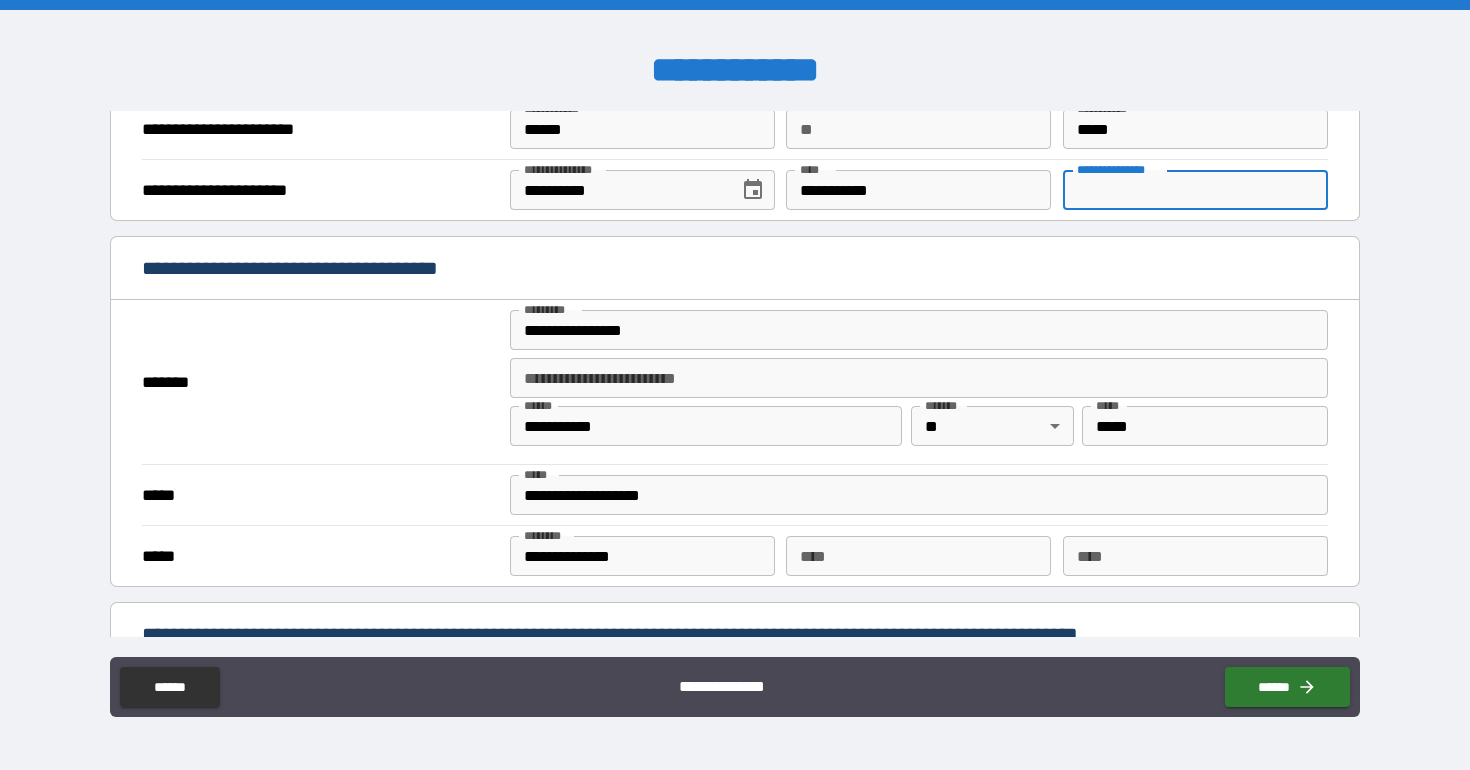 click on "**********" at bounding box center [1195, 190] 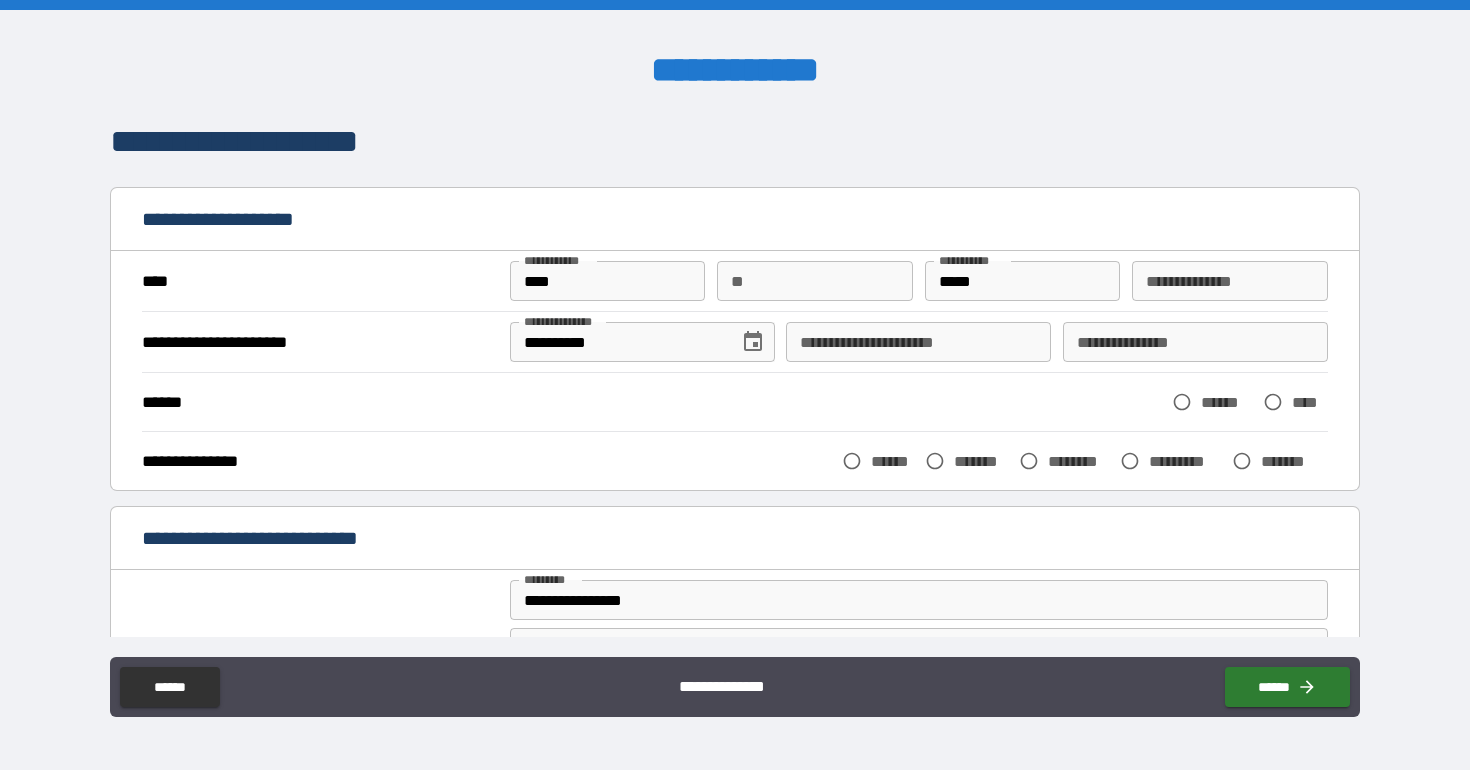 scroll, scrollTop: 0, scrollLeft: 0, axis: both 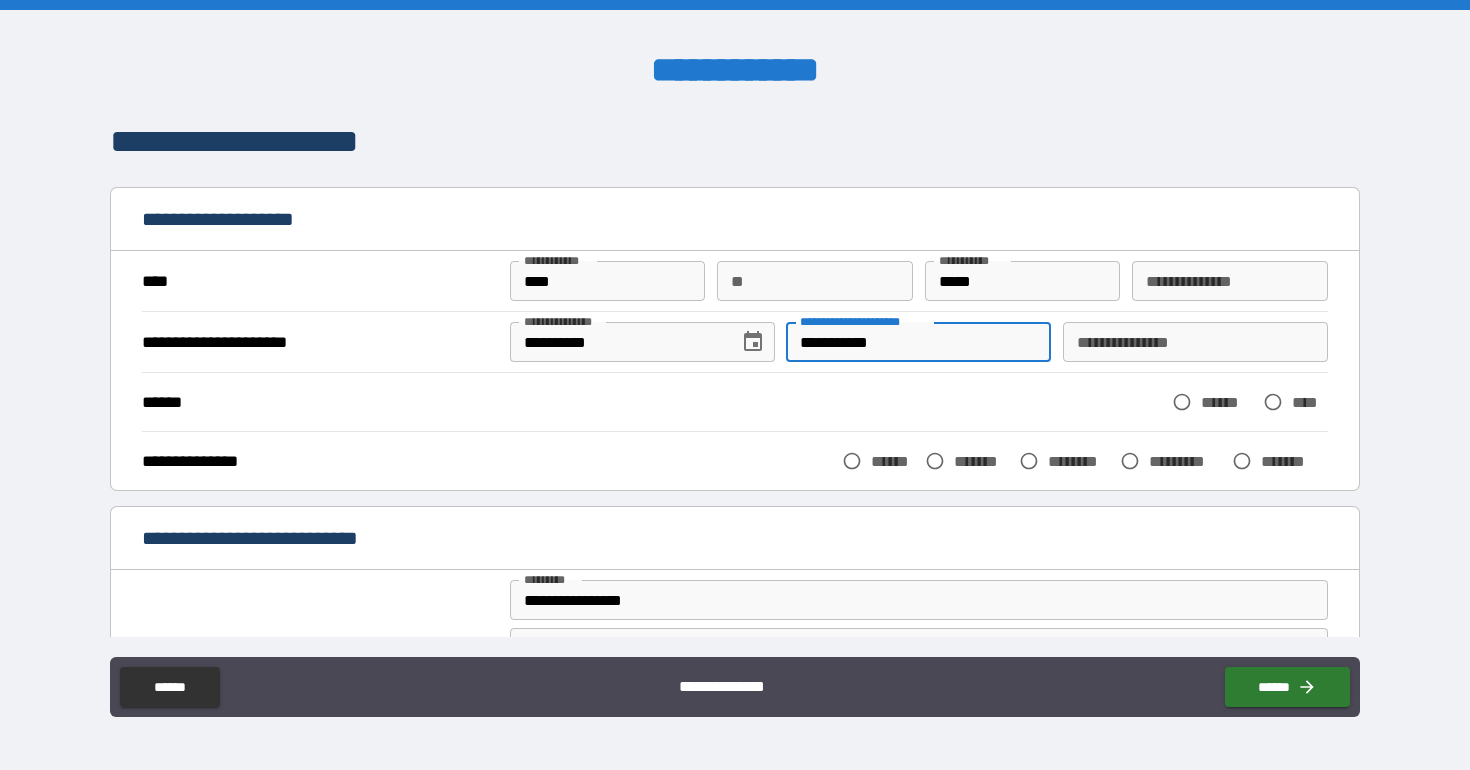 type on "**********" 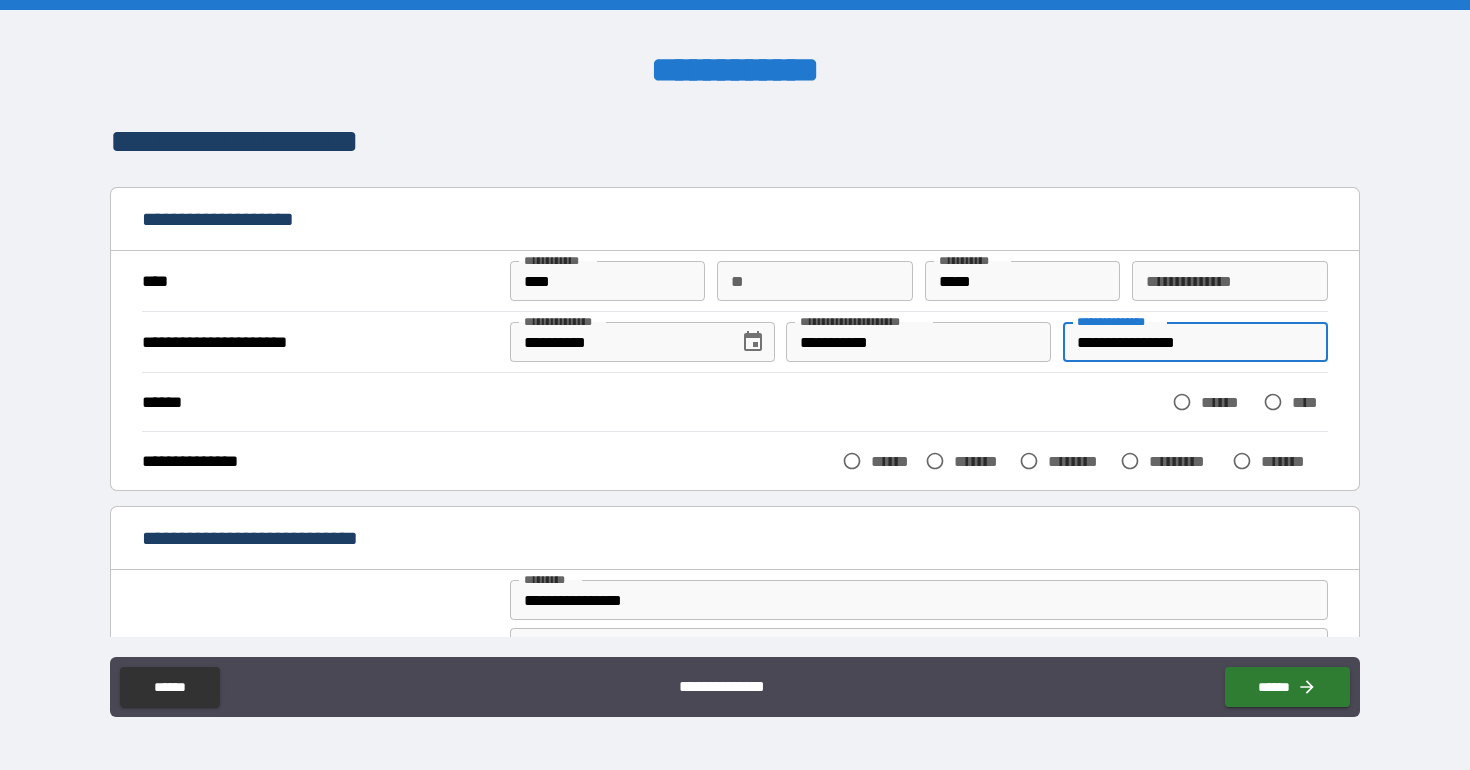type on "**********" 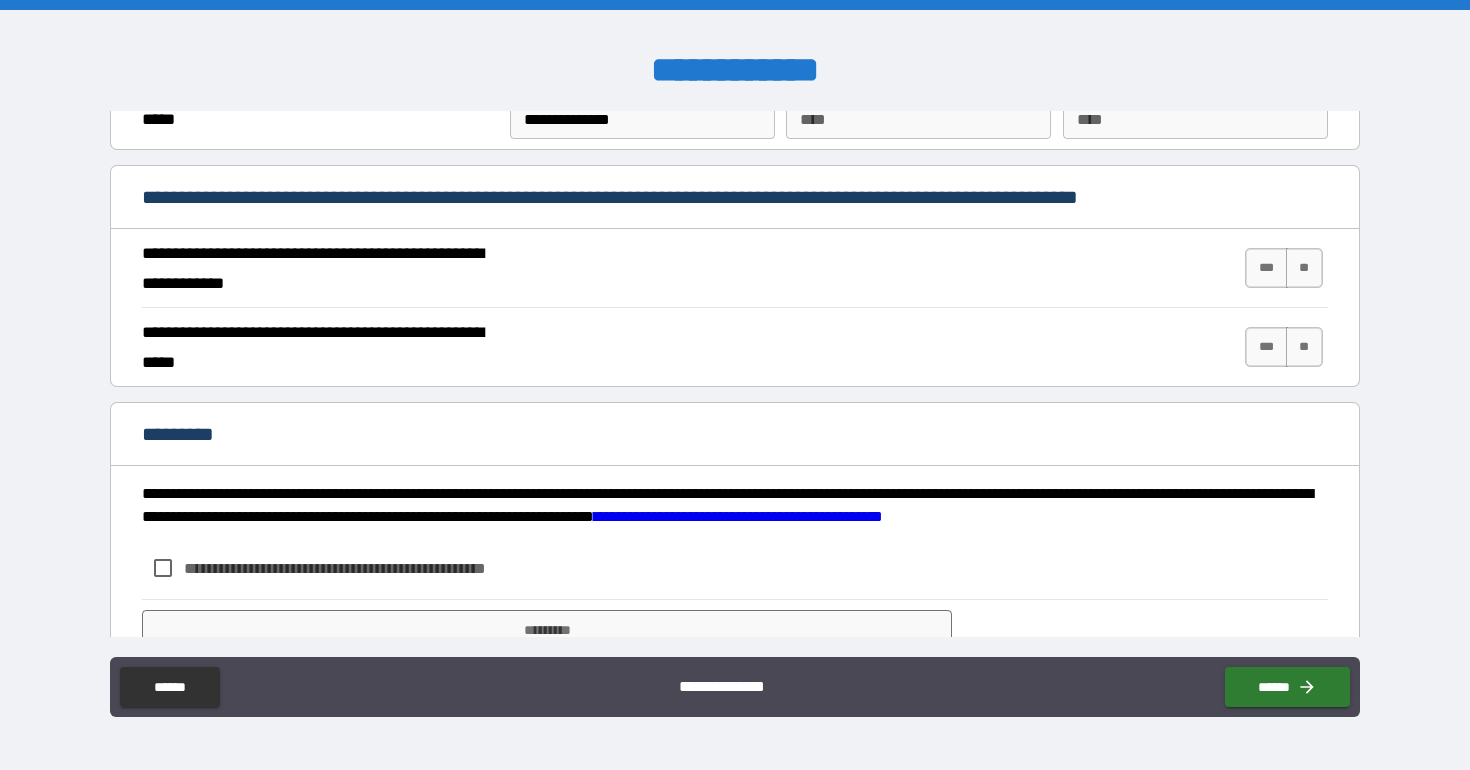 scroll, scrollTop: 1732, scrollLeft: 0, axis: vertical 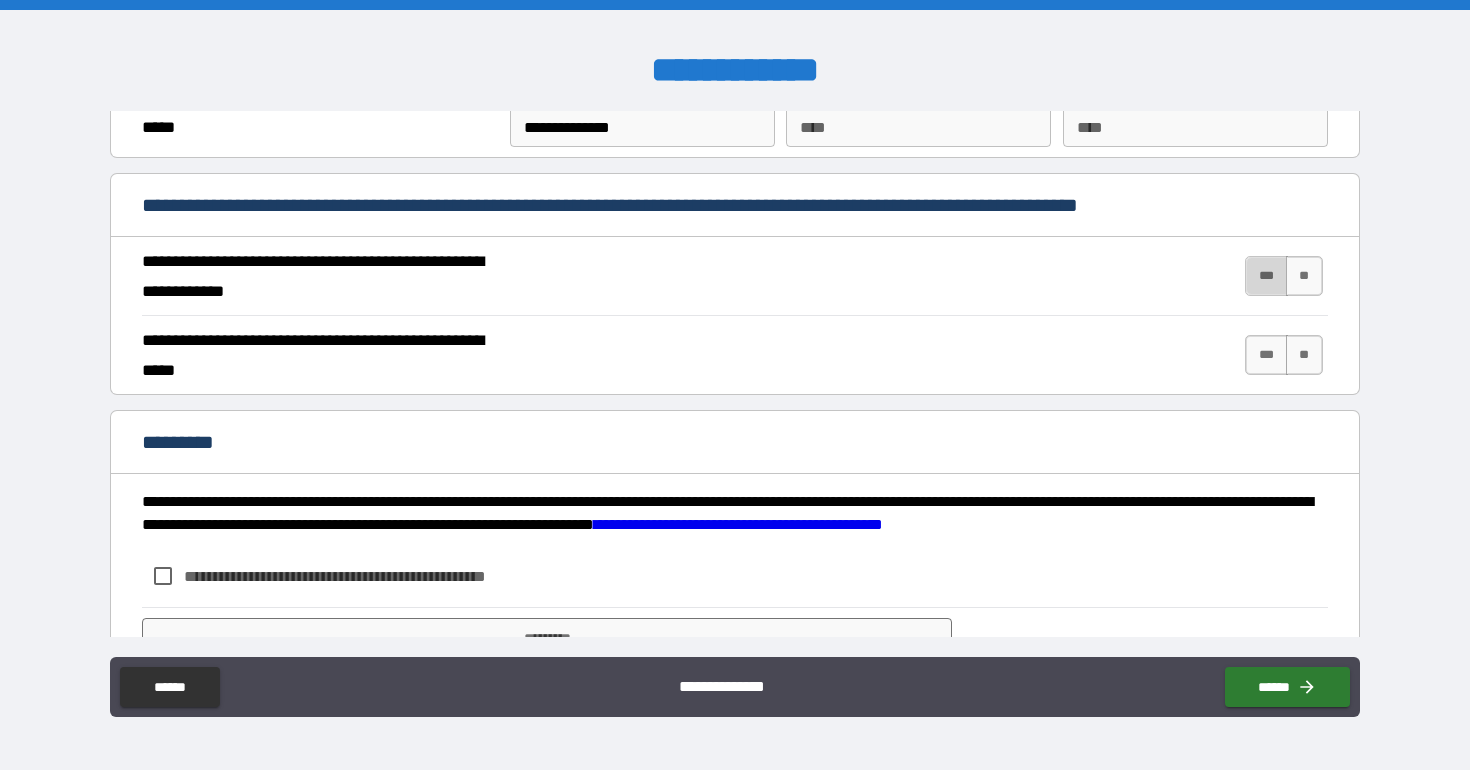 click on "***" at bounding box center (1266, 276) 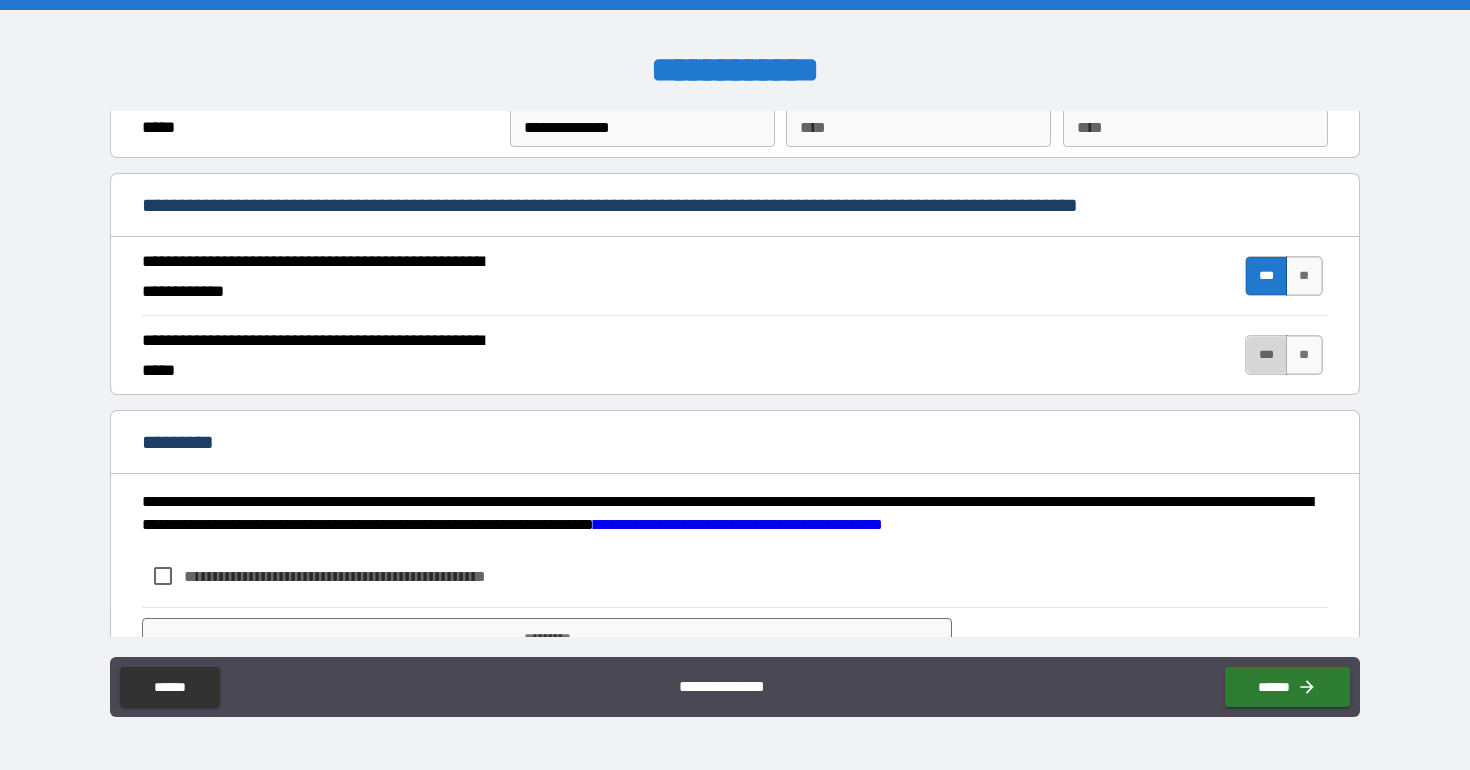 click on "***" at bounding box center (1266, 355) 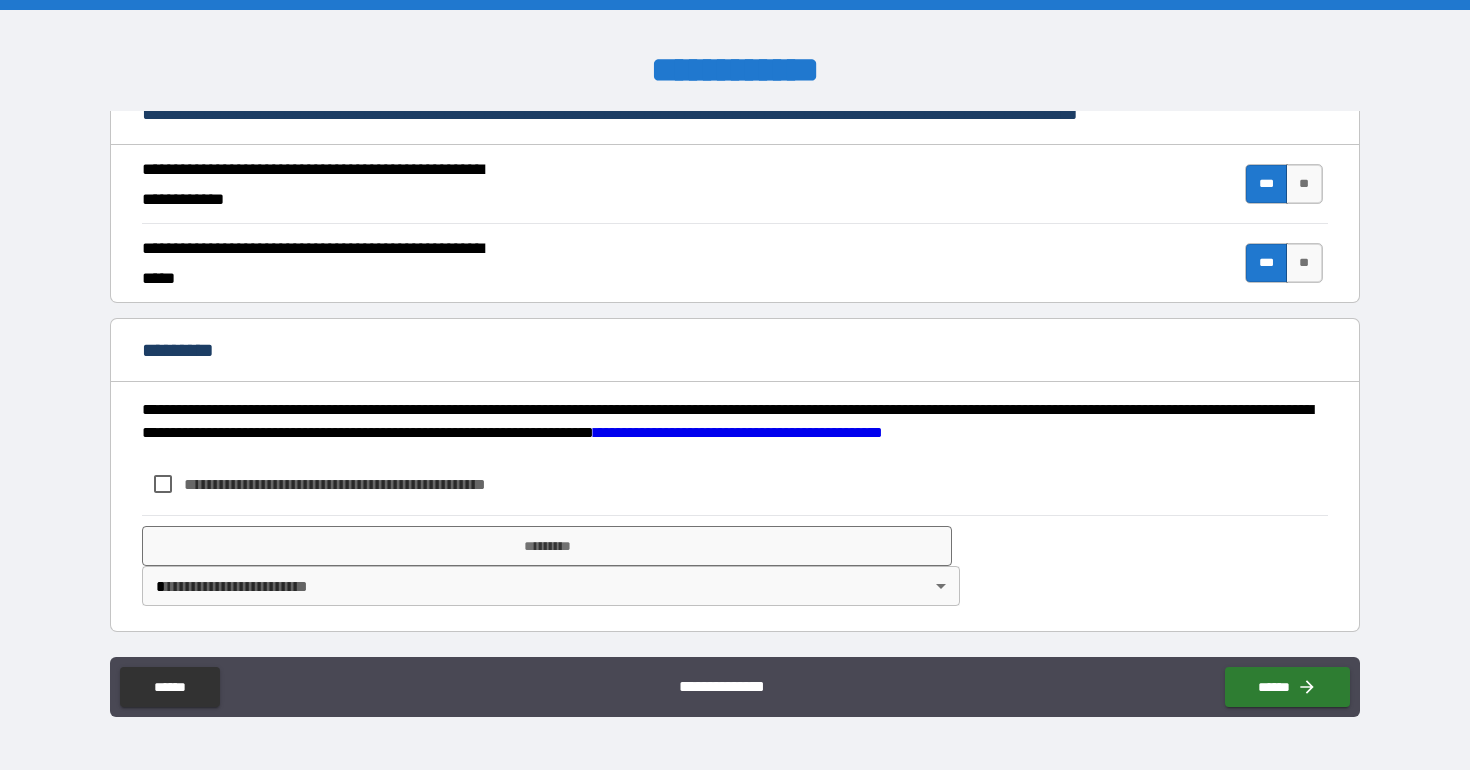 scroll, scrollTop: 1824, scrollLeft: 0, axis: vertical 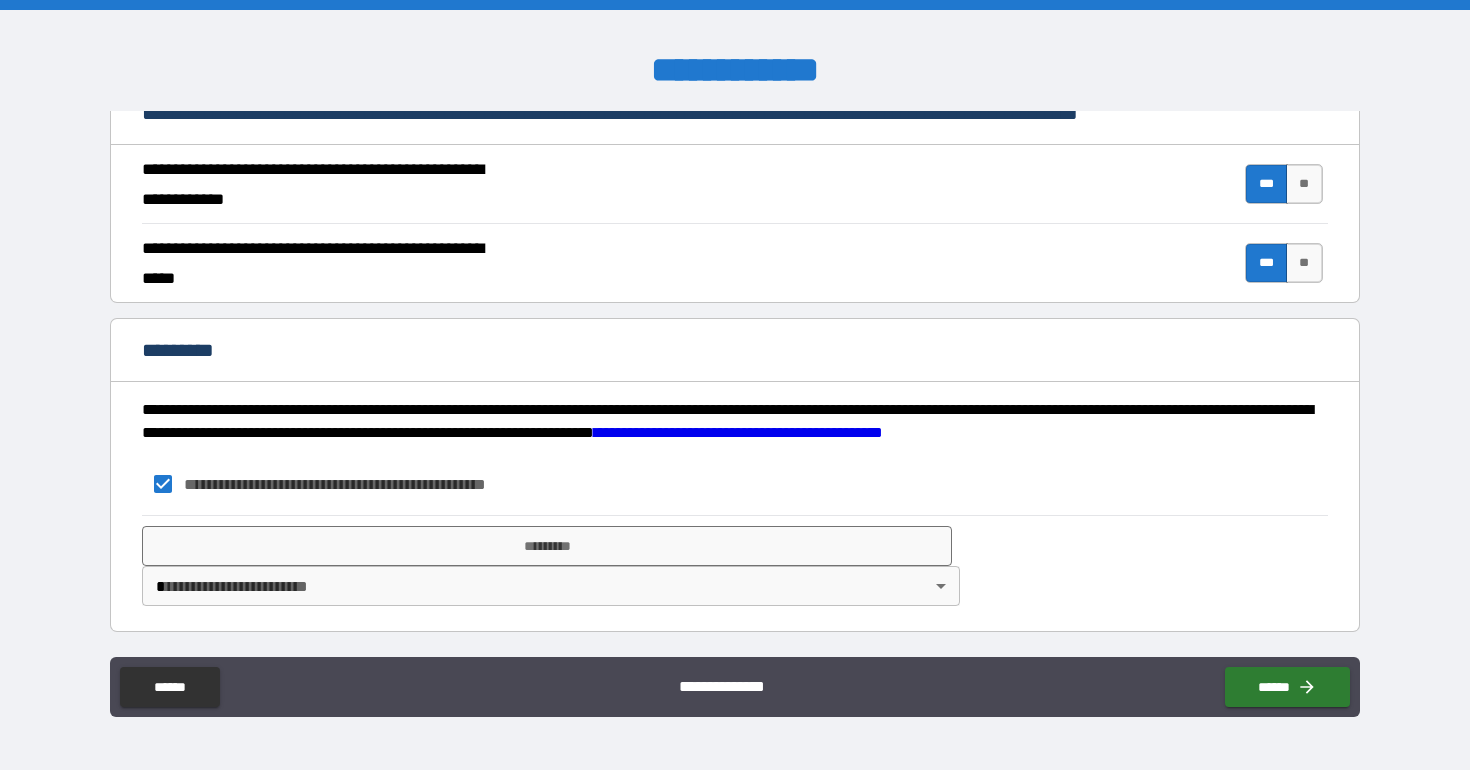 click on "**********" at bounding box center (735, 385) 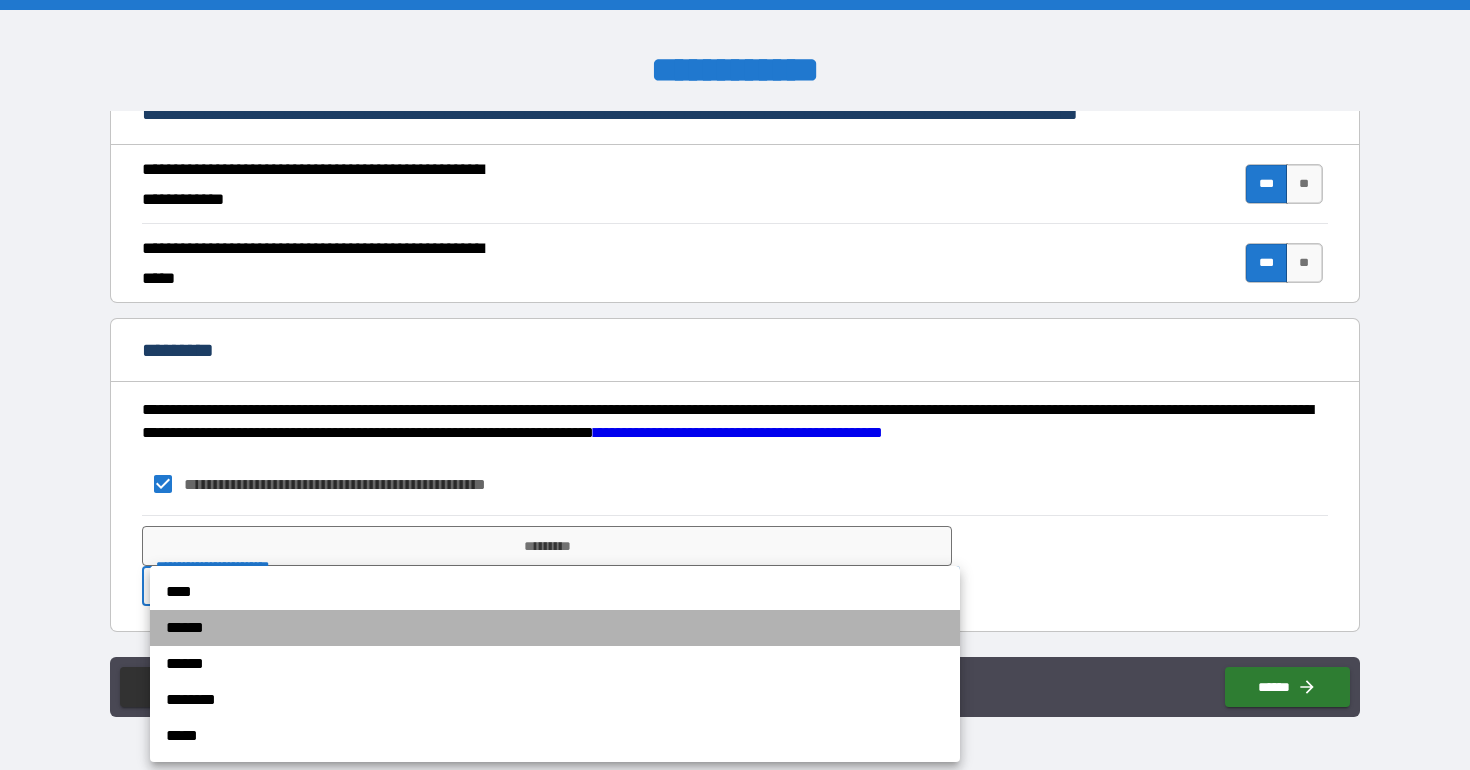 click on "******" at bounding box center (555, 628) 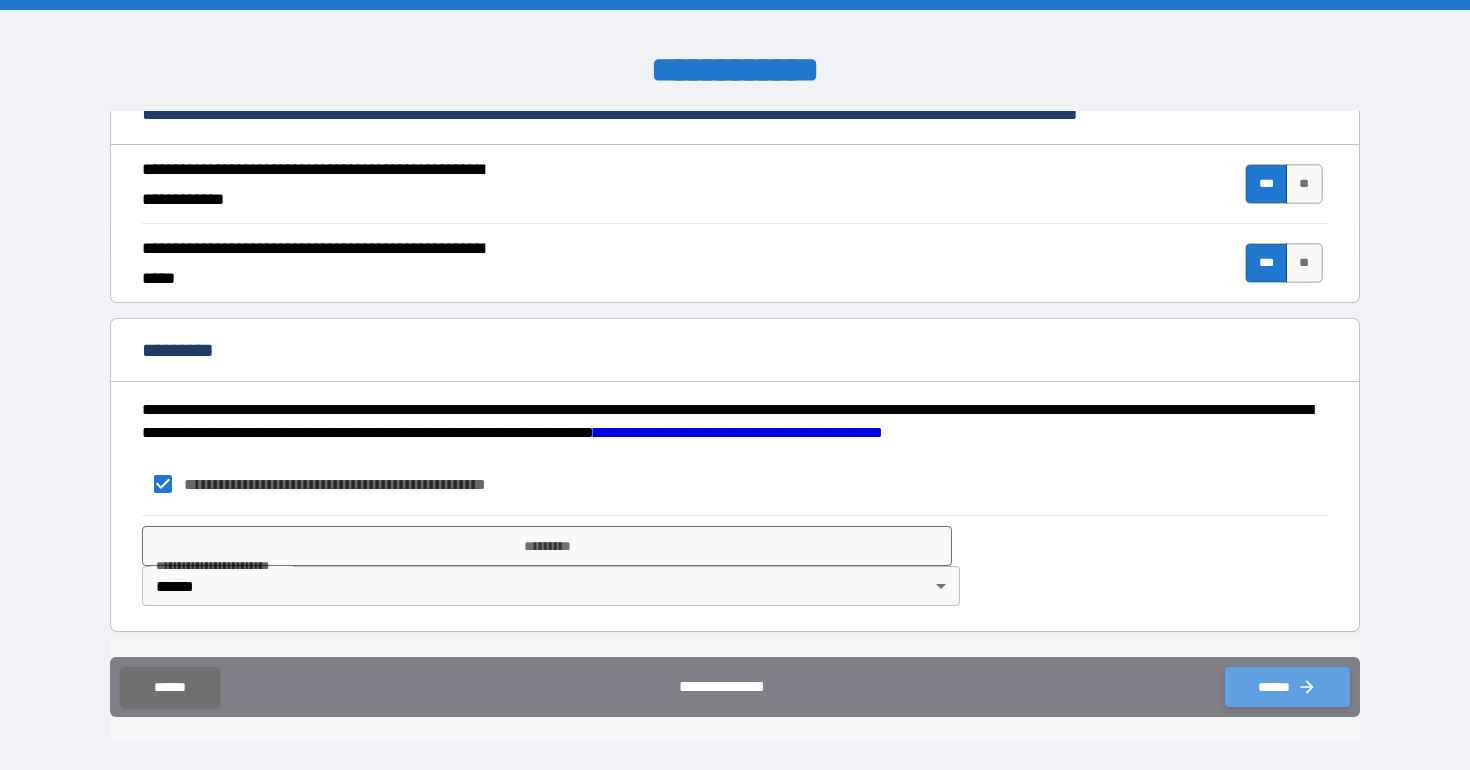 click on "******" at bounding box center (1287, 687) 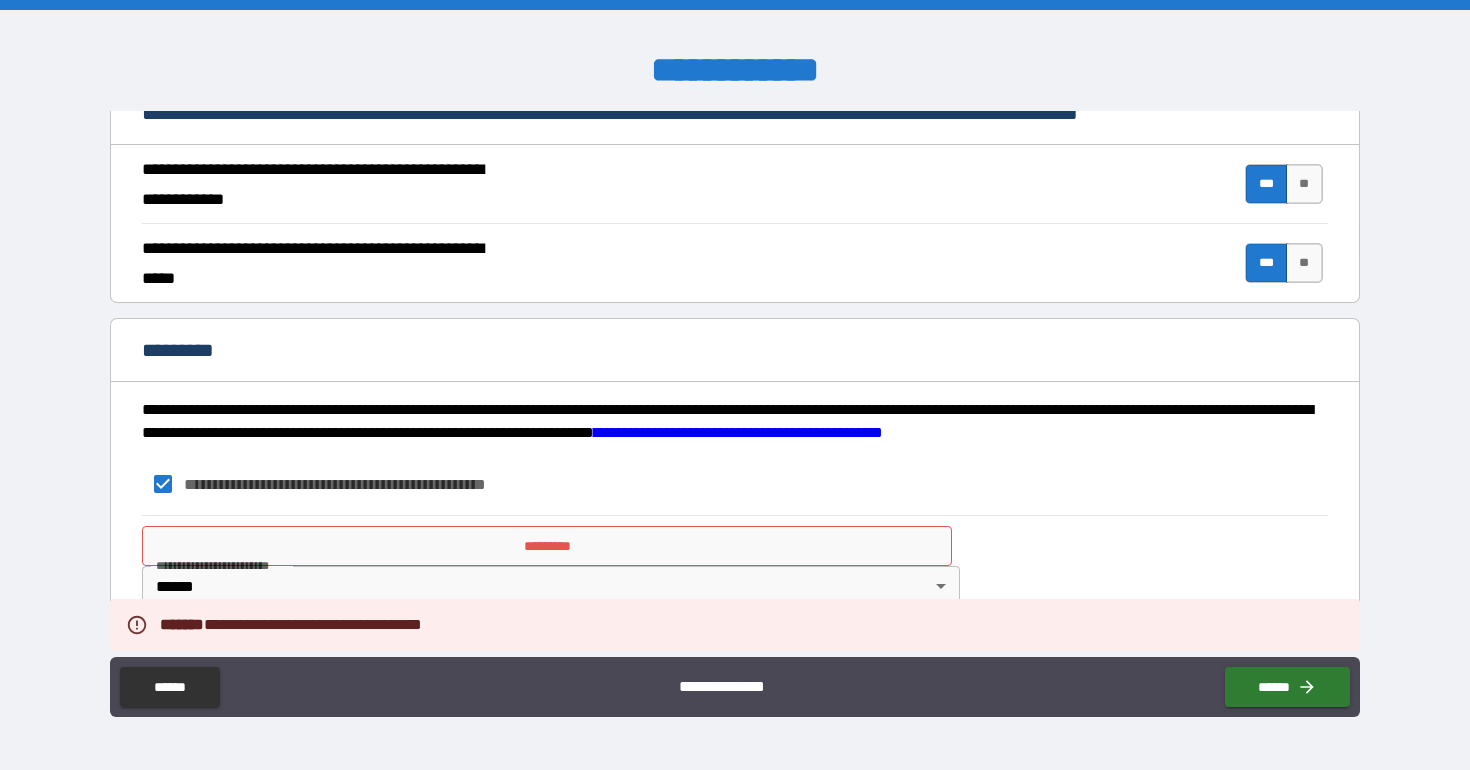 click on "*********" at bounding box center [547, 546] 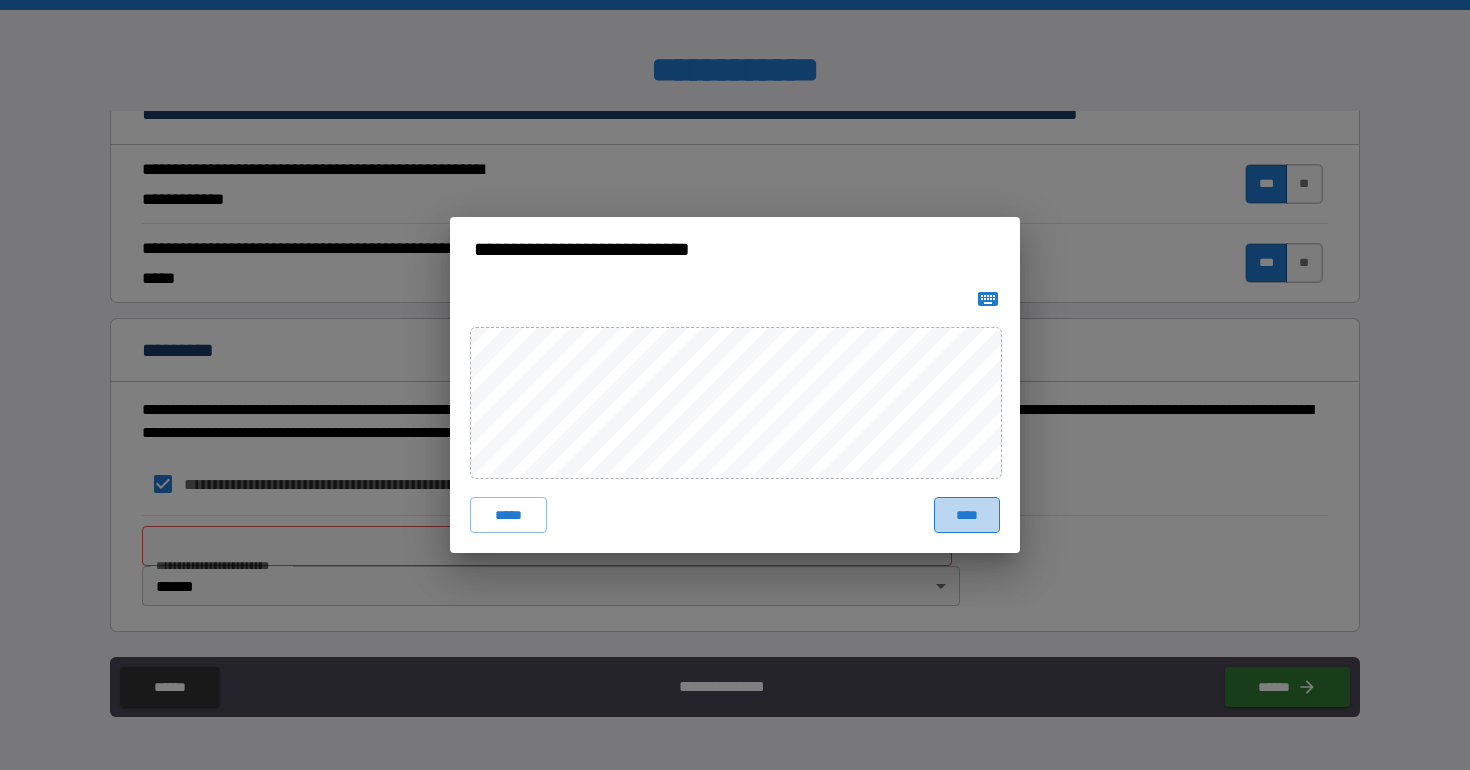 click on "****" at bounding box center (967, 515) 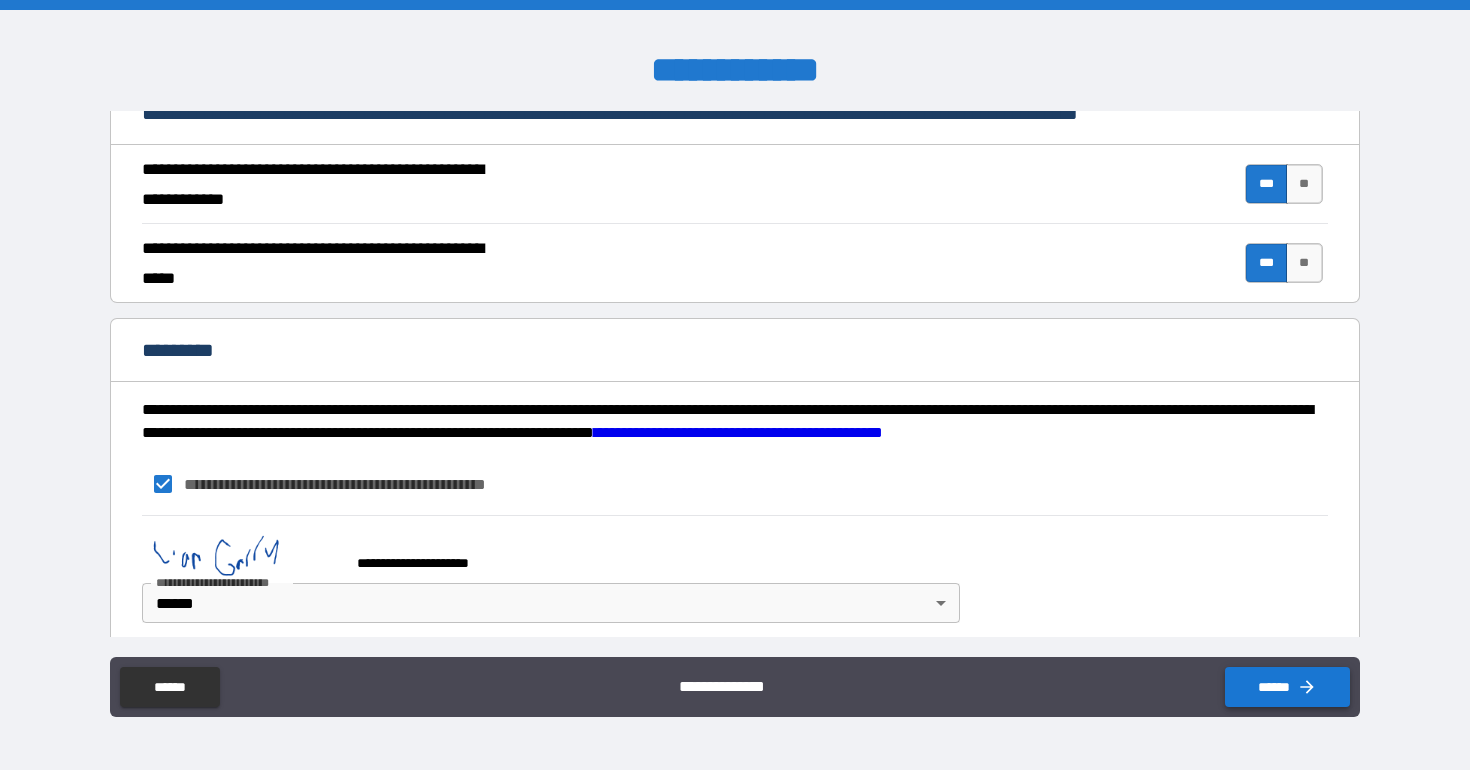click on "******" at bounding box center [1287, 687] 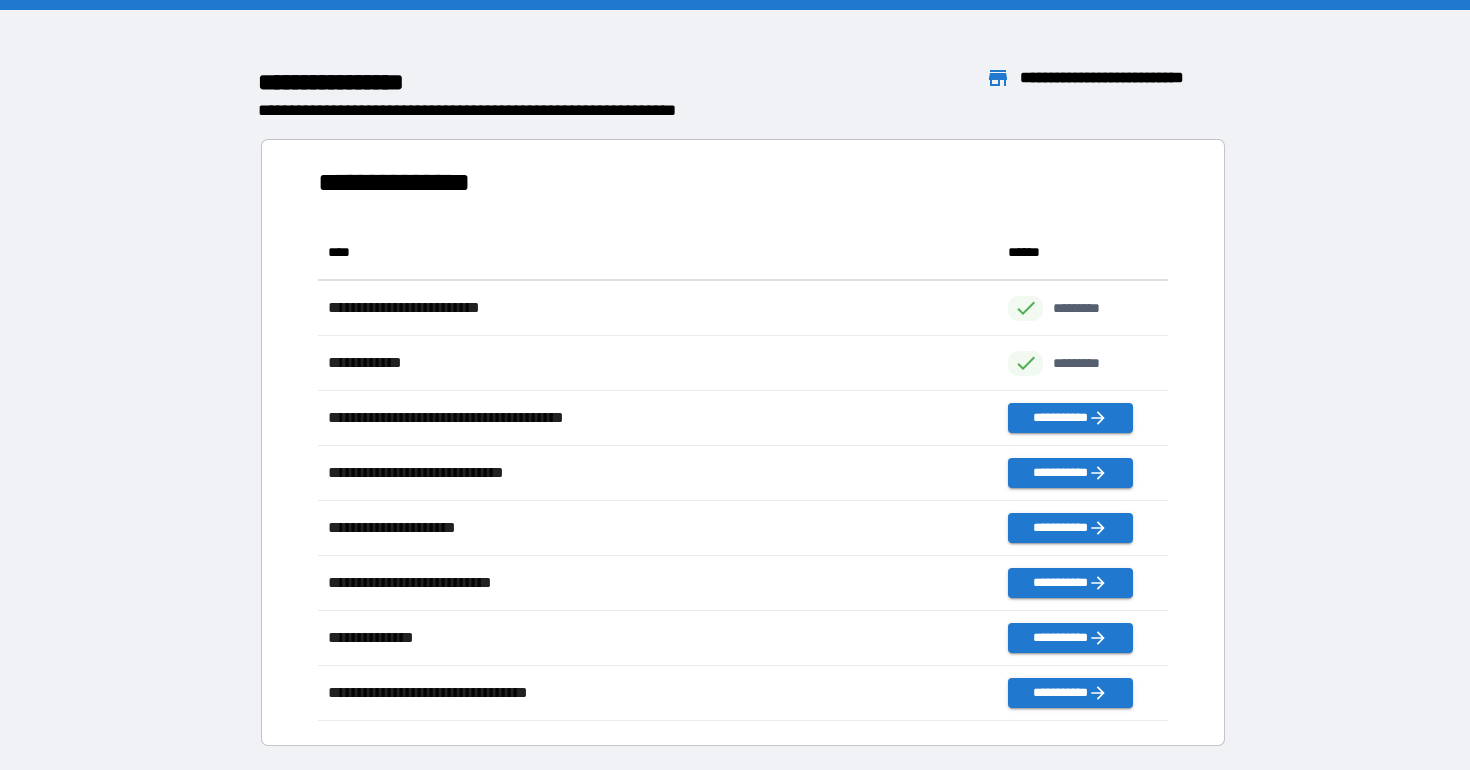 scroll, scrollTop: 1, scrollLeft: 1, axis: both 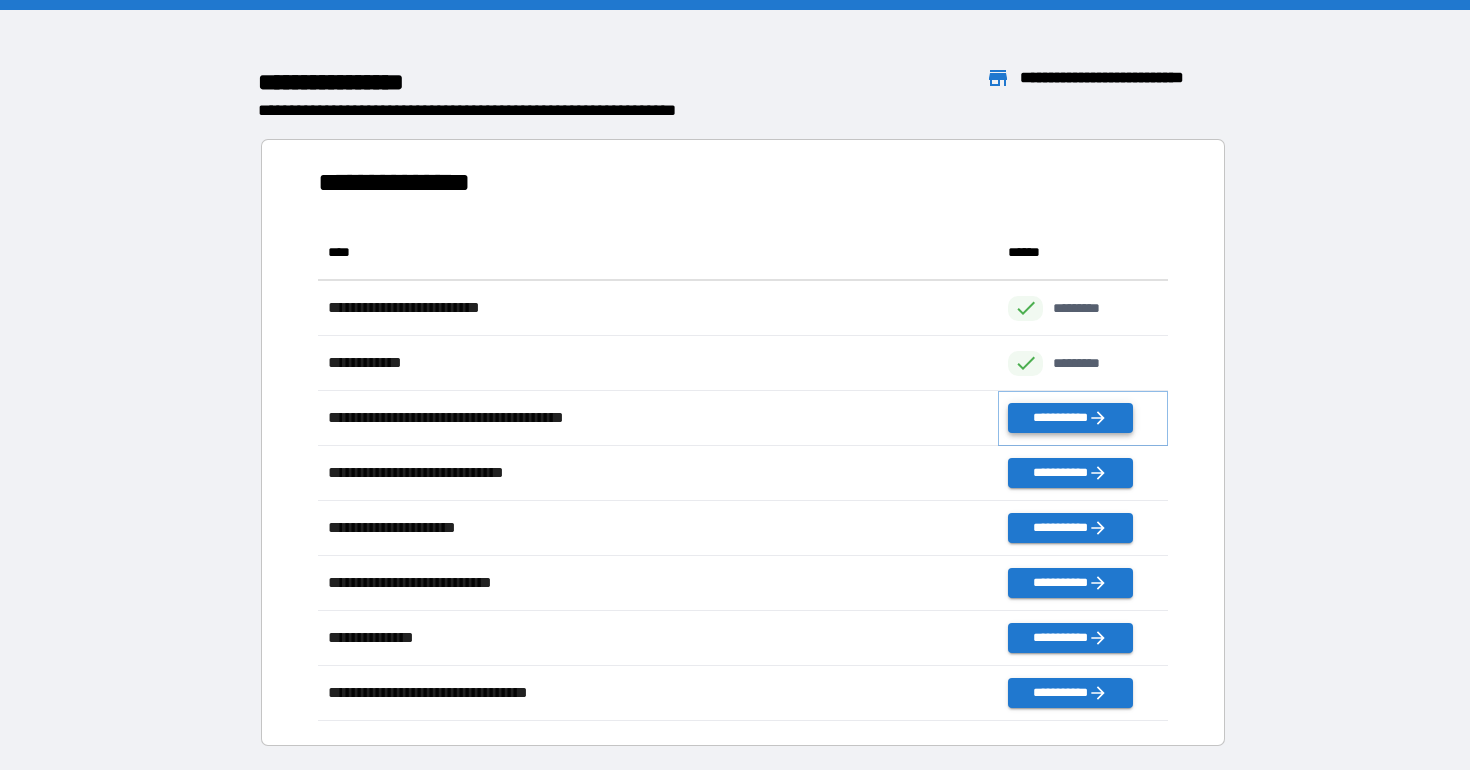 click on "**********" at bounding box center [1070, 418] 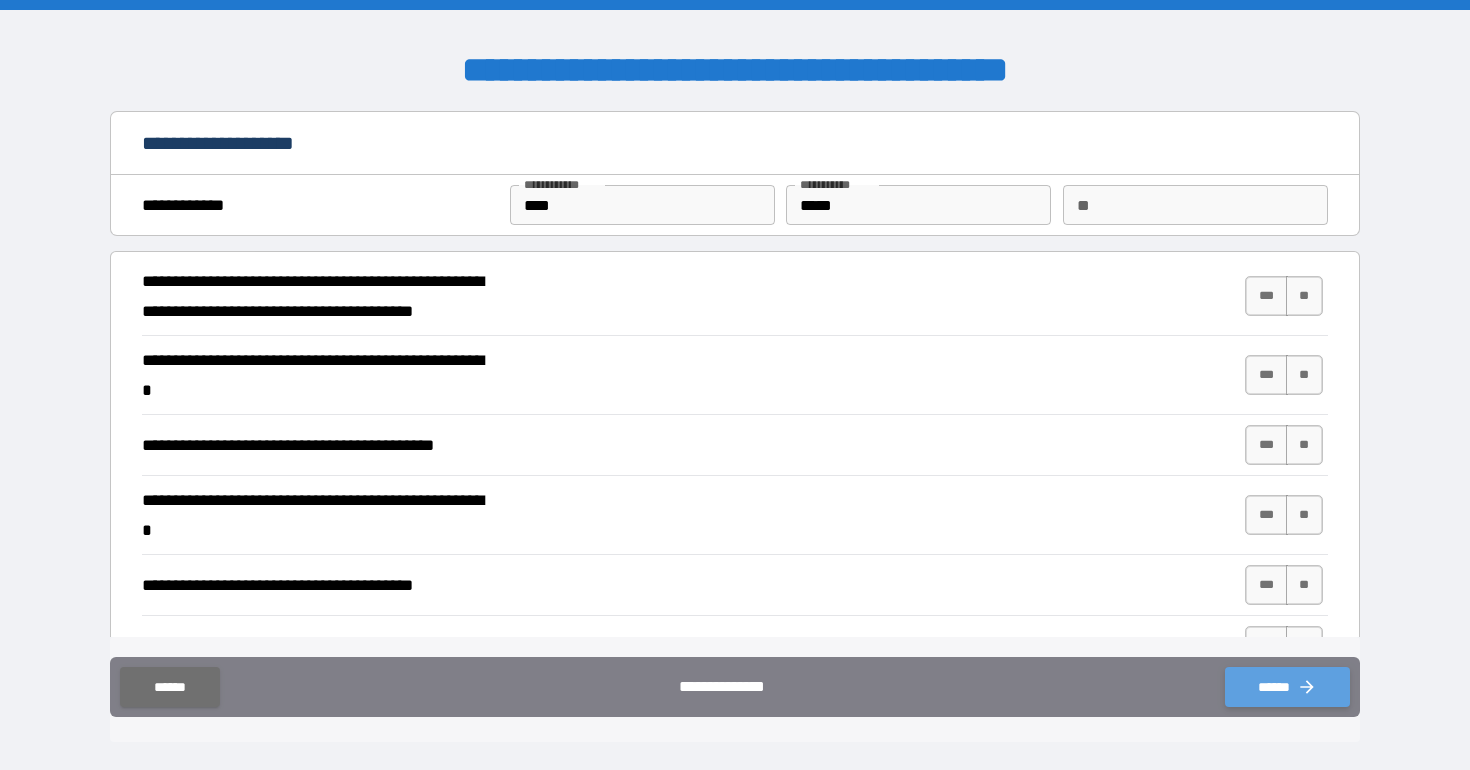 click on "******" at bounding box center [1287, 687] 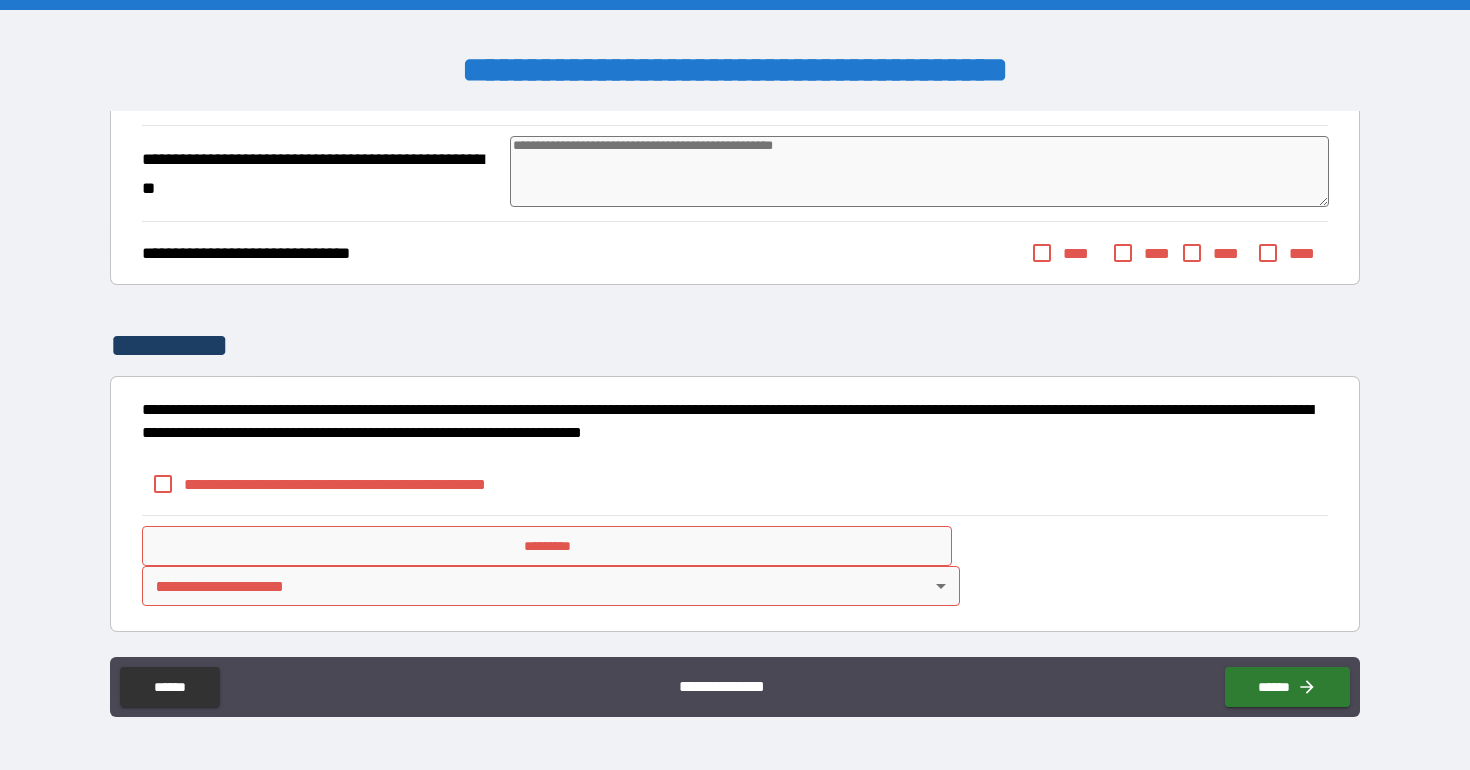 scroll, scrollTop: 690, scrollLeft: 0, axis: vertical 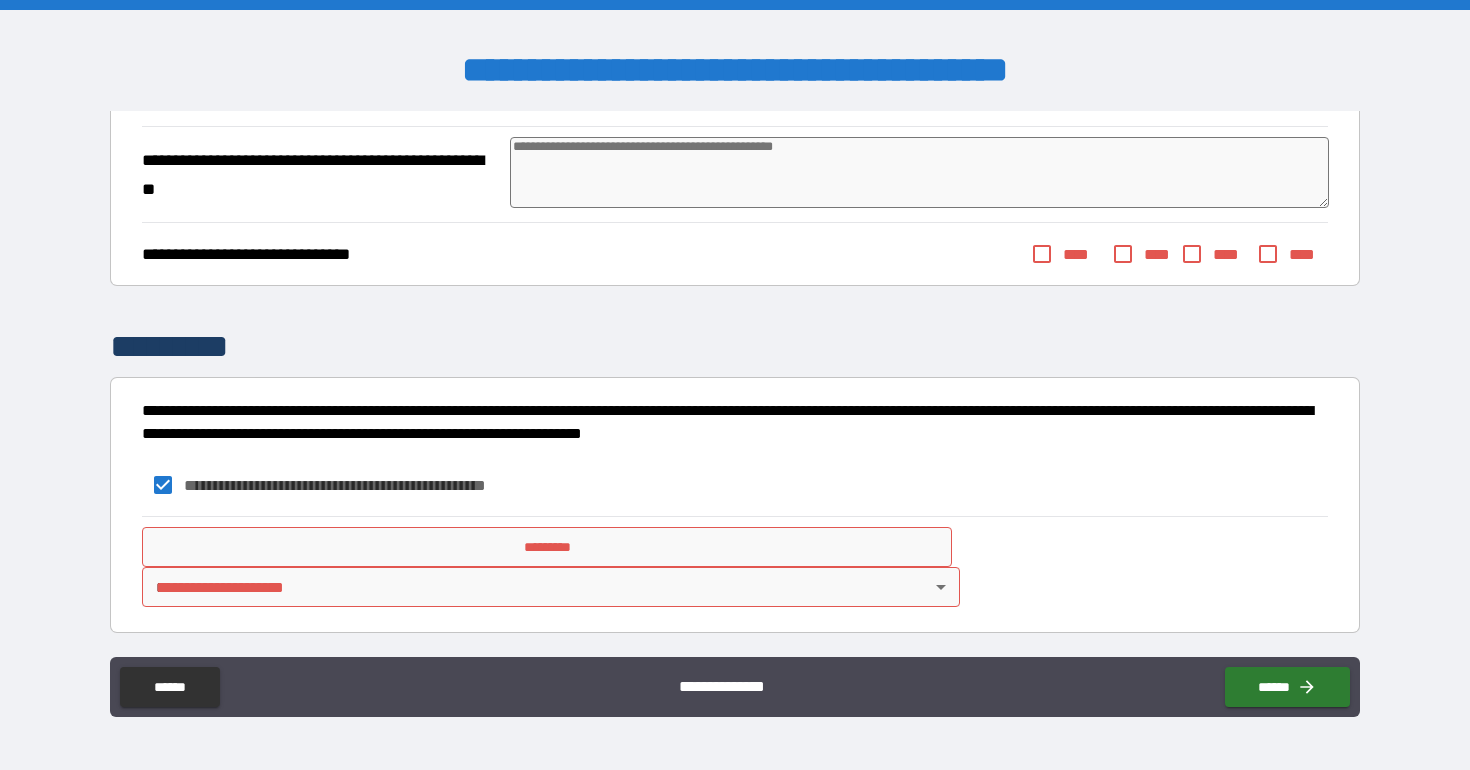 click on "*********" at bounding box center [547, 547] 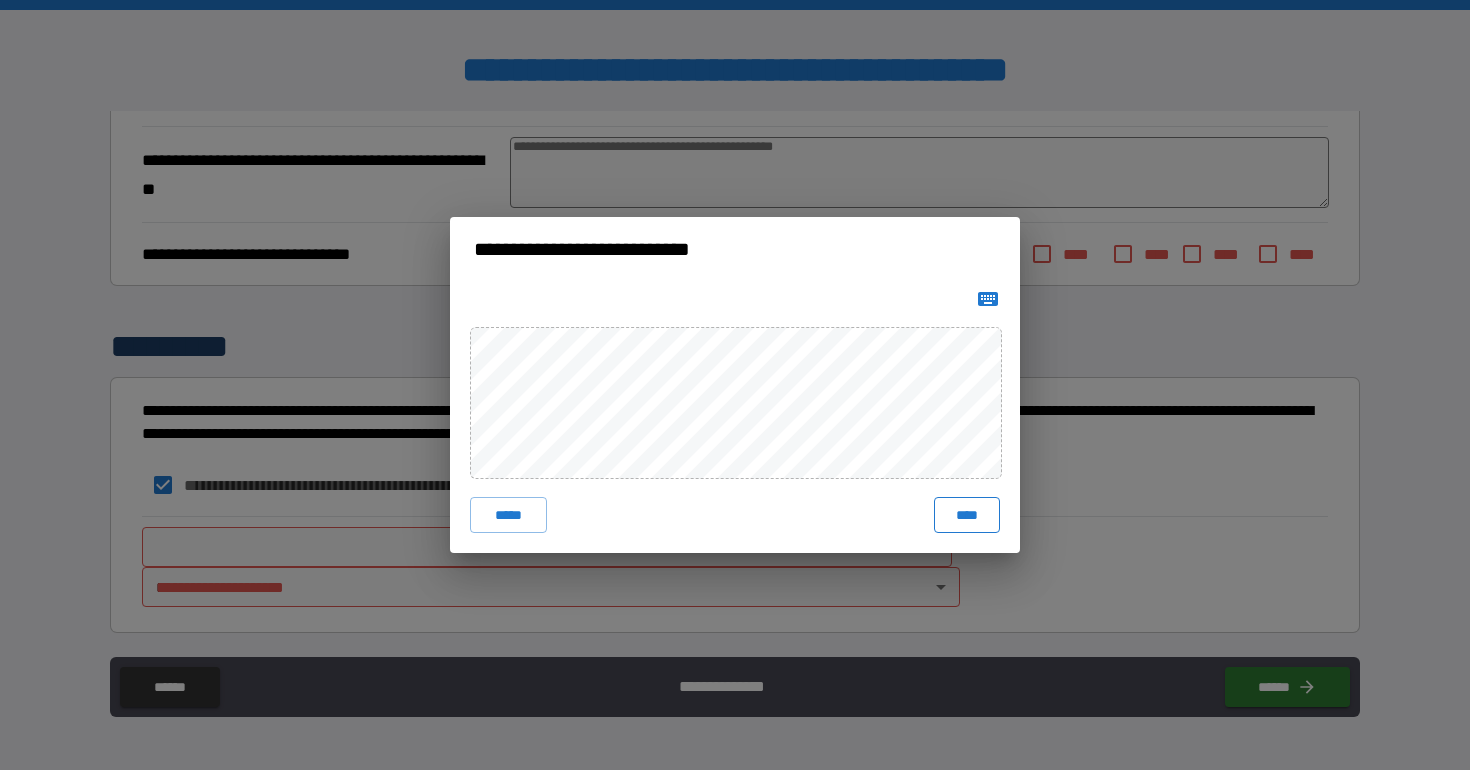 click on "****" at bounding box center (967, 515) 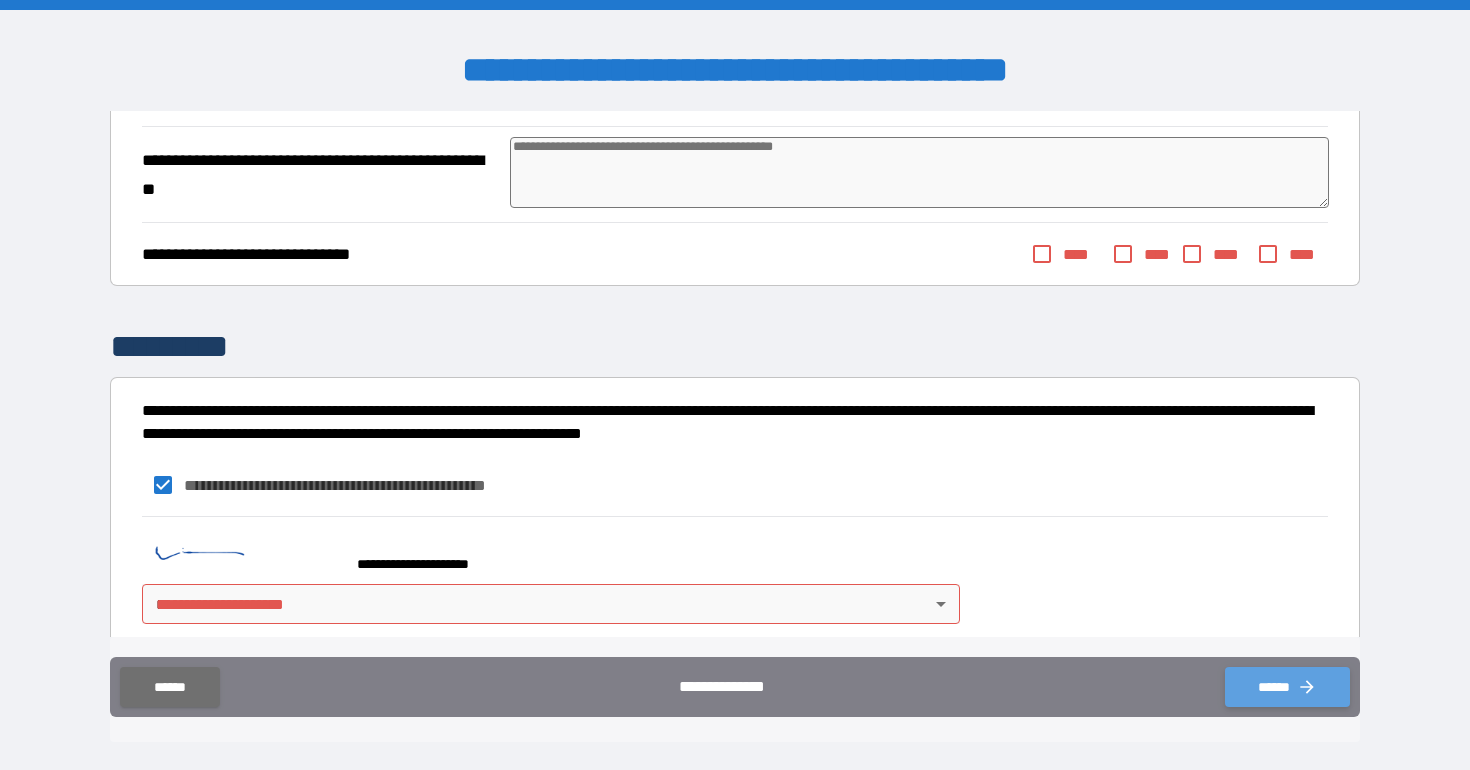 click on "******" at bounding box center (1287, 687) 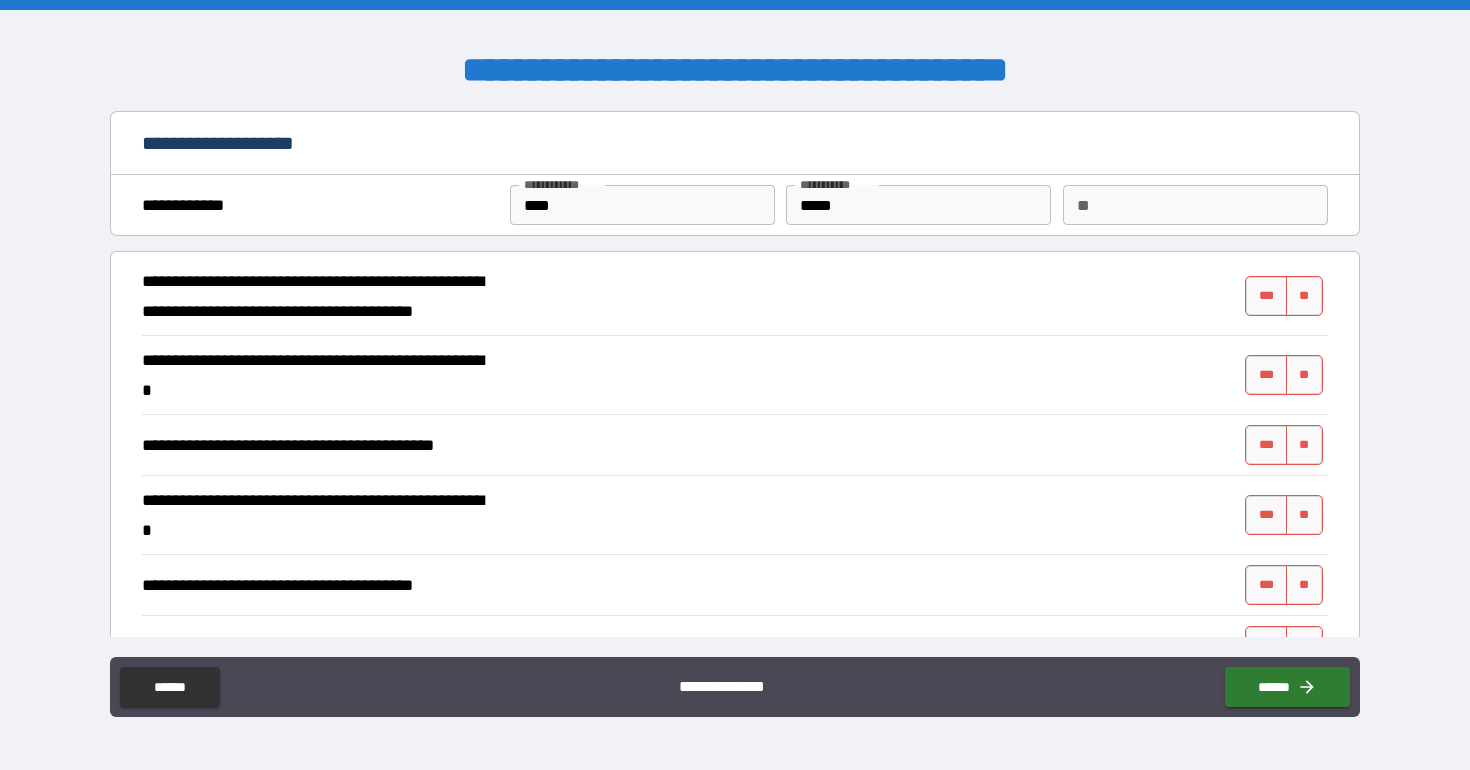 scroll, scrollTop: 0, scrollLeft: 0, axis: both 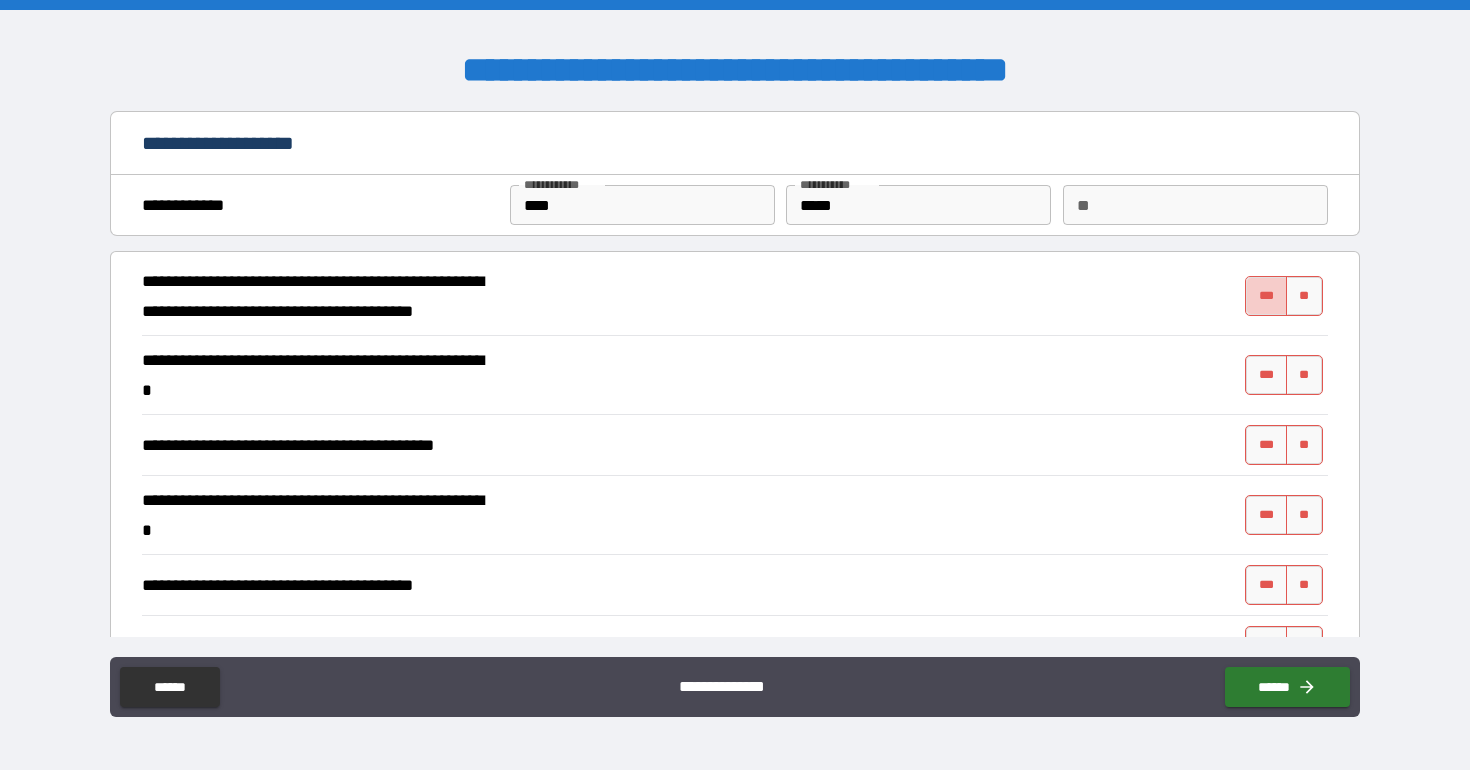 click on "***" at bounding box center [1266, 296] 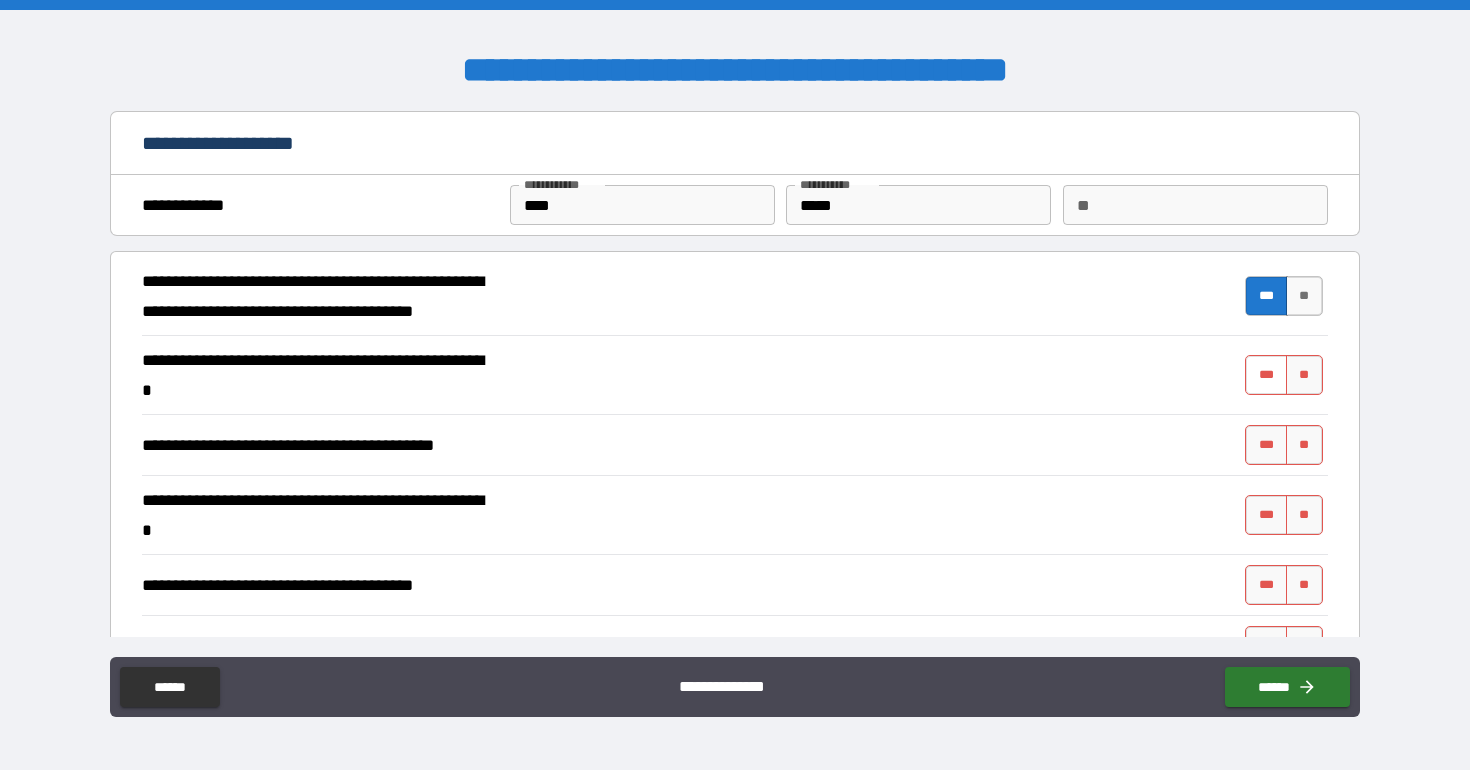 click on "***" at bounding box center (1266, 375) 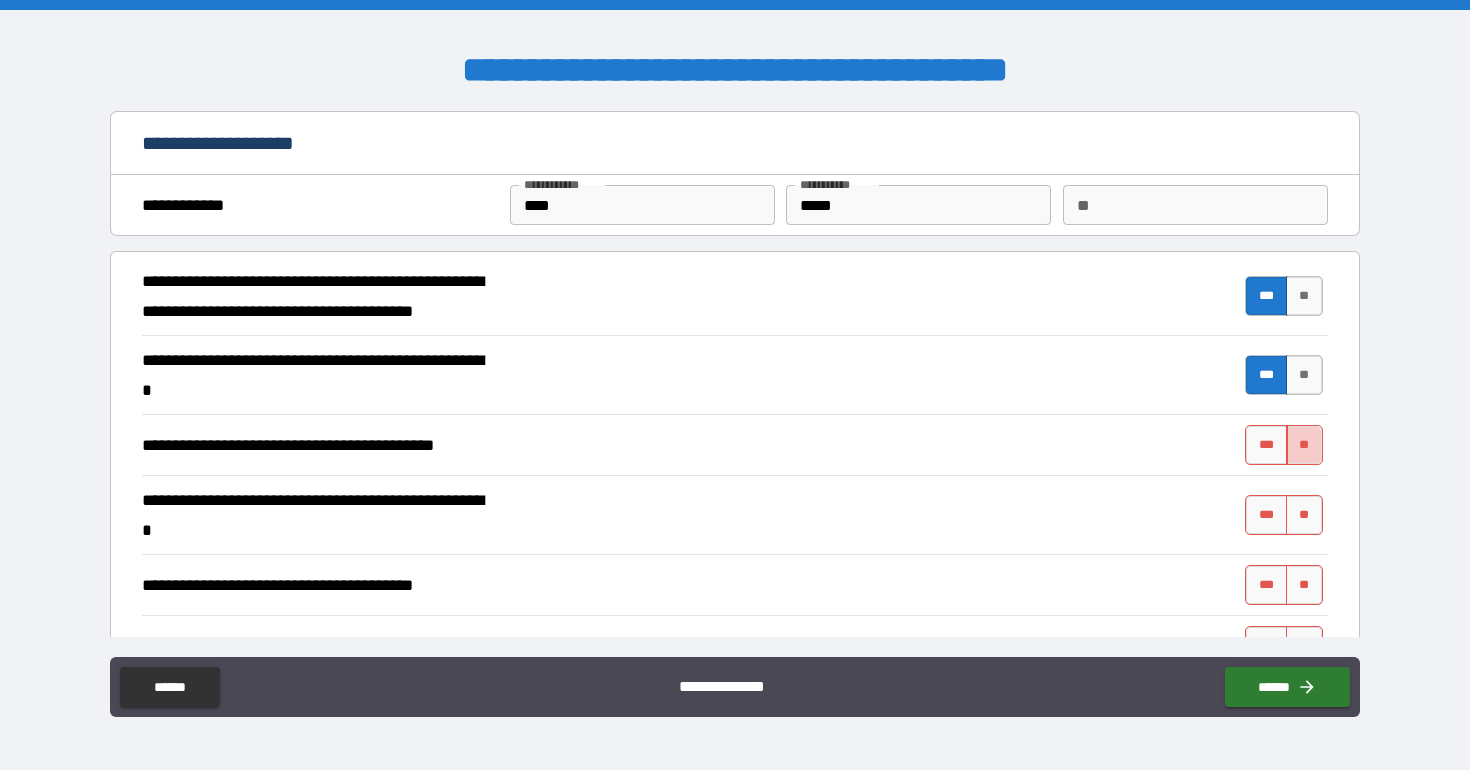 click on "**" at bounding box center [1304, 445] 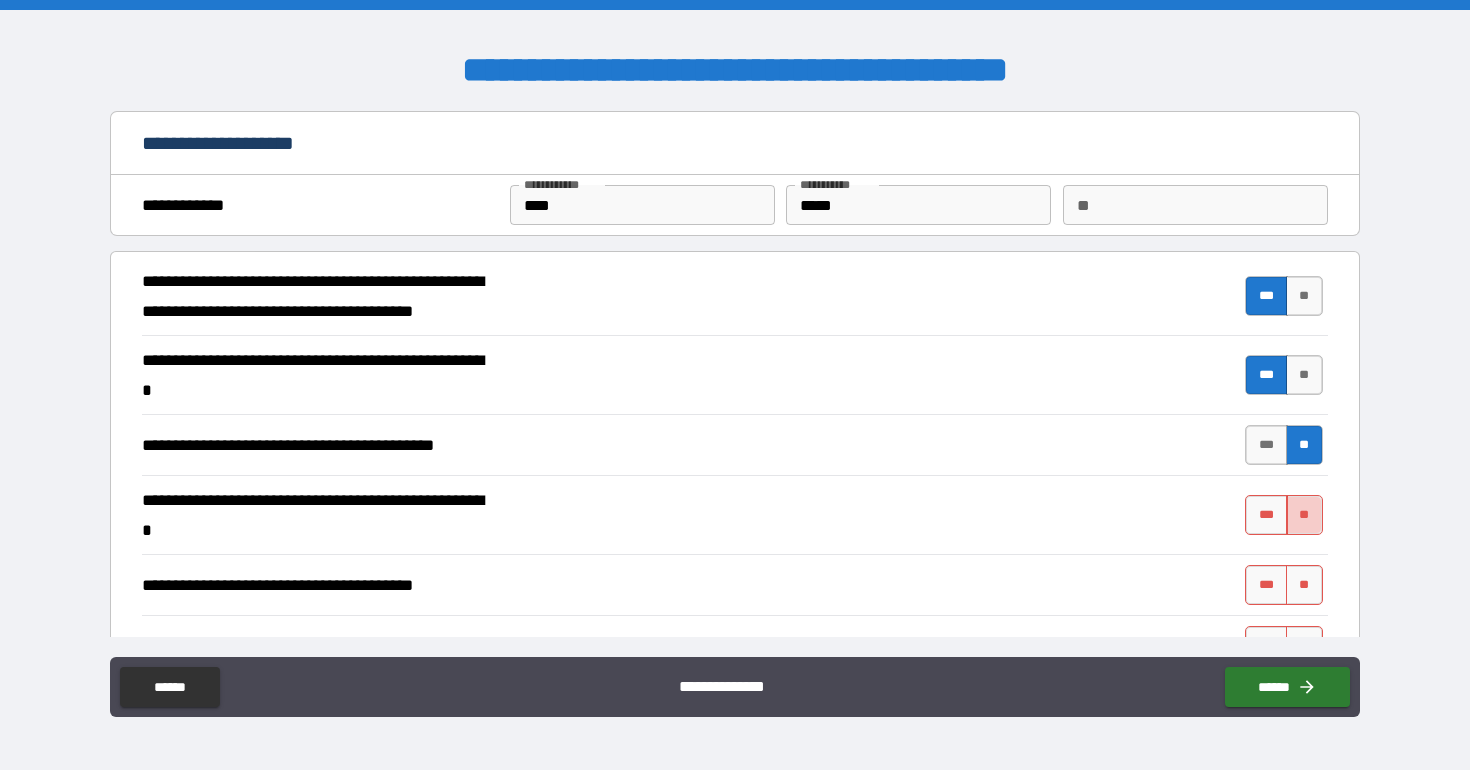 click on "**" at bounding box center [1304, 515] 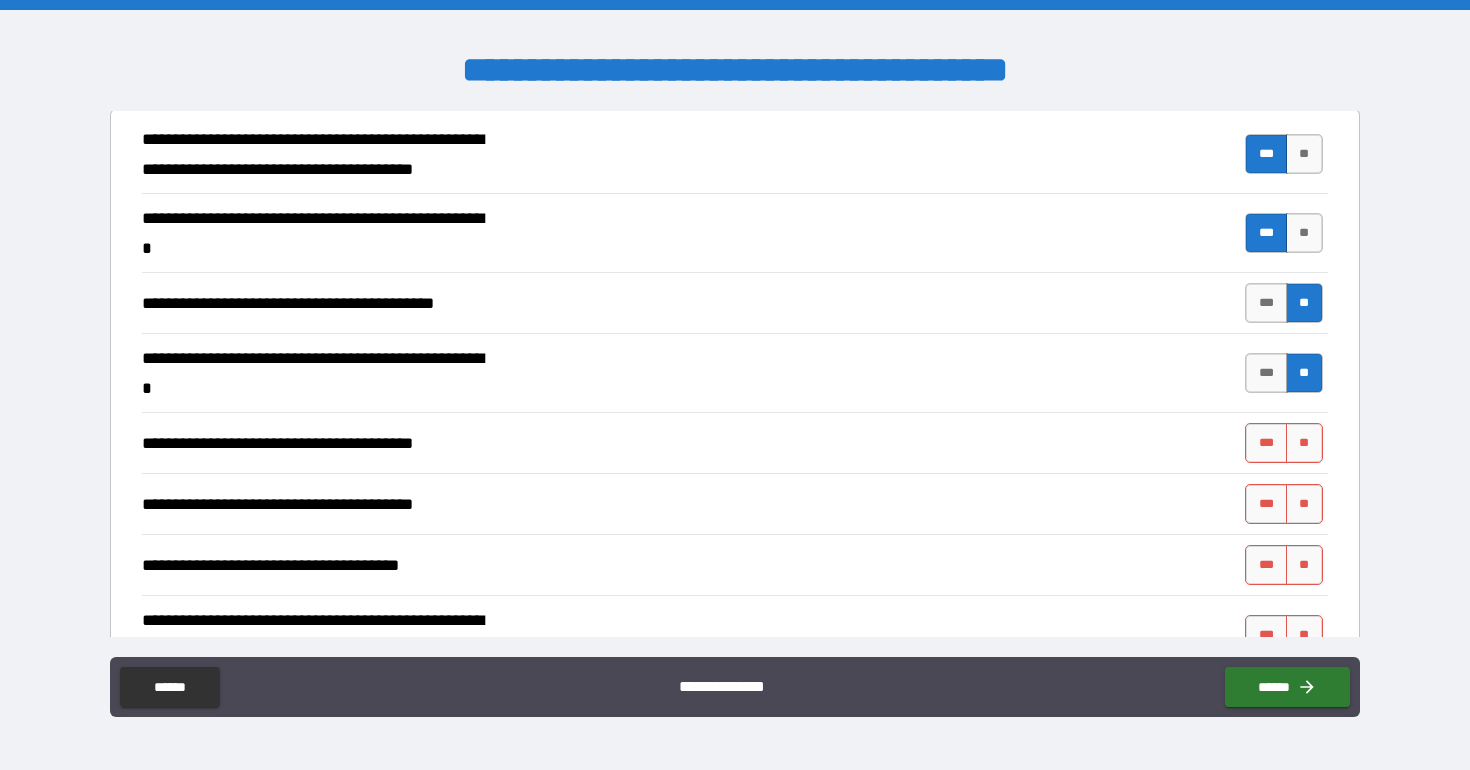 scroll, scrollTop: 146, scrollLeft: 0, axis: vertical 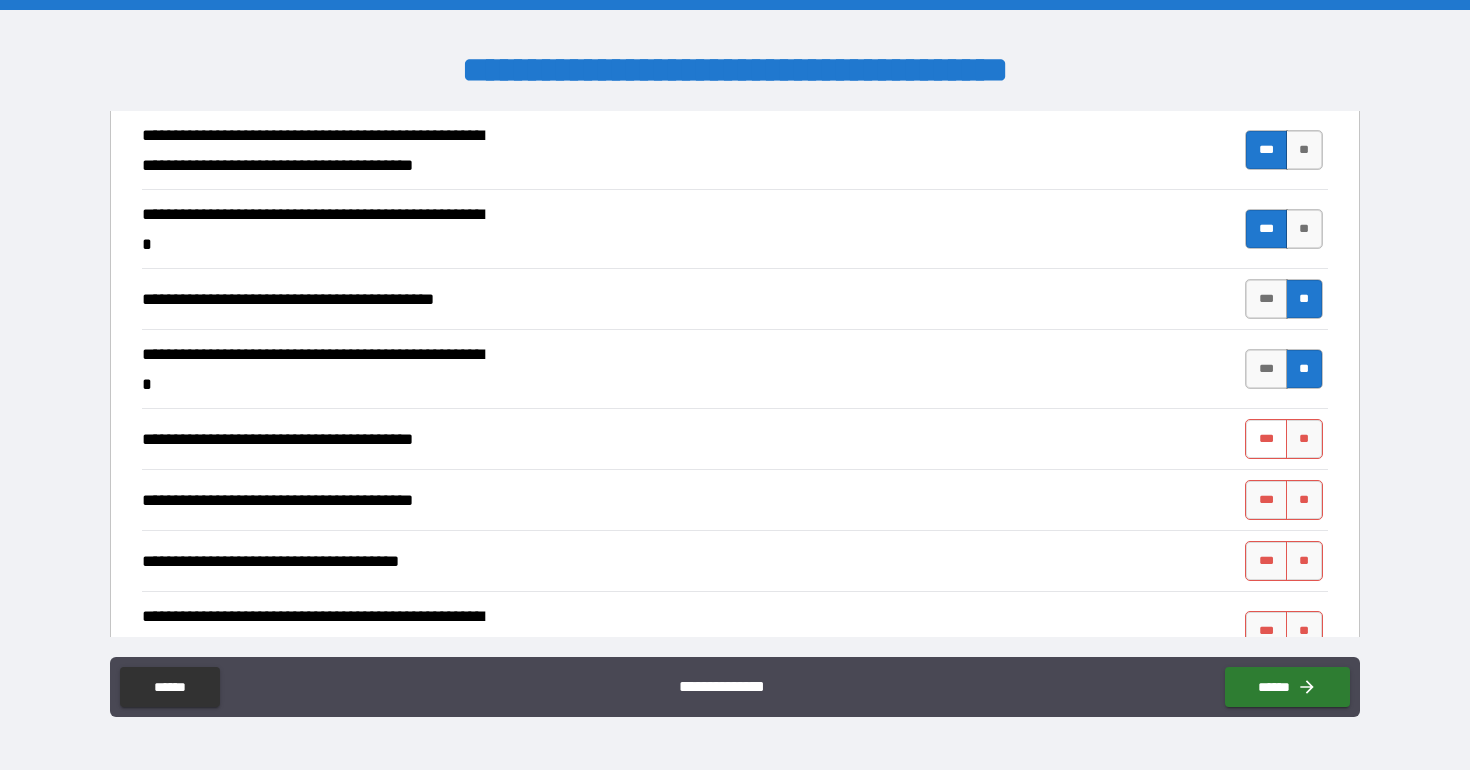 click on "***" at bounding box center (1266, 439) 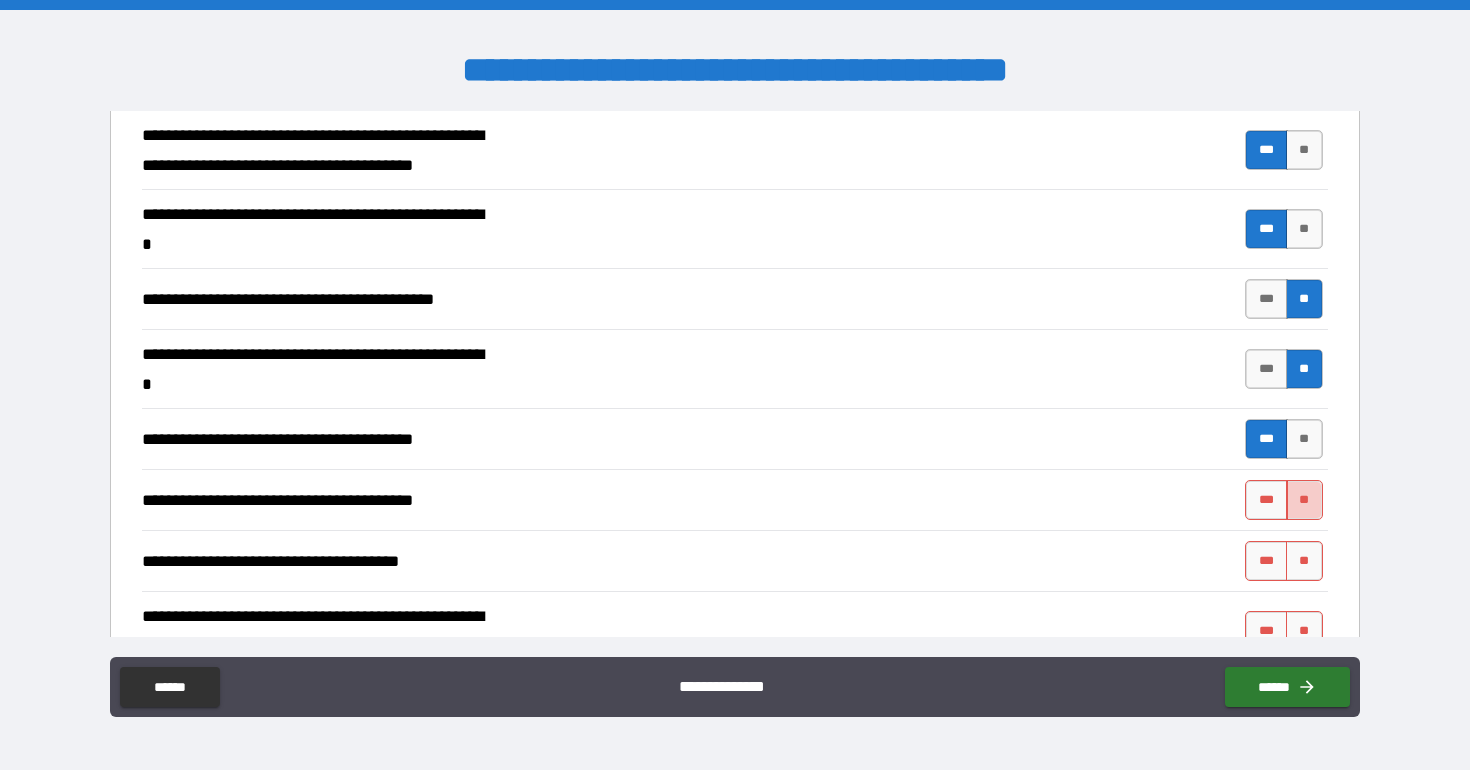 click on "**" at bounding box center [1304, 500] 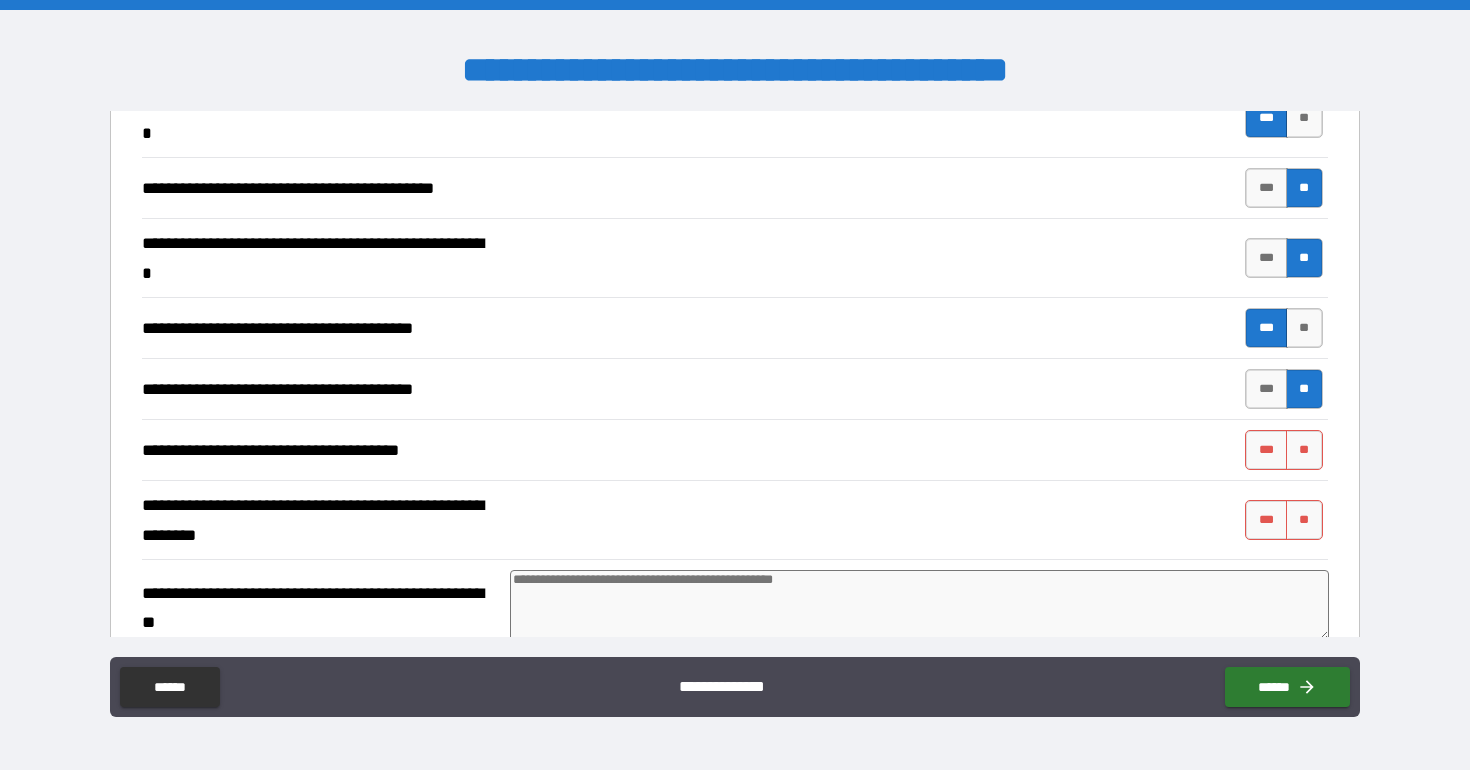 scroll, scrollTop: 259, scrollLeft: 0, axis: vertical 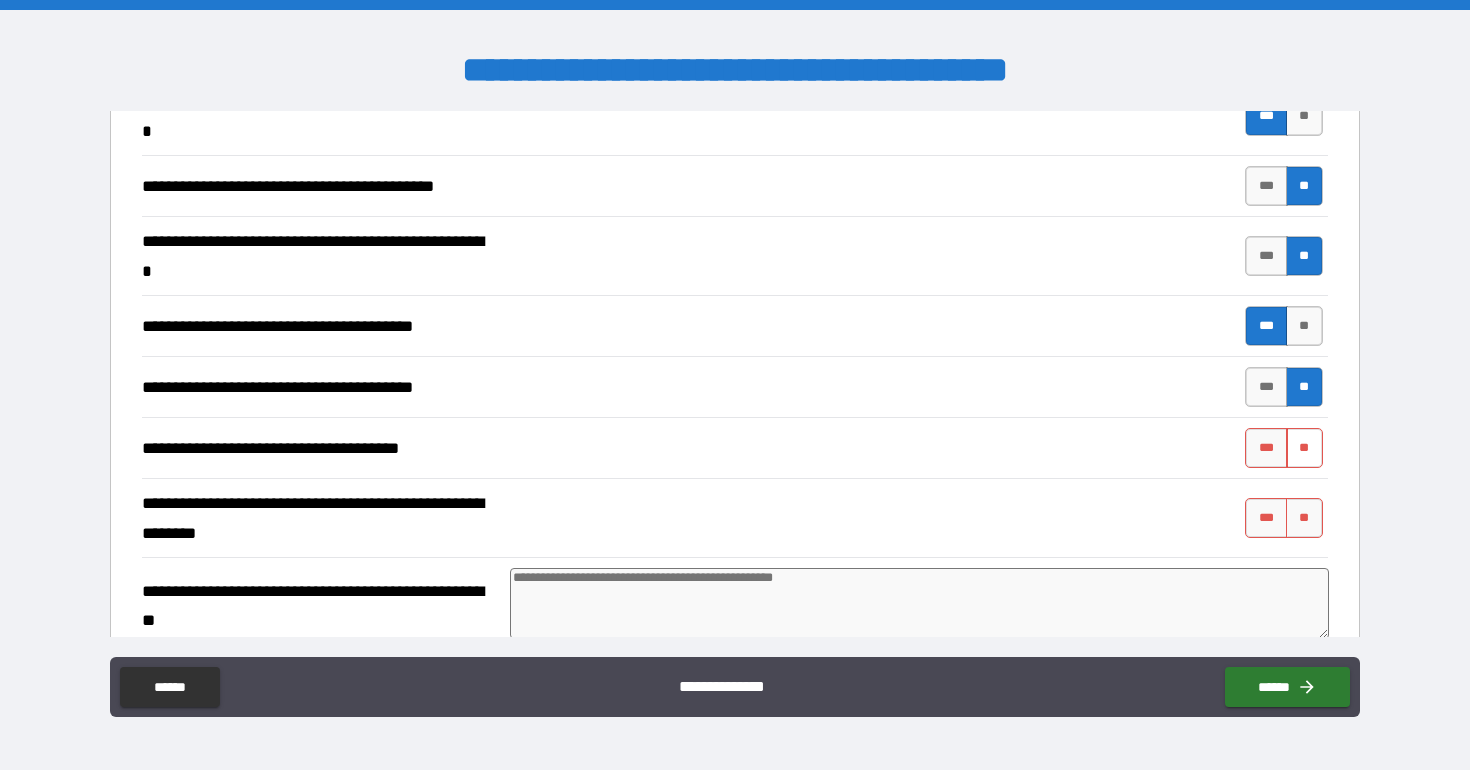 click on "**" at bounding box center (1304, 448) 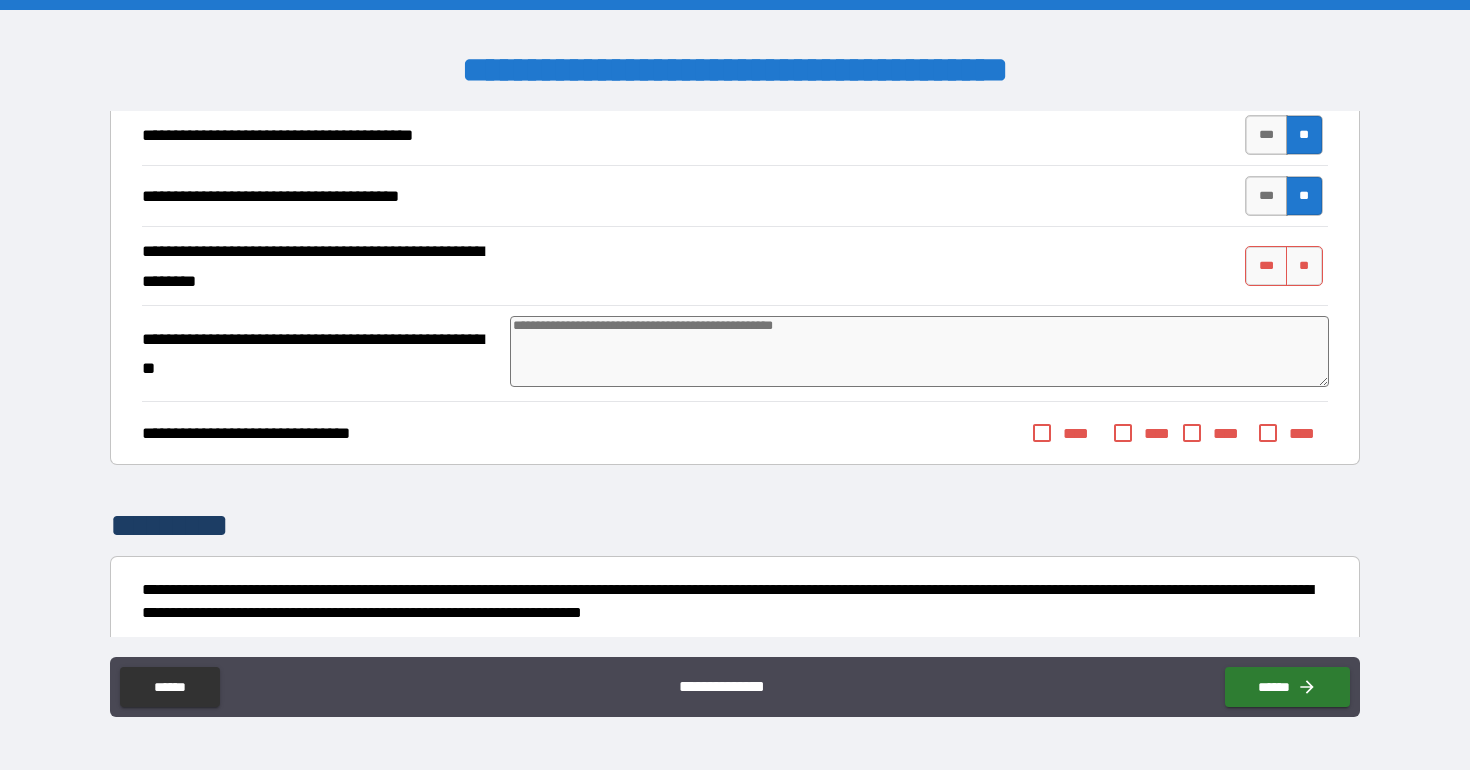 scroll, scrollTop: 530, scrollLeft: 0, axis: vertical 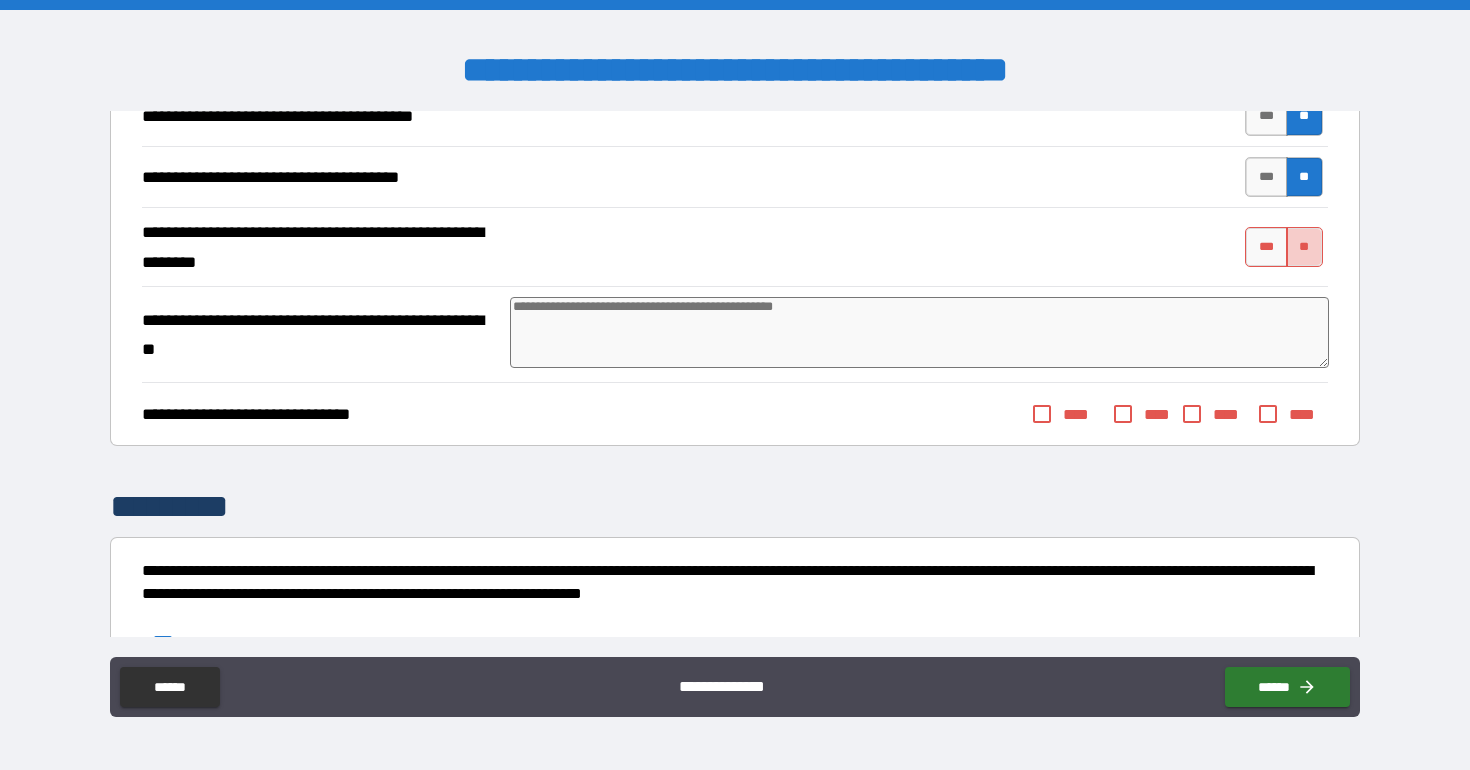 click on "**" at bounding box center (1304, 247) 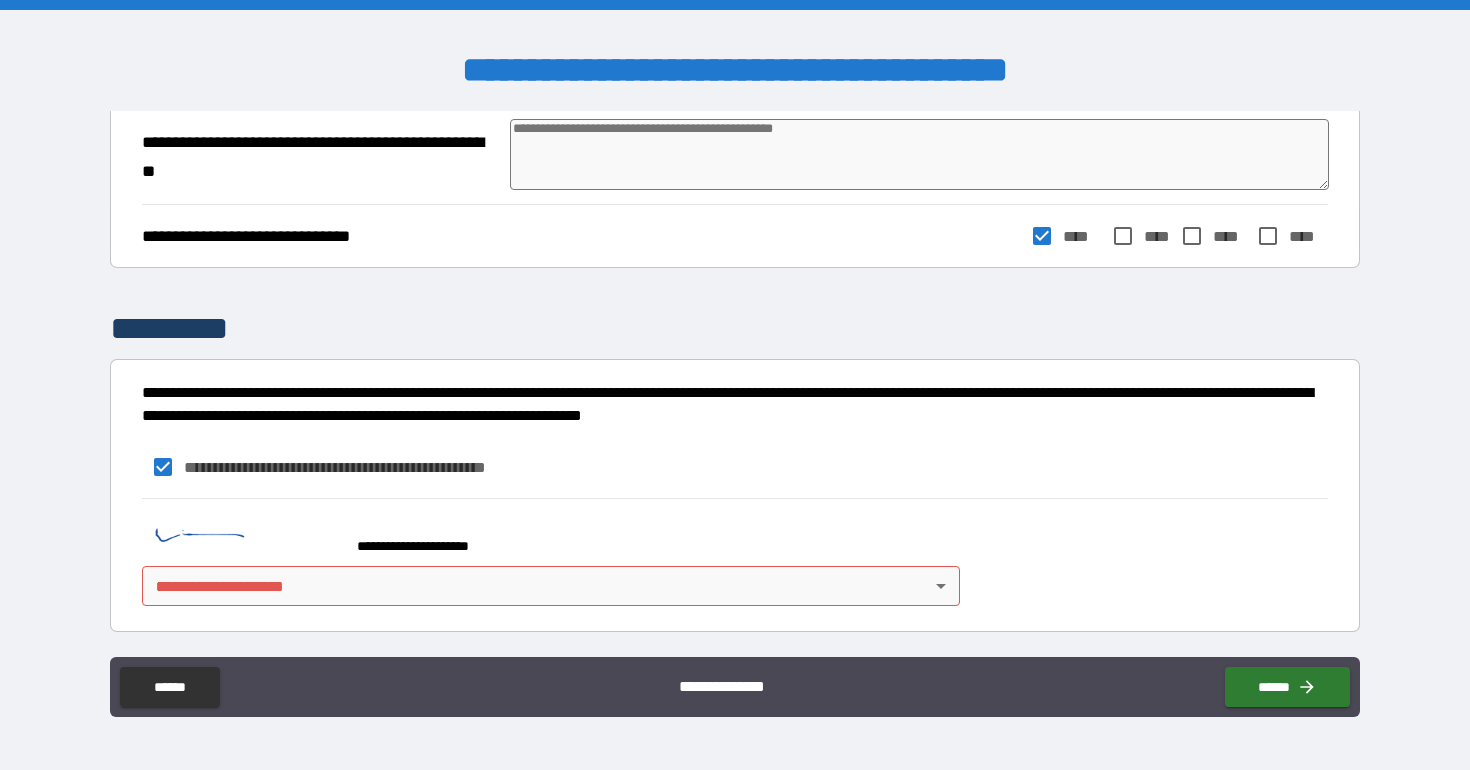 scroll, scrollTop: 708, scrollLeft: 0, axis: vertical 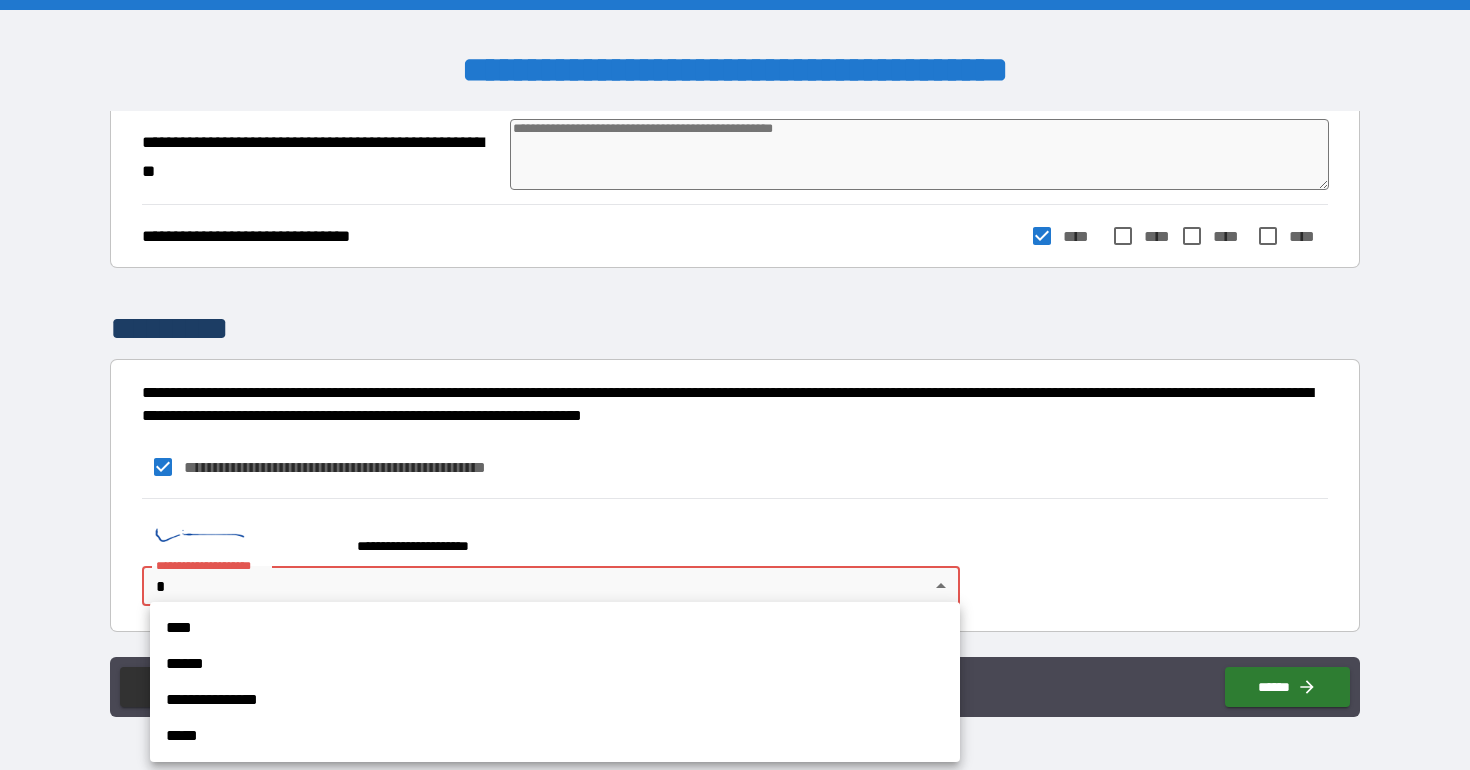 click on "**********" at bounding box center (555, 700) 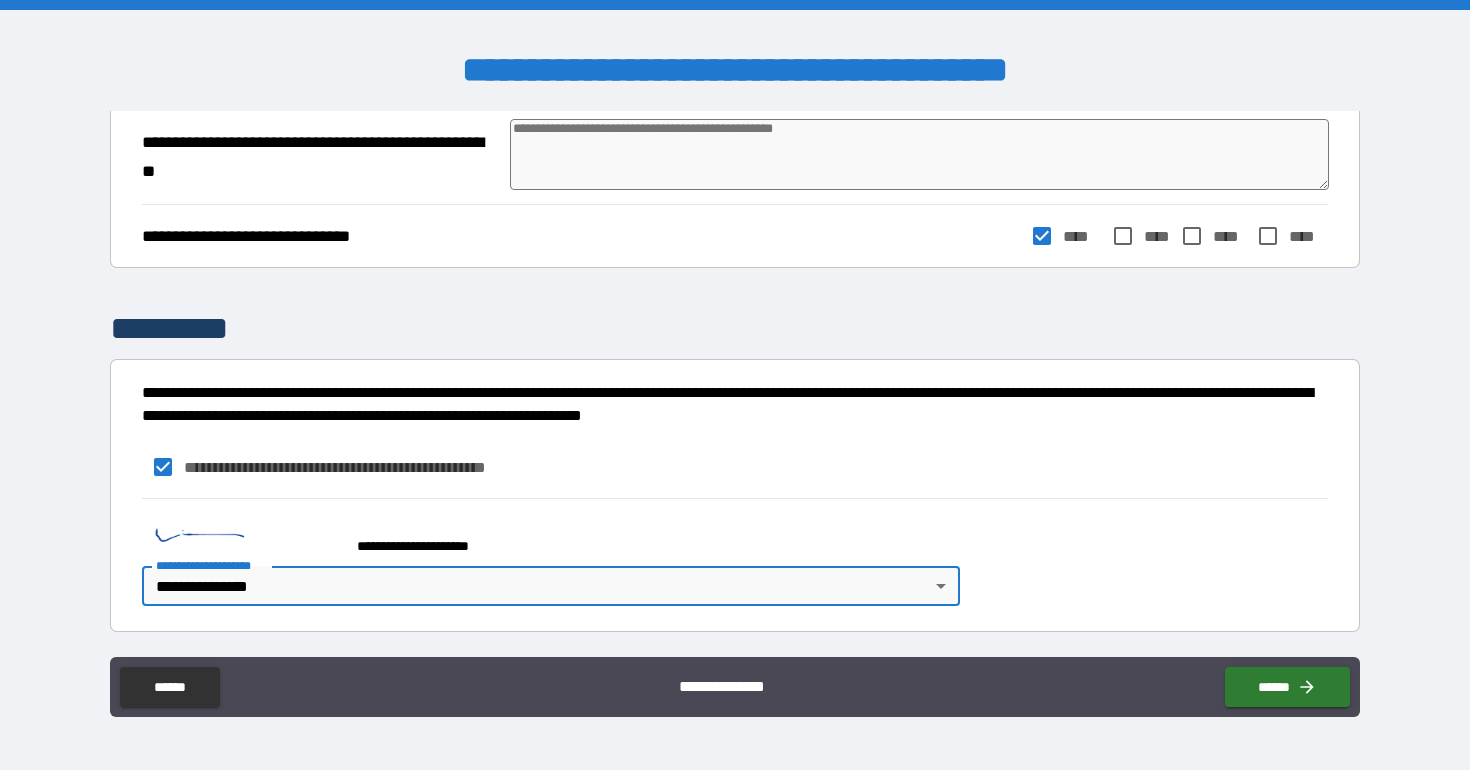 type on "*" 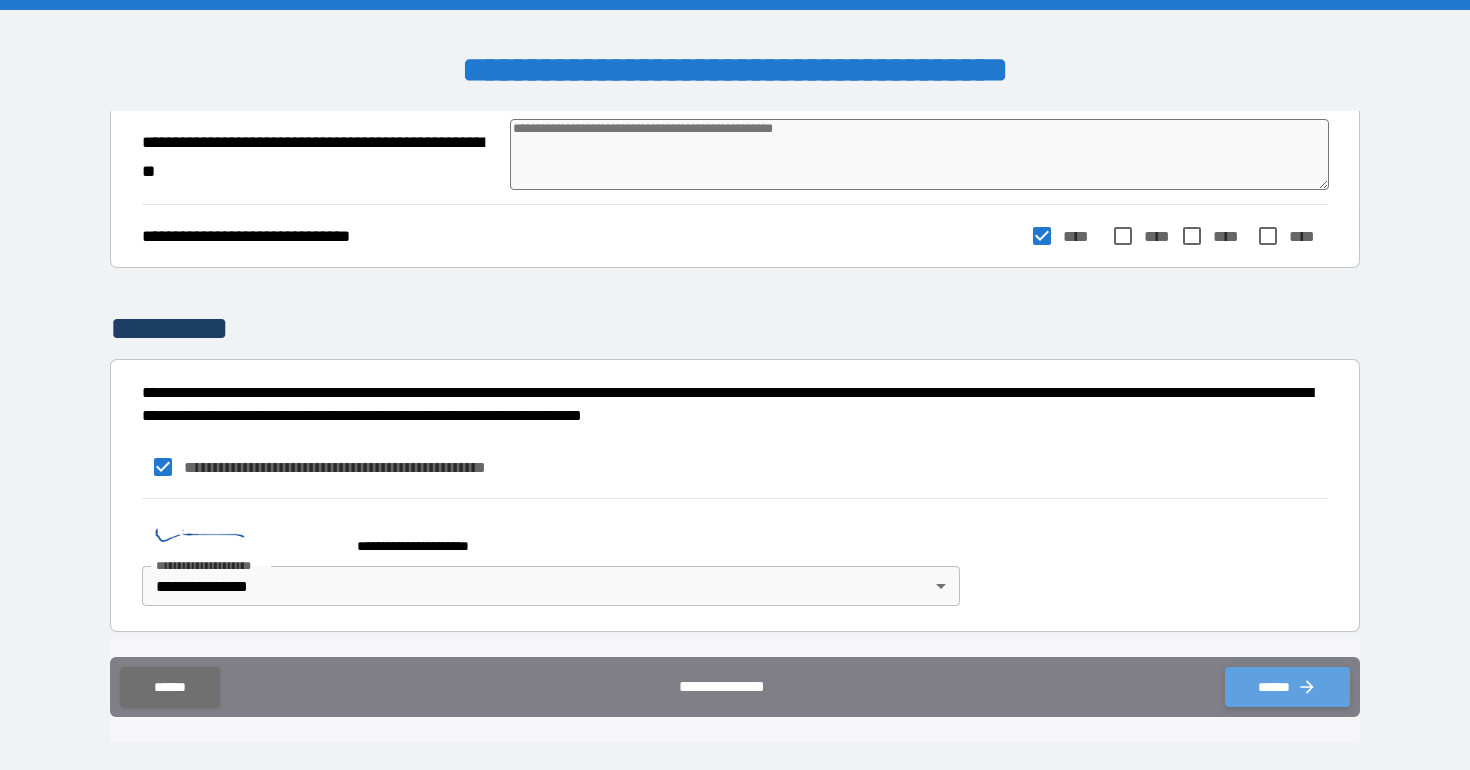 click on "******" at bounding box center (1287, 687) 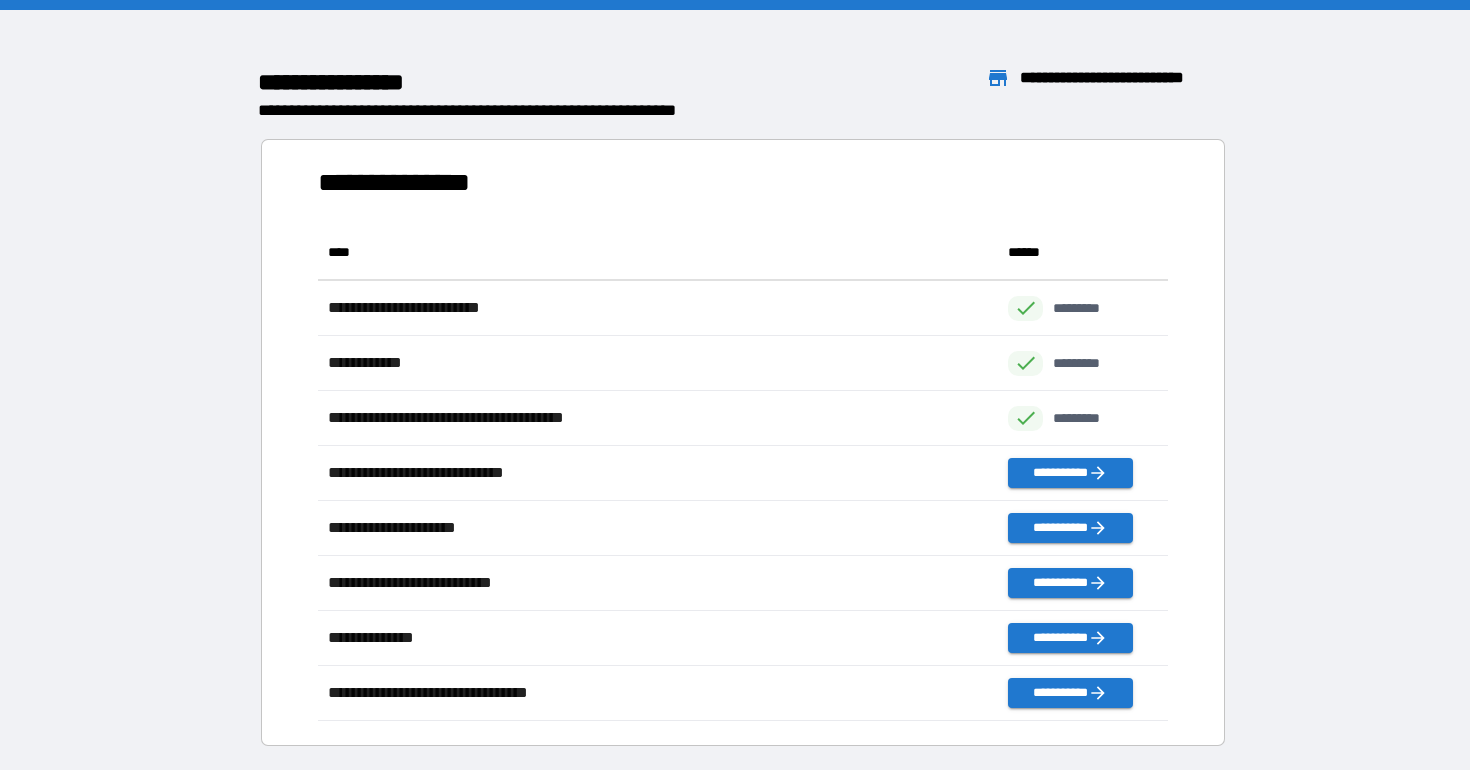 scroll, scrollTop: 1, scrollLeft: 1, axis: both 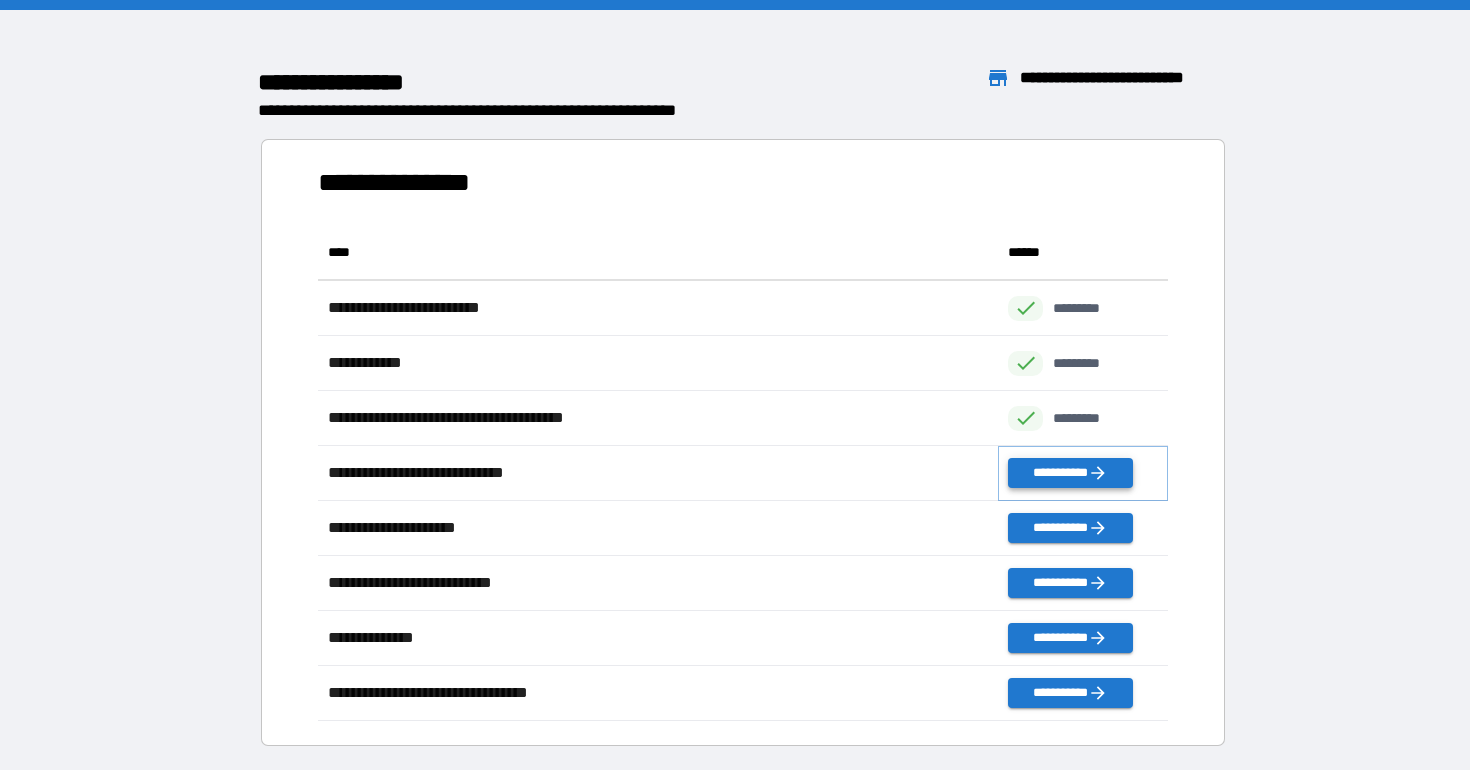 click on "**********" at bounding box center [1070, 473] 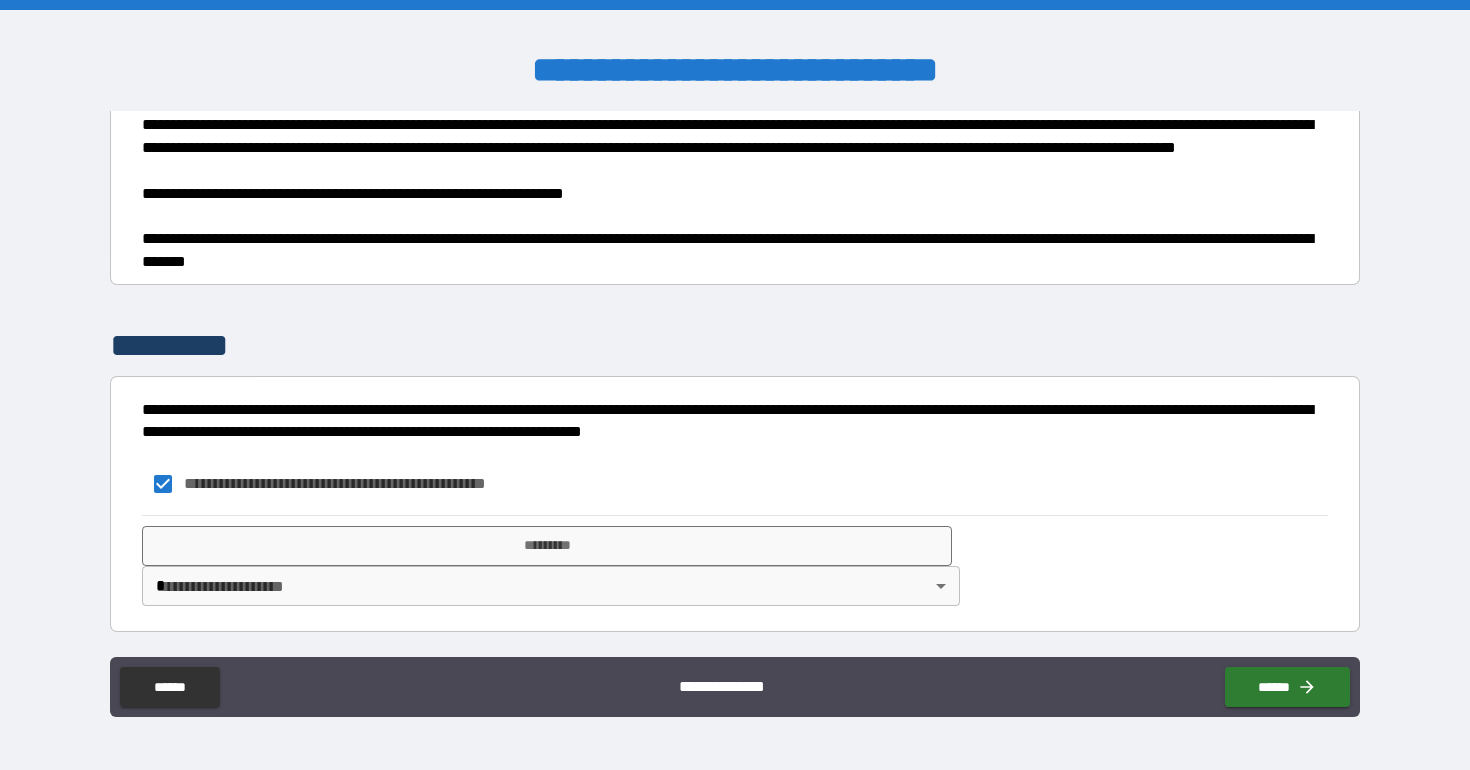 scroll, scrollTop: 1144, scrollLeft: 0, axis: vertical 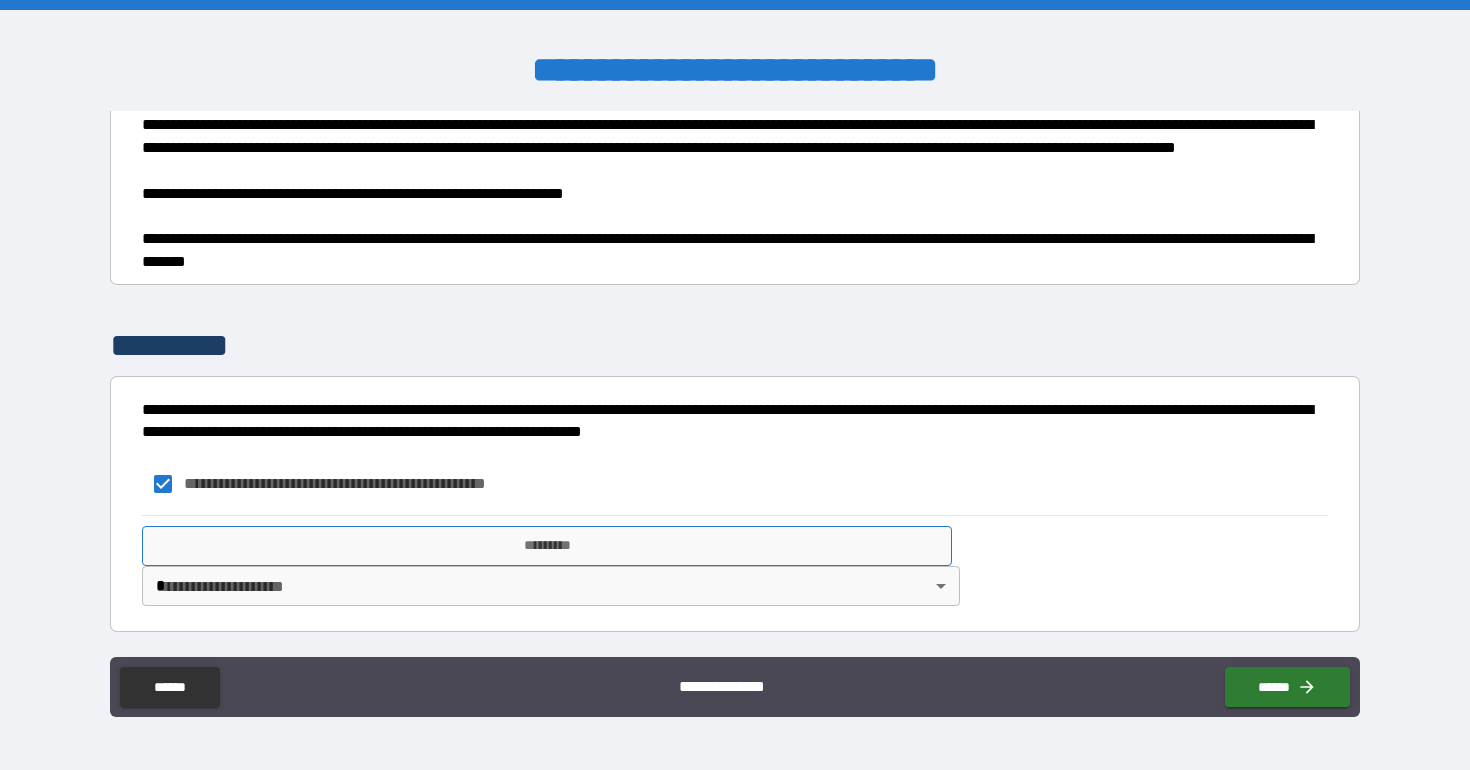 click on "*********" at bounding box center [547, 546] 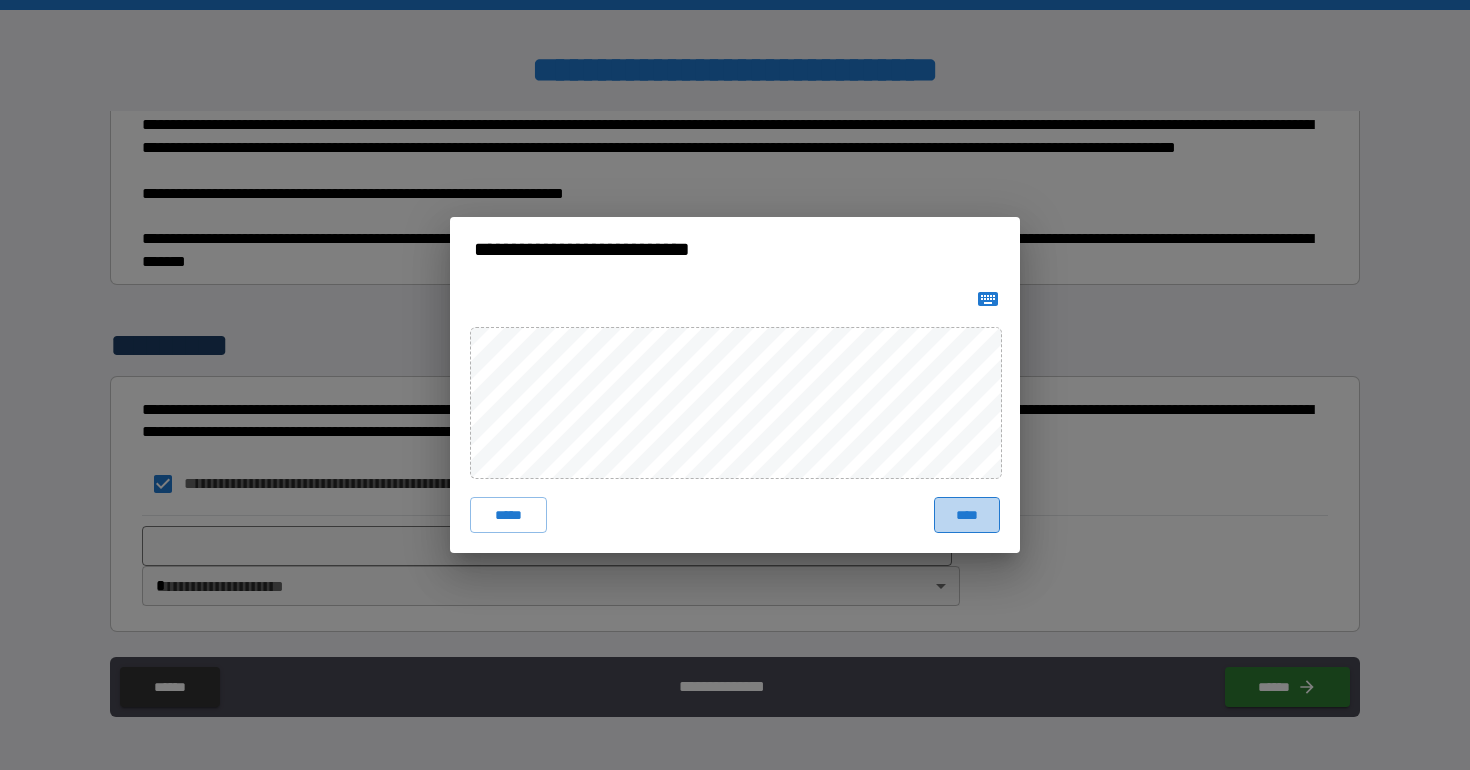 click on "****" at bounding box center [967, 515] 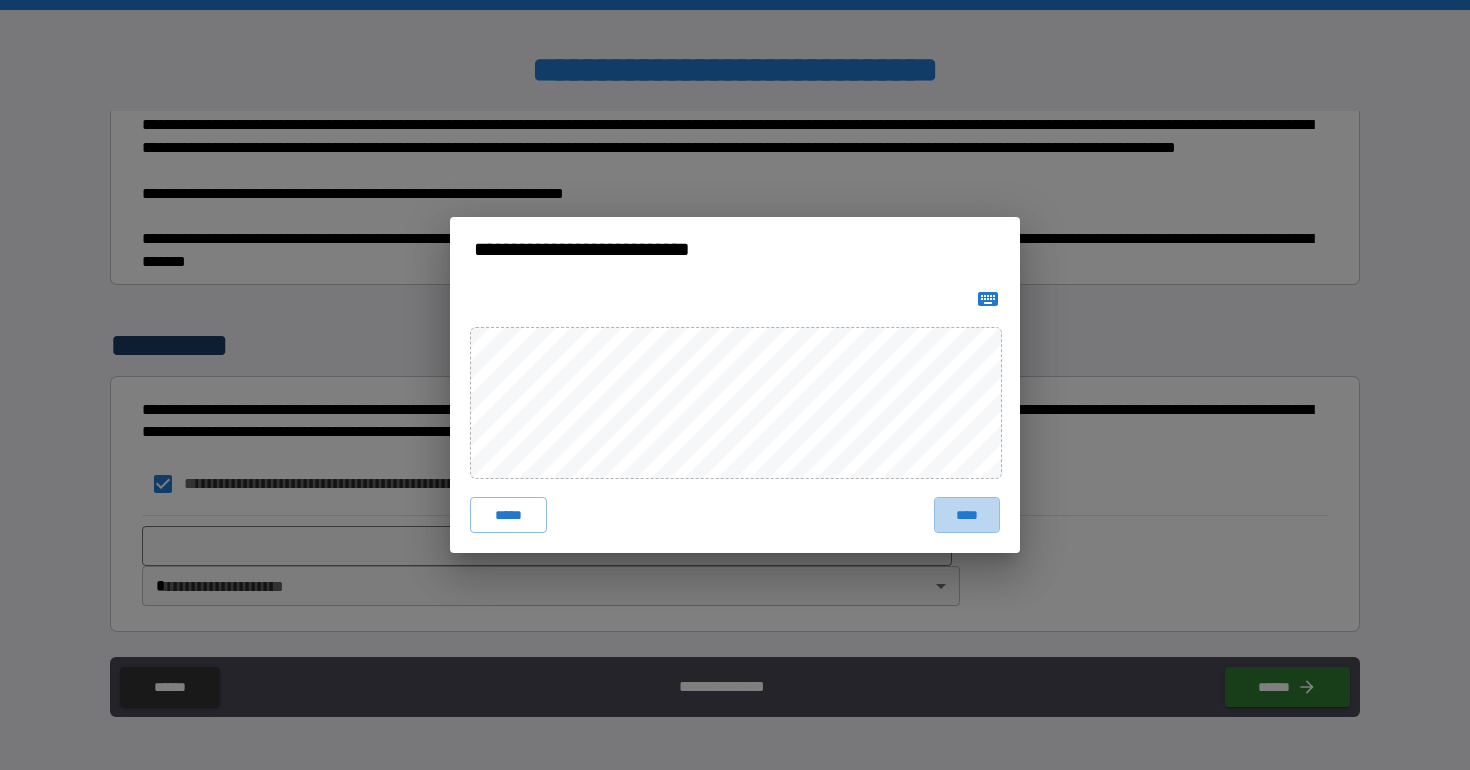 scroll, scrollTop: 1134, scrollLeft: 0, axis: vertical 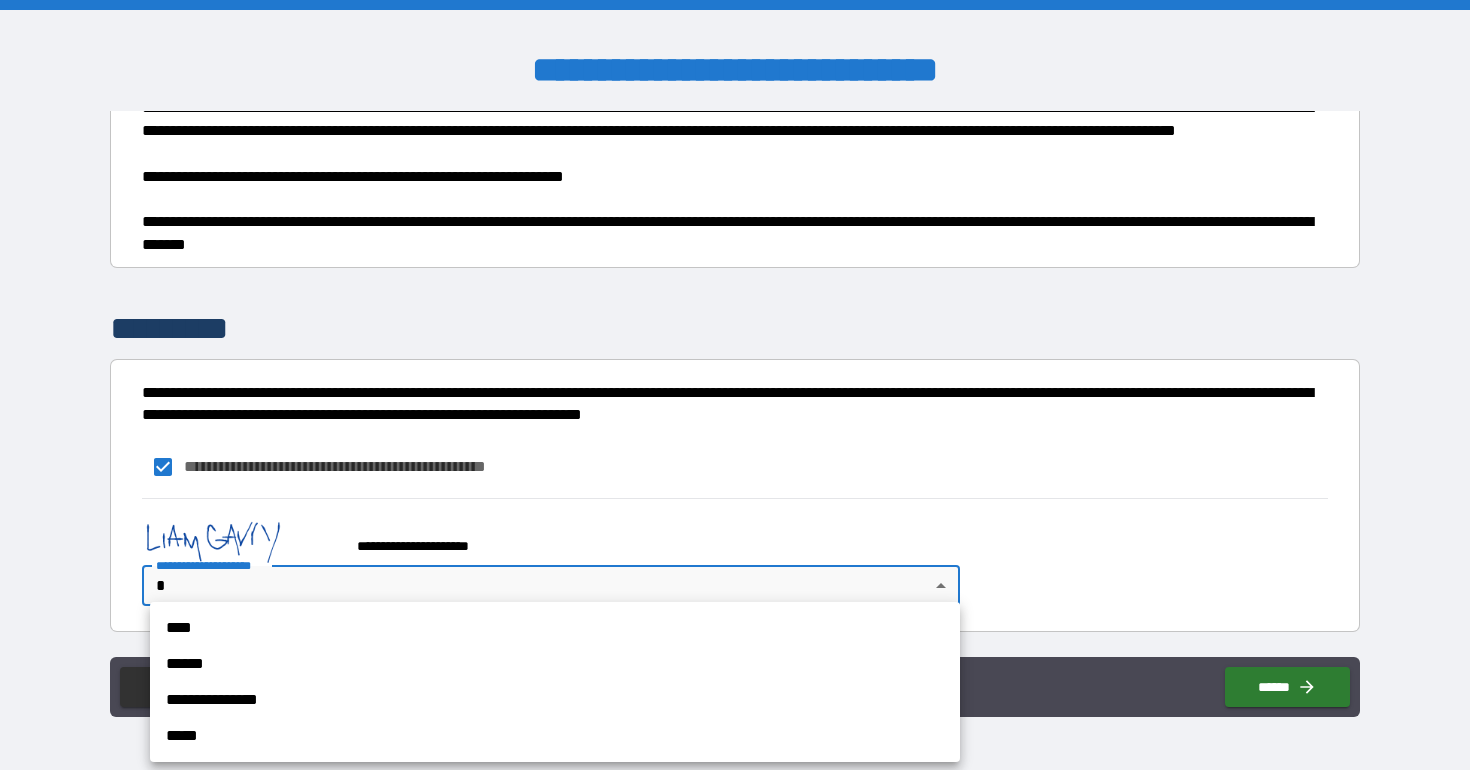 click on "**********" at bounding box center [735, 385] 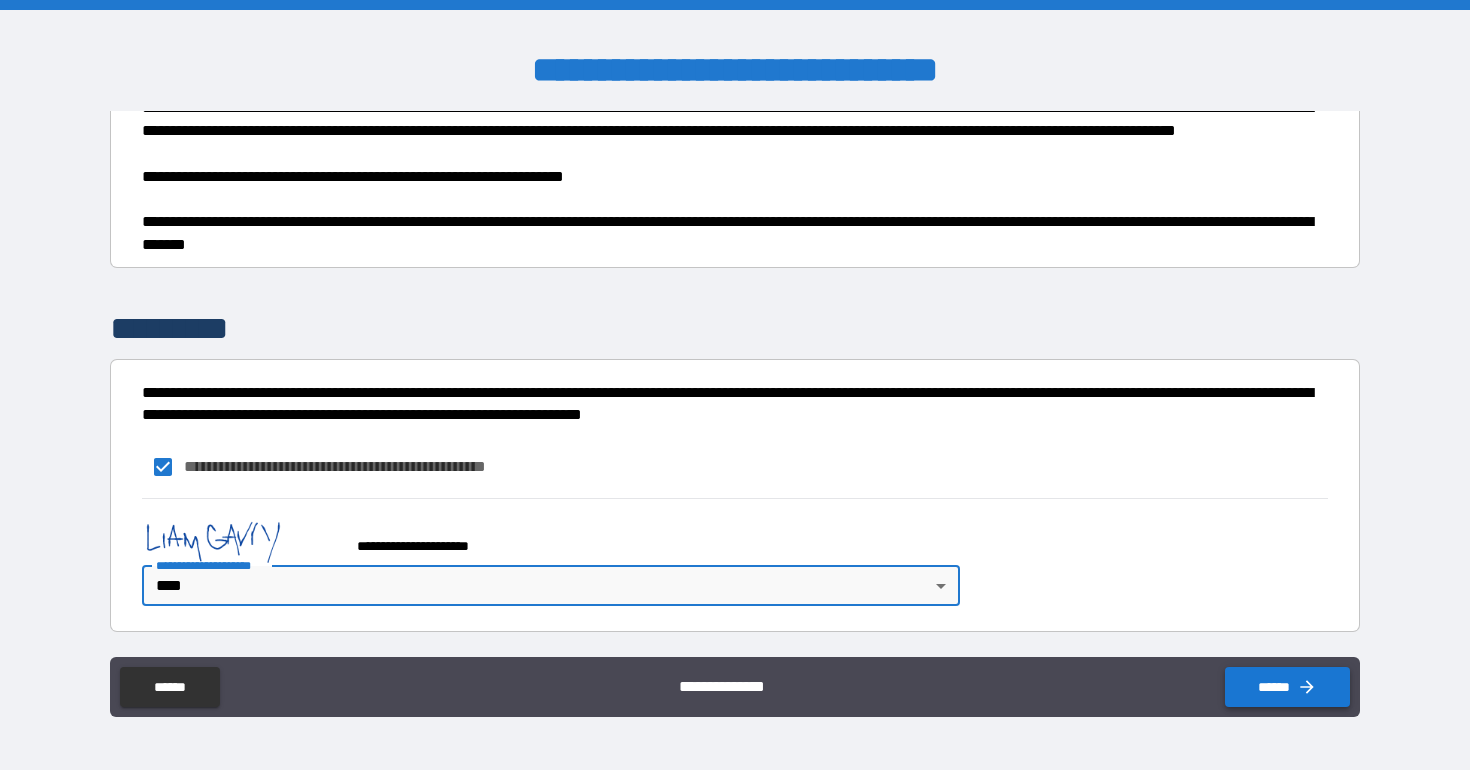 click on "******" at bounding box center (1287, 687) 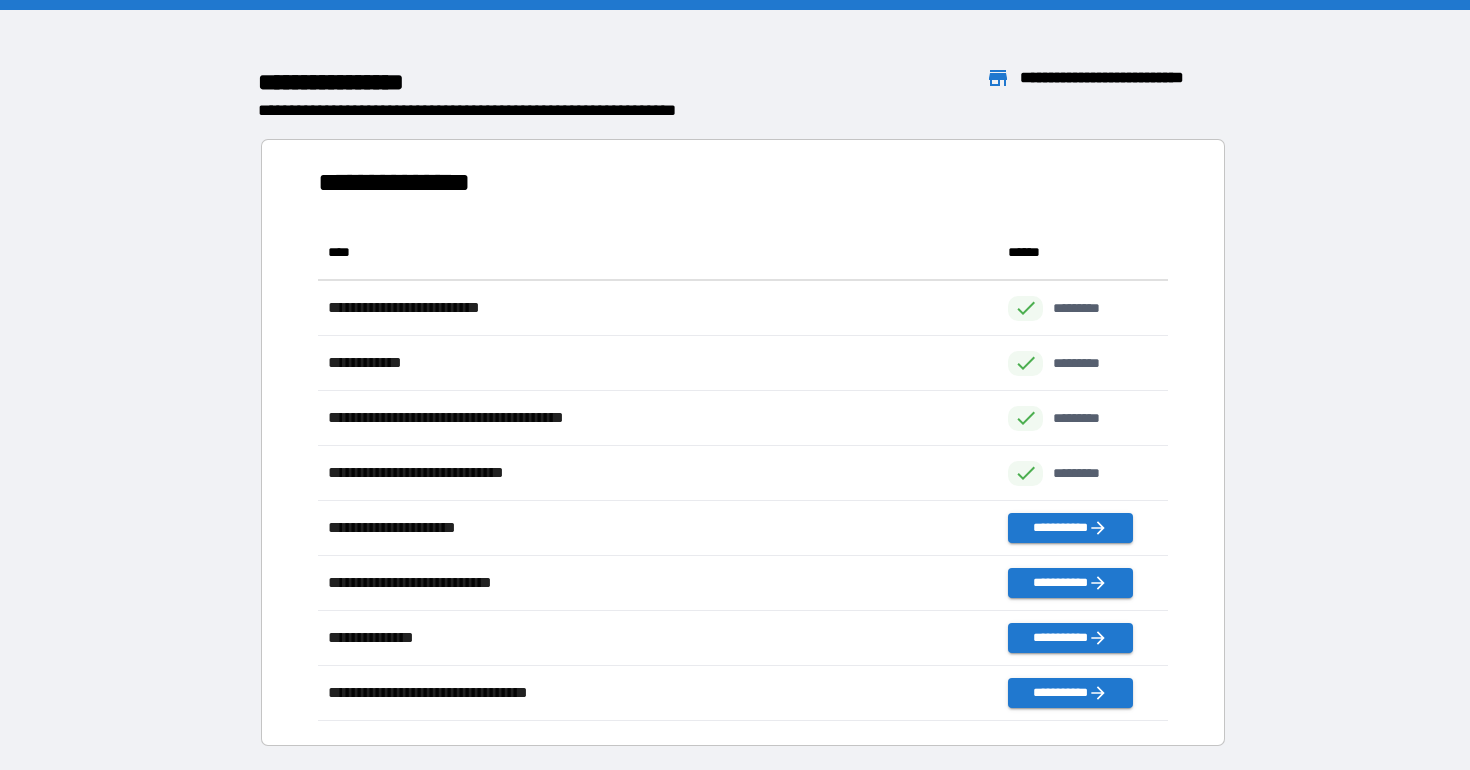 scroll, scrollTop: 1, scrollLeft: 1, axis: both 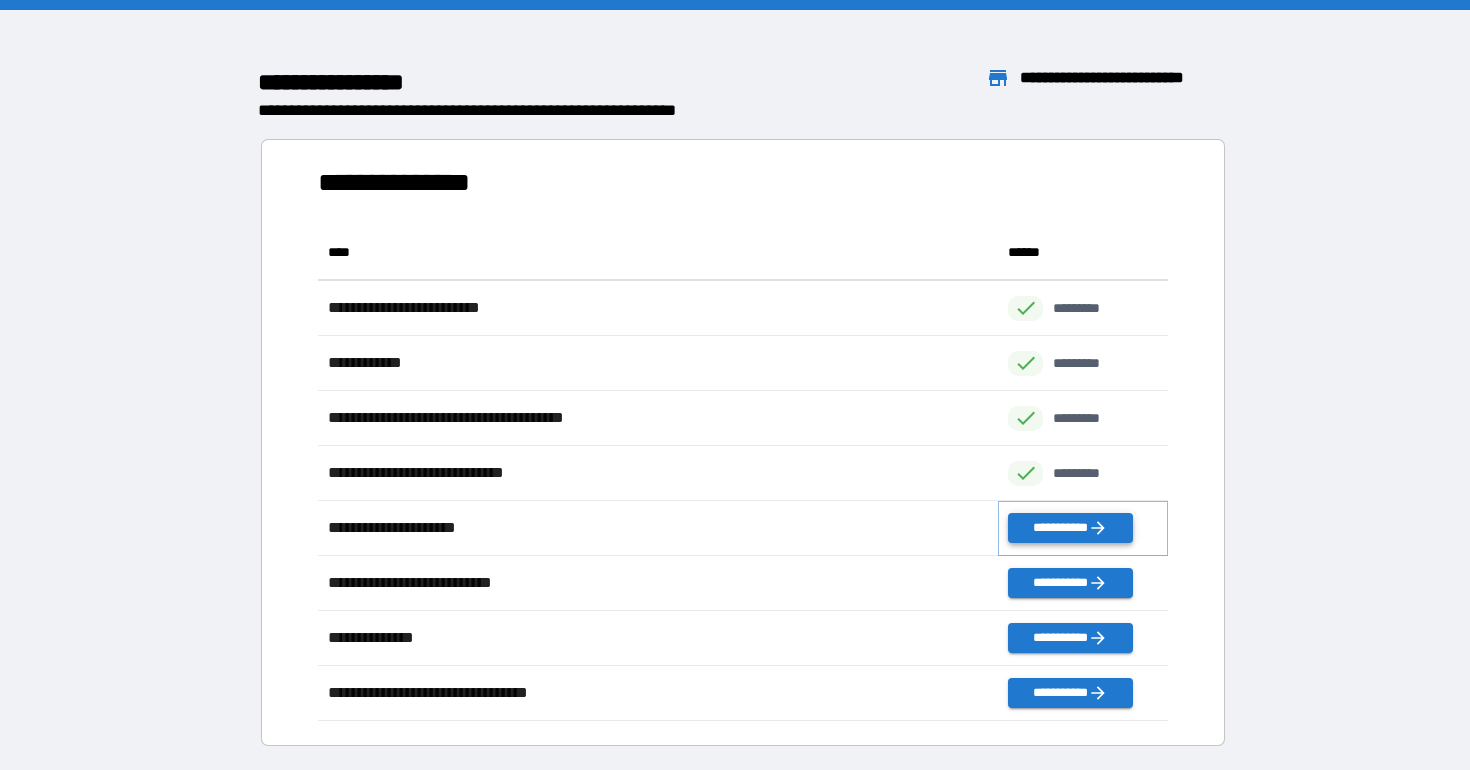 click on "**********" at bounding box center [1070, 528] 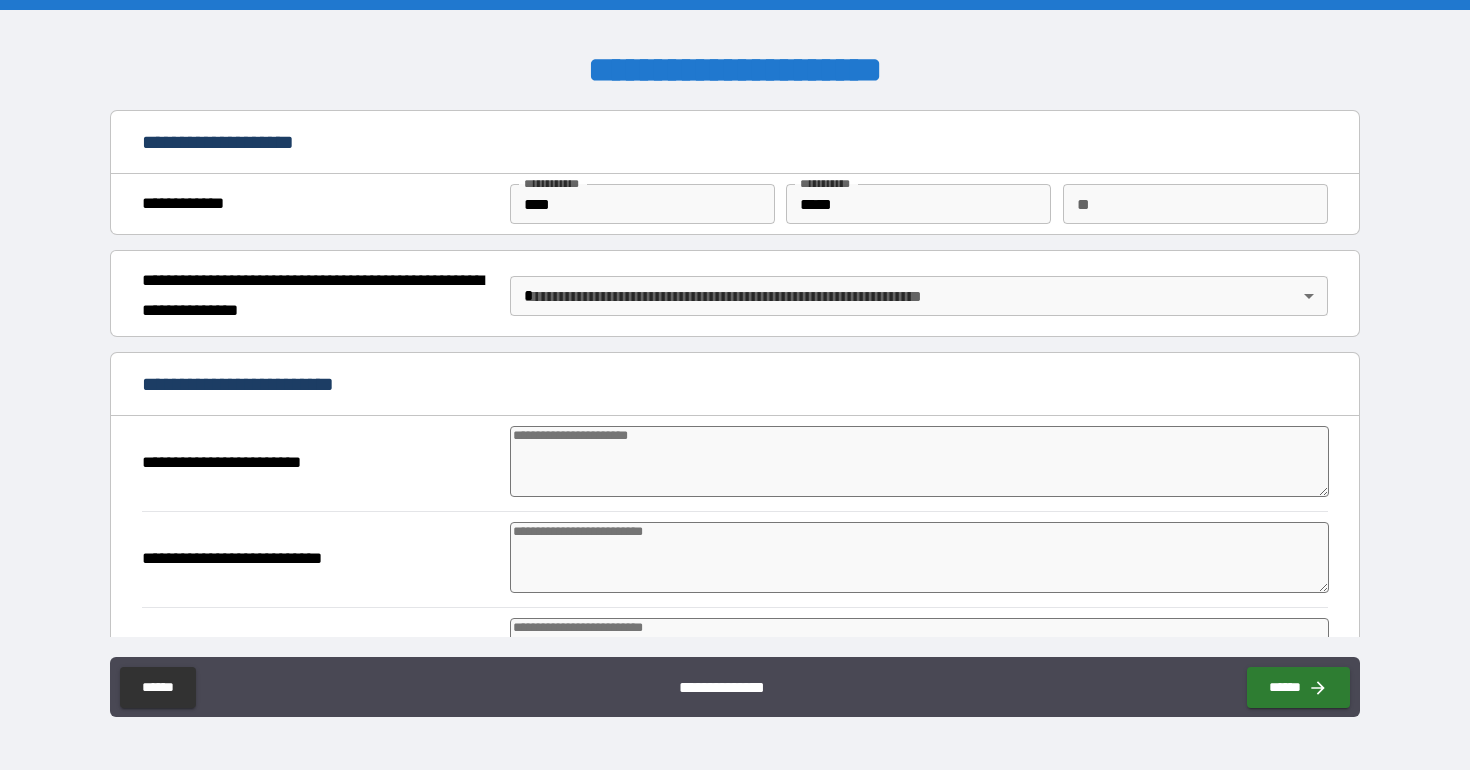 type on "*" 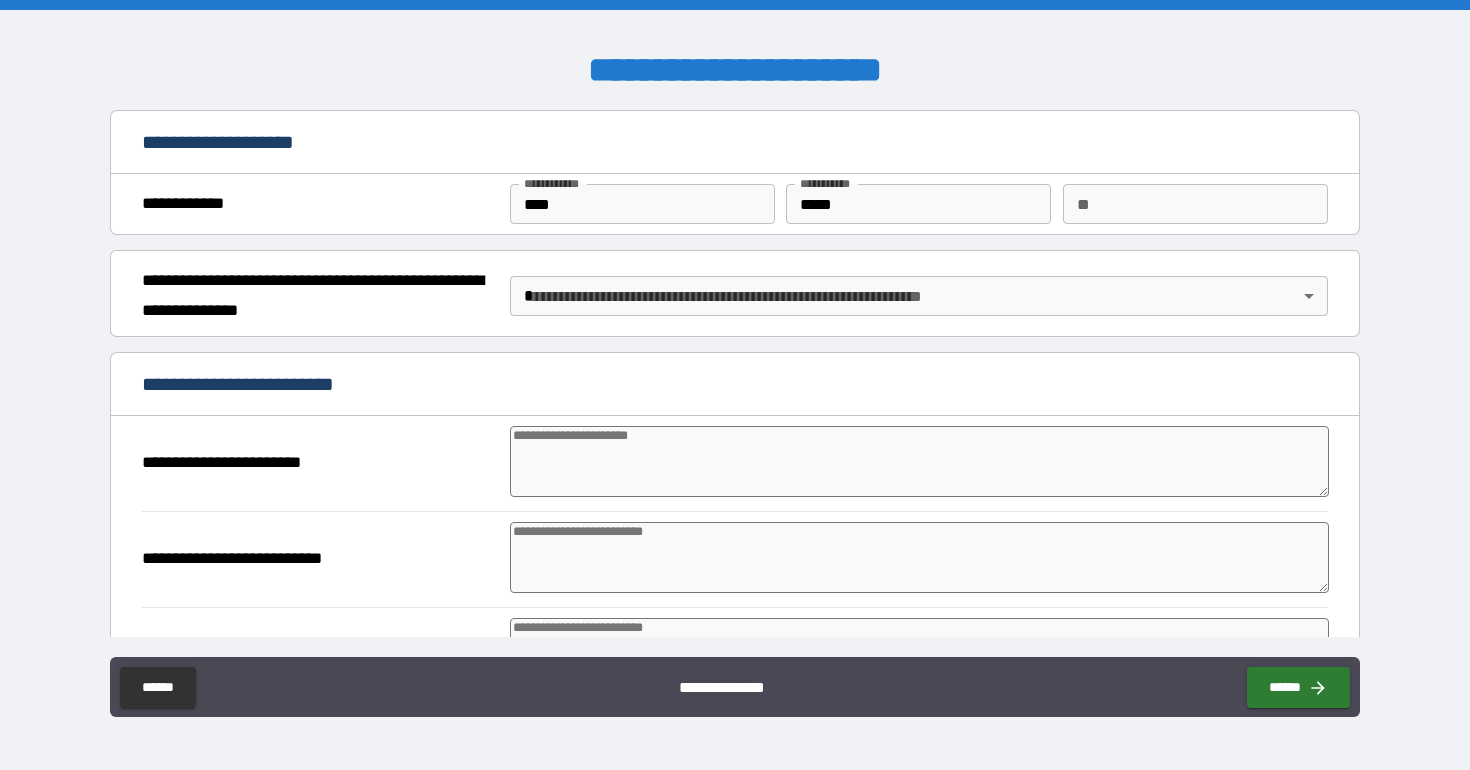 type on "*" 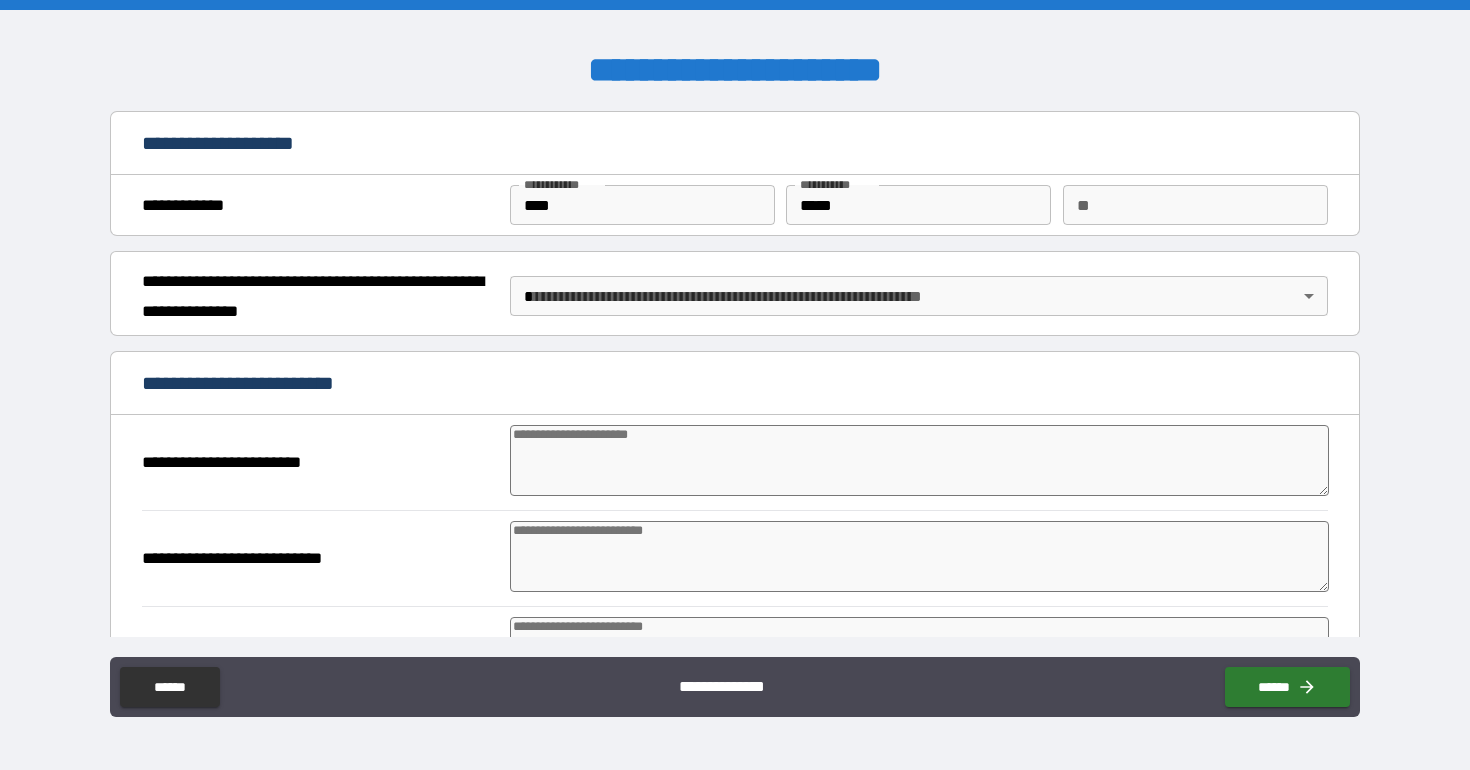 click on "**********" at bounding box center (735, 385) 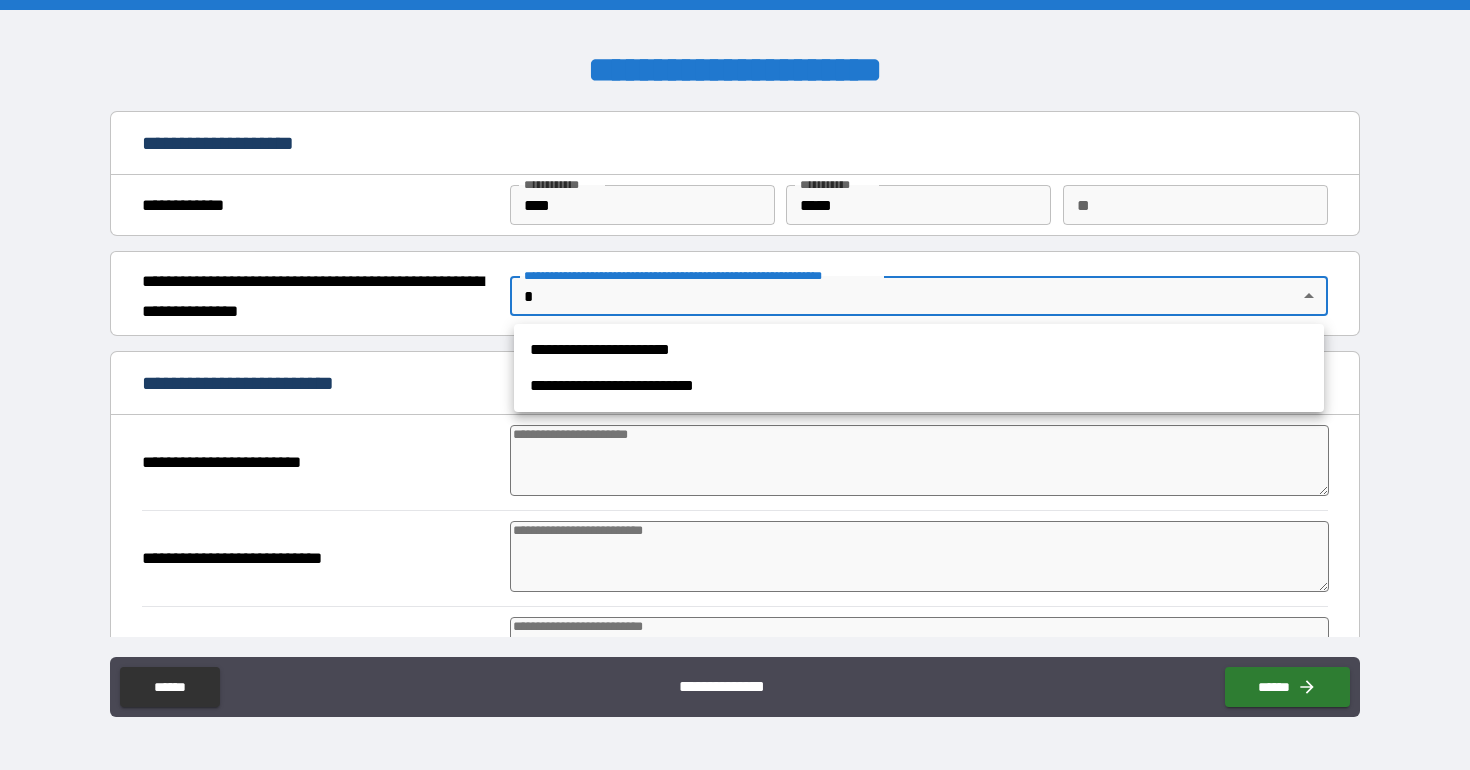 click on "**********" at bounding box center [919, 350] 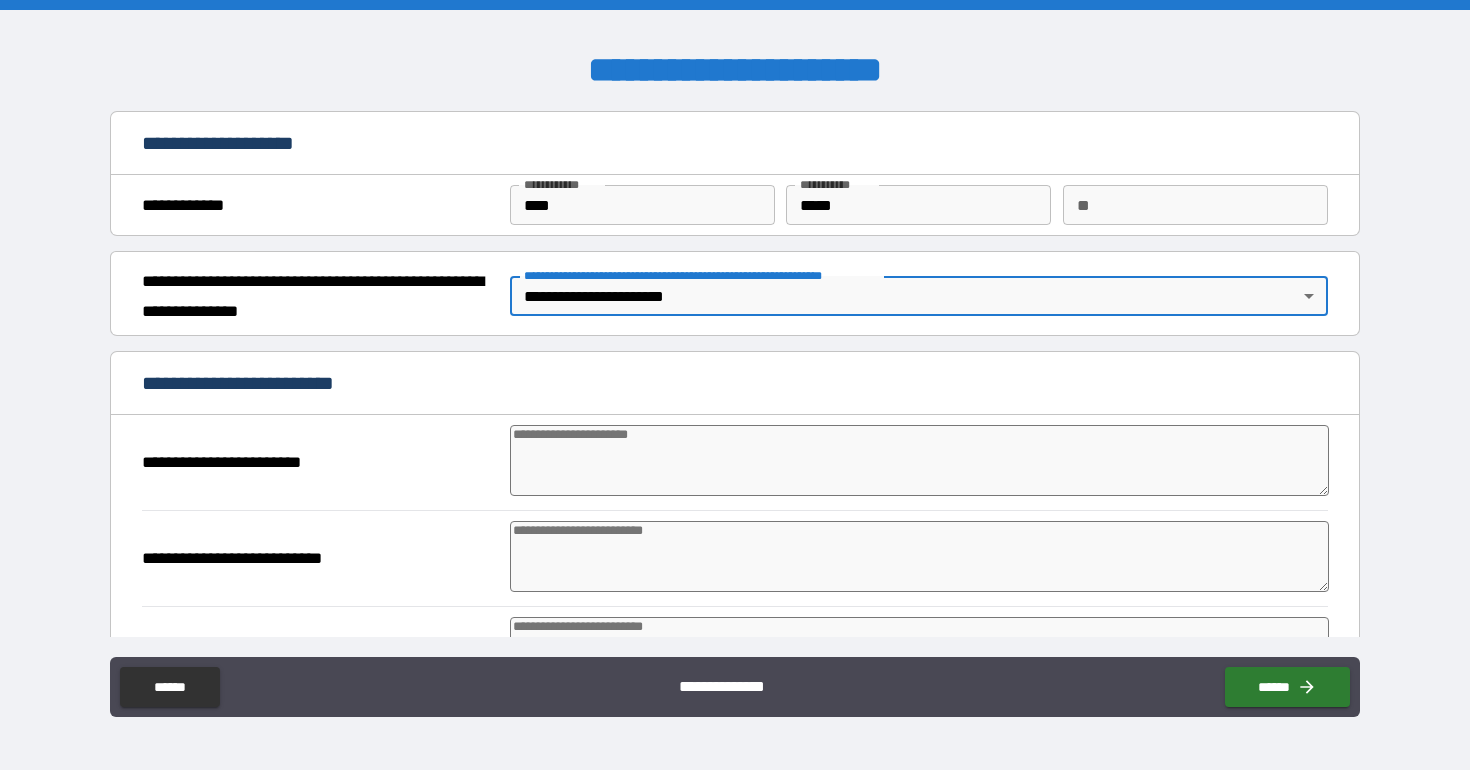 type on "*" 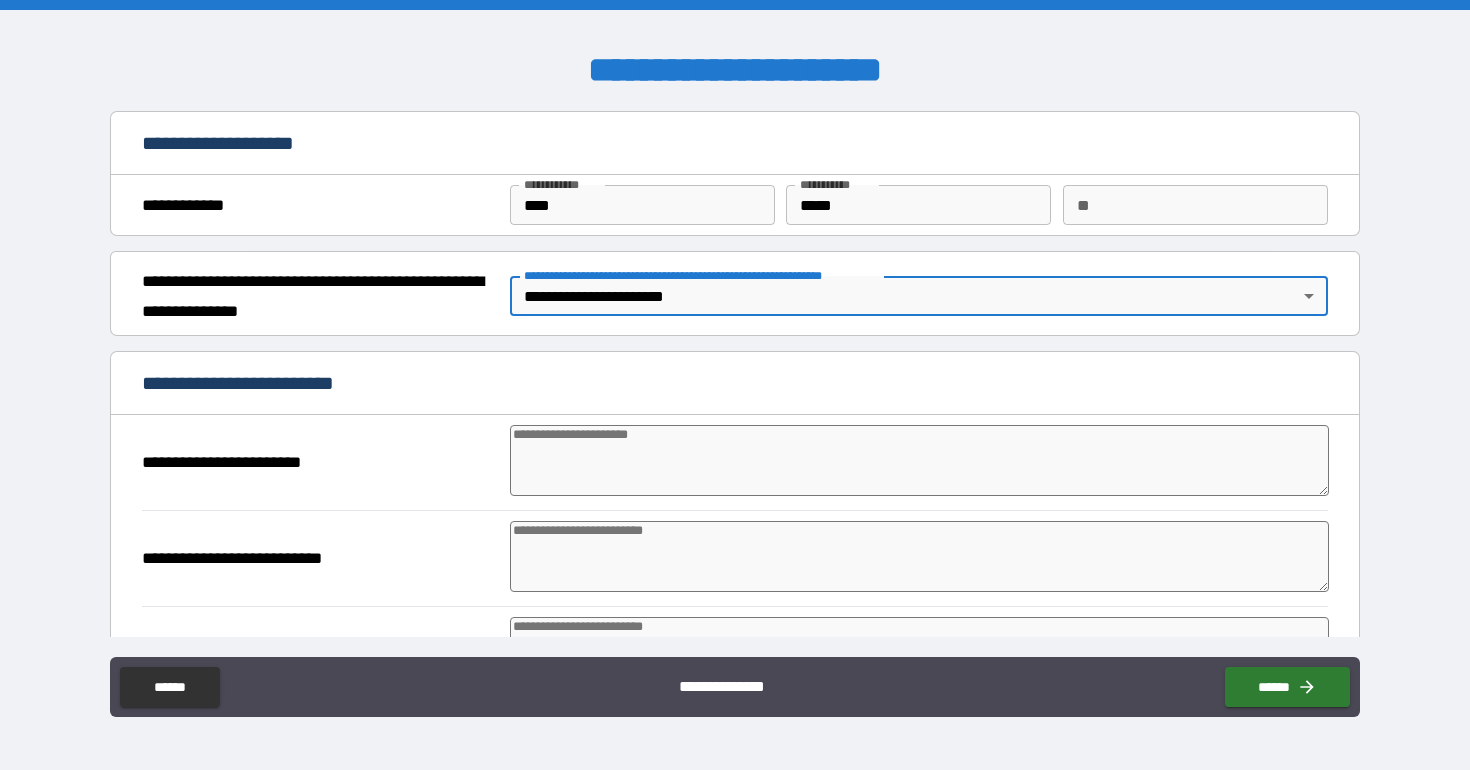type on "*" 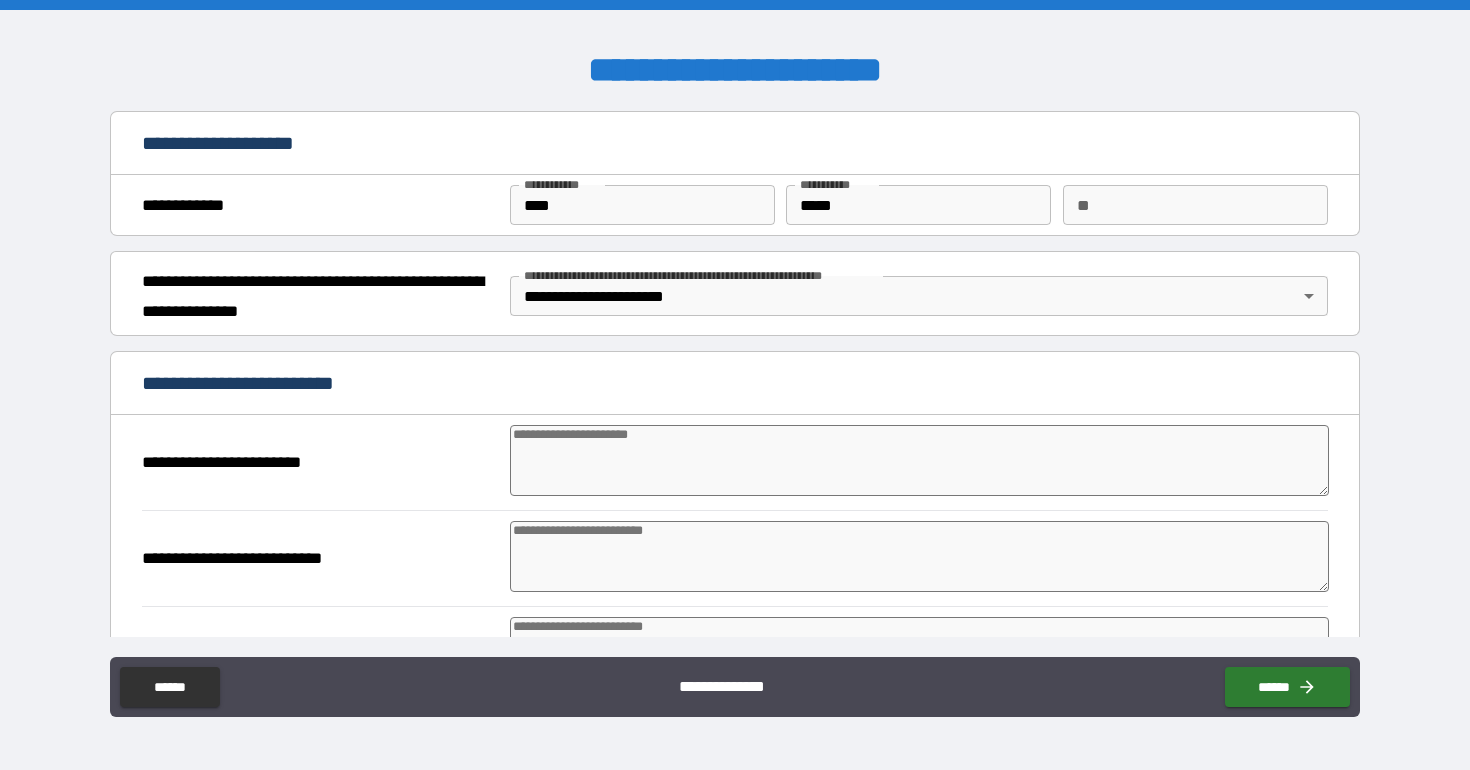click at bounding box center (919, 460) 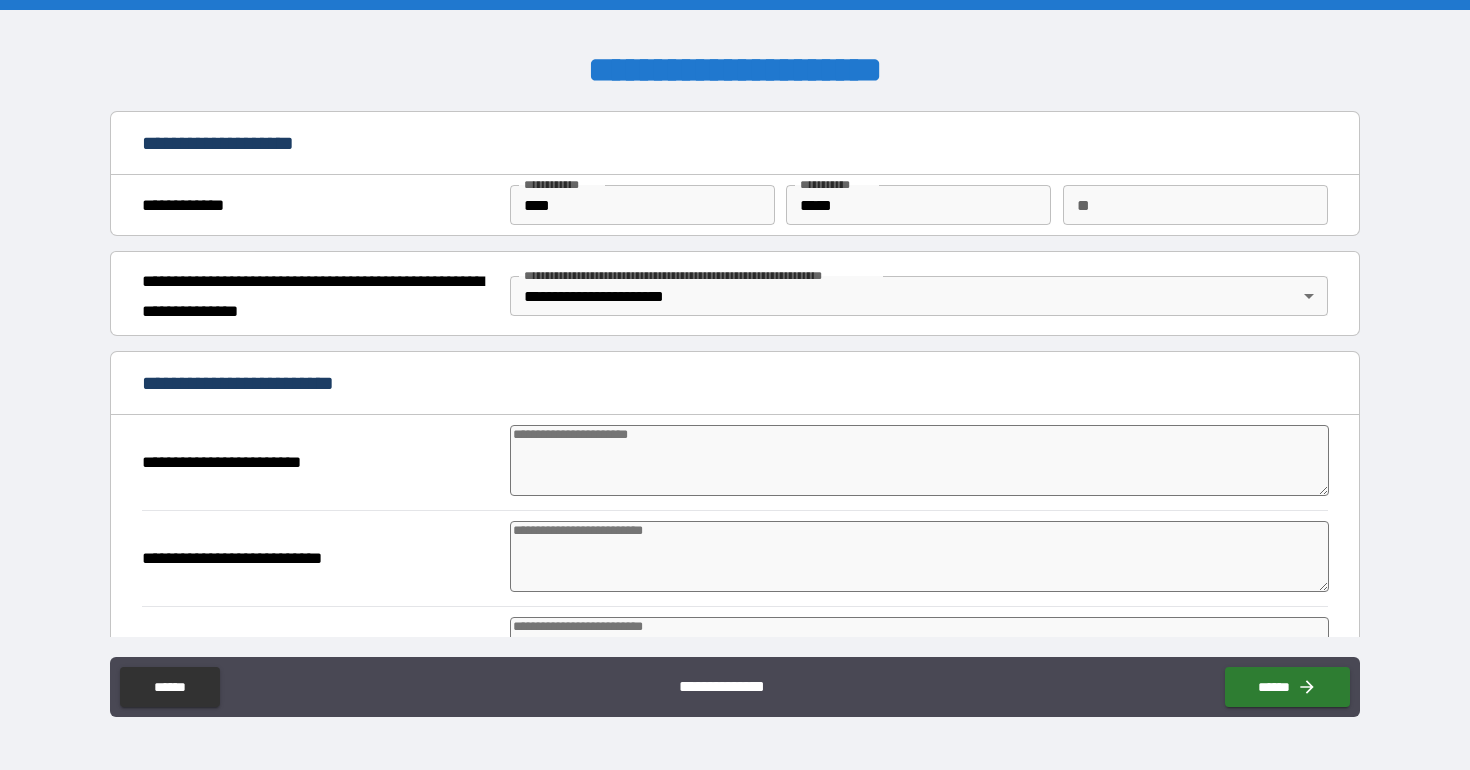 type on "*" 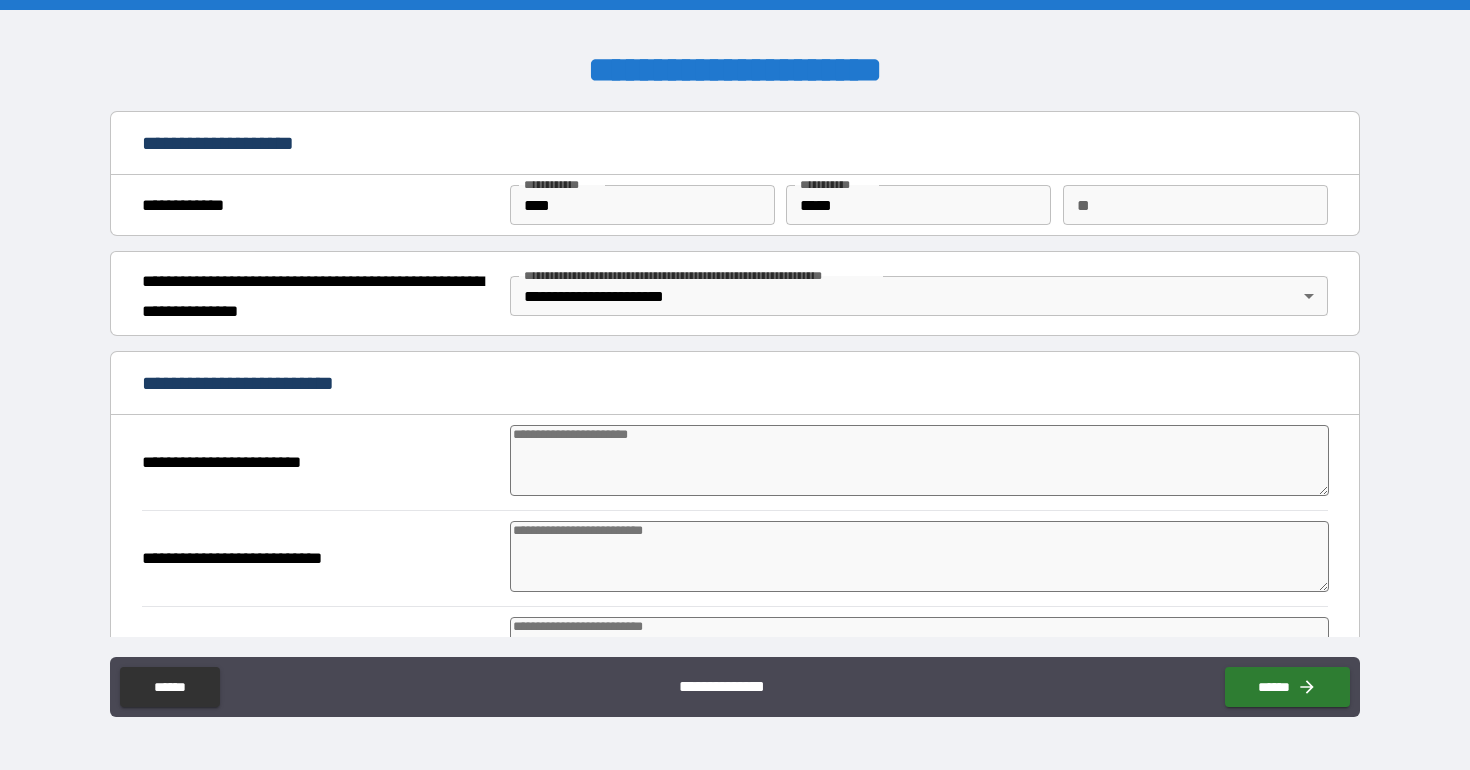 type on "*" 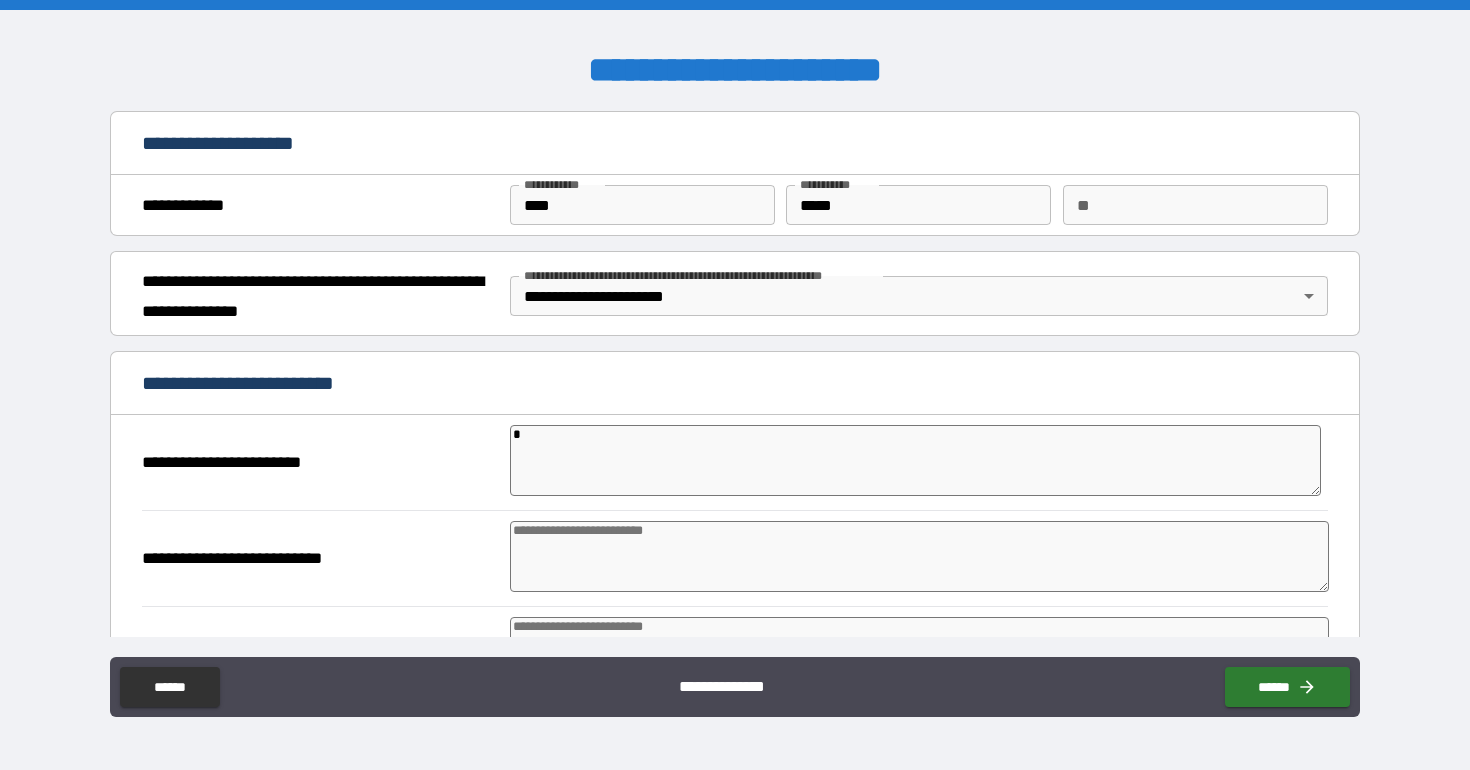 type on "**" 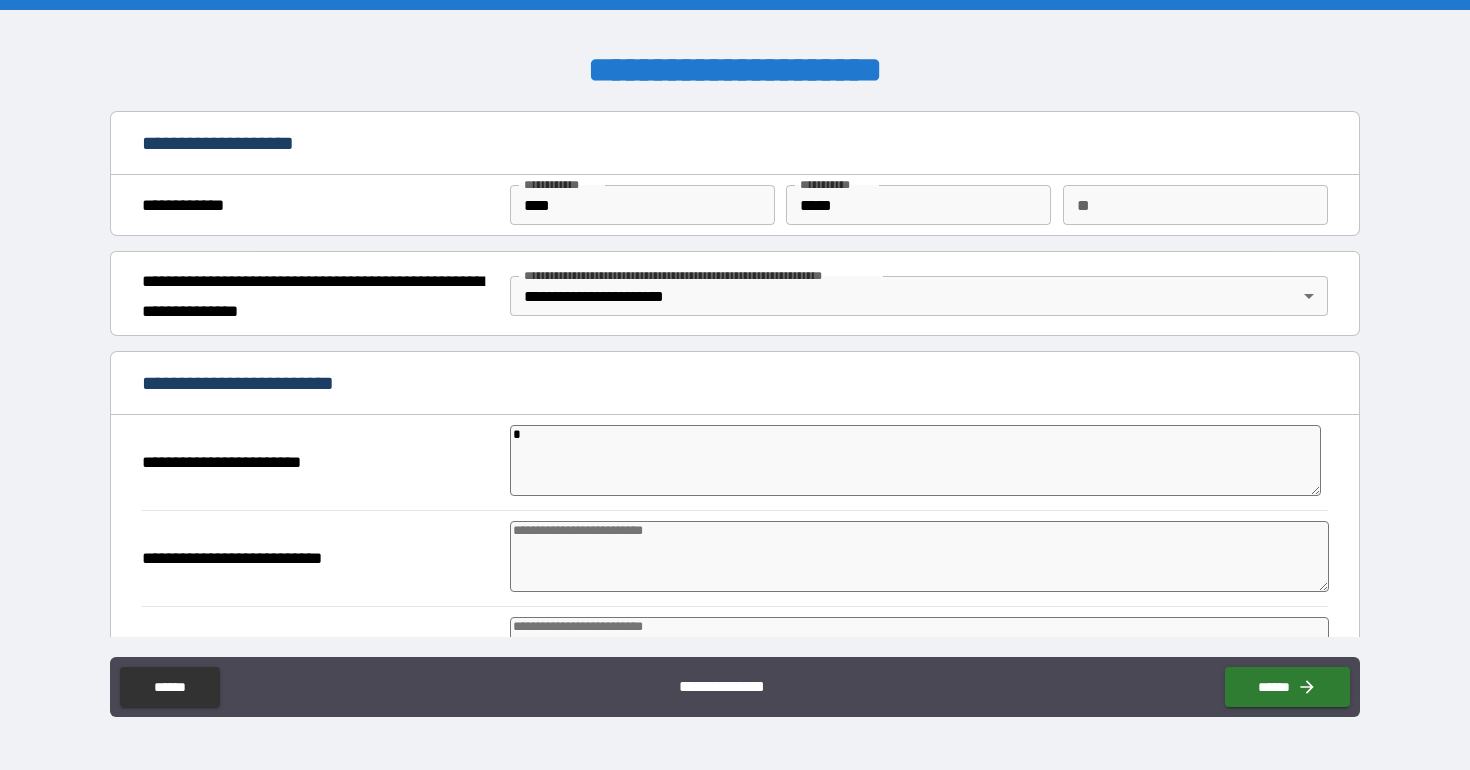 type on "*" 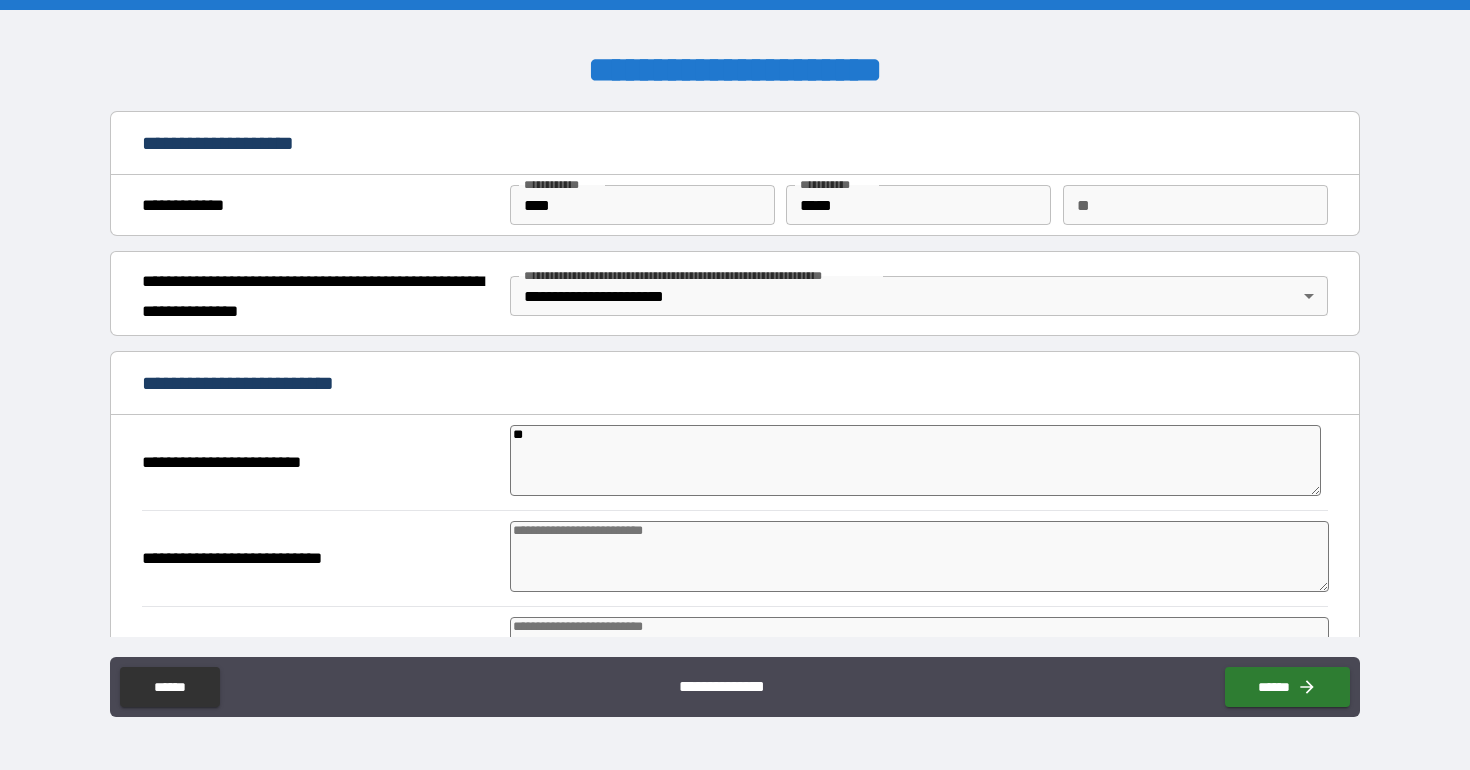type on "*" 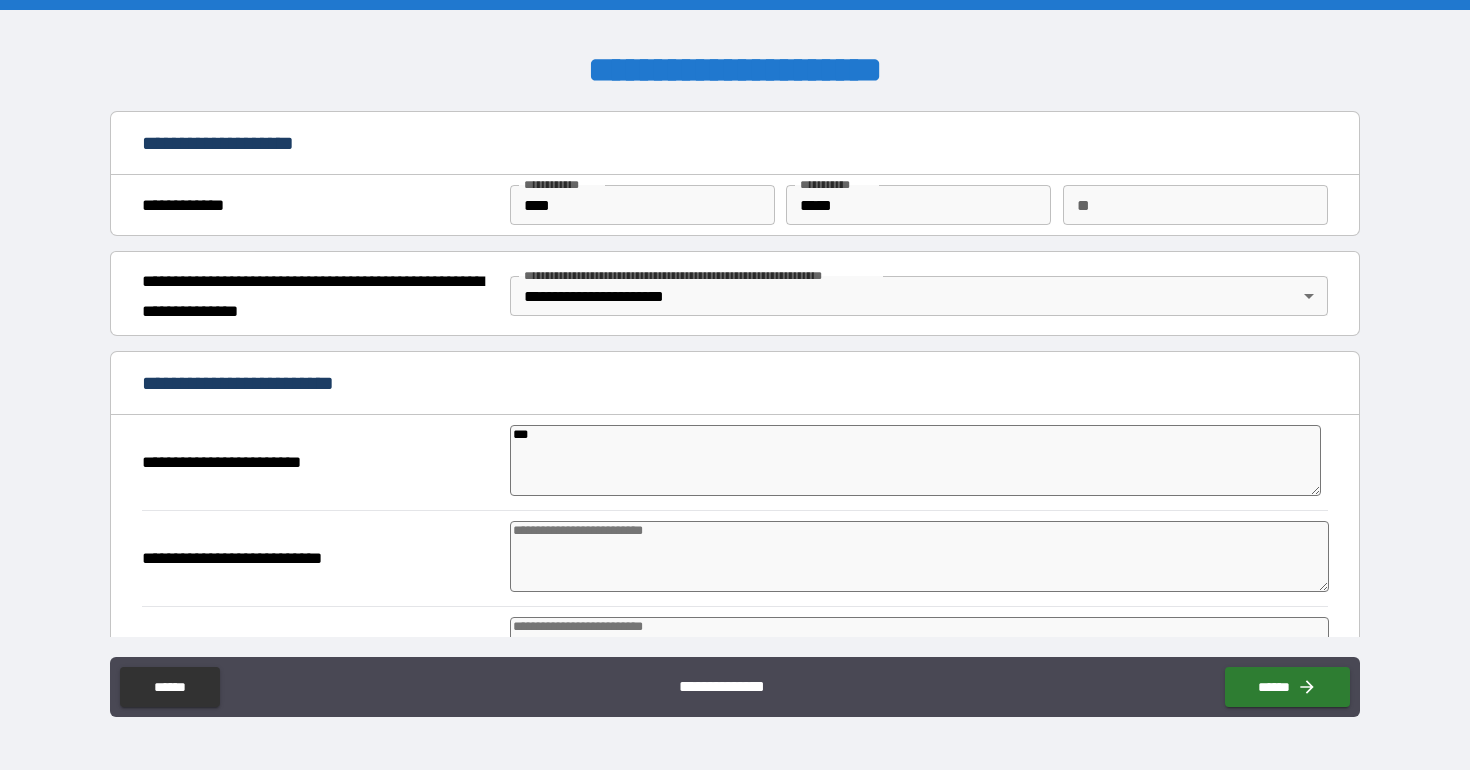 type on "*" 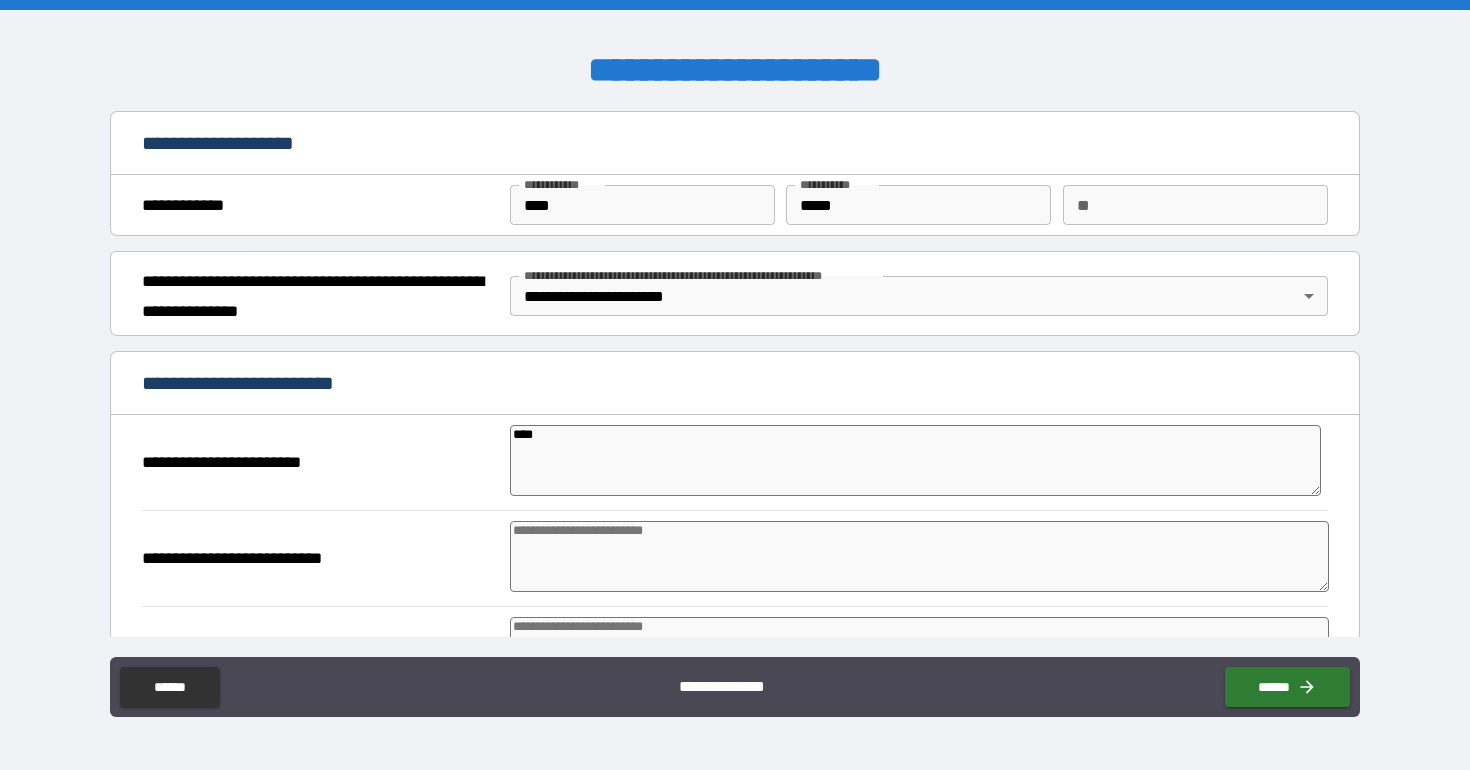 type on "*" 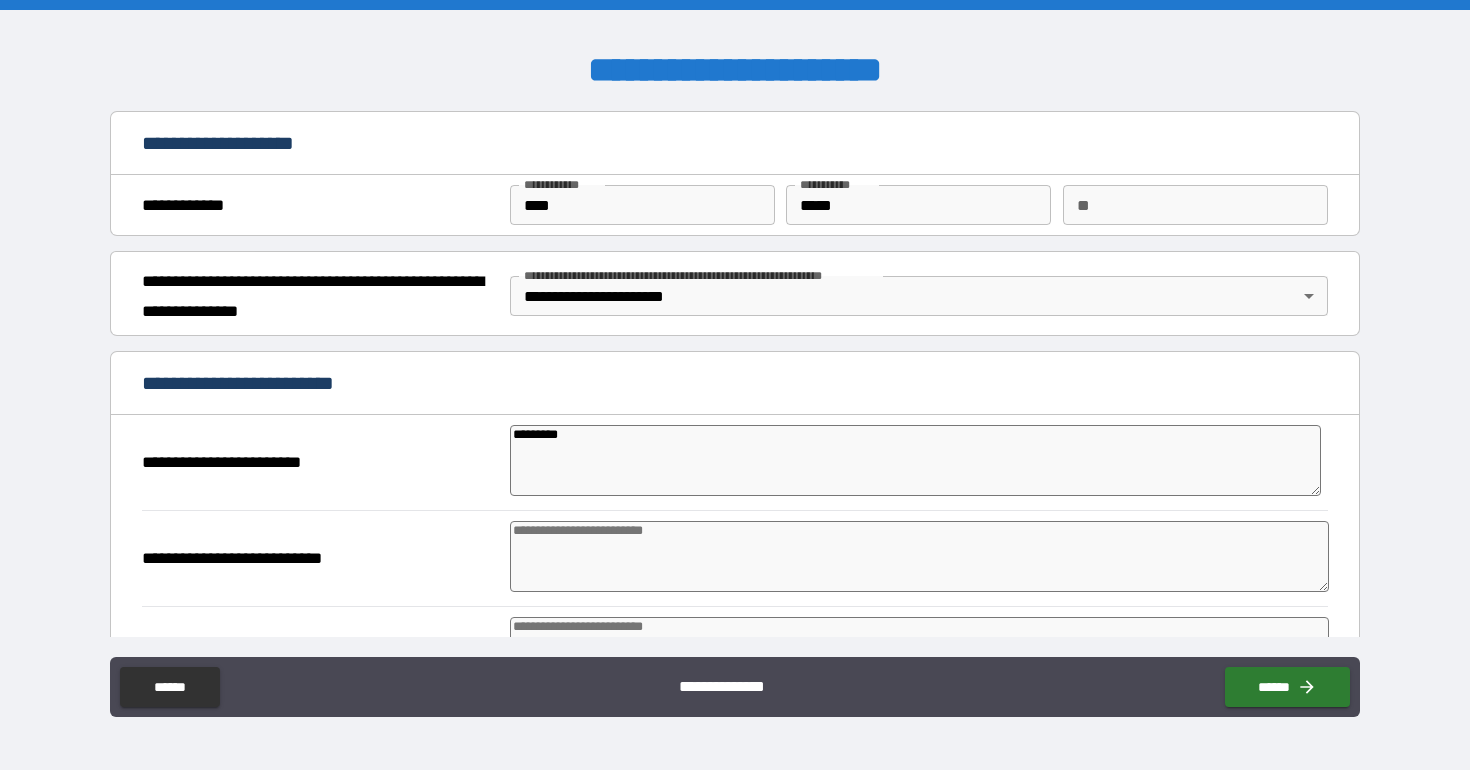 click at bounding box center (919, 556) 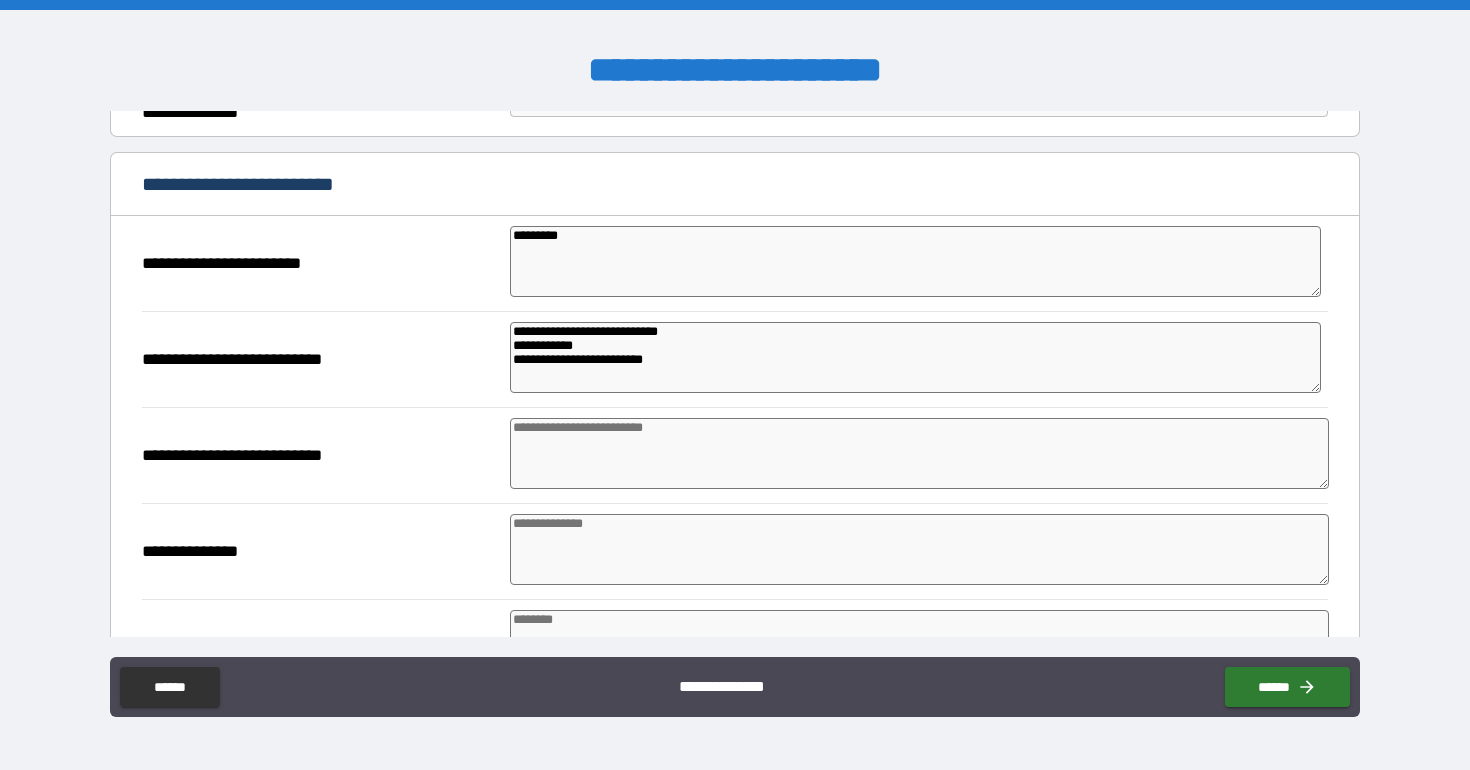 scroll, scrollTop: 206, scrollLeft: 0, axis: vertical 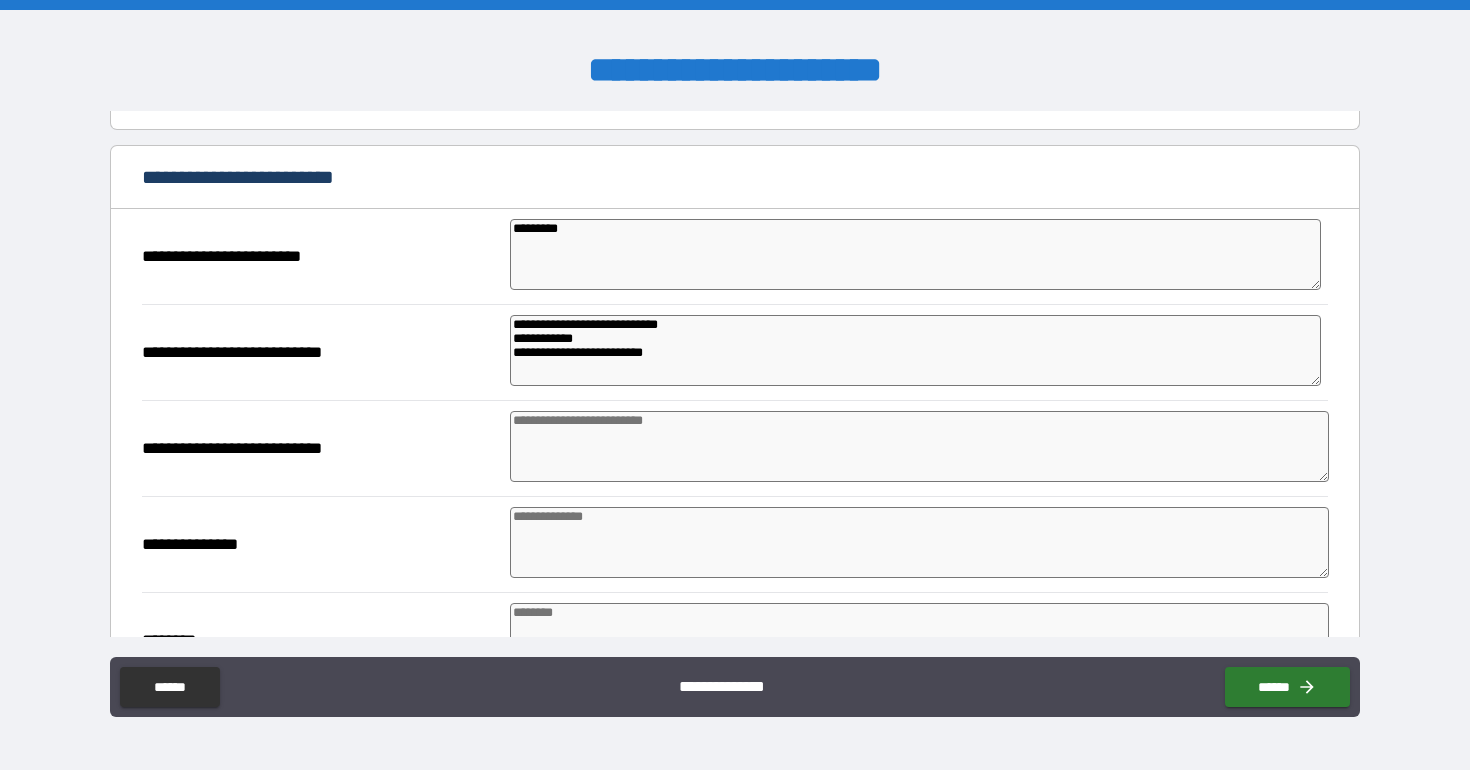 click at bounding box center (919, 446) 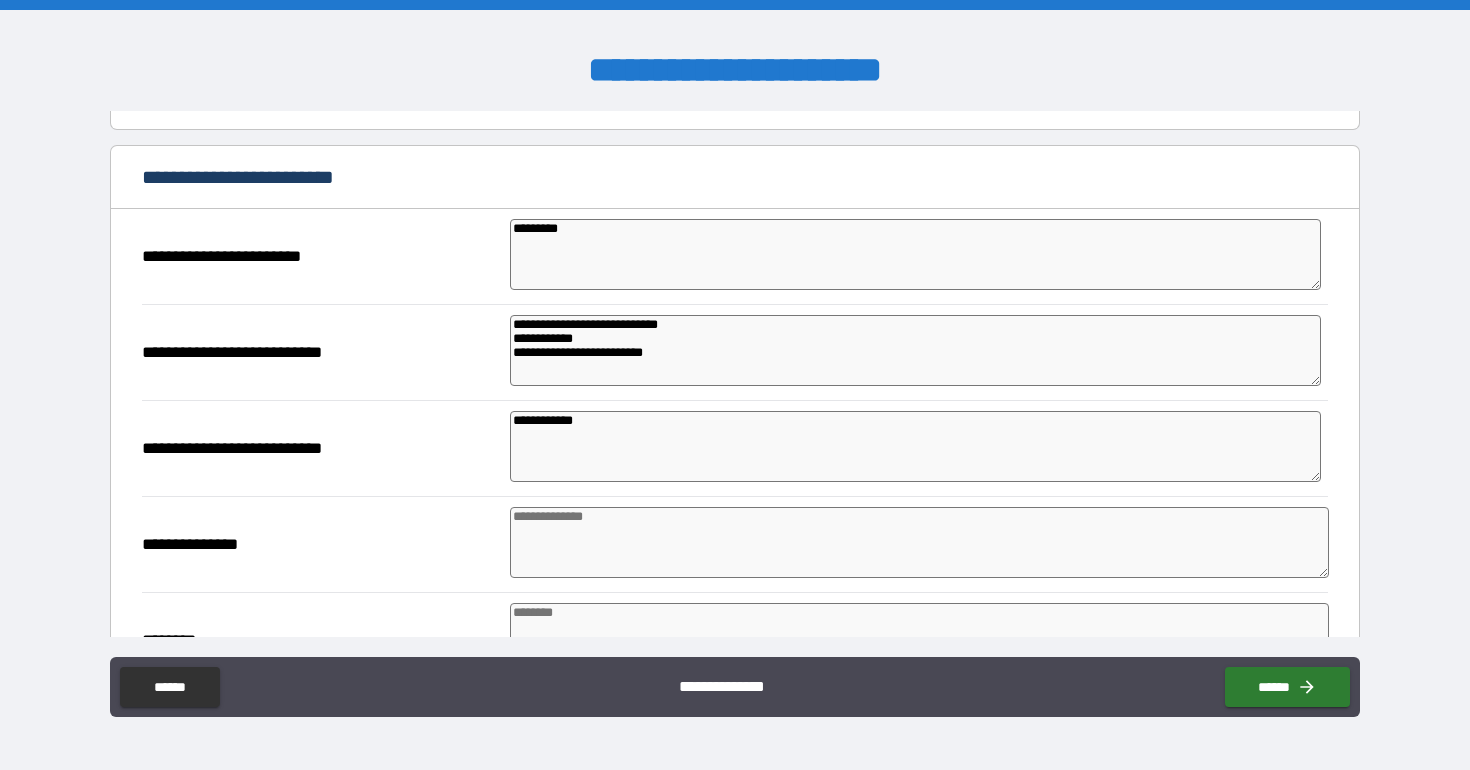 click at bounding box center (919, 542) 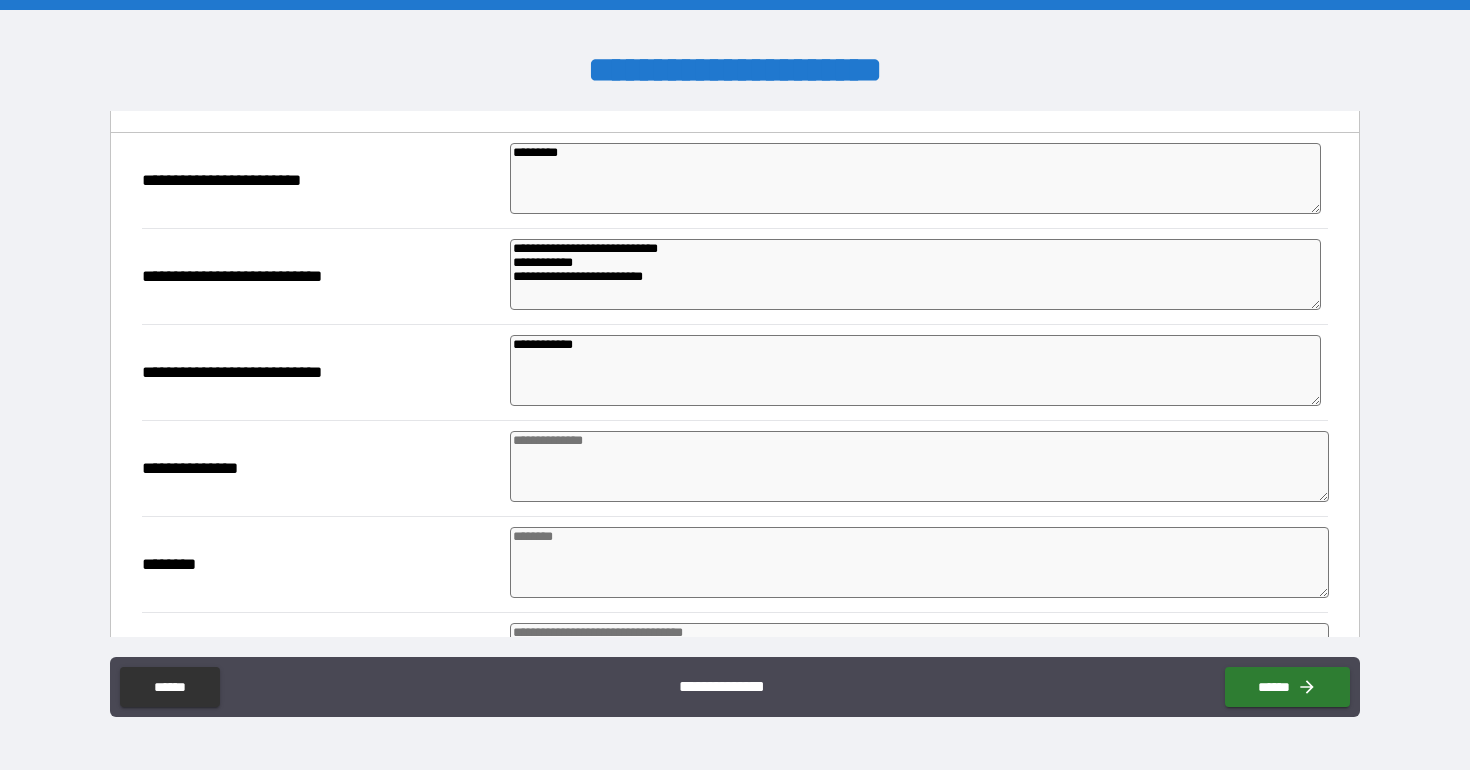 scroll, scrollTop: 287, scrollLeft: 0, axis: vertical 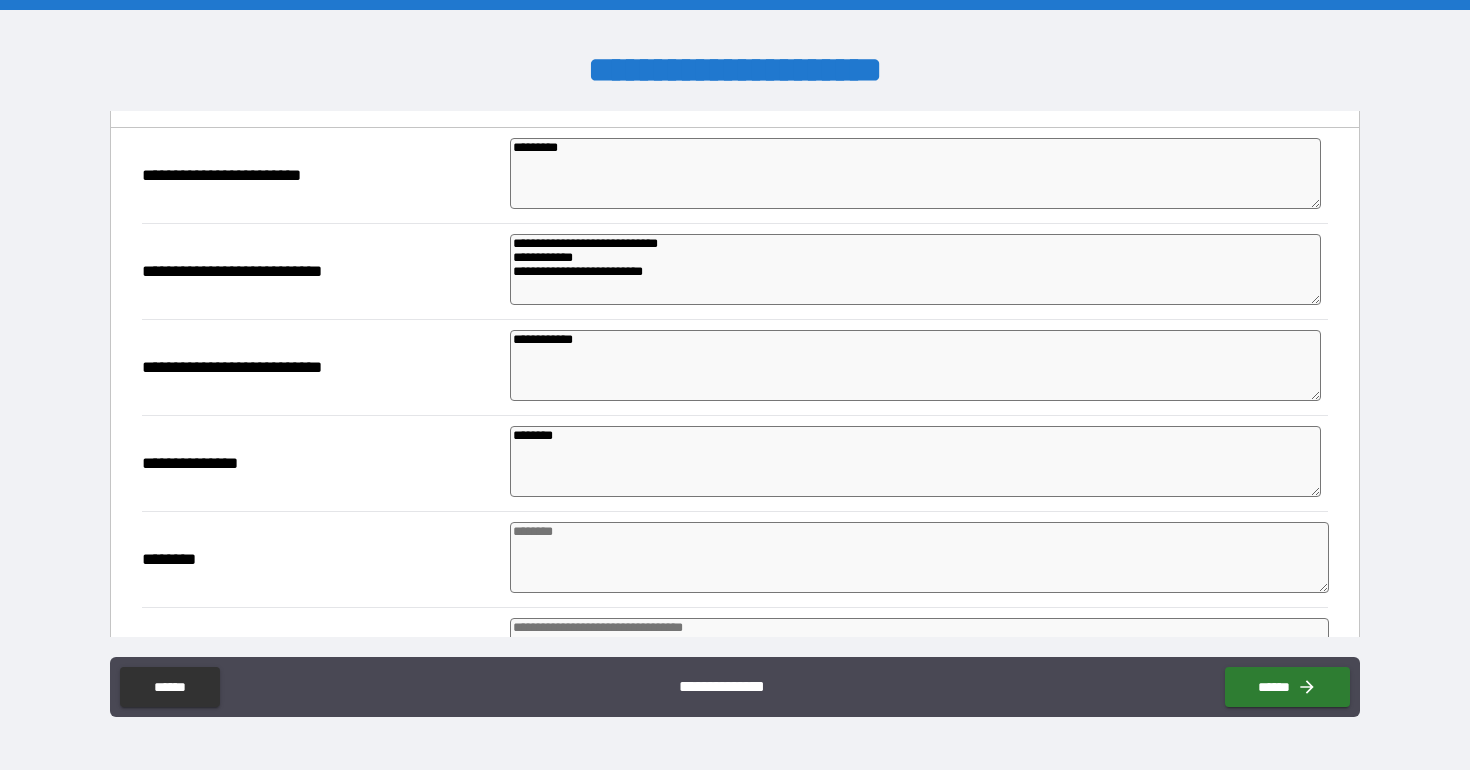 click at bounding box center (919, 557) 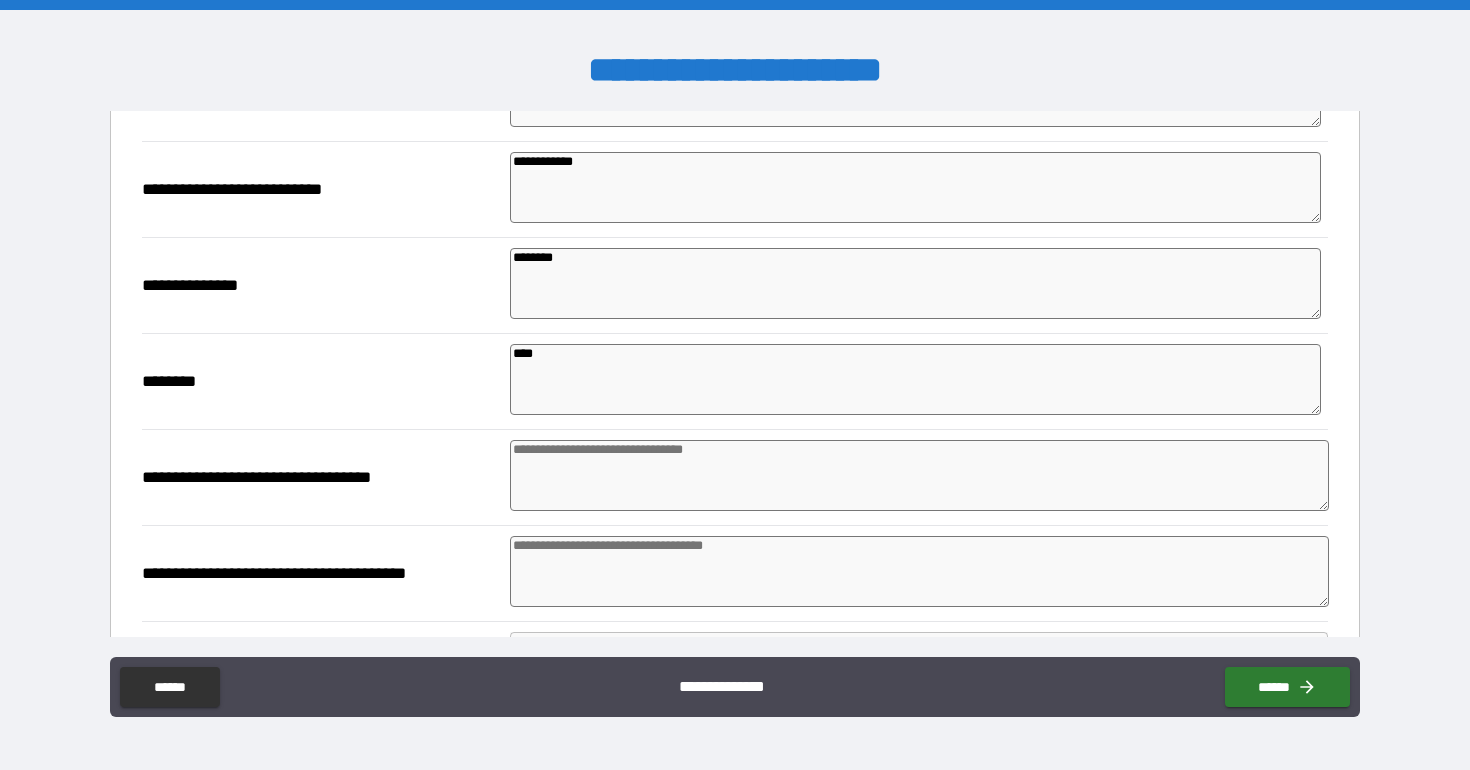scroll, scrollTop: 476, scrollLeft: 0, axis: vertical 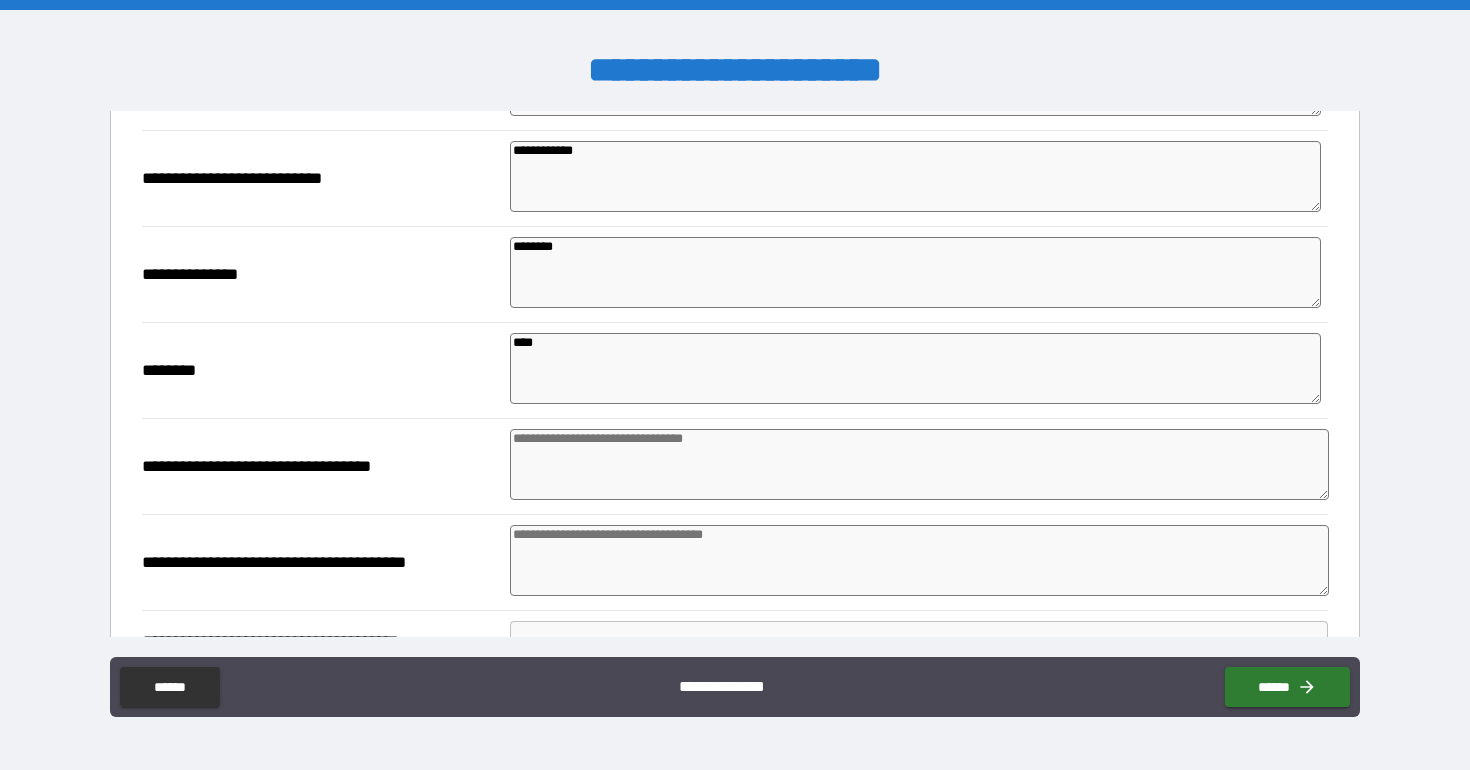 click at bounding box center [919, 464] 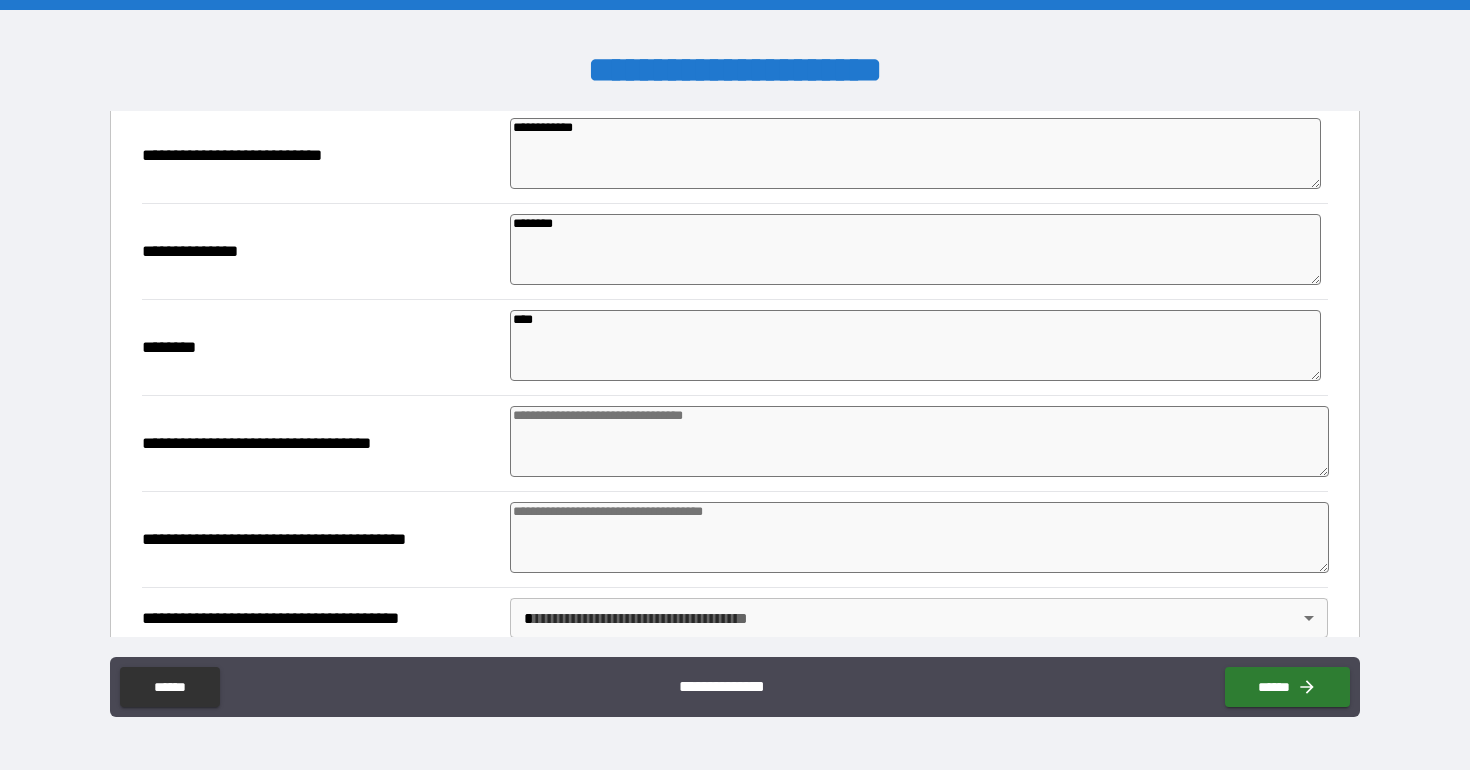 scroll, scrollTop: 505, scrollLeft: 0, axis: vertical 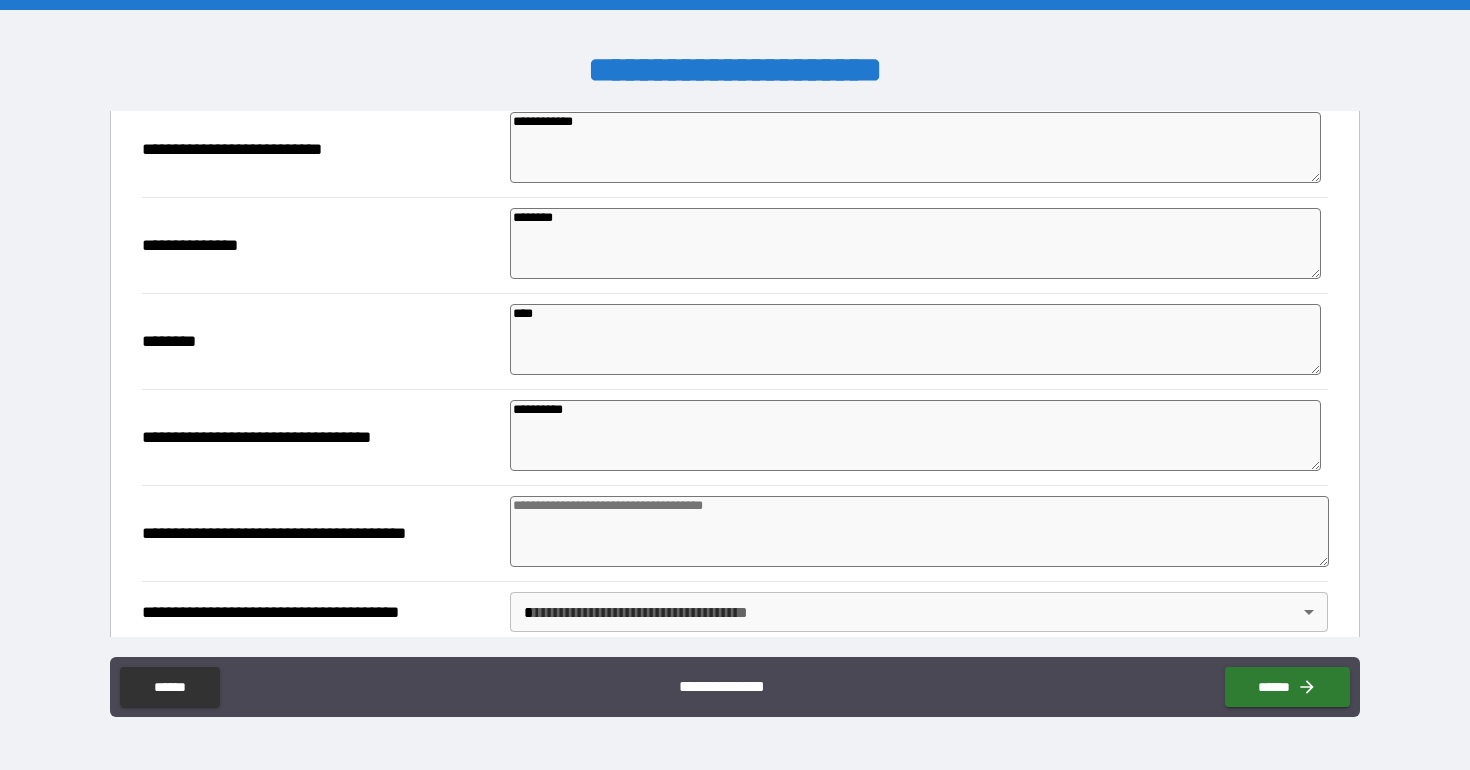 click at bounding box center [919, 531] 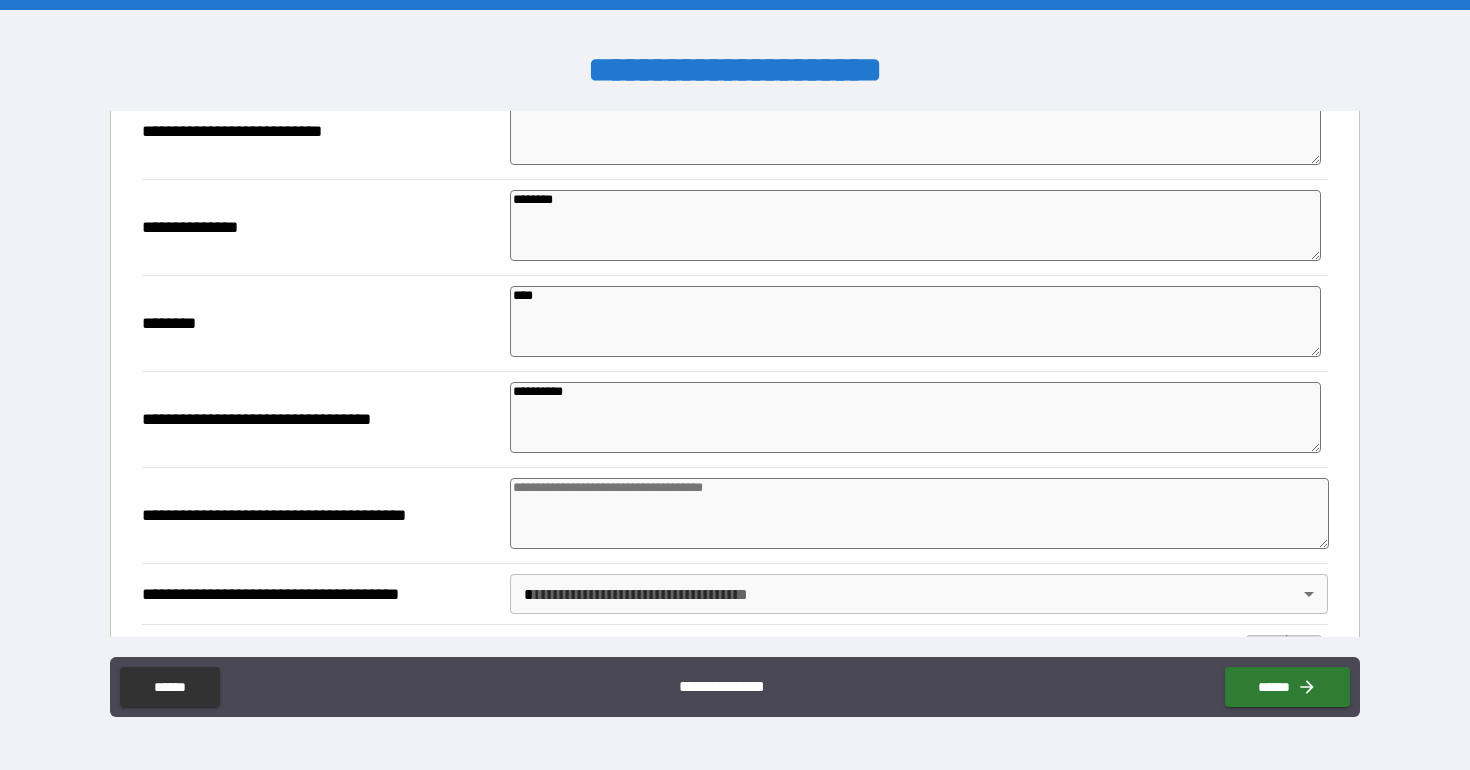 scroll, scrollTop: 525, scrollLeft: 0, axis: vertical 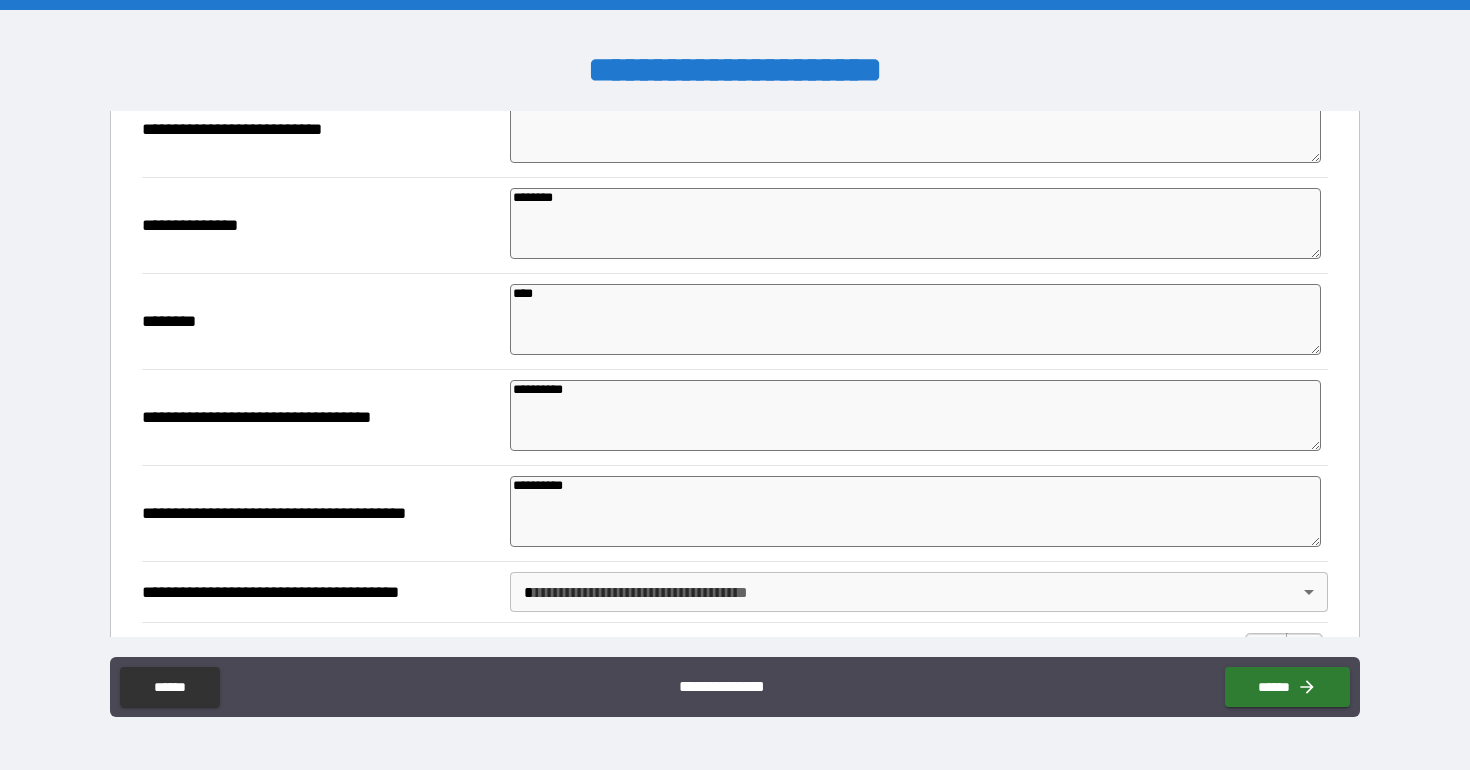 click on "**********" at bounding box center [735, 385] 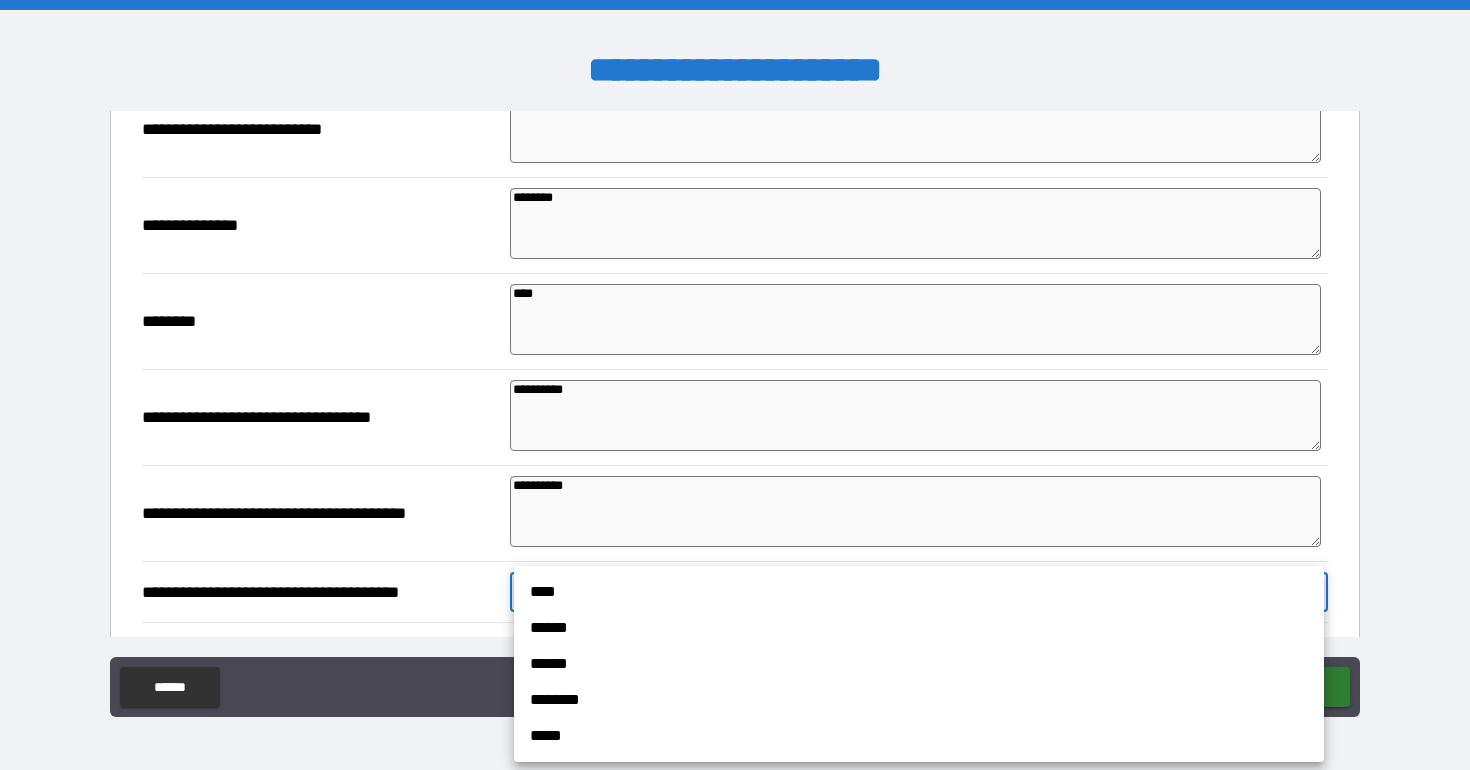 click on "*****" at bounding box center [919, 736] 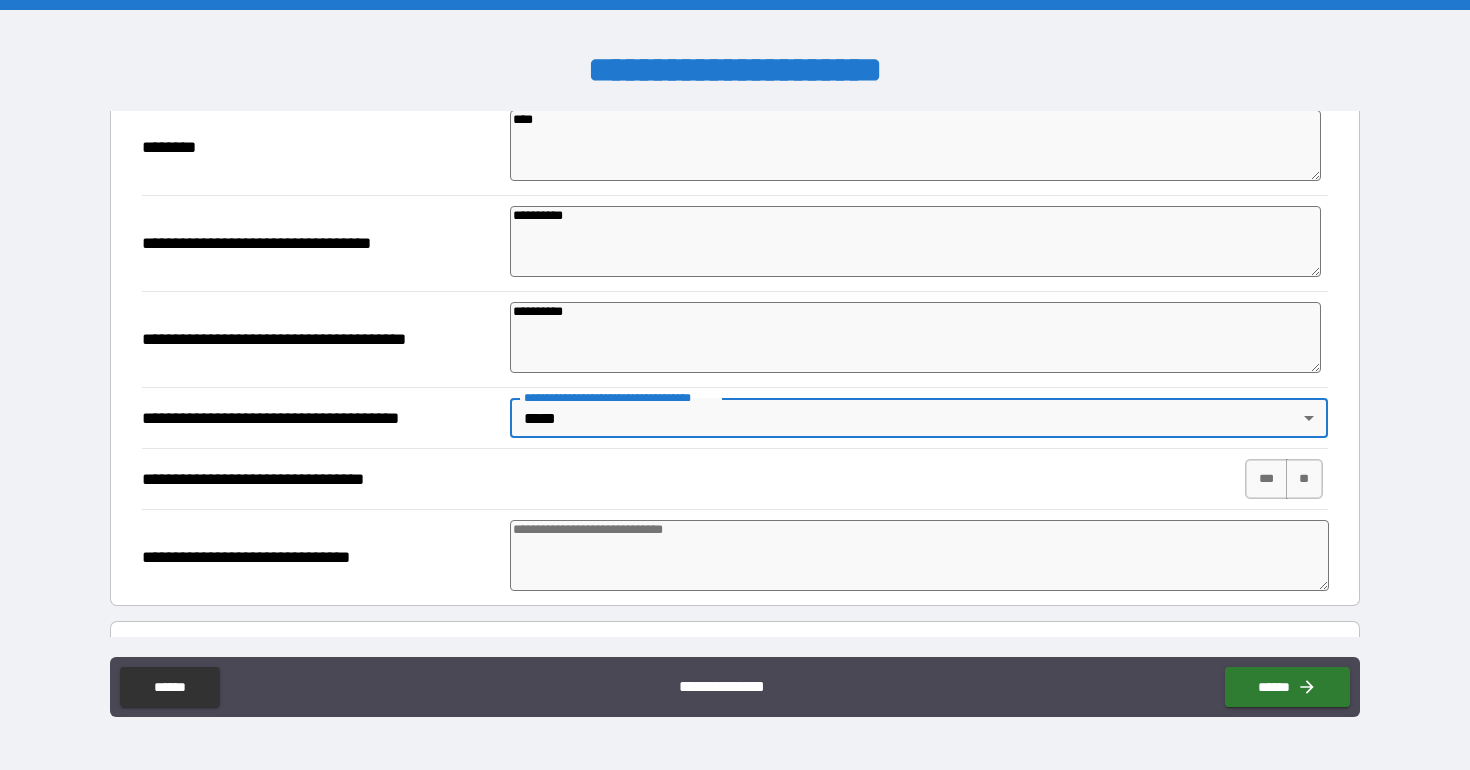 scroll, scrollTop: 701, scrollLeft: 0, axis: vertical 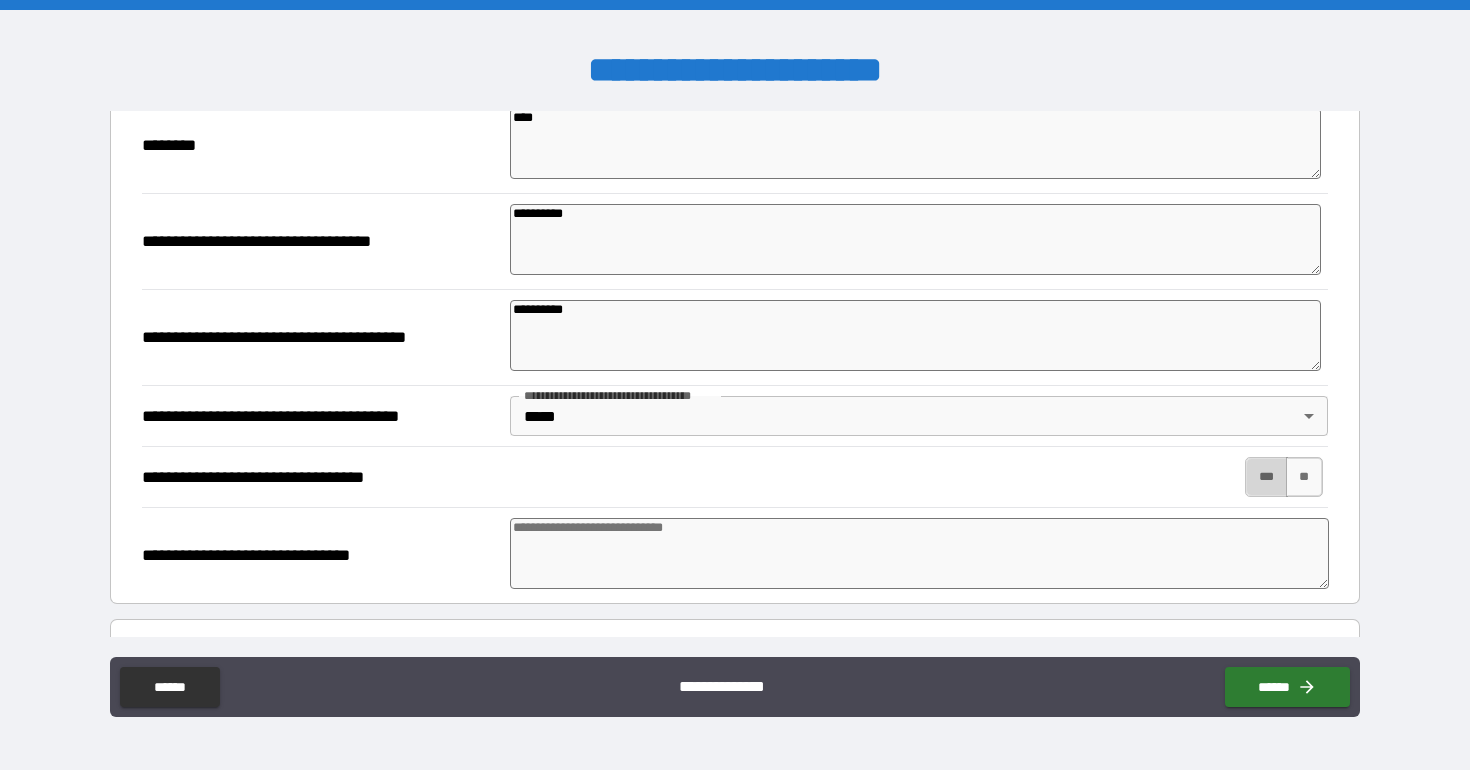 click on "***" at bounding box center (1266, 477) 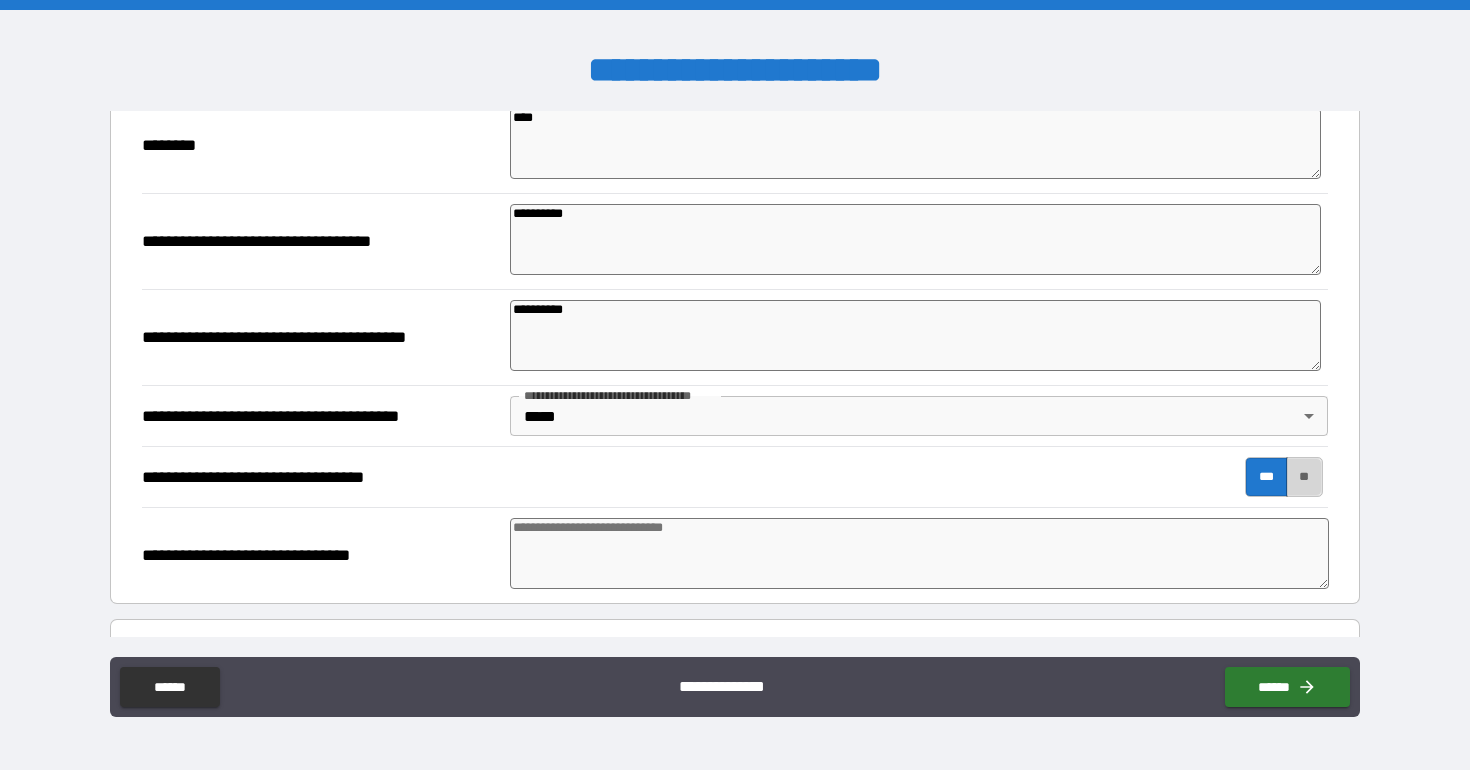 click on "**" at bounding box center (1304, 477) 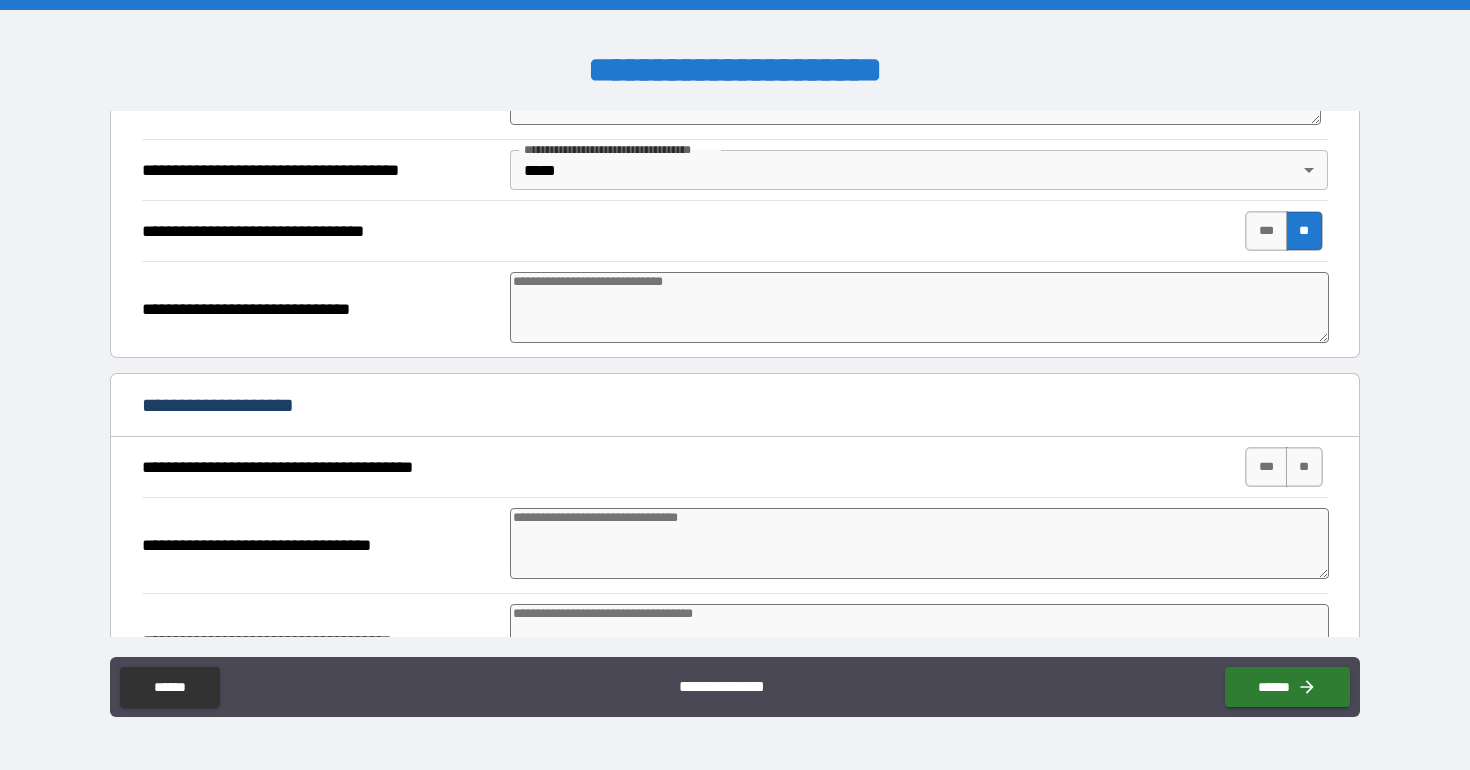 scroll, scrollTop: 956, scrollLeft: 0, axis: vertical 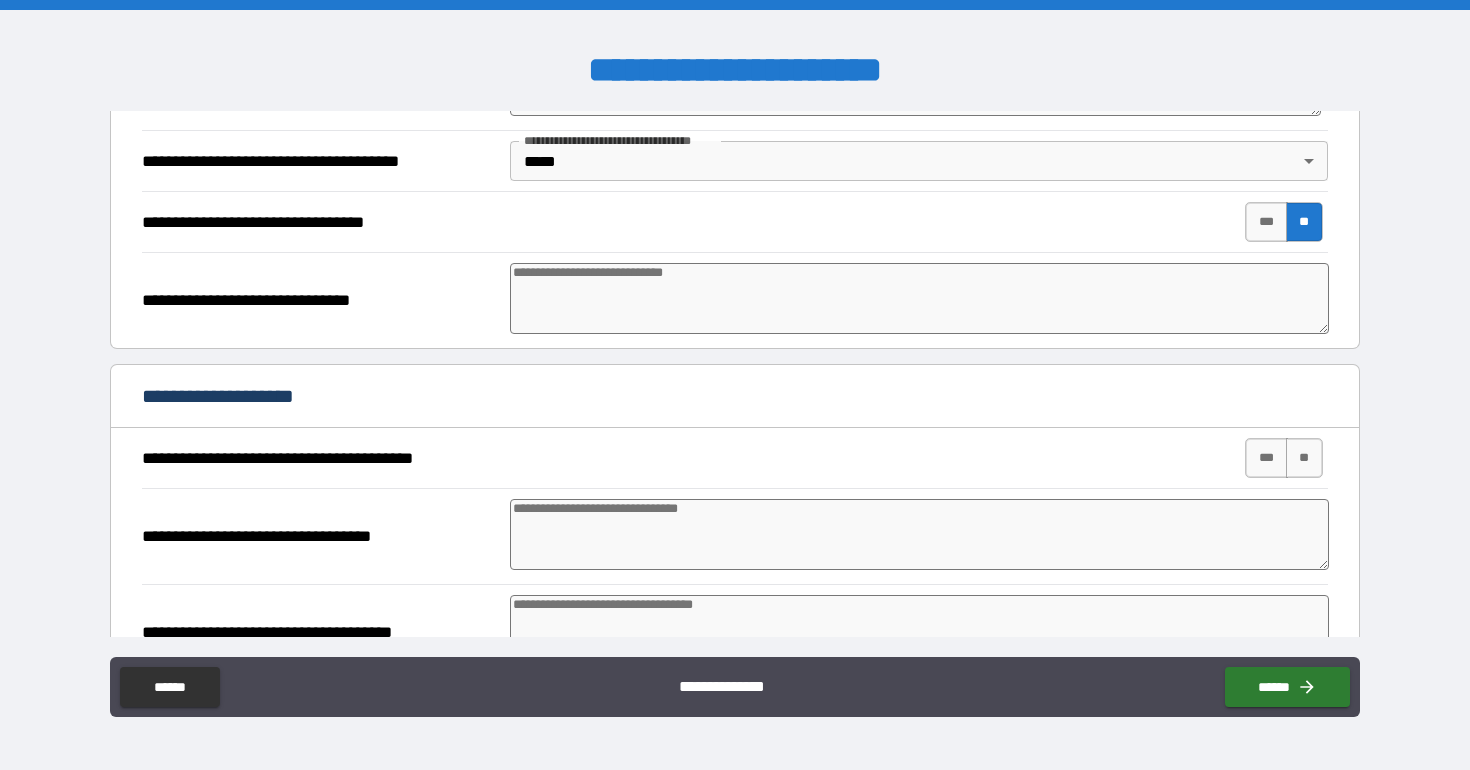 click at bounding box center (919, 298) 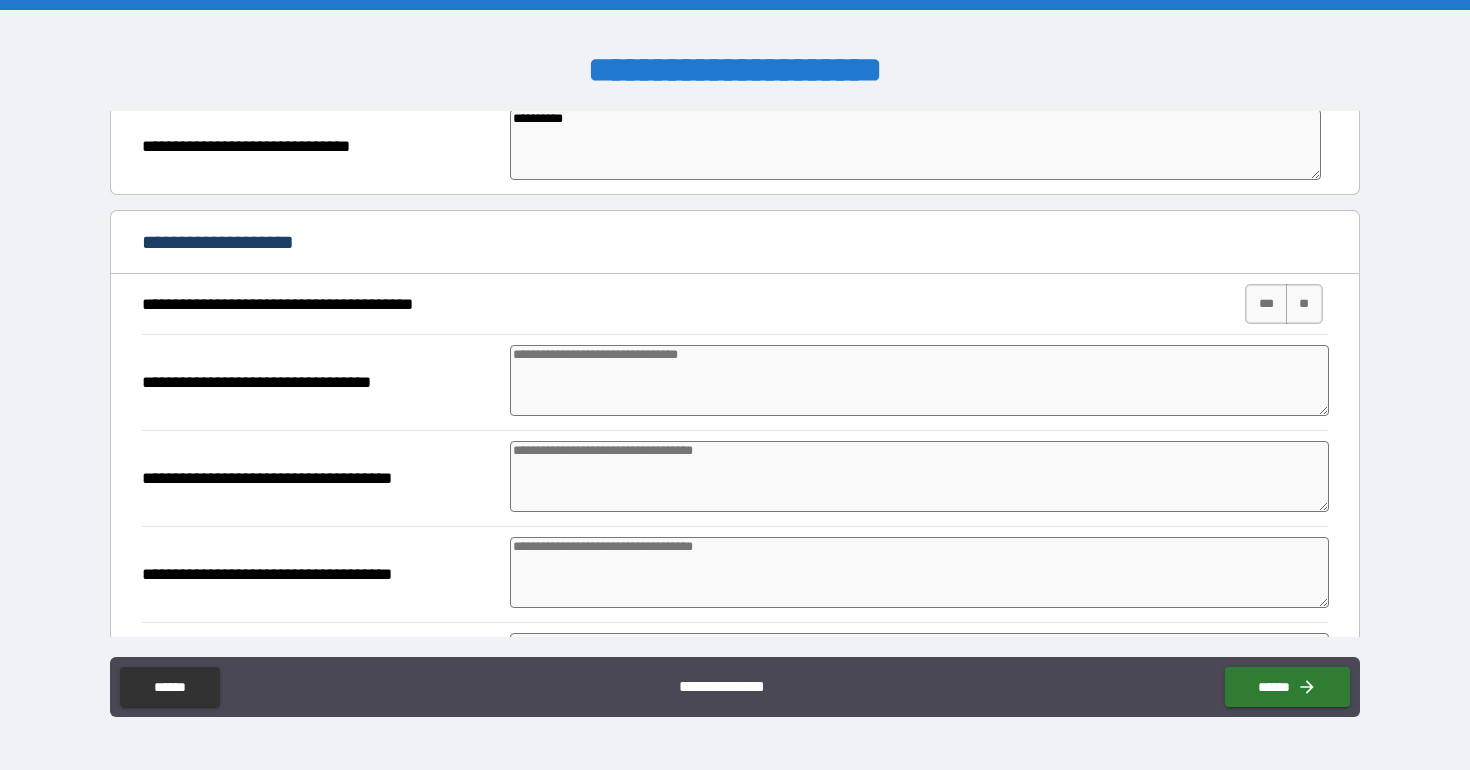 scroll, scrollTop: 1050, scrollLeft: 0, axis: vertical 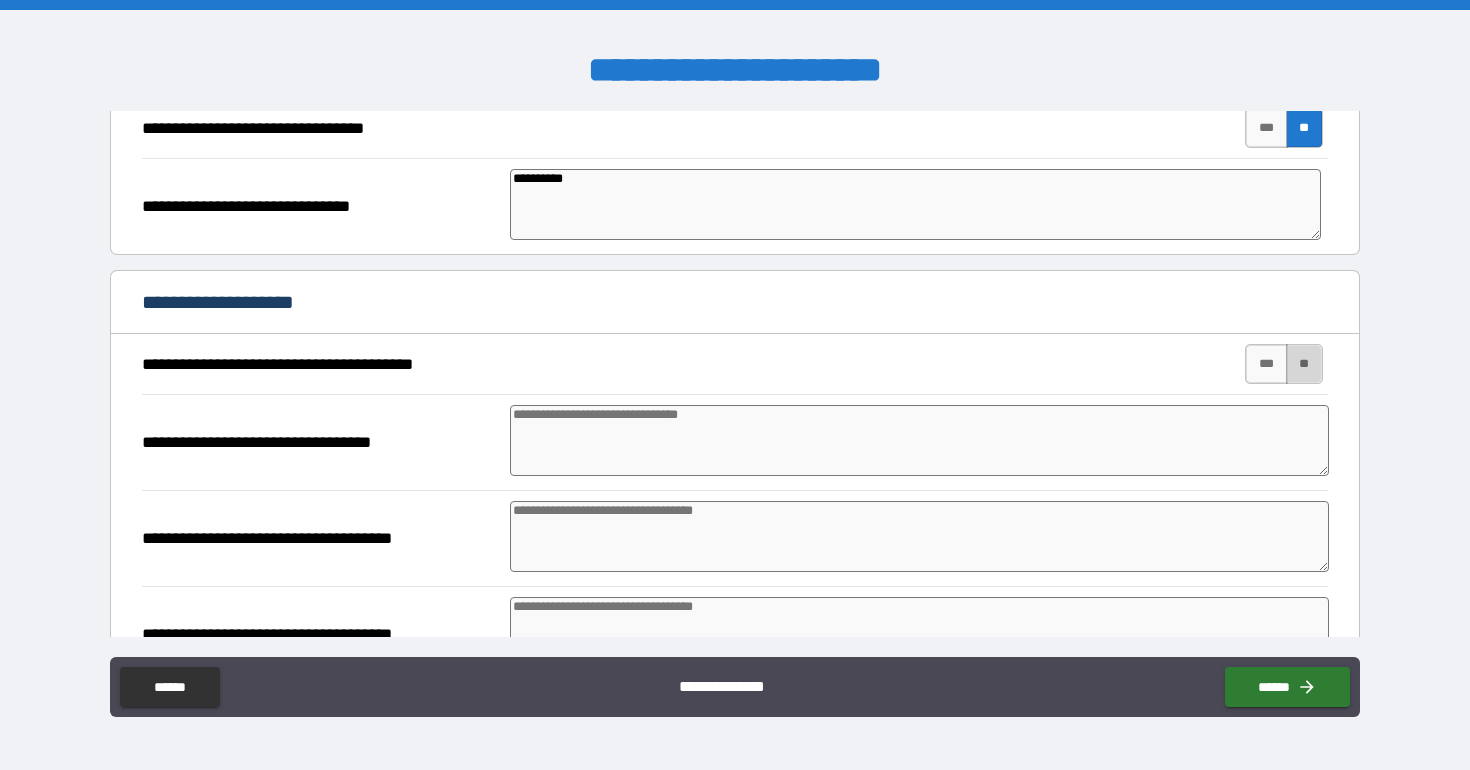 click on "**" at bounding box center (1304, 364) 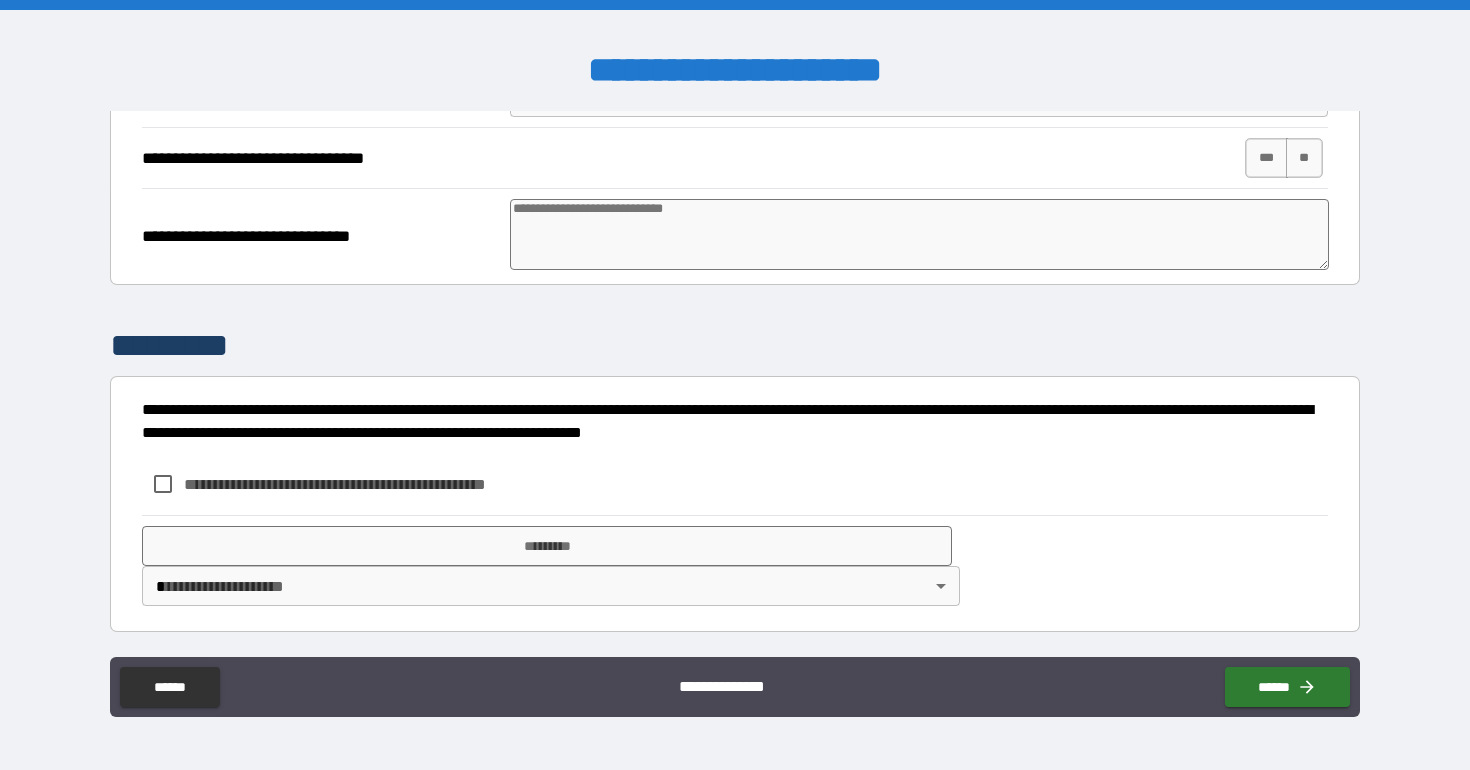 scroll, scrollTop: 2050, scrollLeft: 0, axis: vertical 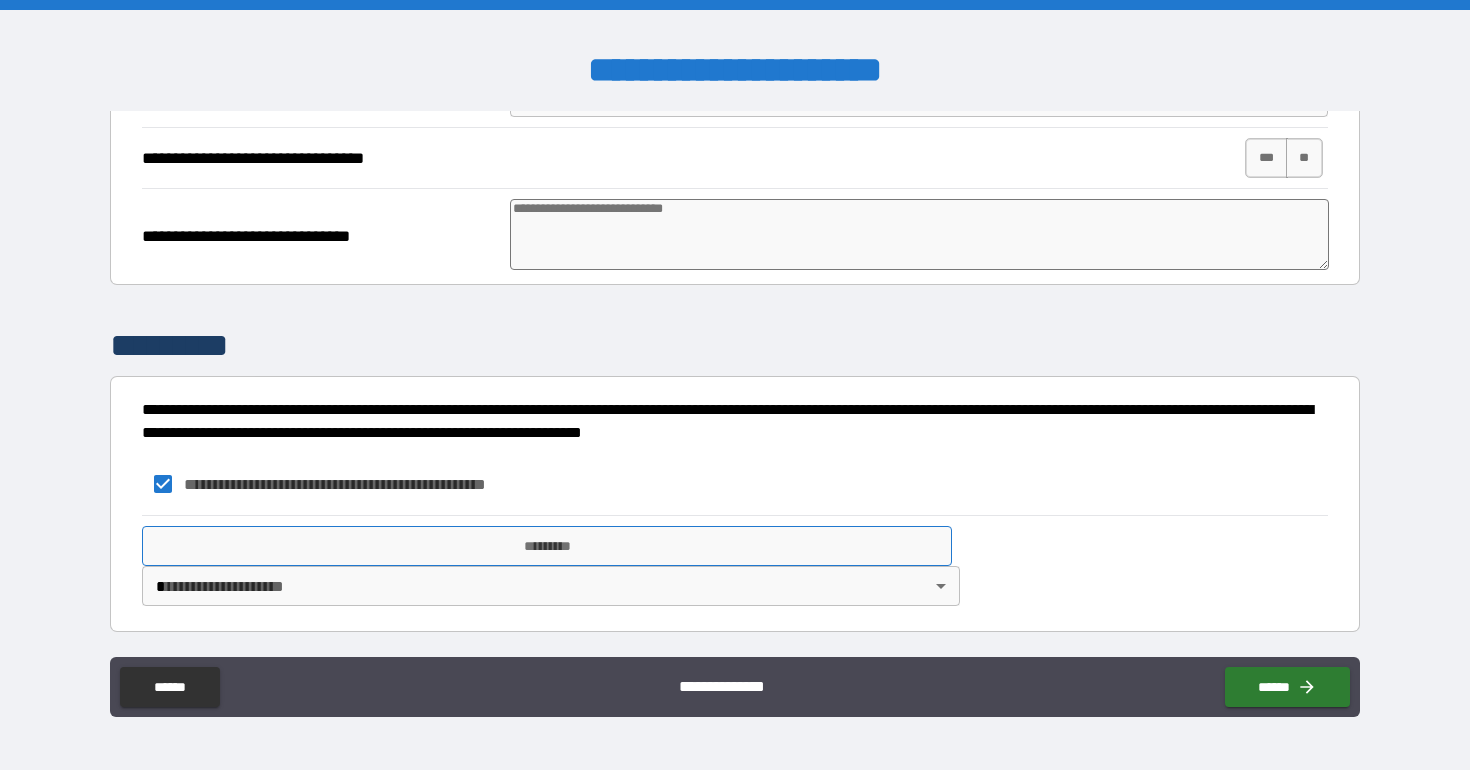 click on "*********" at bounding box center [547, 546] 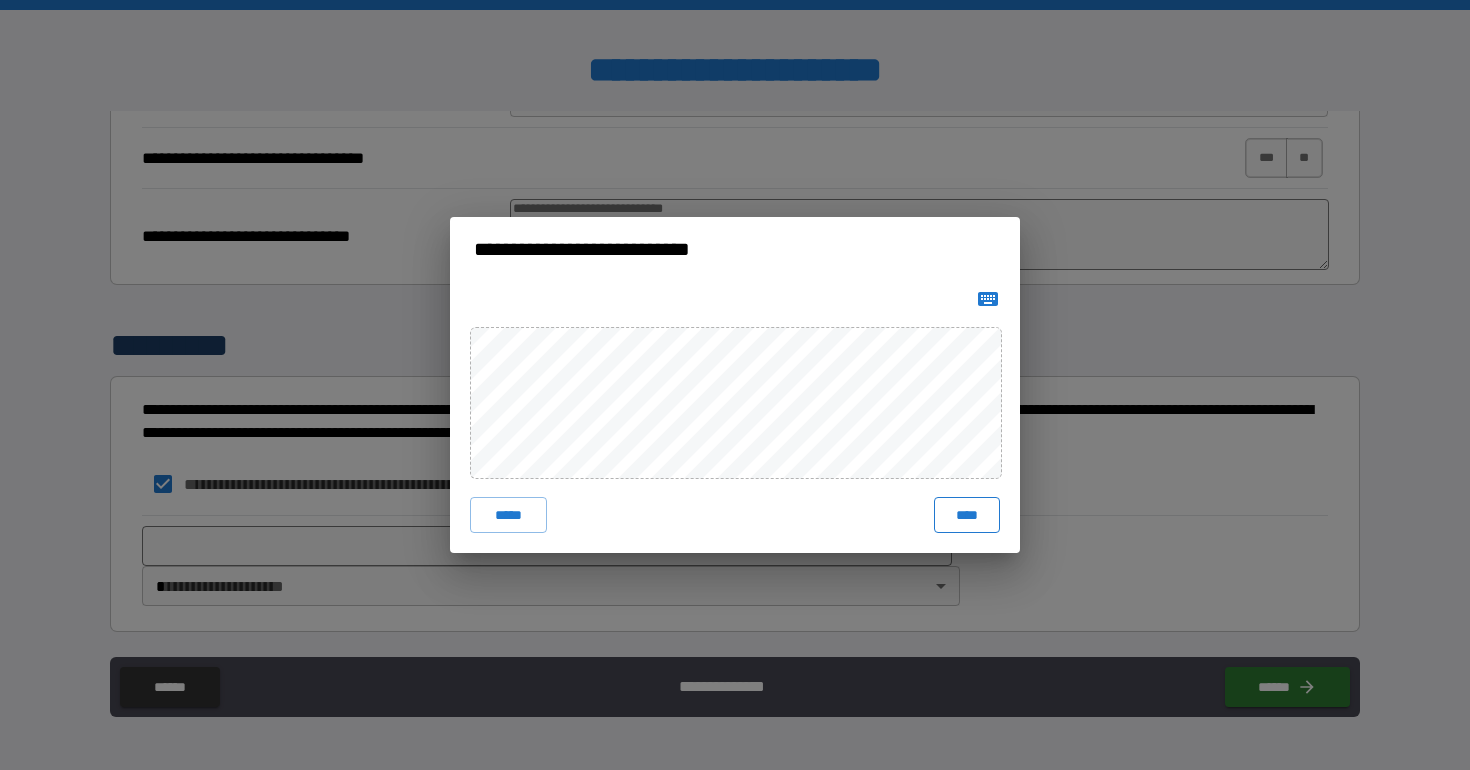 click on "****" at bounding box center (967, 515) 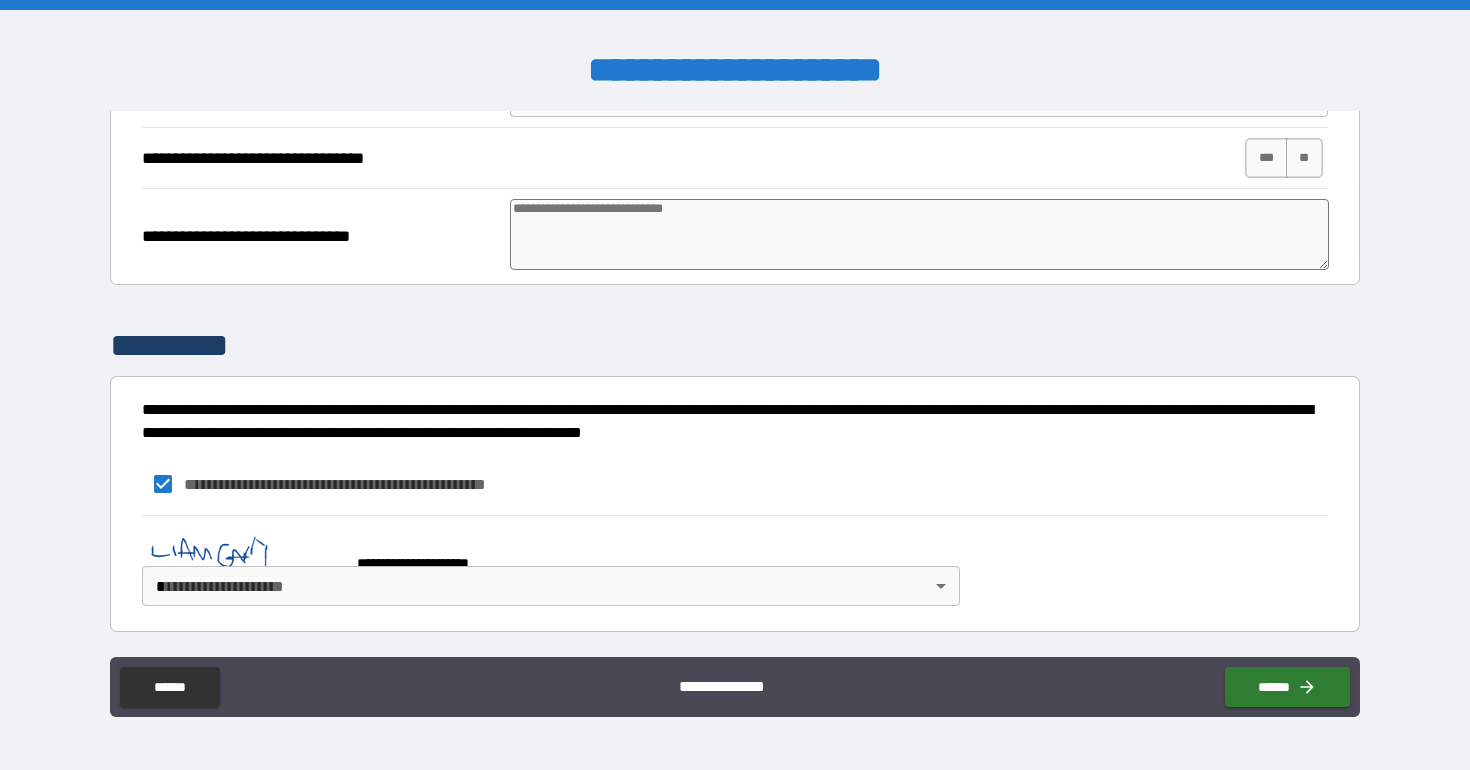 scroll, scrollTop: 2040, scrollLeft: 0, axis: vertical 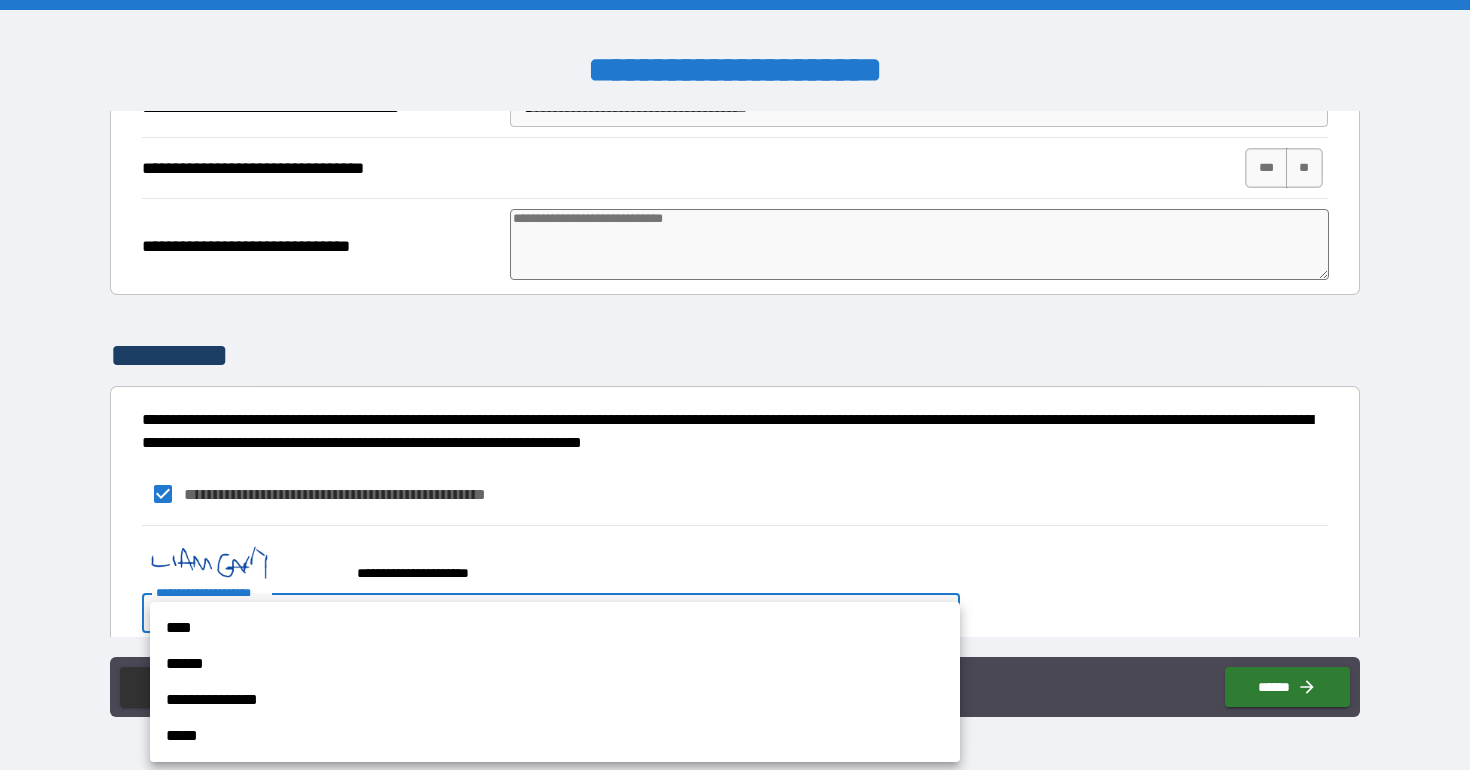 click on "**********" at bounding box center [735, 385] 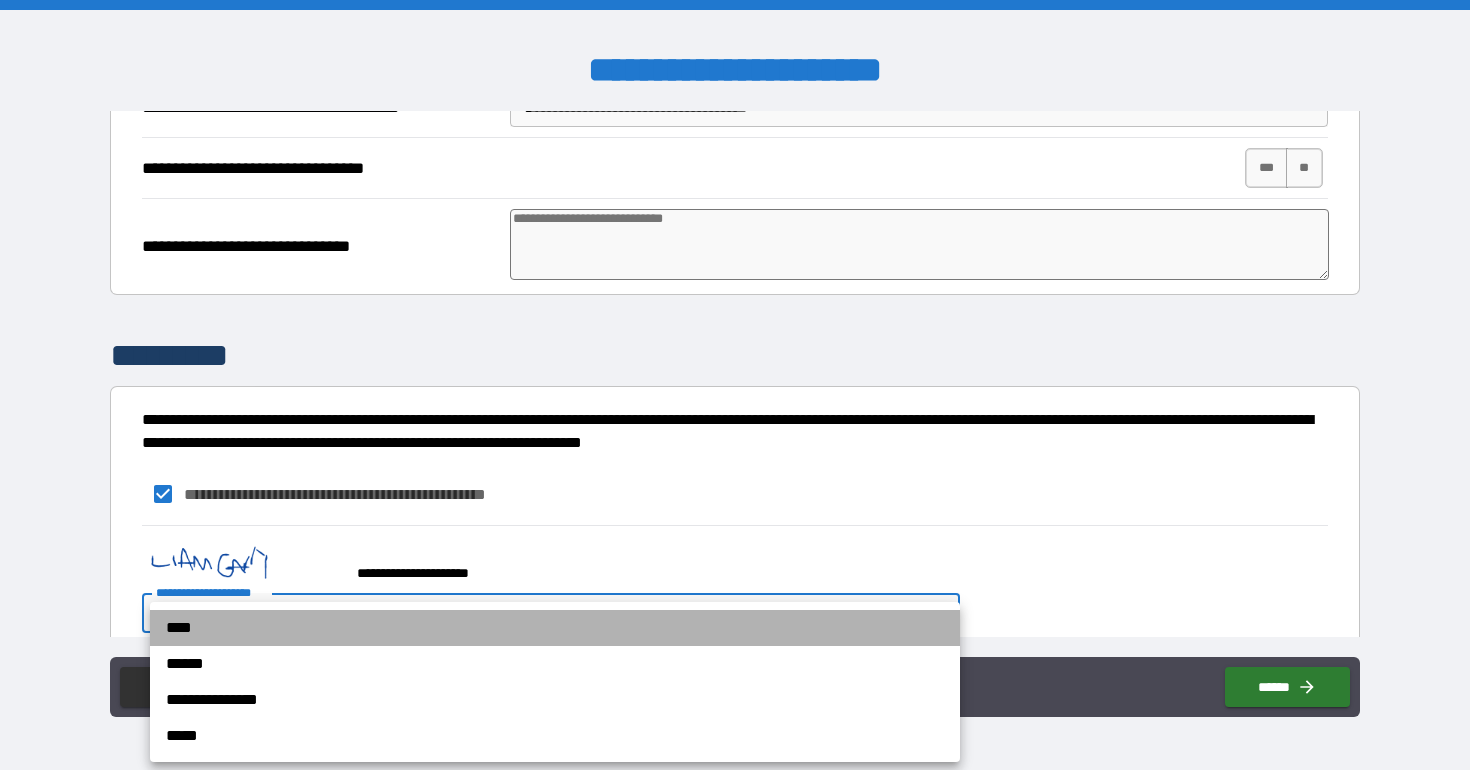 click on "****" at bounding box center (555, 628) 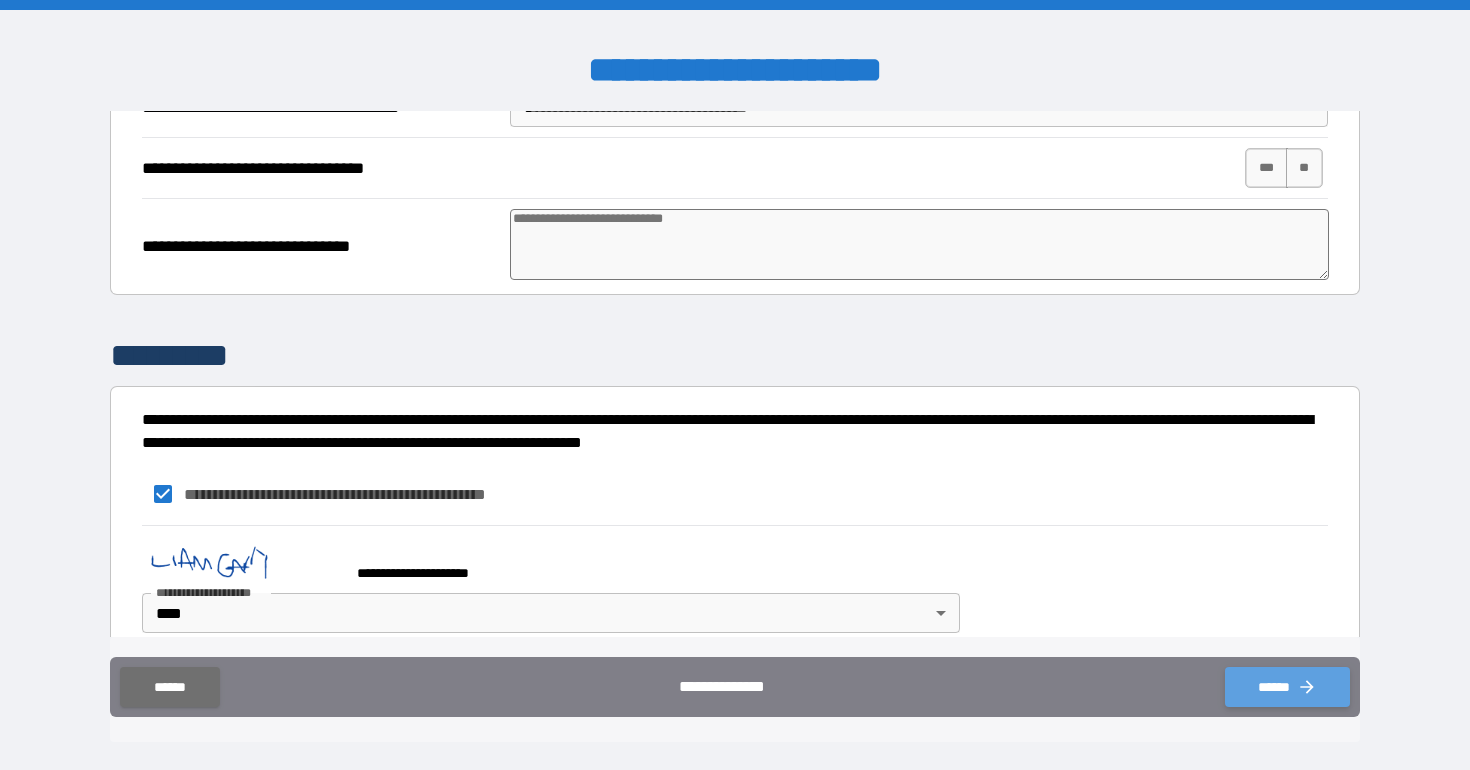 click on "******" at bounding box center [1287, 687] 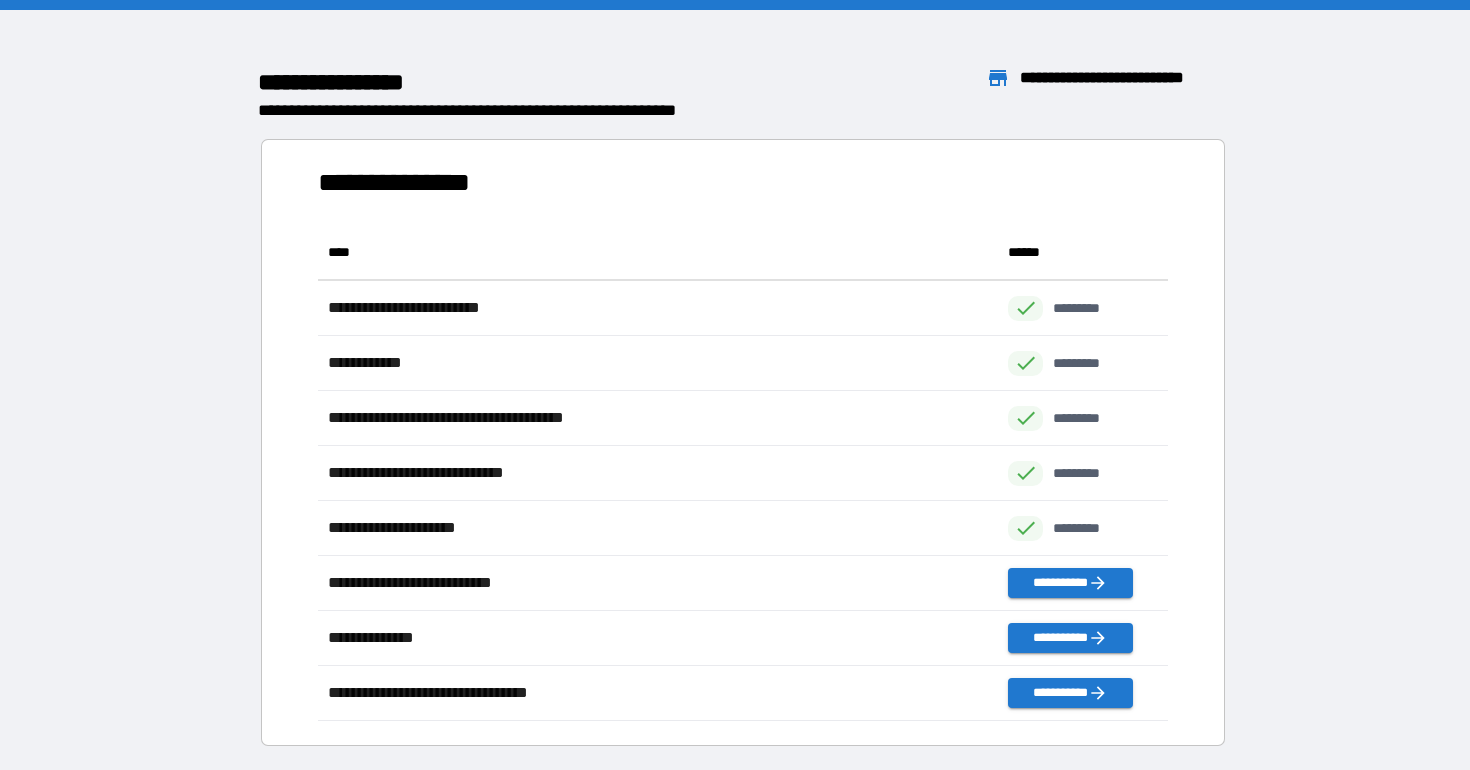 scroll, scrollTop: 1, scrollLeft: 1, axis: both 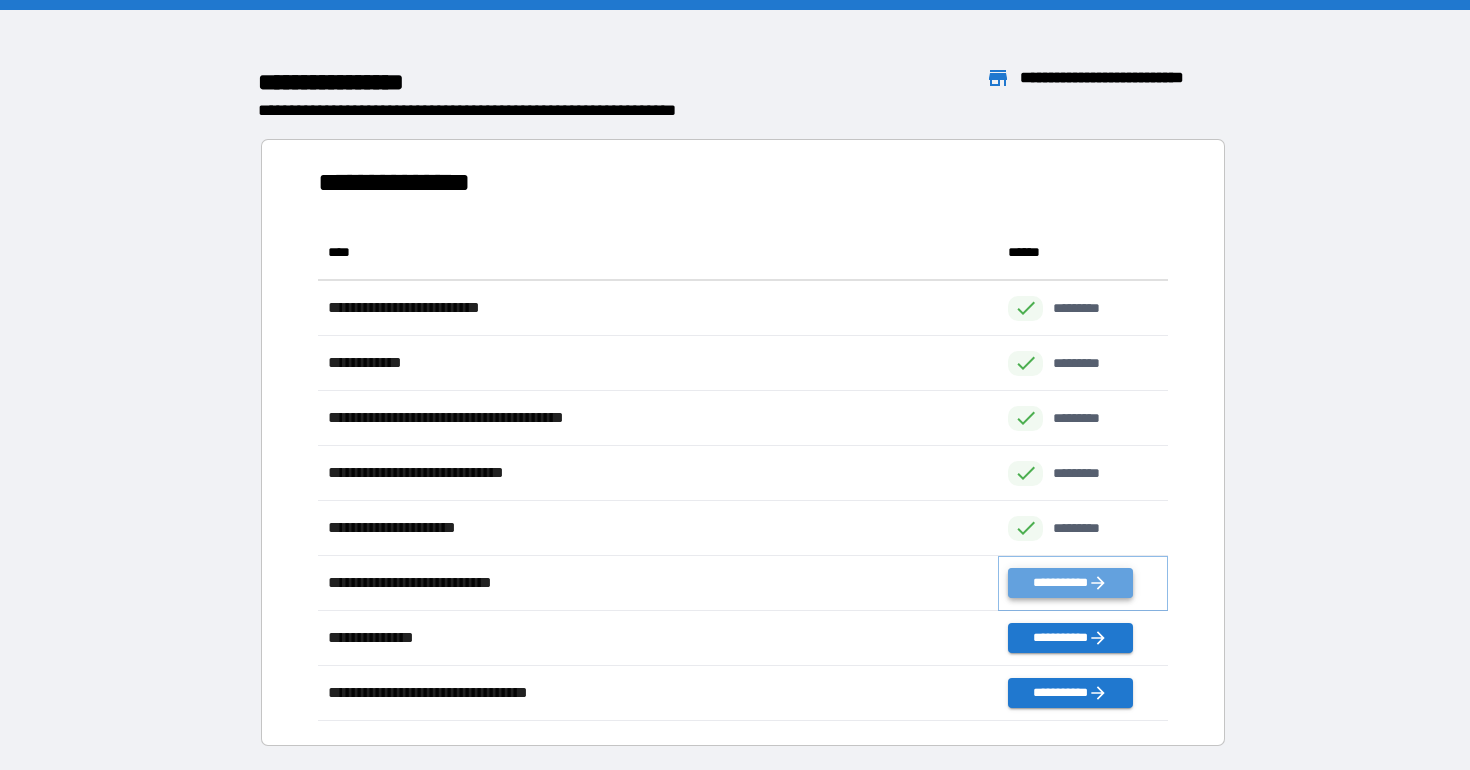 click on "**********" at bounding box center [1070, 583] 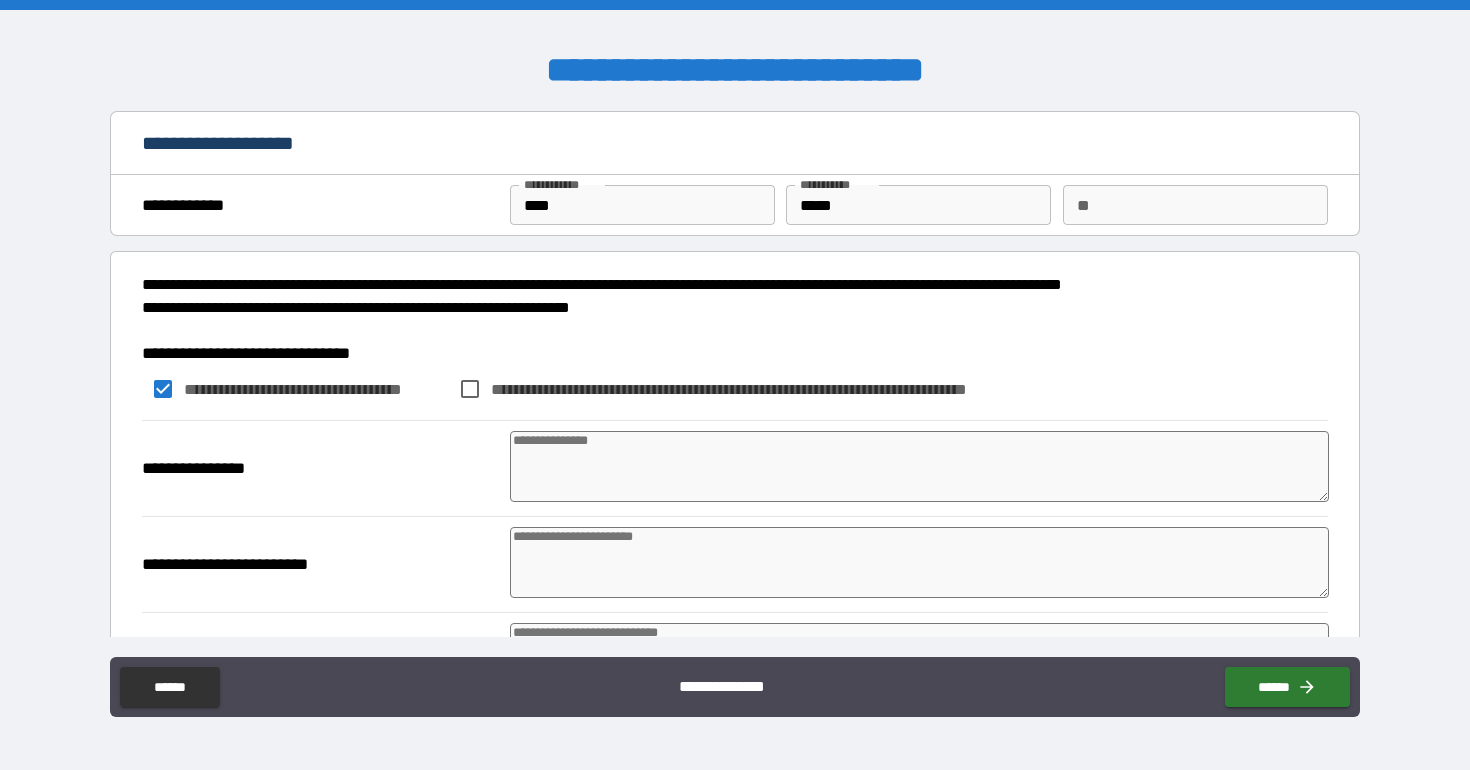 click at bounding box center (919, 466) 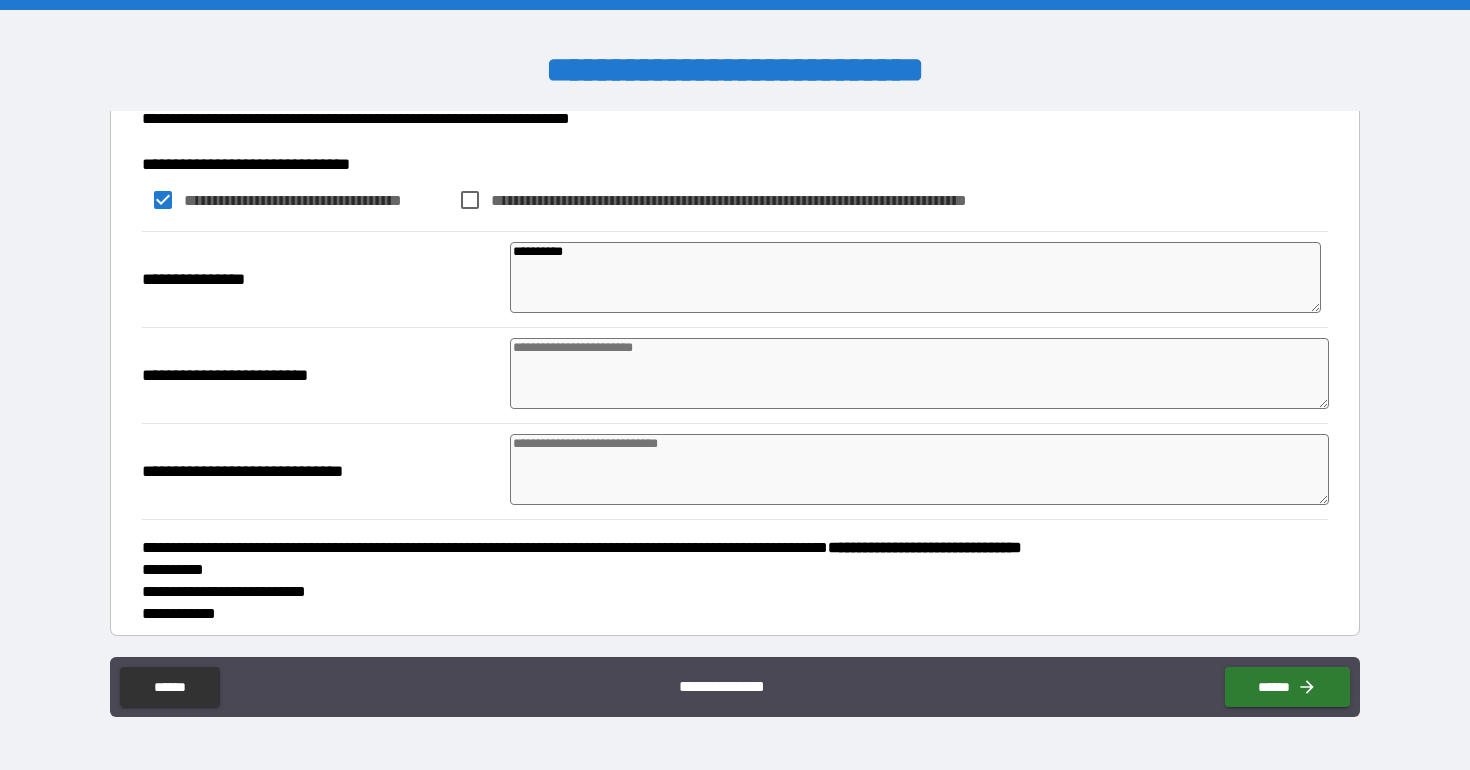 scroll, scrollTop: 192, scrollLeft: 0, axis: vertical 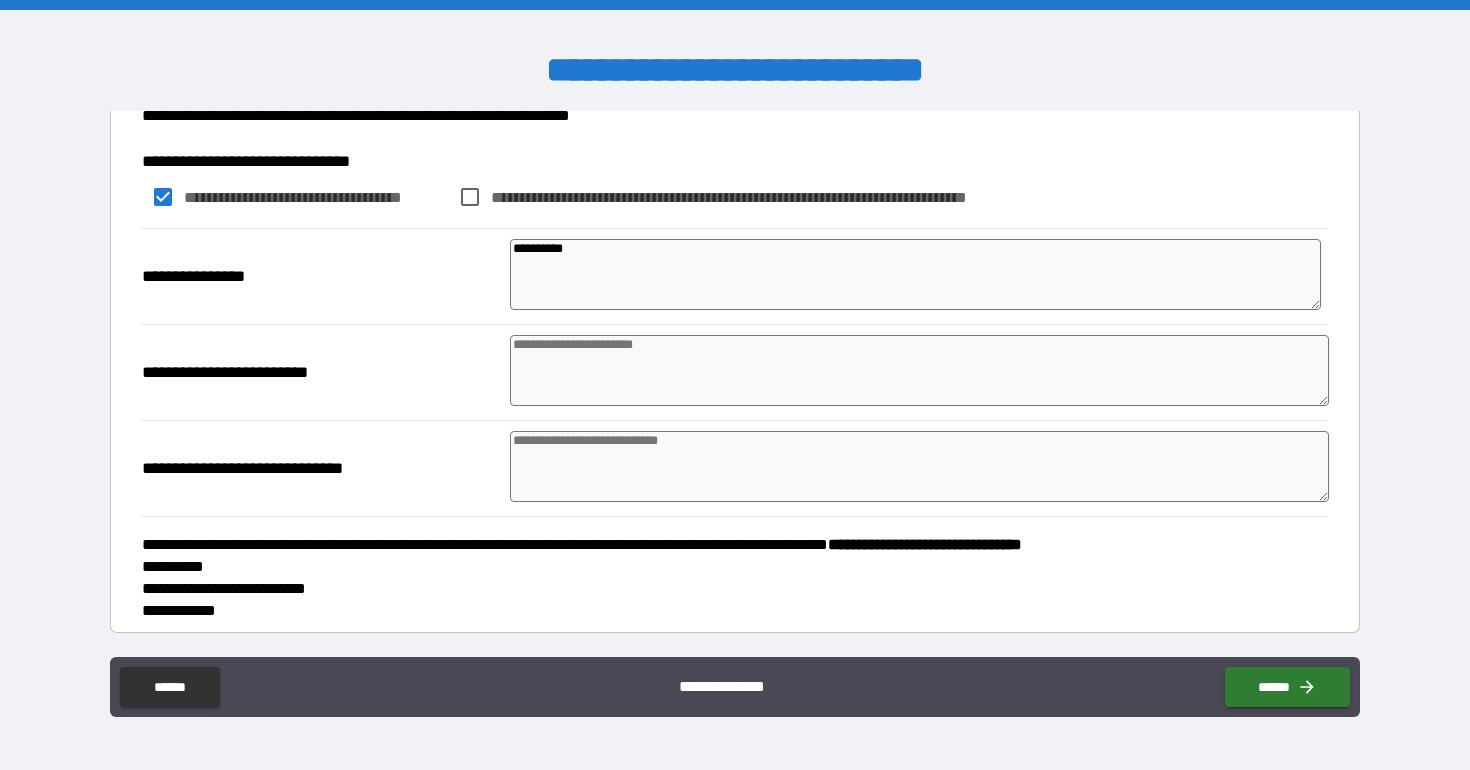 click at bounding box center (919, 370) 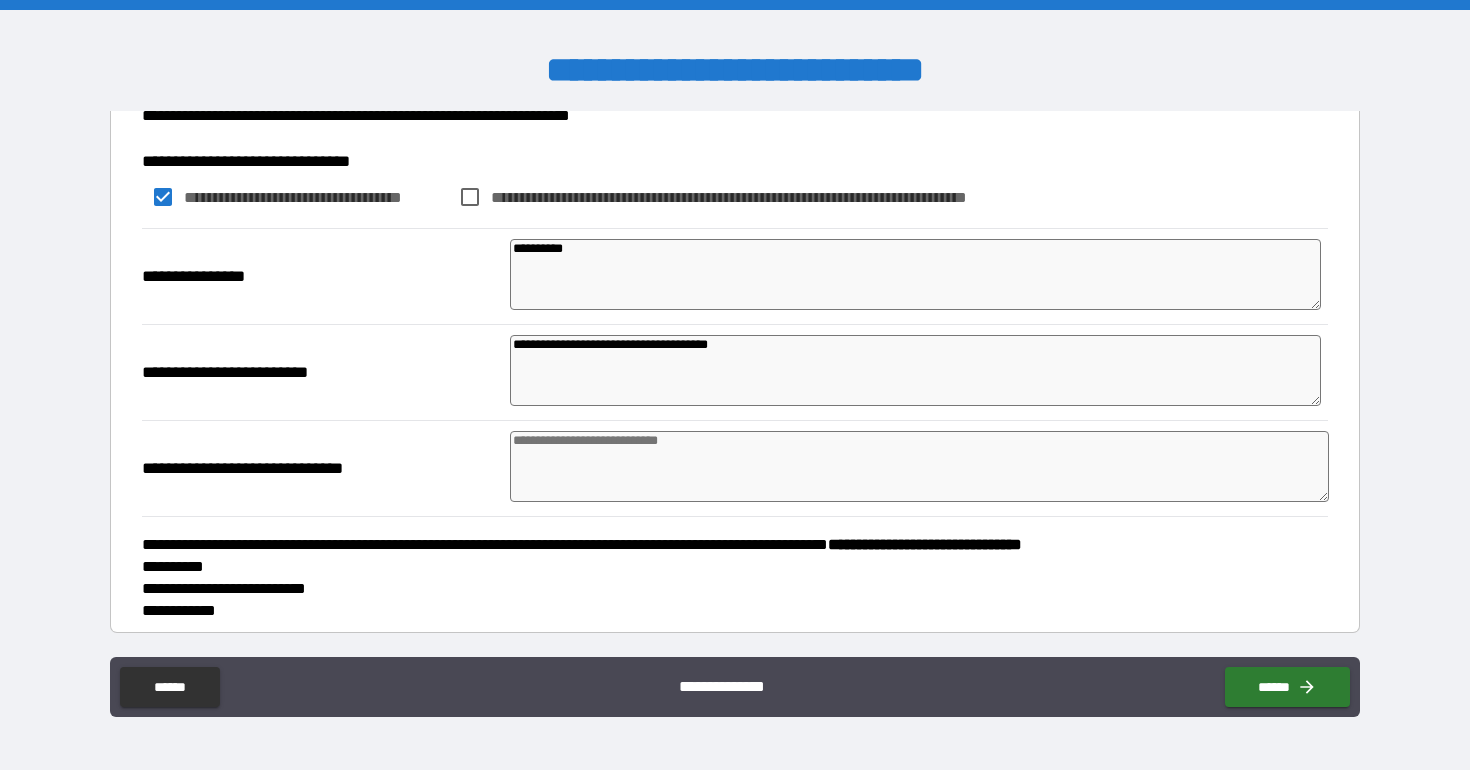 click at bounding box center (919, 466) 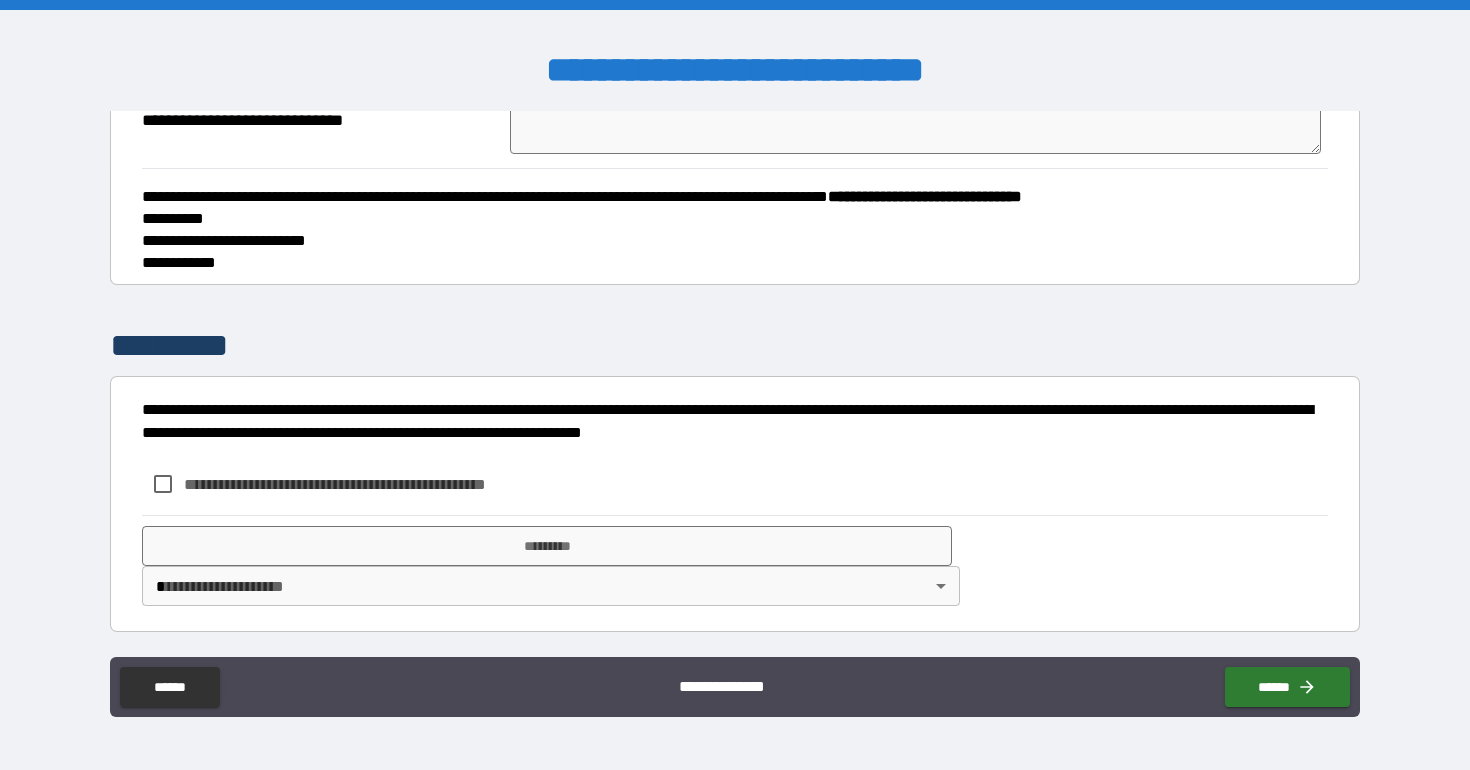 scroll, scrollTop: 539, scrollLeft: 0, axis: vertical 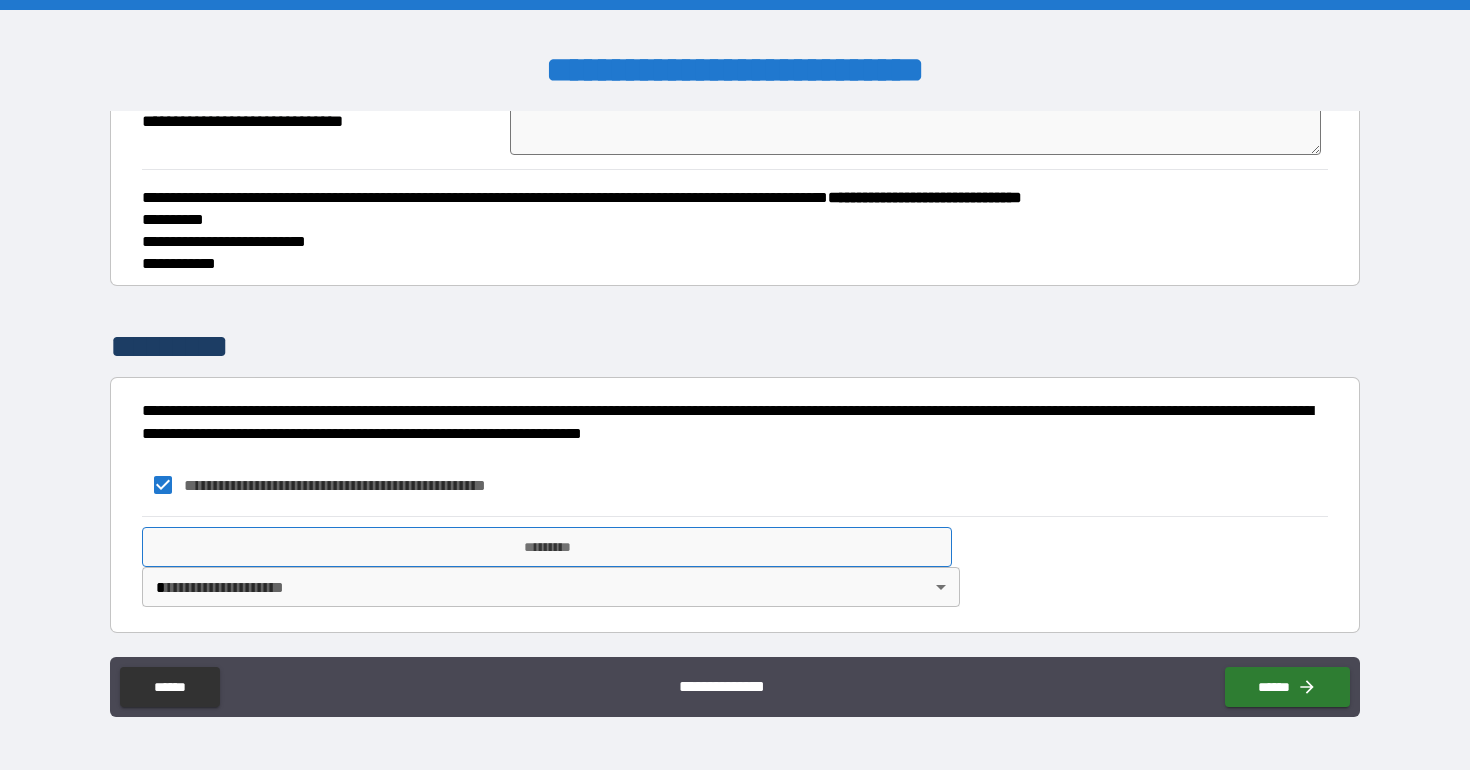 click on "*********" at bounding box center [547, 547] 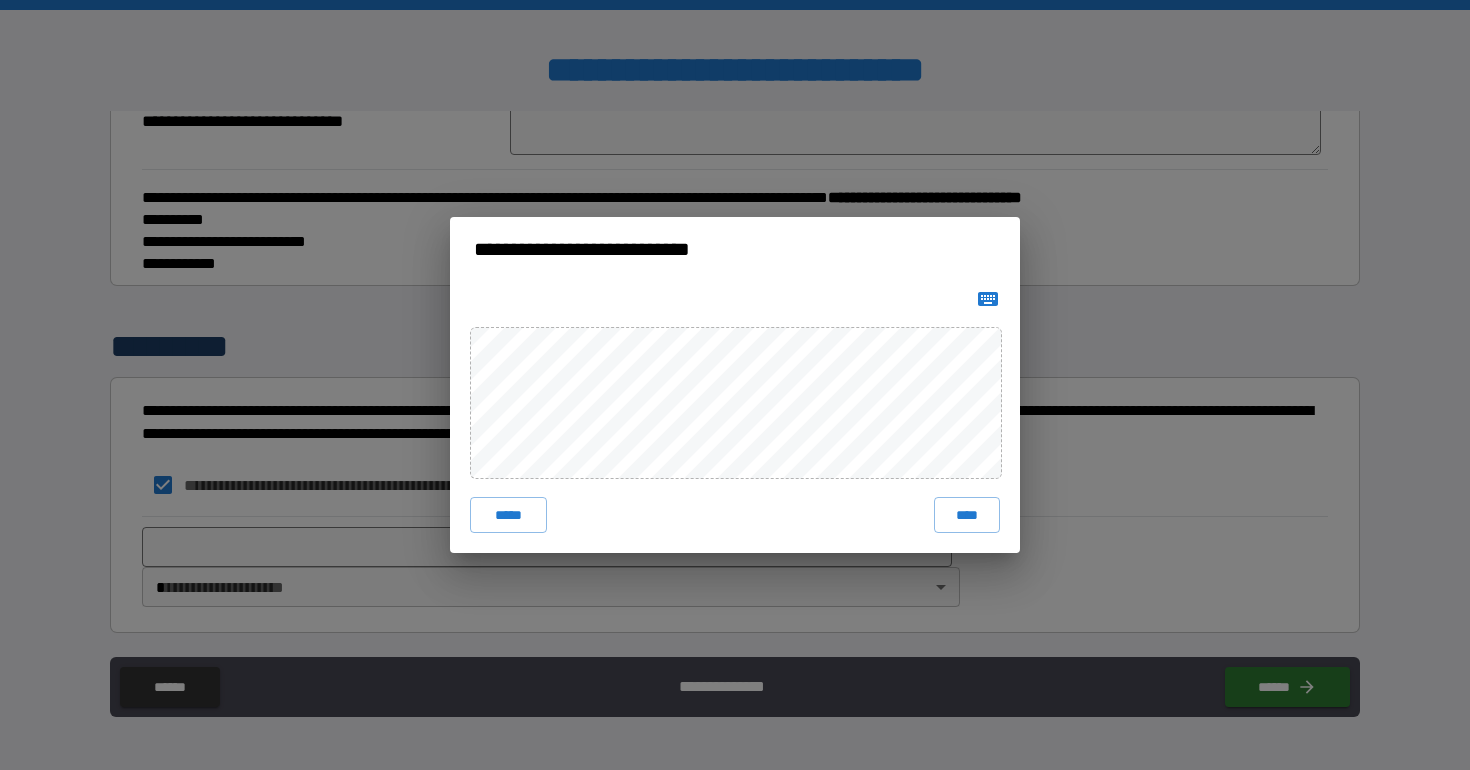 click on "***** ****" at bounding box center (735, 417) 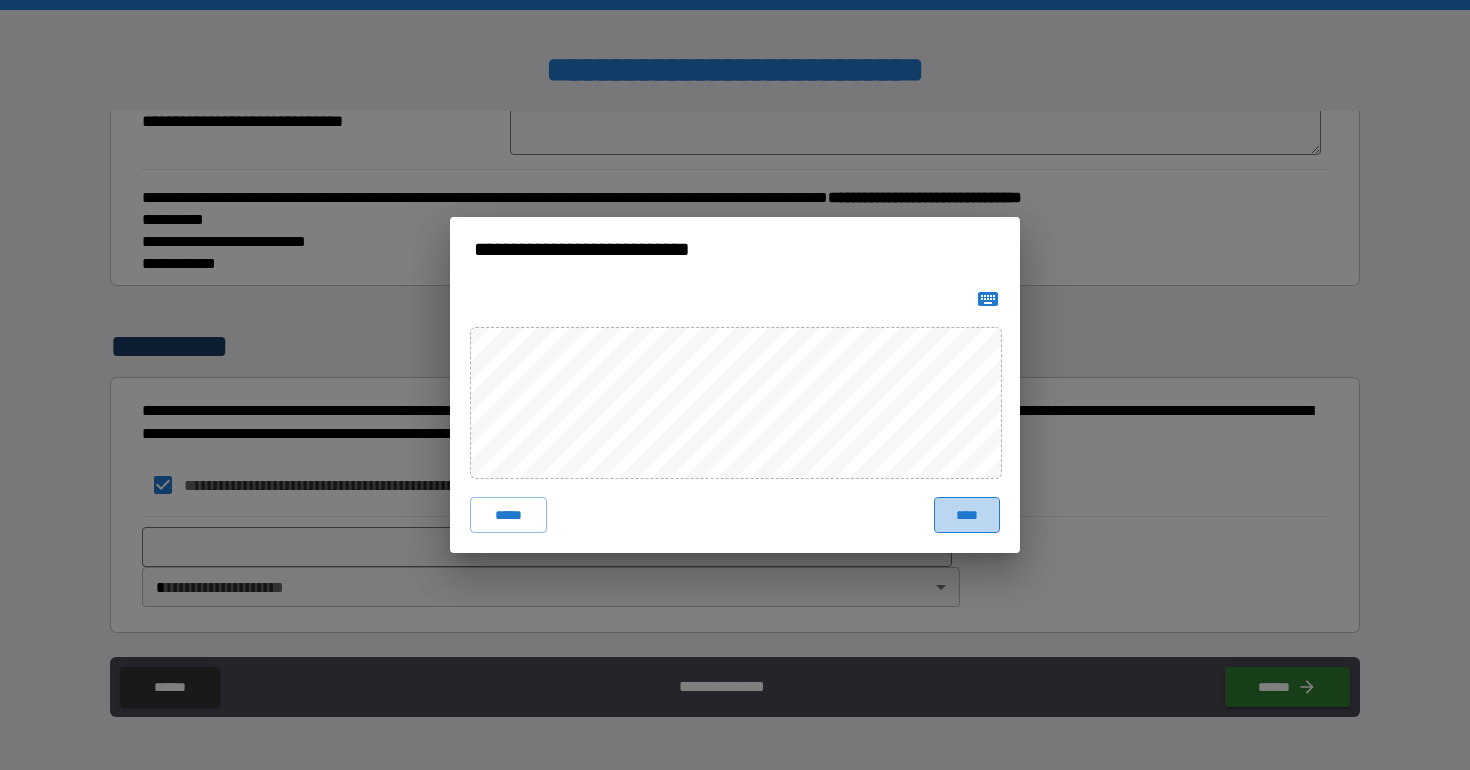 click on "****" at bounding box center (967, 515) 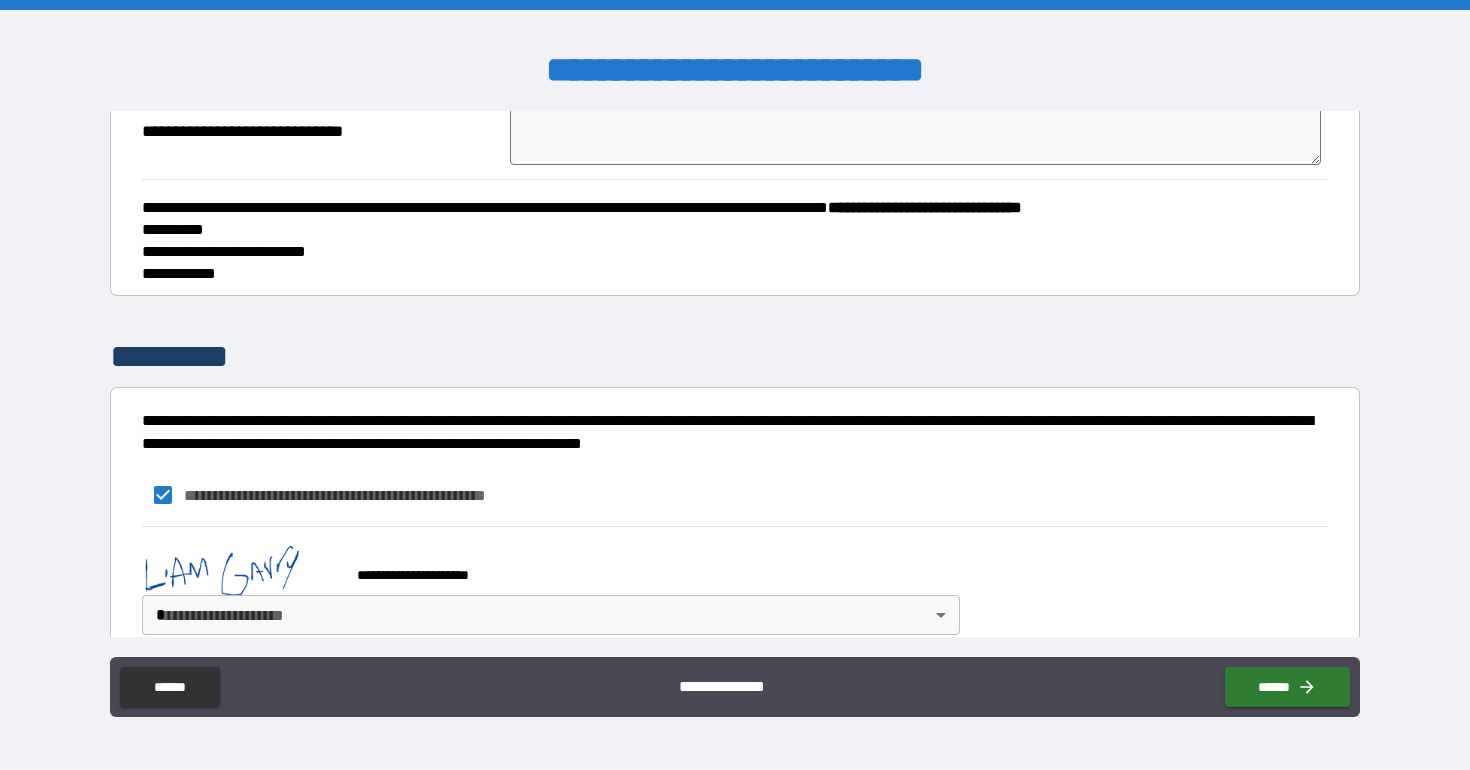 click on "**********" at bounding box center (735, 385) 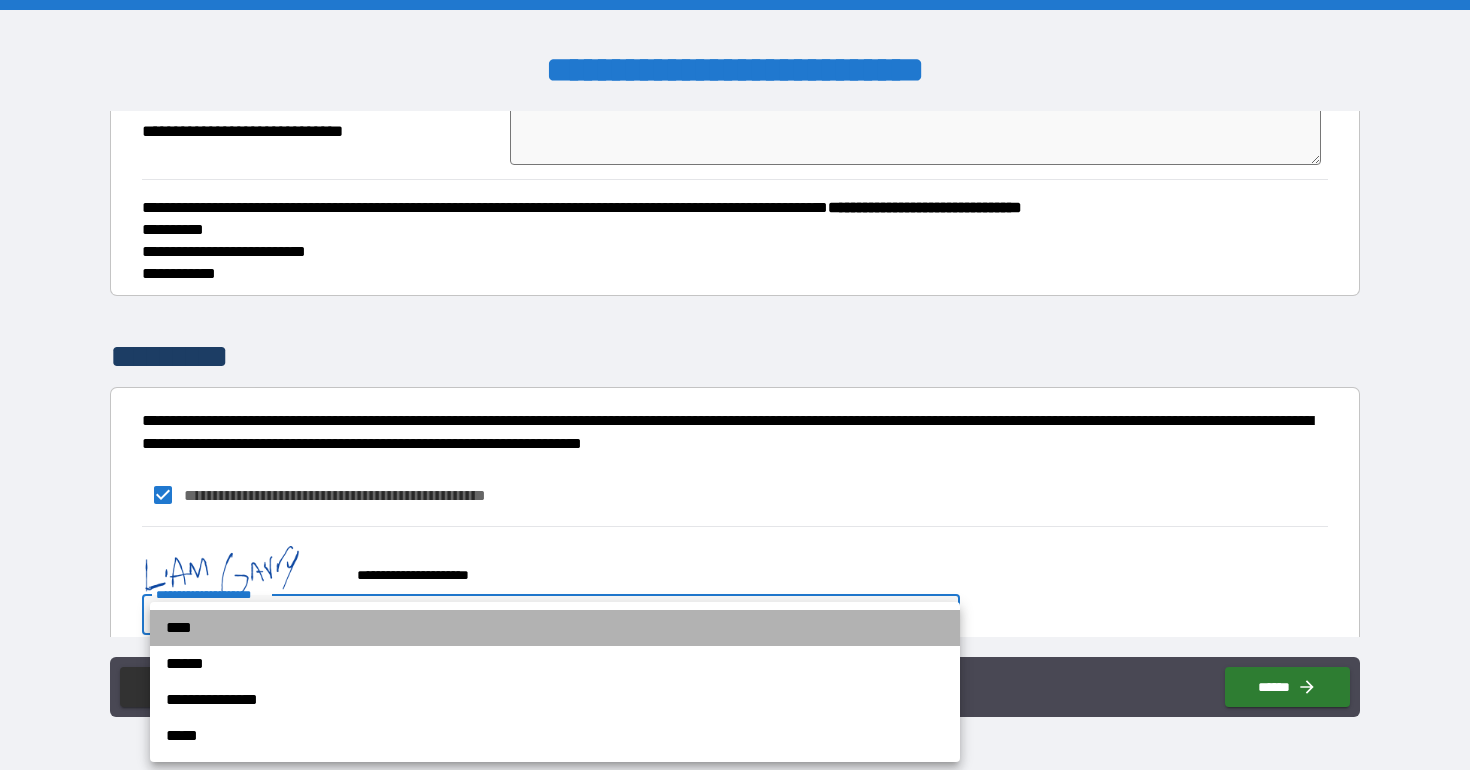 click on "****" at bounding box center (555, 628) 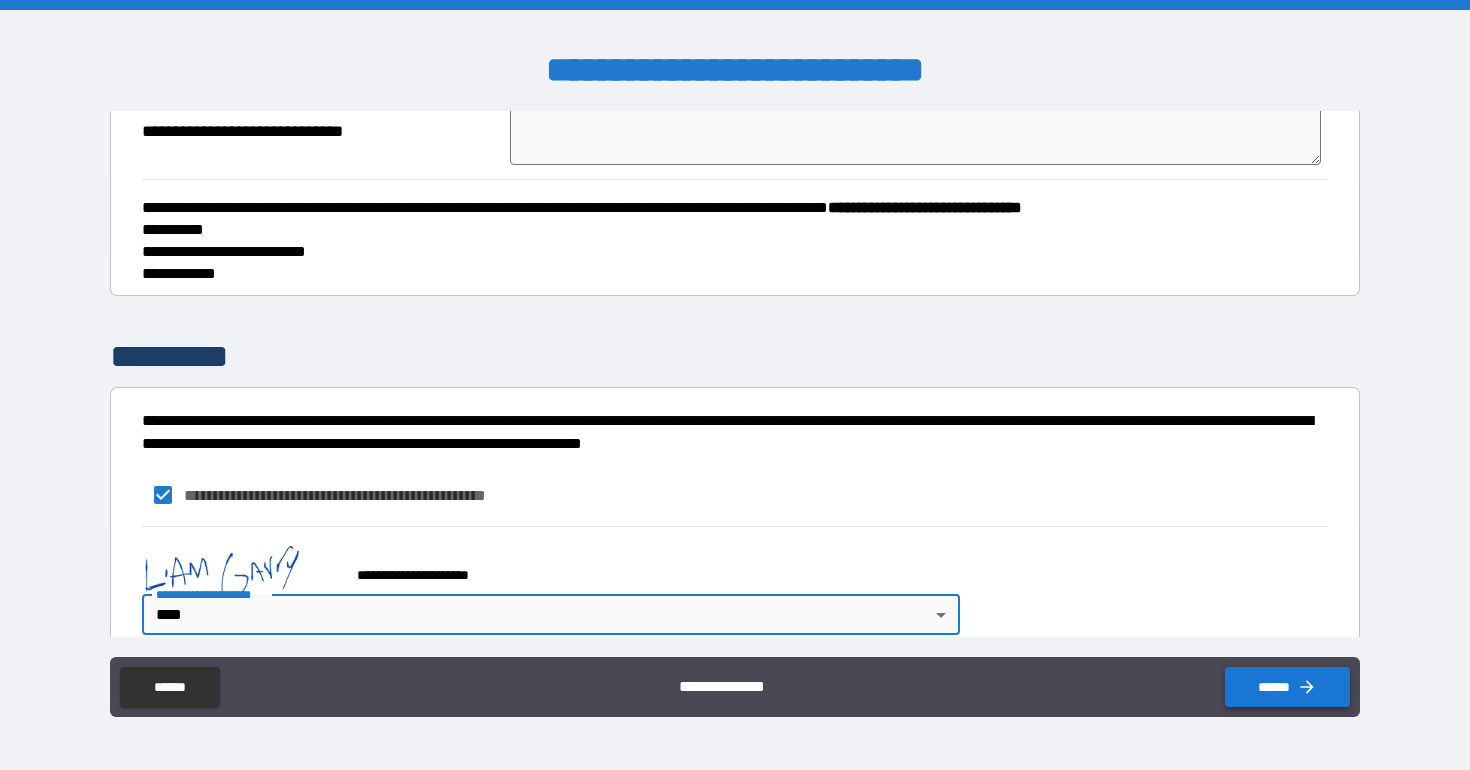 click on "******" at bounding box center (1287, 687) 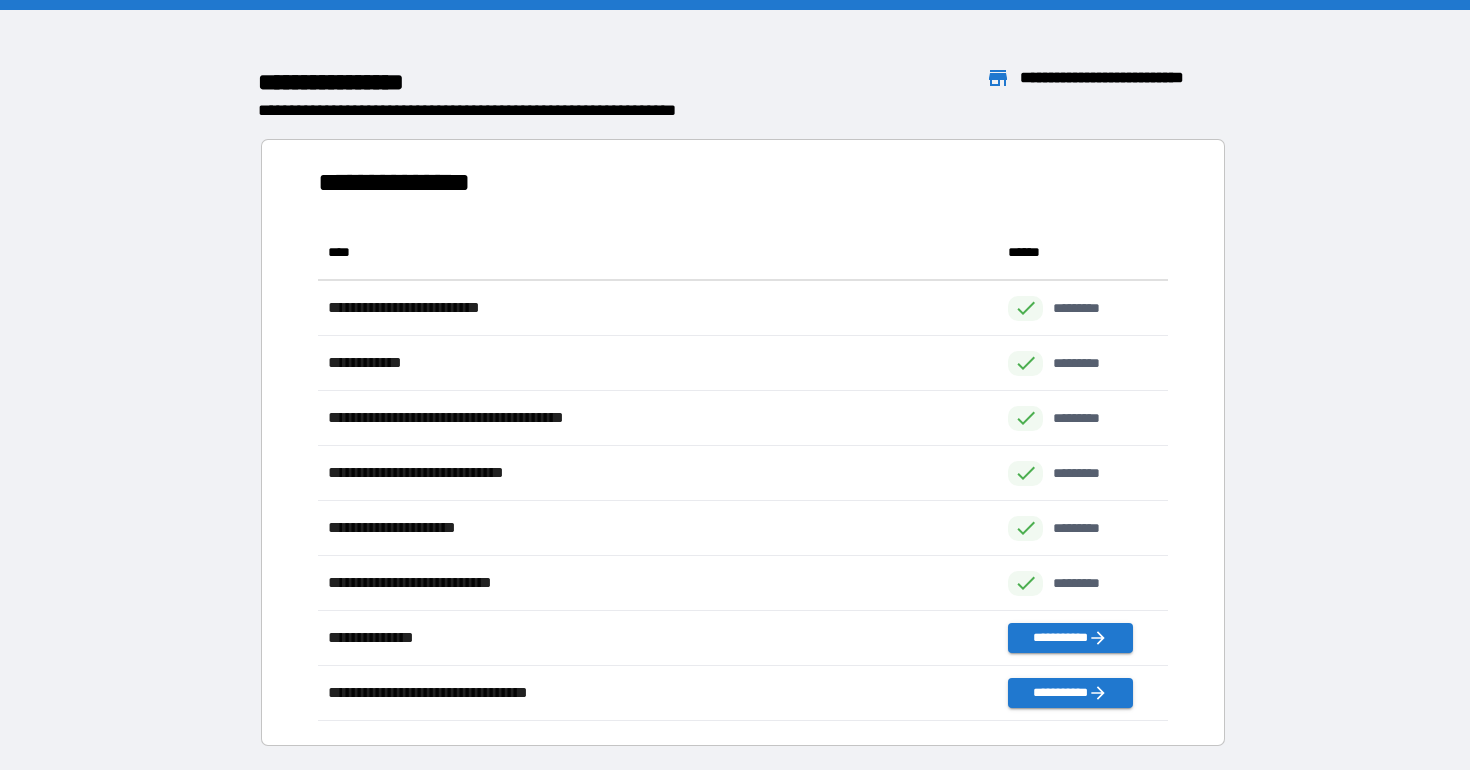 scroll, scrollTop: 1, scrollLeft: 1, axis: both 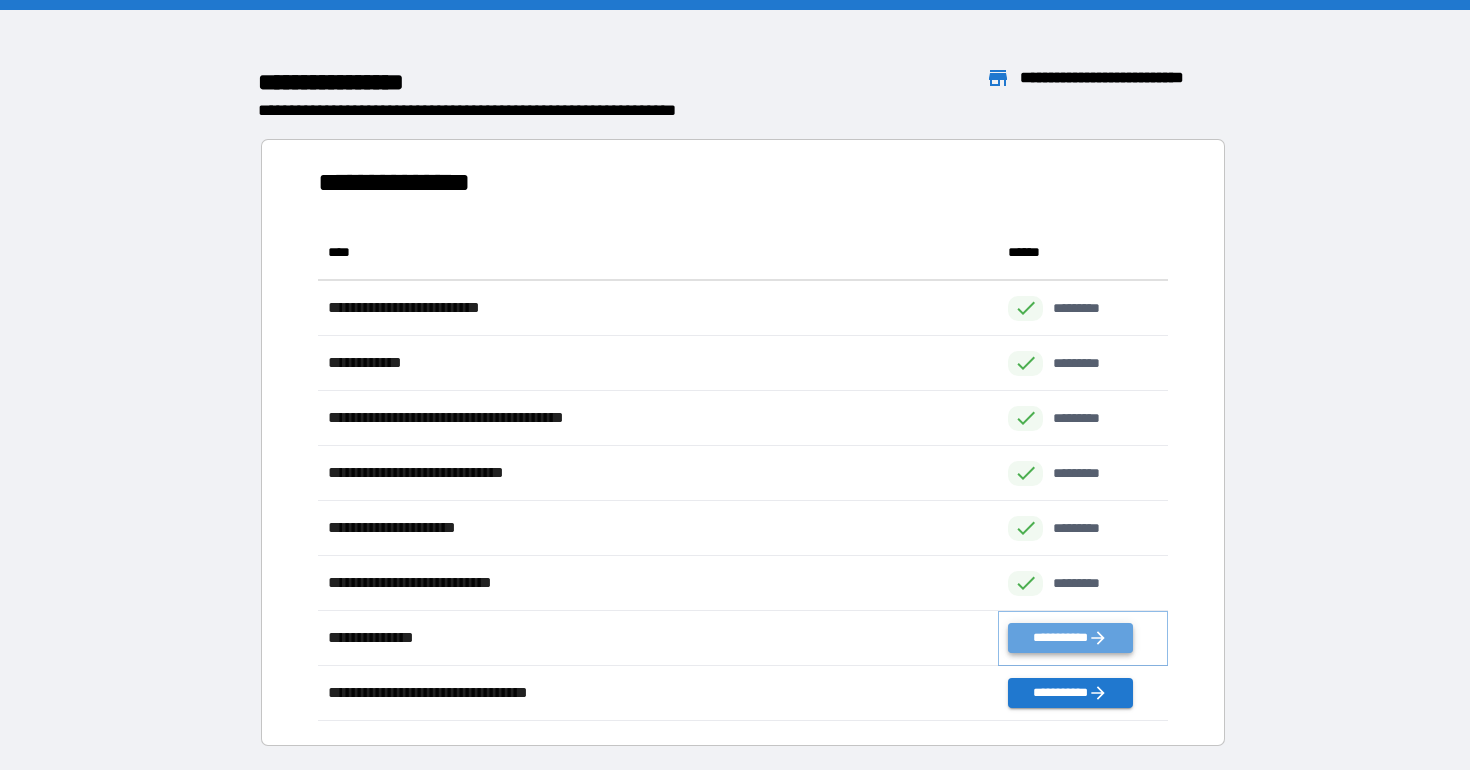 click on "**********" at bounding box center [1070, 638] 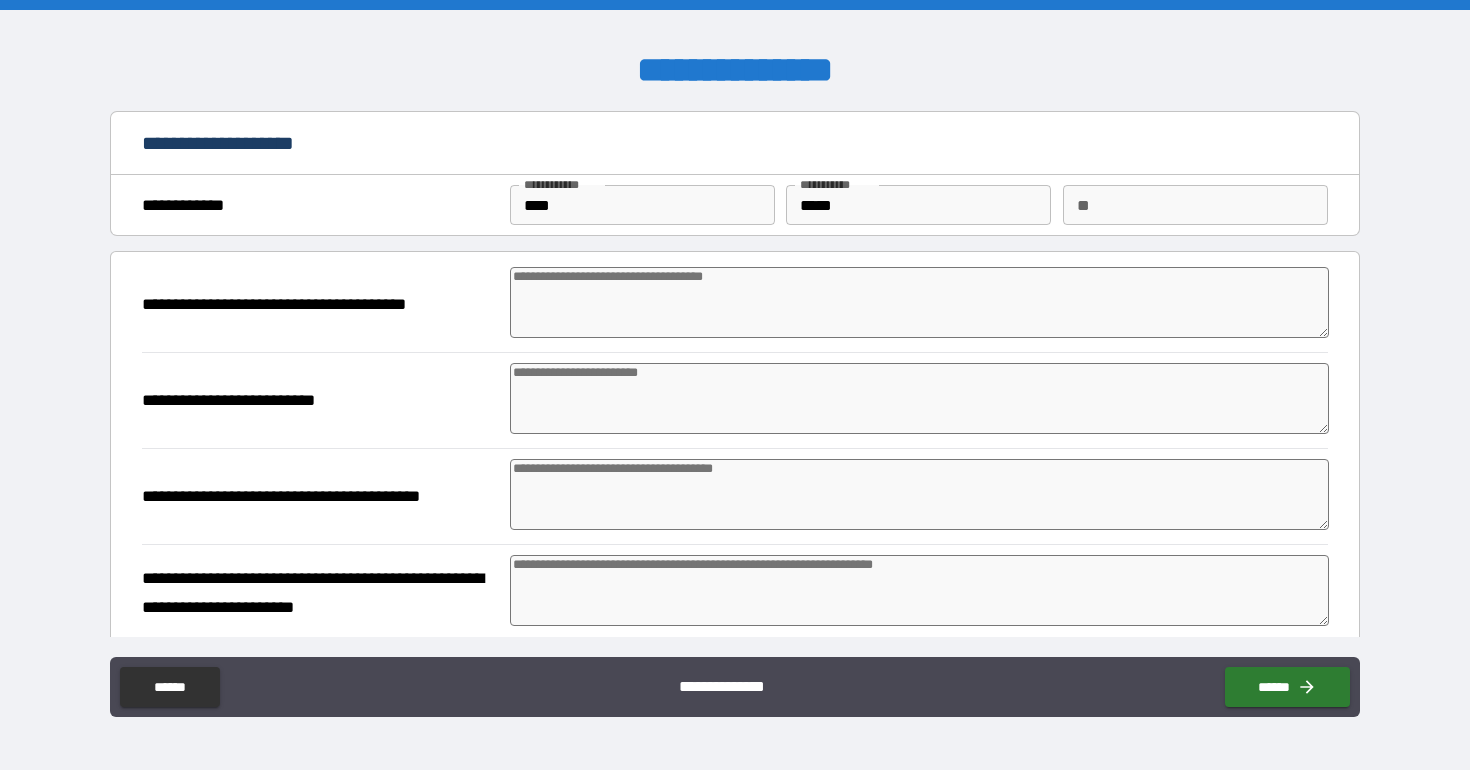 click at bounding box center (919, 302) 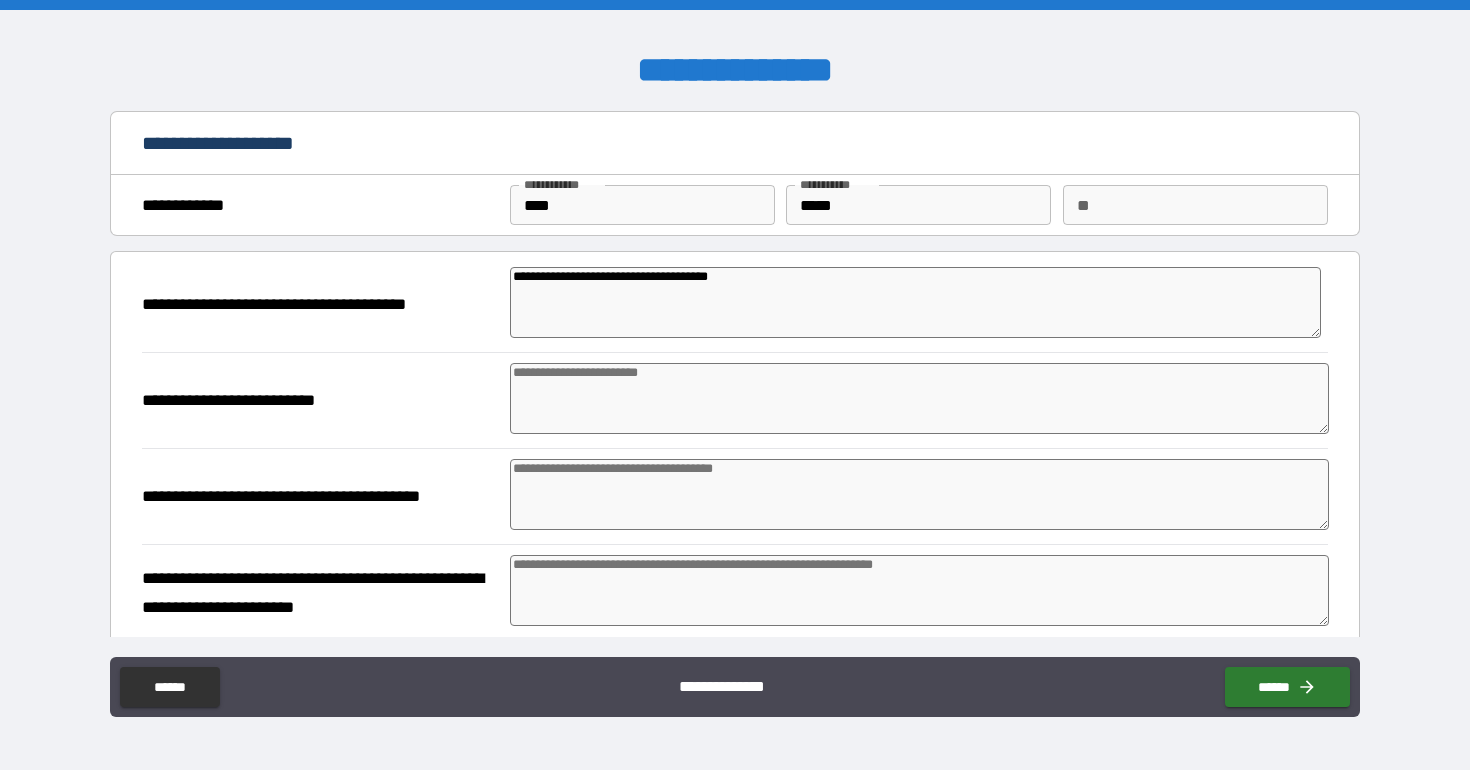 click at bounding box center [919, 398] 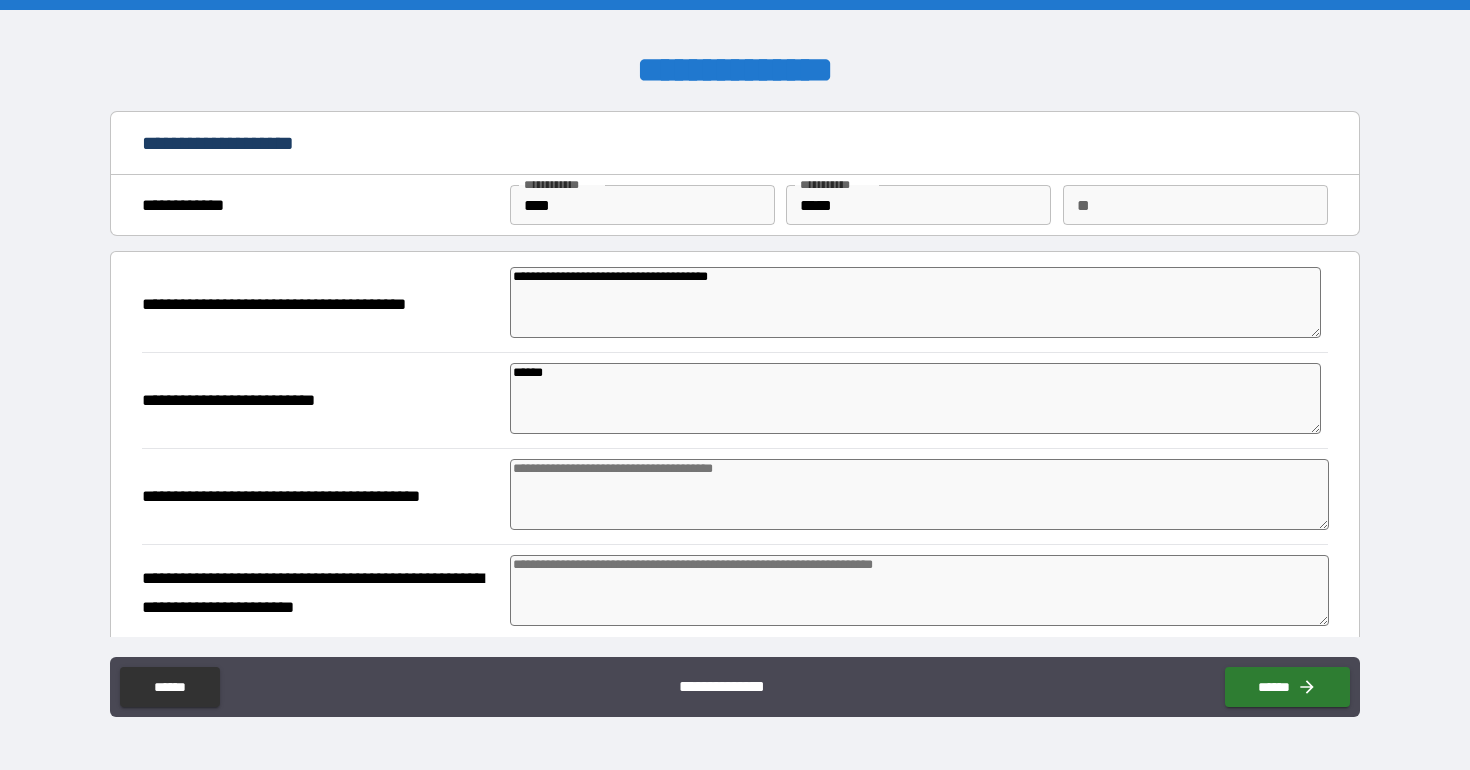 click at bounding box center (919, 494) 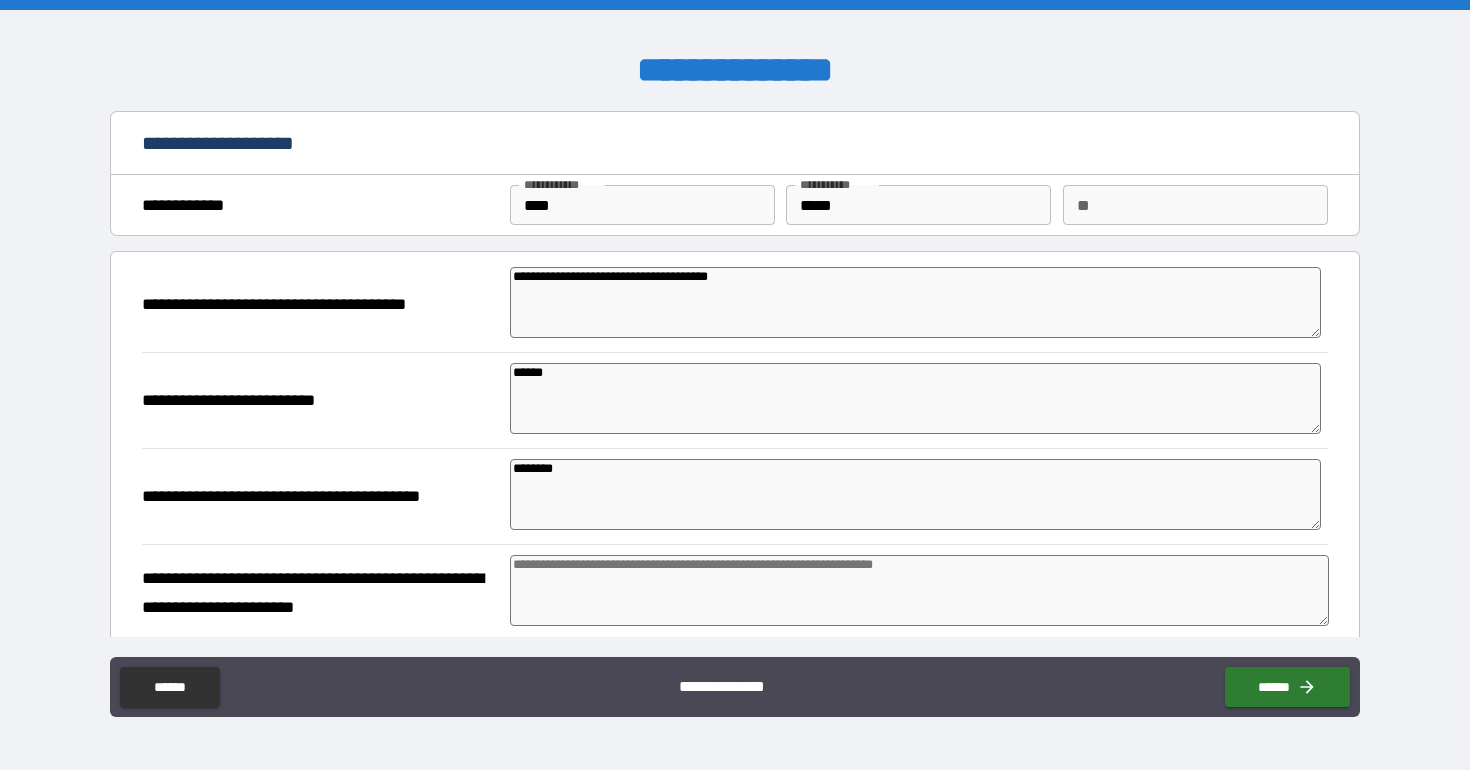 click at bounding box center (919, 590) 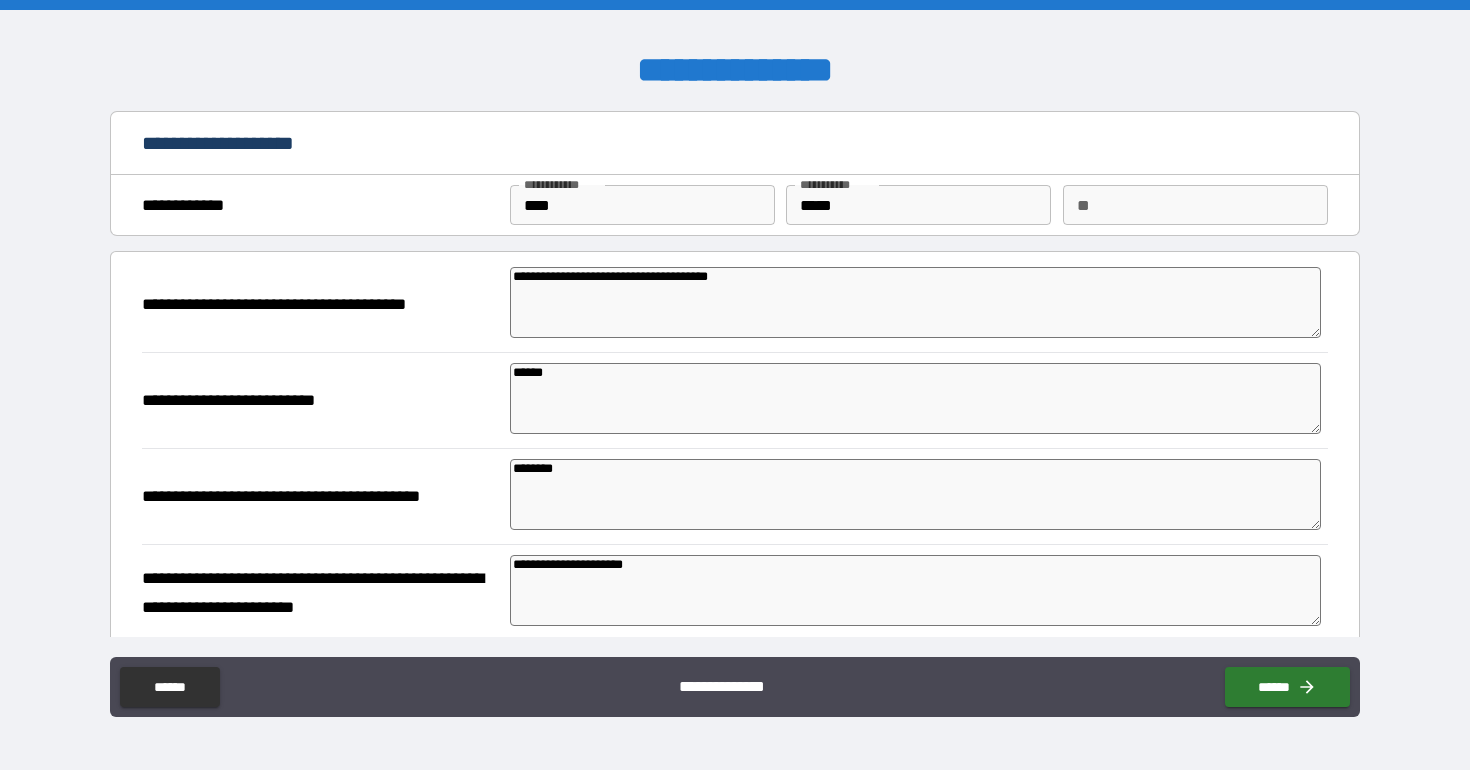 click on "**********" at bounding box center [915, 302] 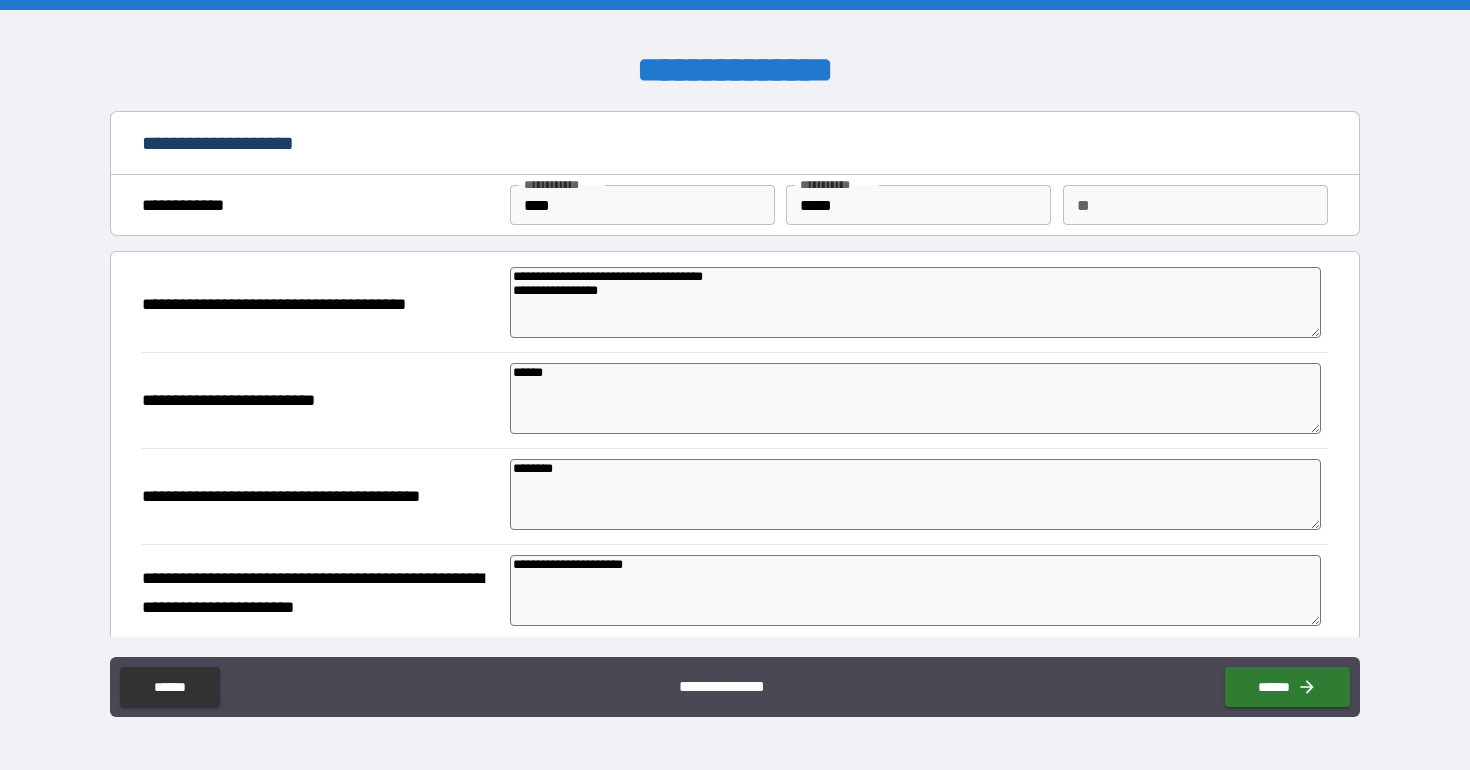 drag, startPoint x: 553, startPoint y: 373, endPoint x: 447, endPoint y: 375, distance: 106.01887 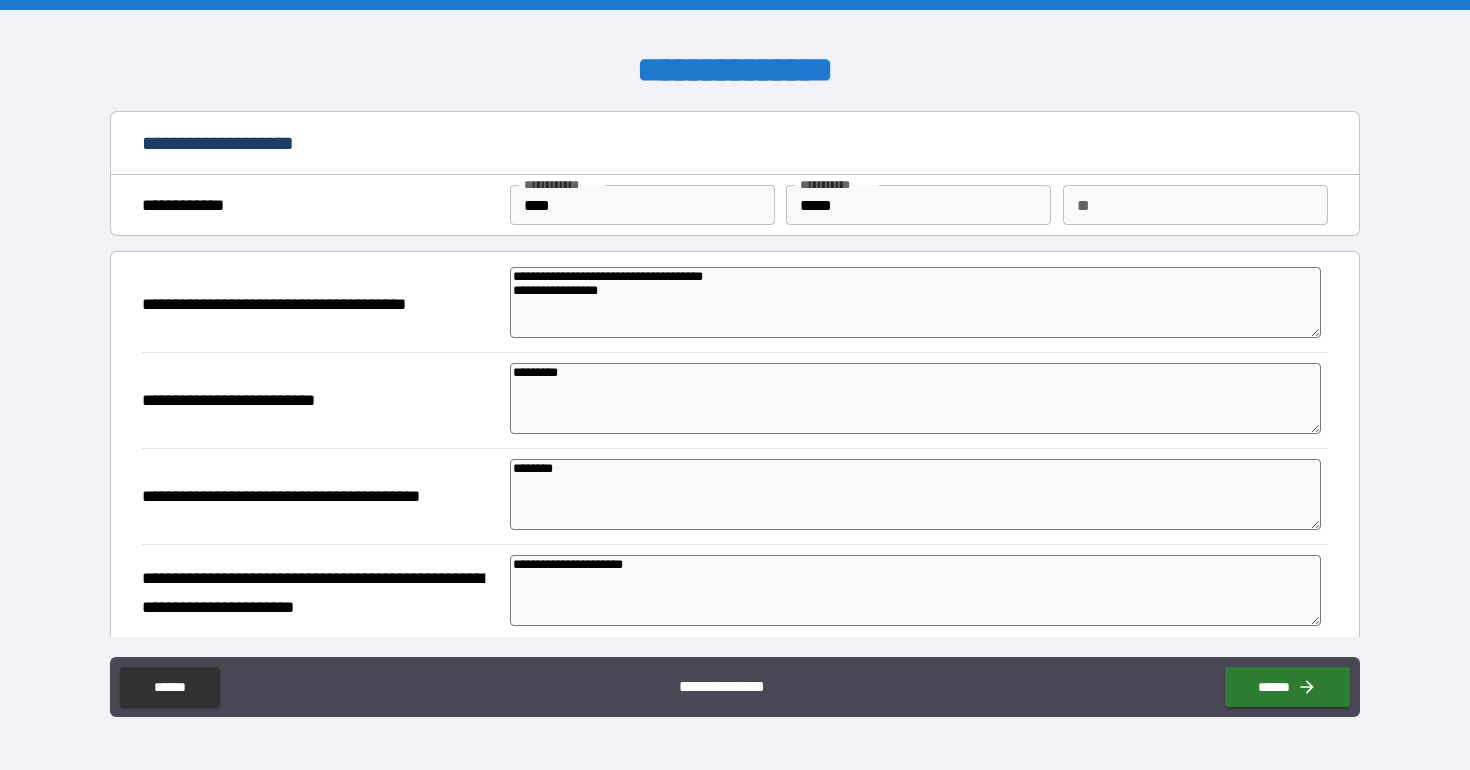 click on "********" at bounding box center [915, 494] 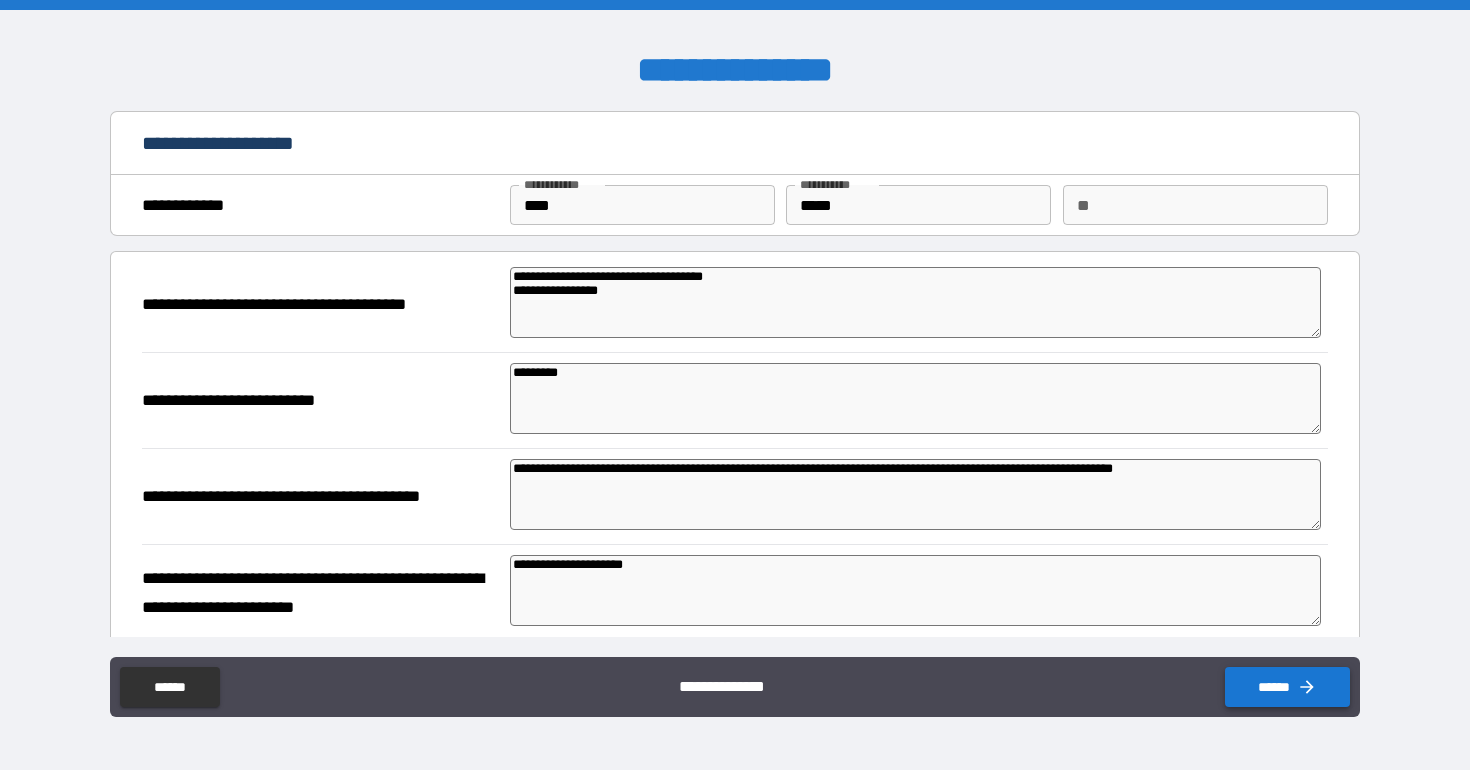 click 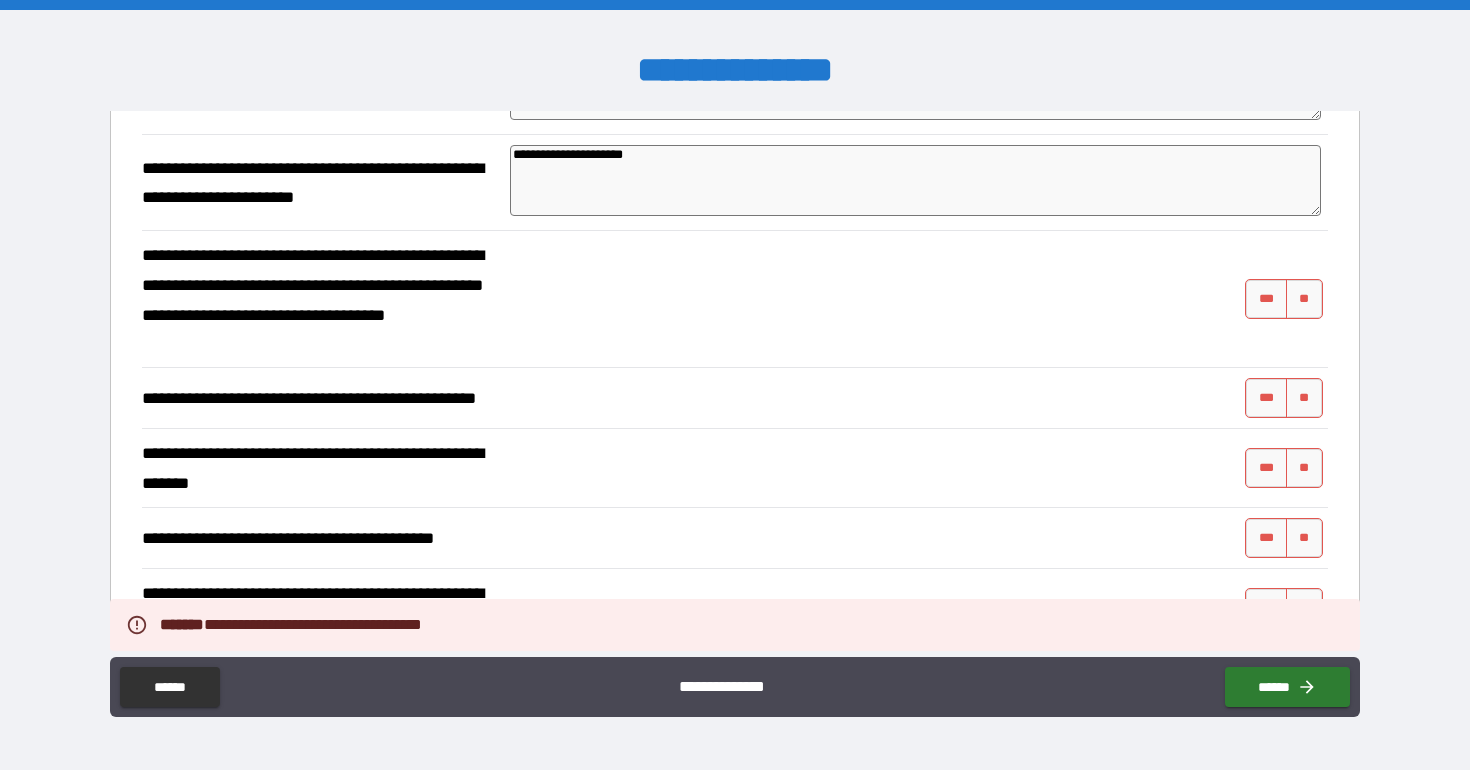 scroll, scrollTop: 410, scrollLeft: 0, axis: vertical 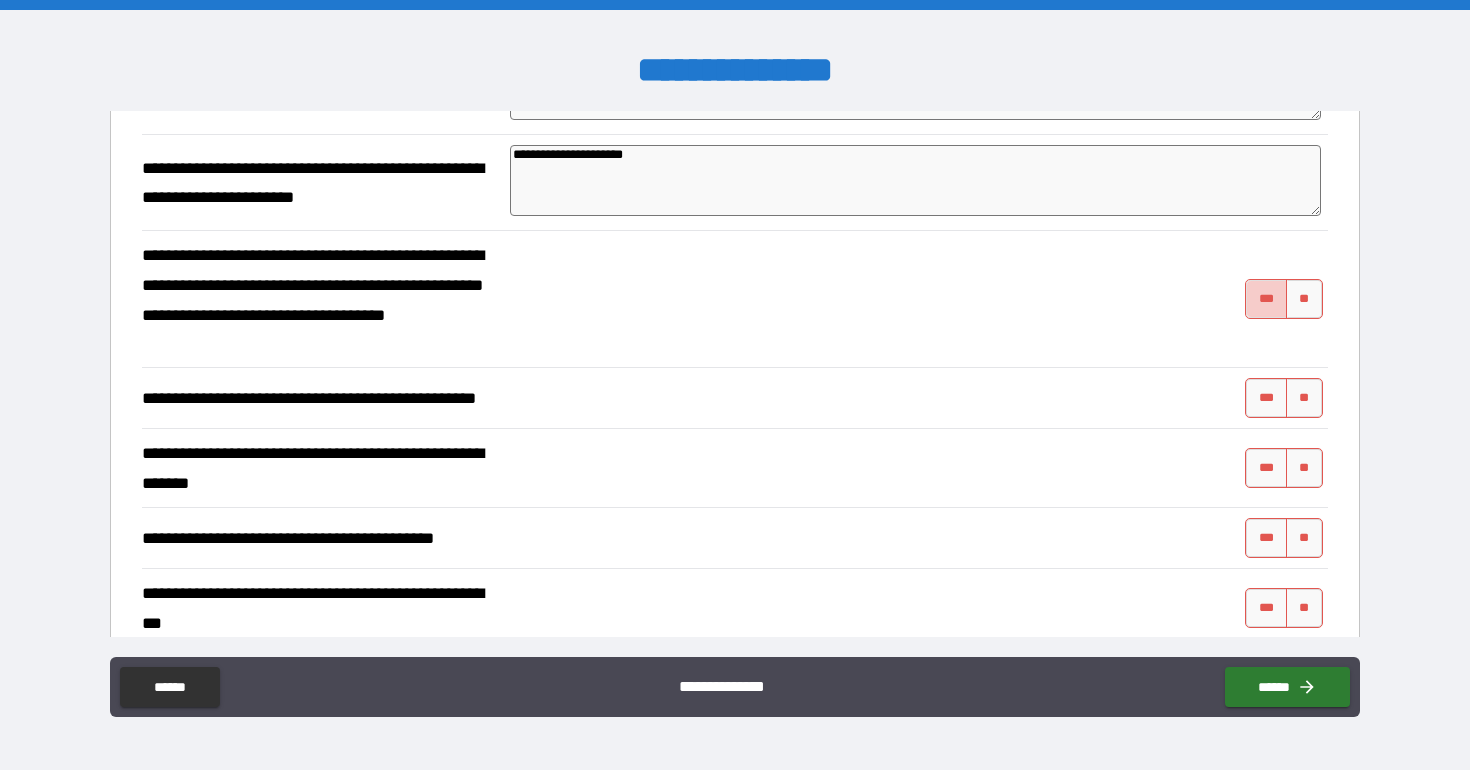 click on "***" at bounding box center [1266, 299] 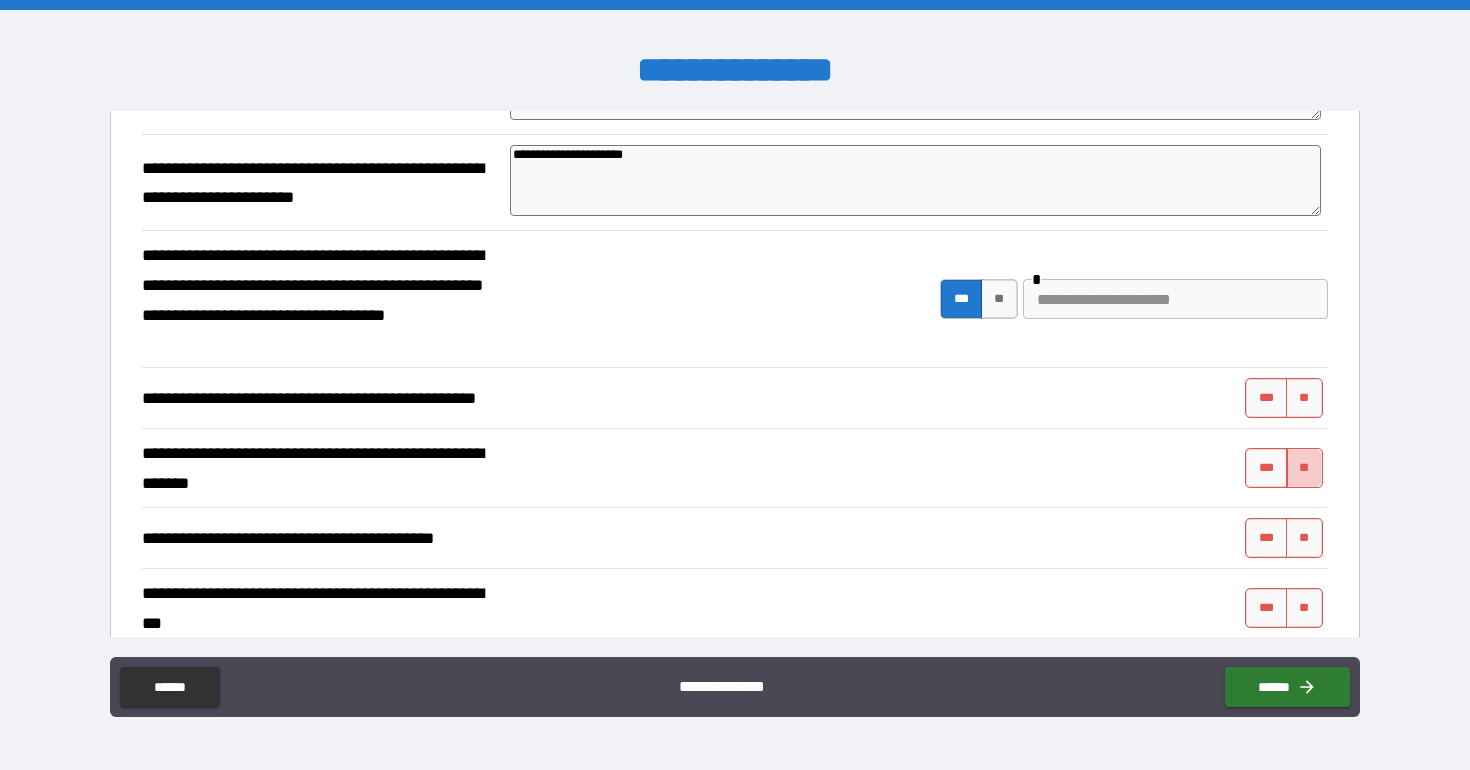 click on "**" at bounding box center [1304, 468] 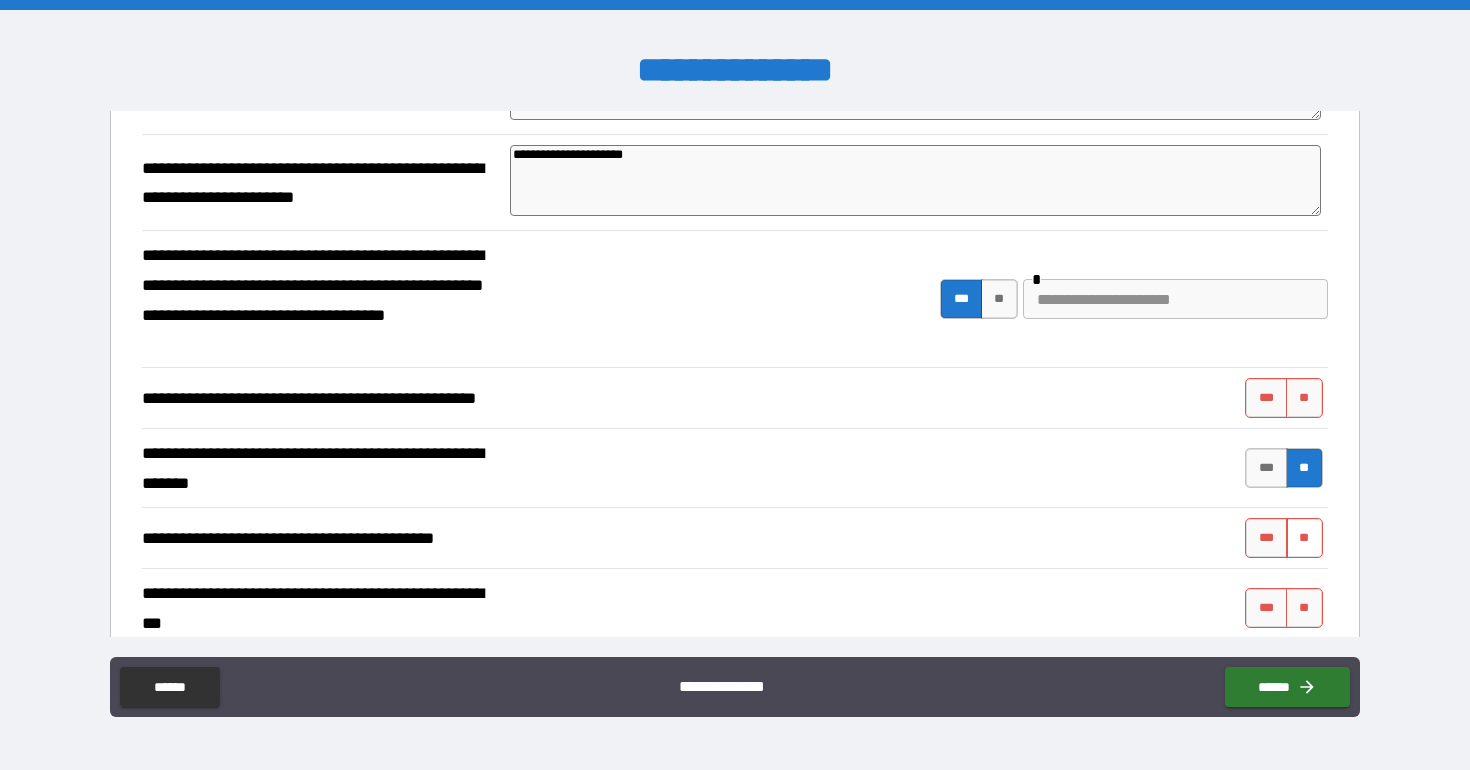click on "**" at bounding box center [1304, 538] 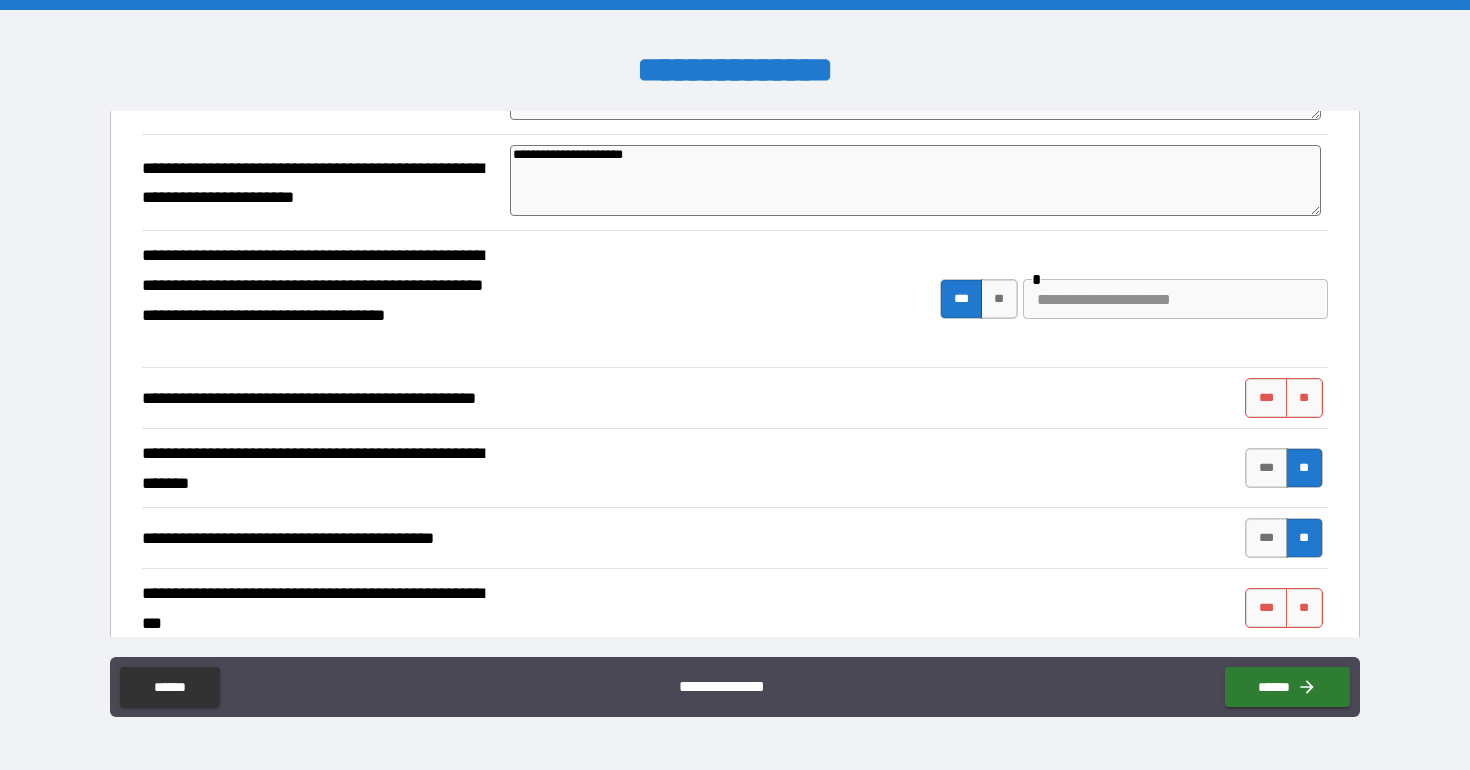 scroll, scrollTop: 478, scrollLeft: 0, axis: vertical 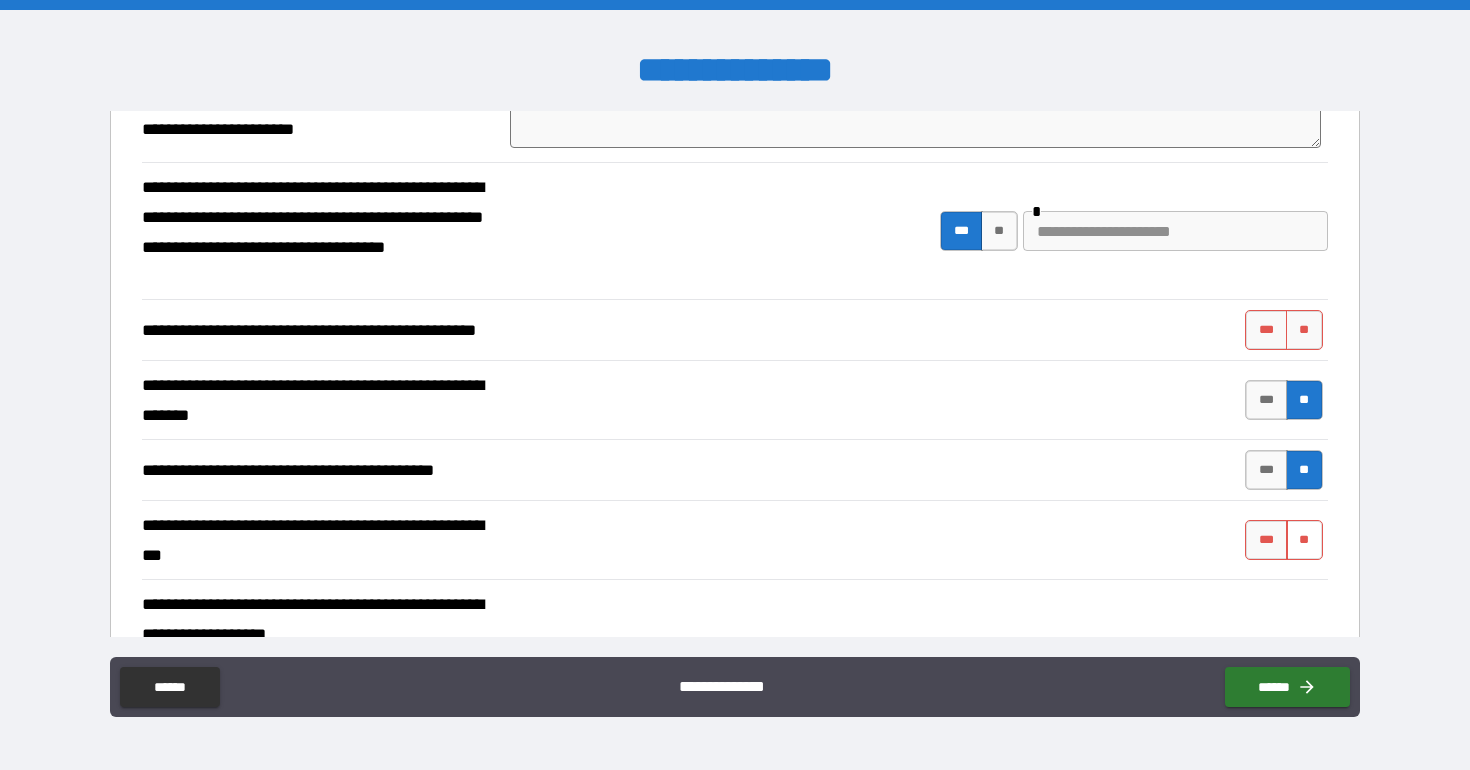 click on "**" at bounding box center [1304, 540] 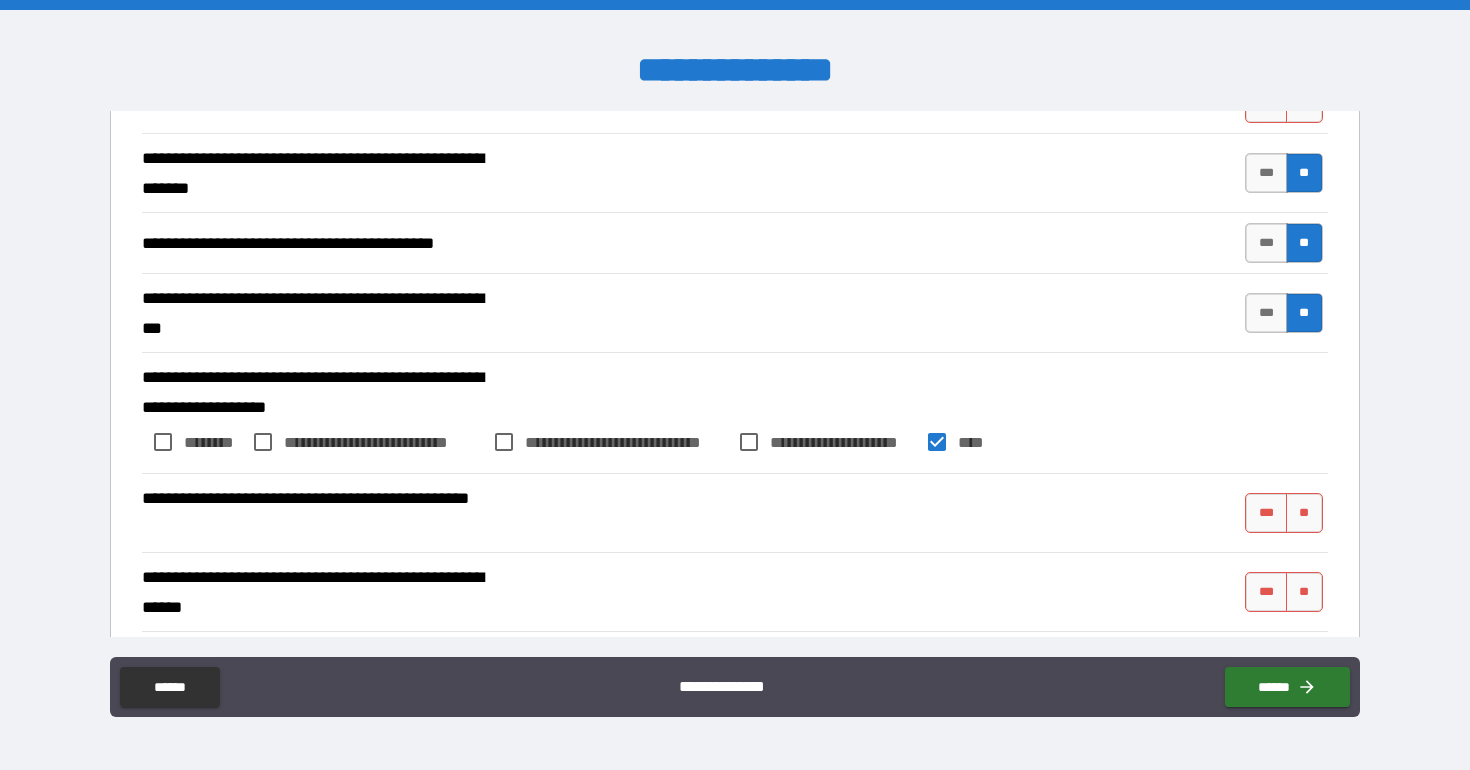 scroll, scrollTop: 722, scrollLeft: 0, axis: vertical 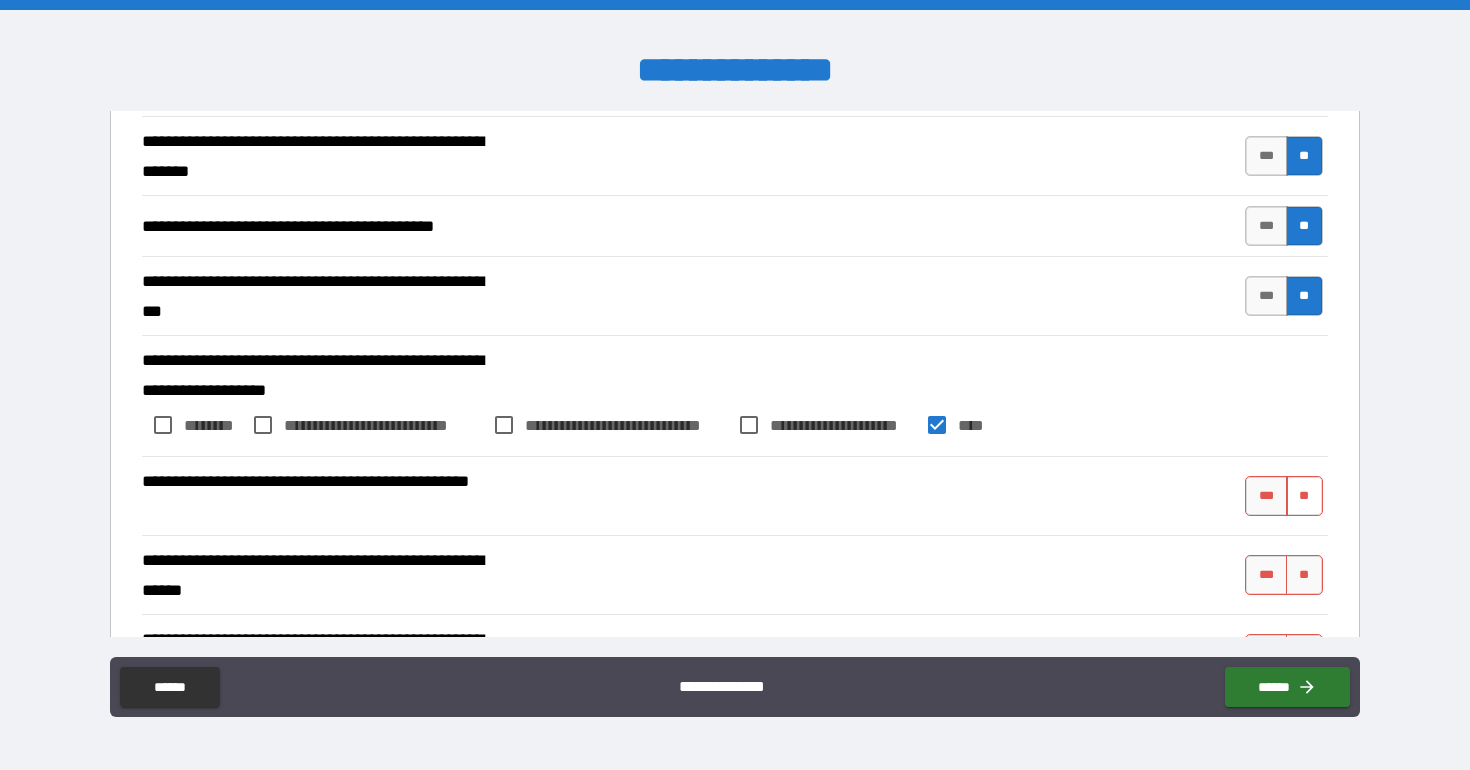 click on "**" at bounding box center (1304, 496) 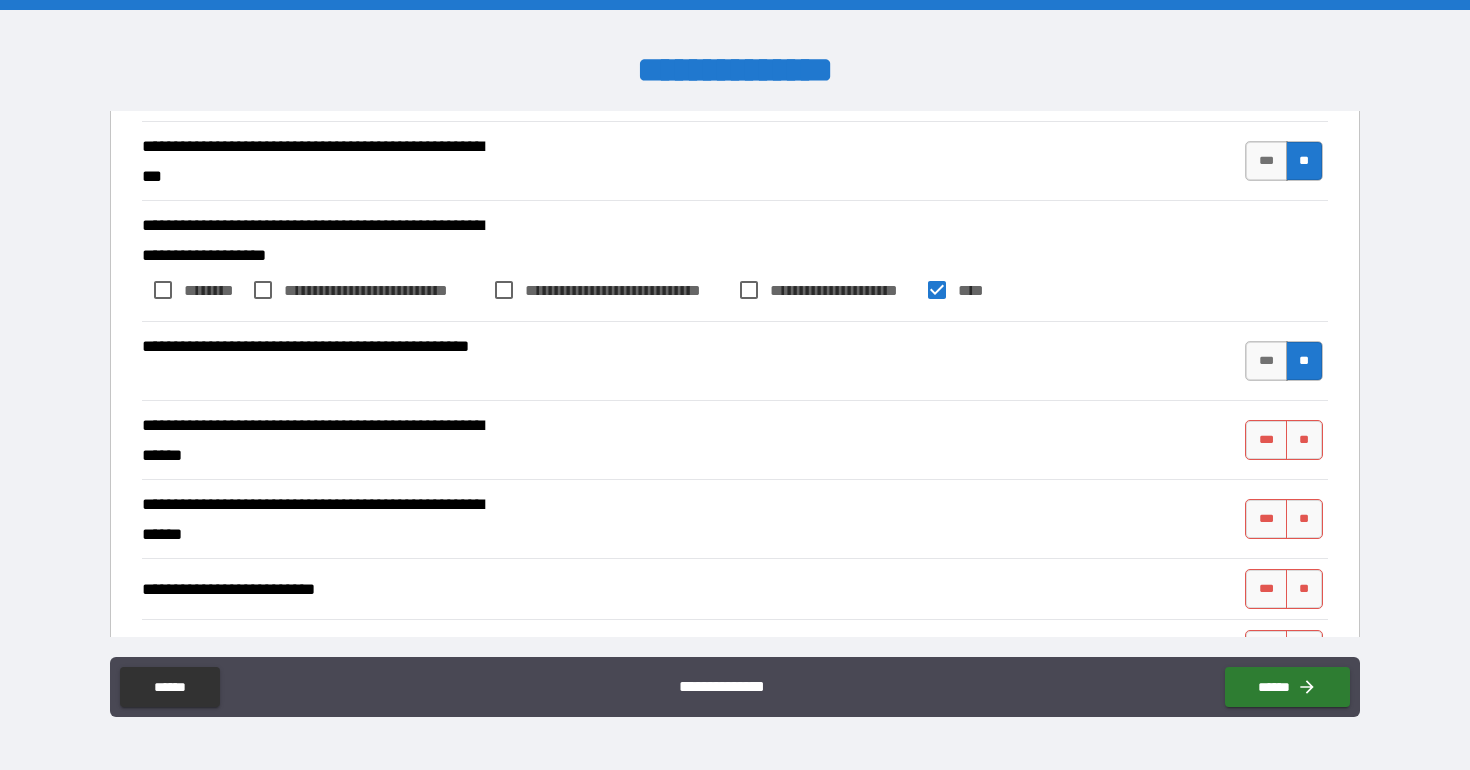 scroll, scrollTop: 865, scrollLeft: 0, axis: vertical 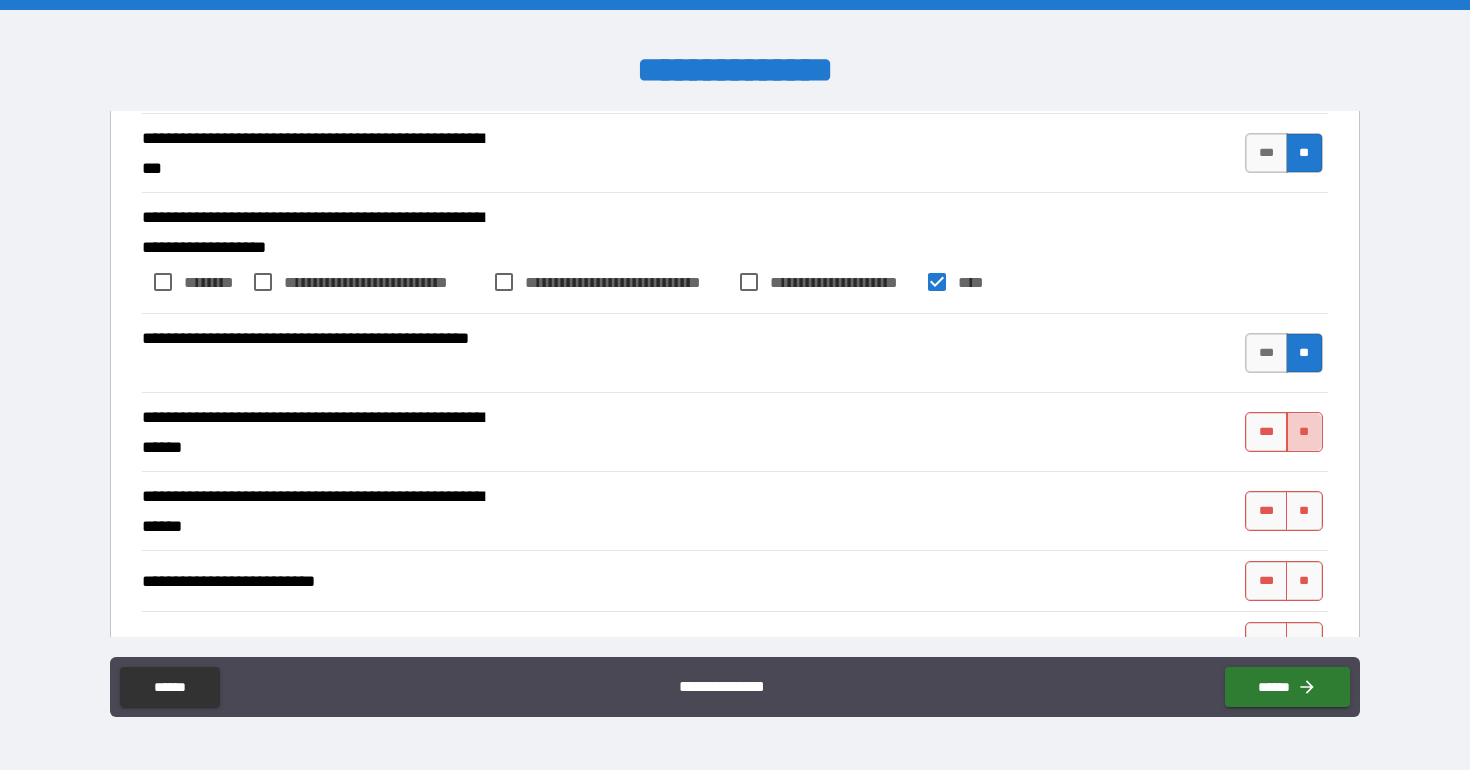 click on "**" at bounding box center (1304, 432) 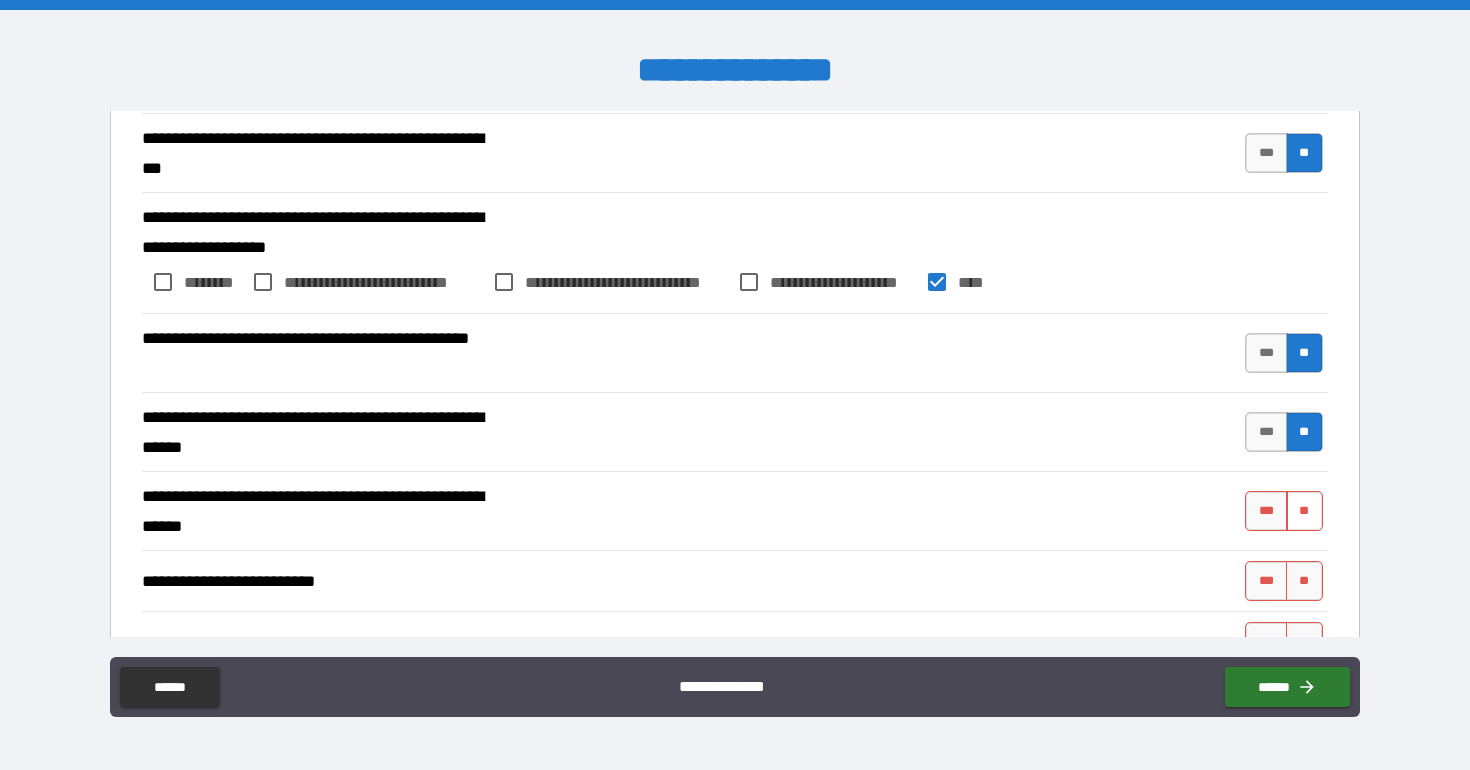click on "**" at bounding box center (1304, 511) 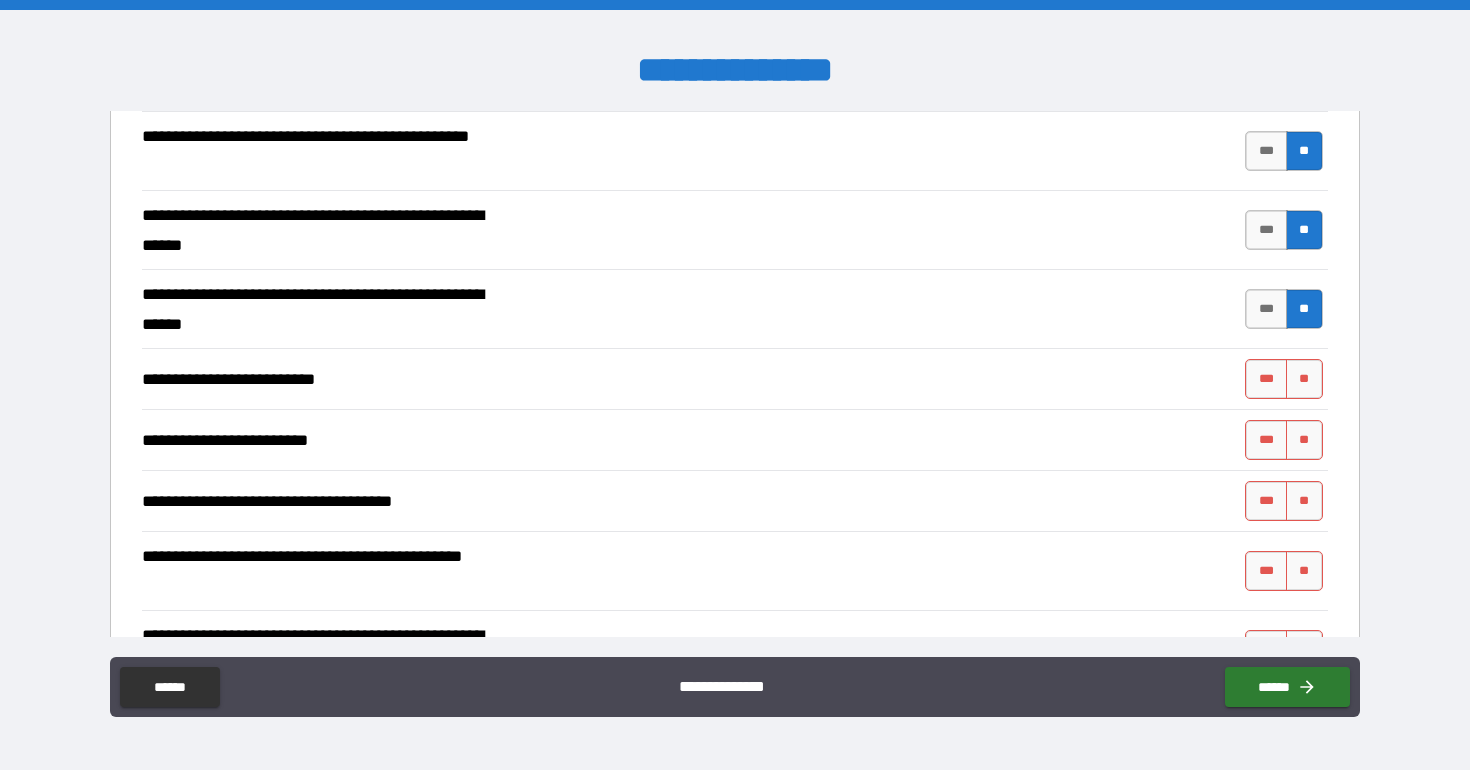 scroll, scrollTop: 1080, scrollLeft: 0, axis: vertical 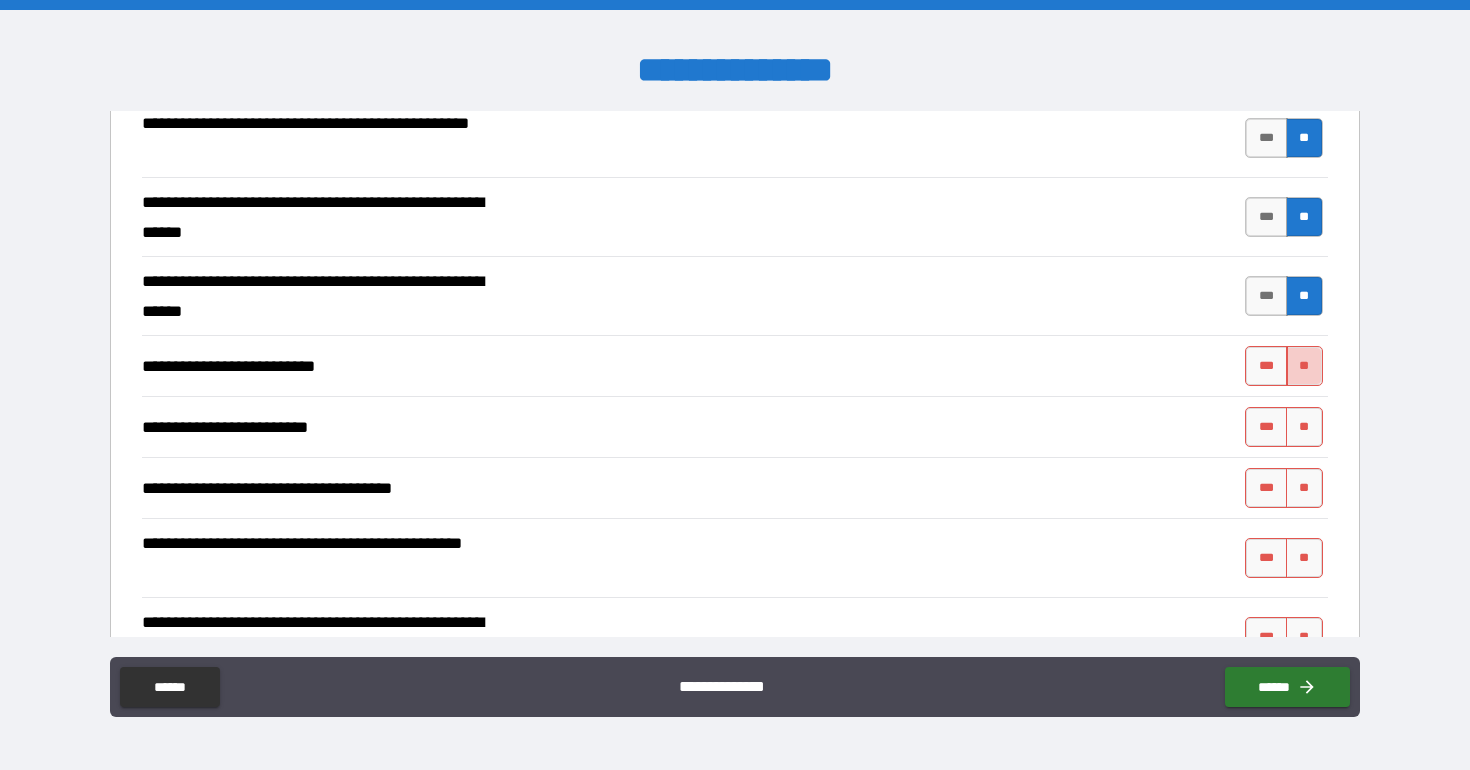 click on "**" at bounding box center (1304, 366) 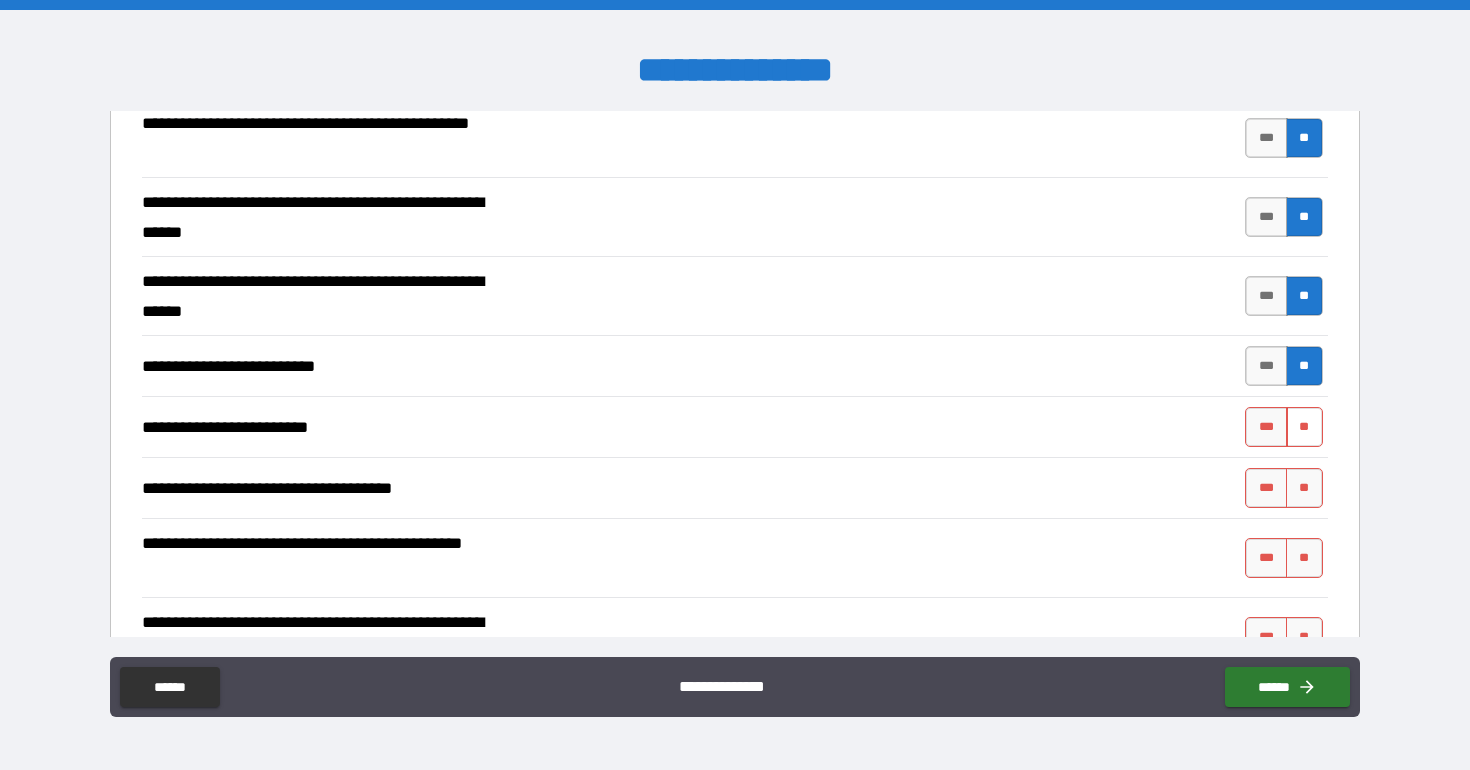 click on "**" at bounding box center [1304, 427] 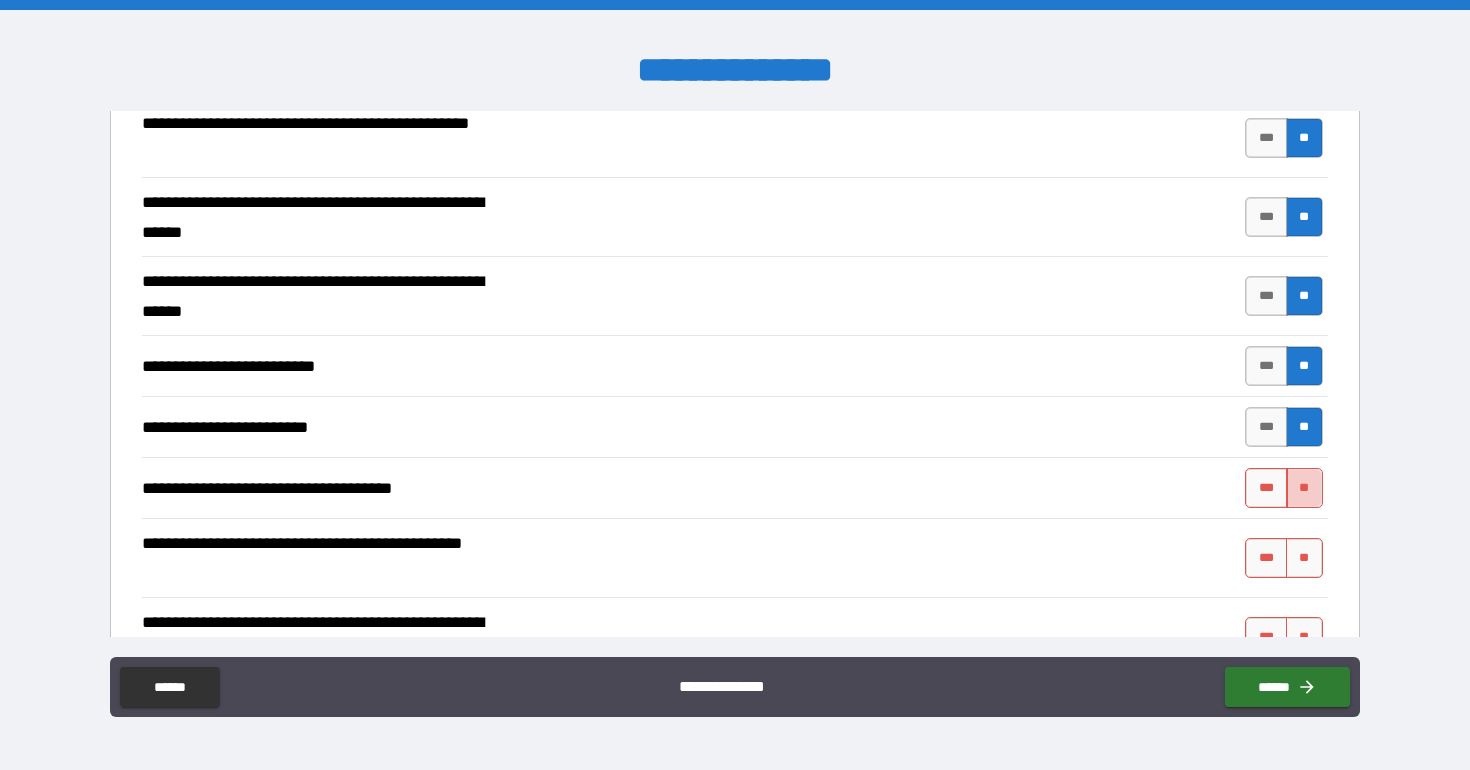 click on "**" at bounding box center [1304, 488] 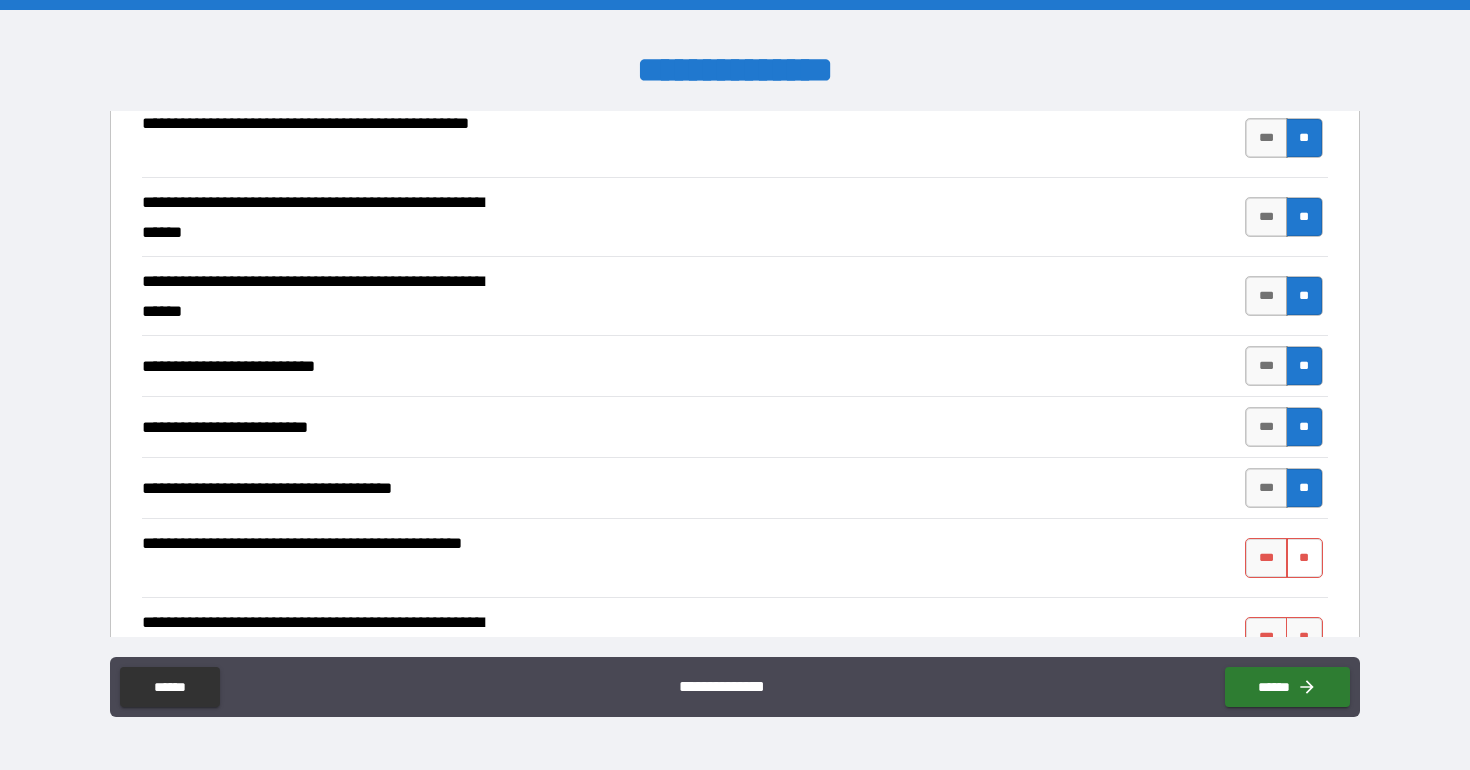 click on "**" at bounding box center (1304, 558) 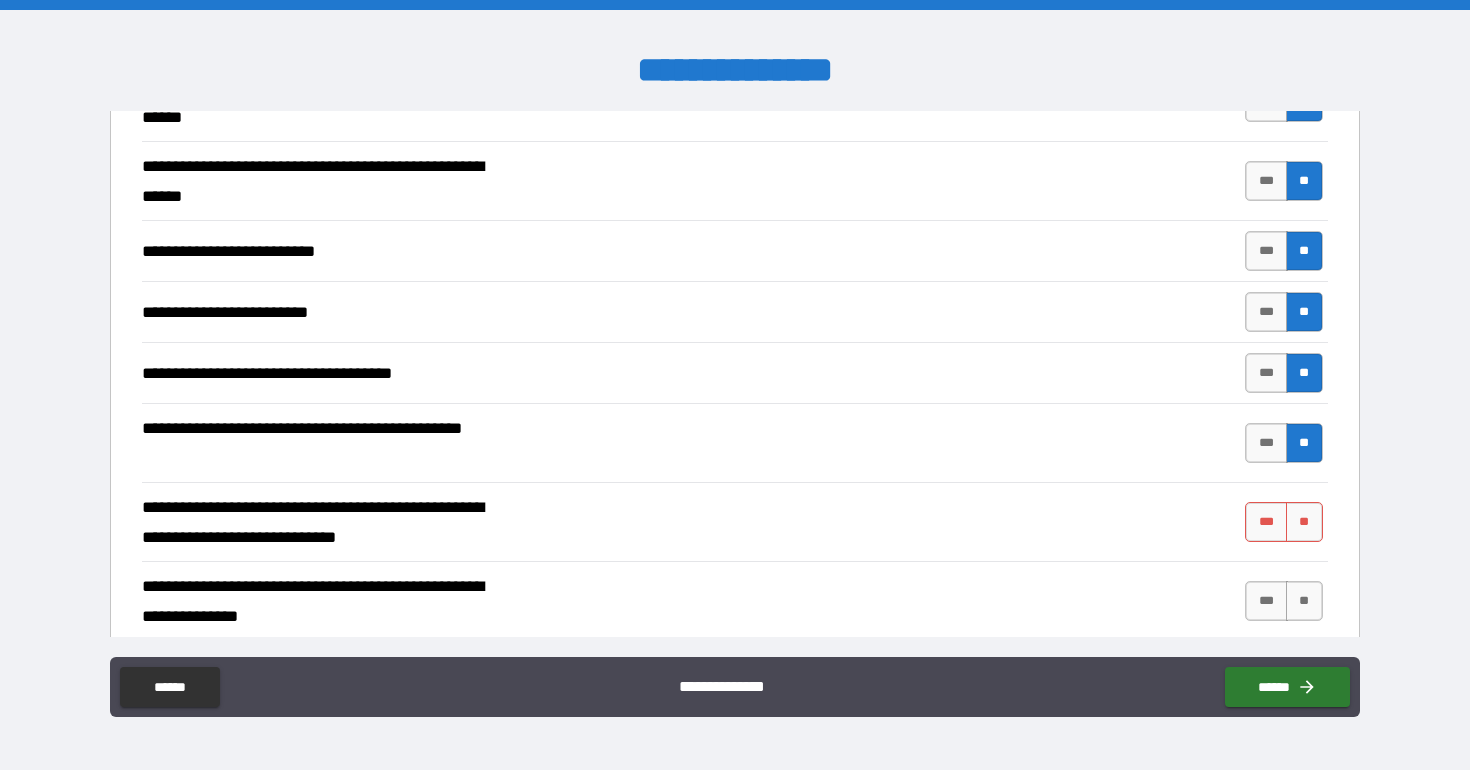 scroll, scrollTop: 1198, scrollLeft: 0, axis: vertical 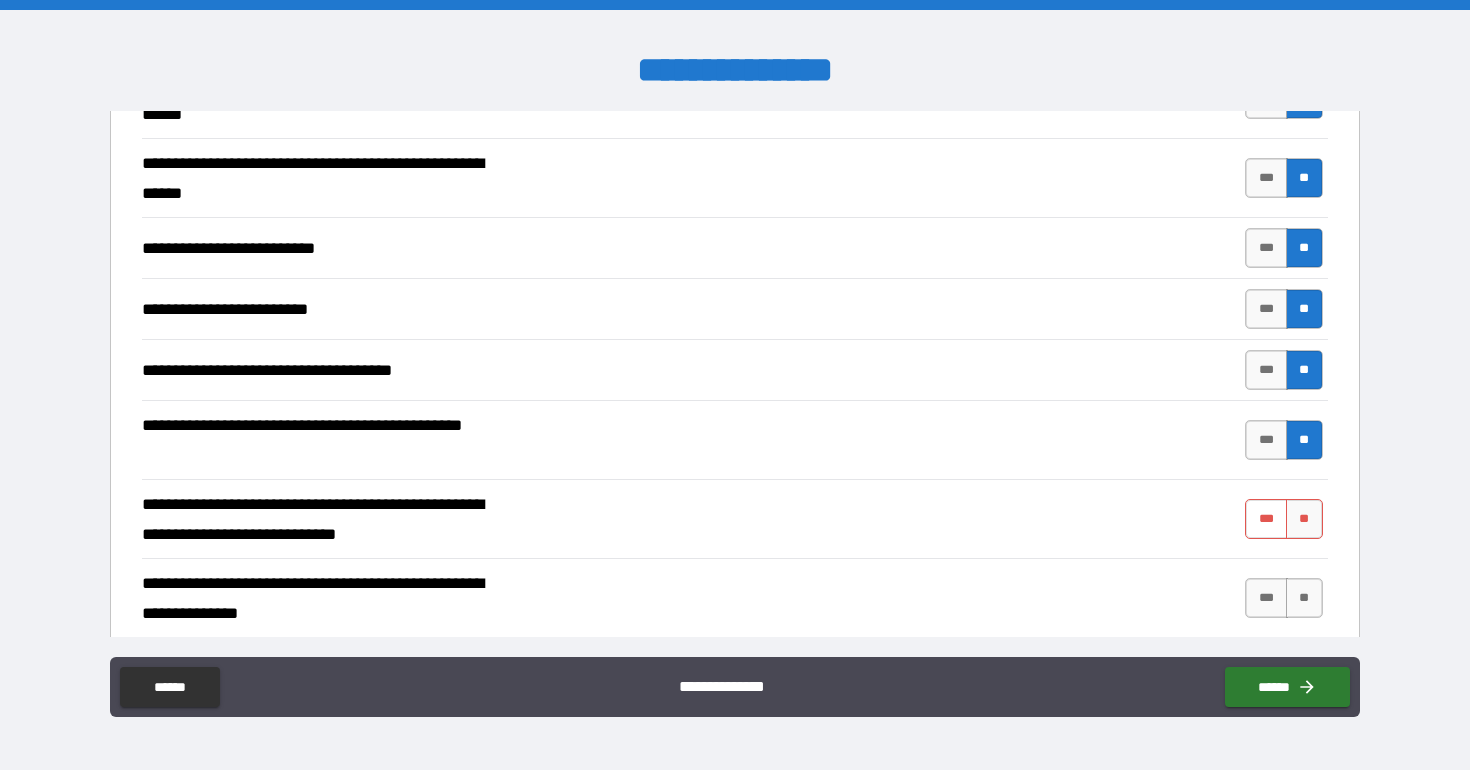 click on "***" at bounding box center [1266, 519] 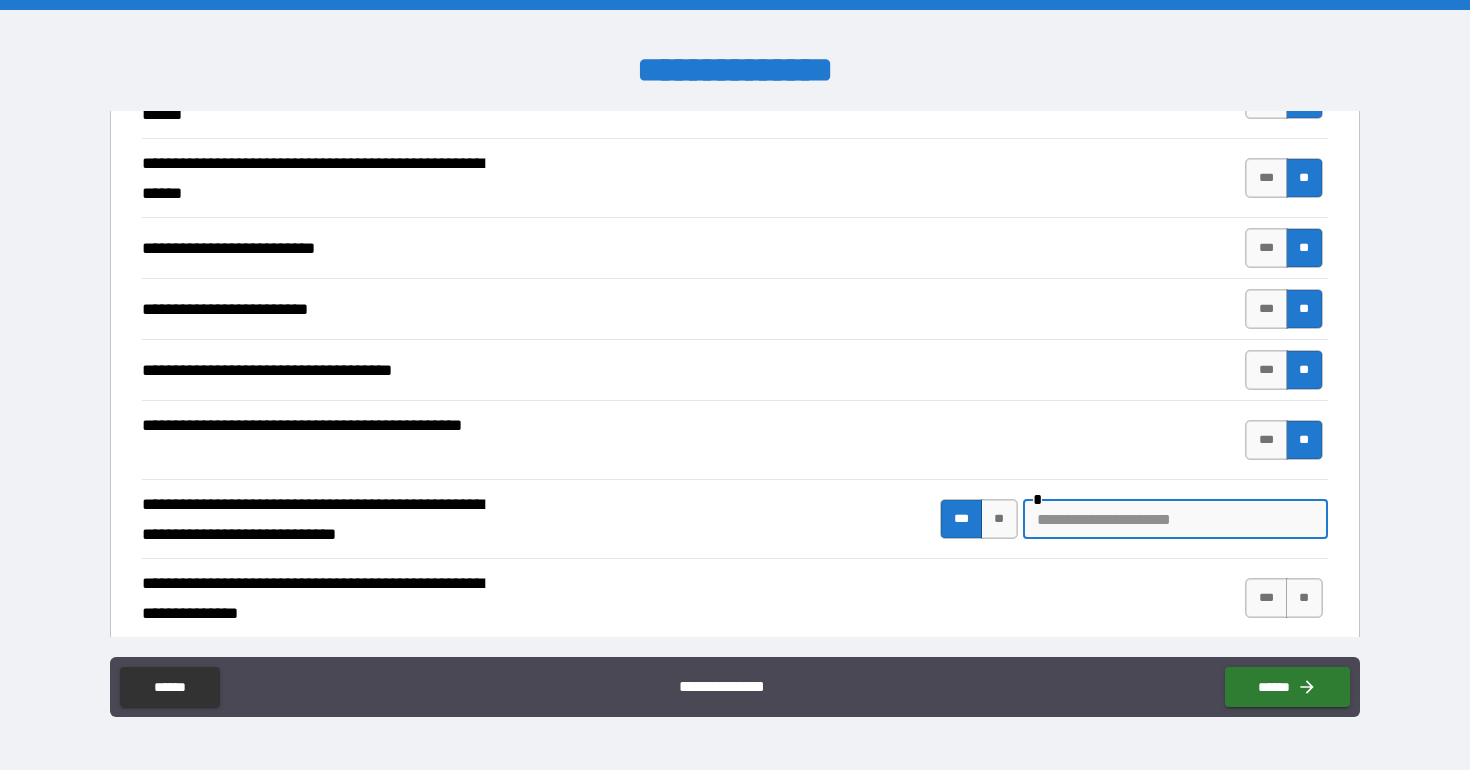 click at bounding box center (1175, 519) 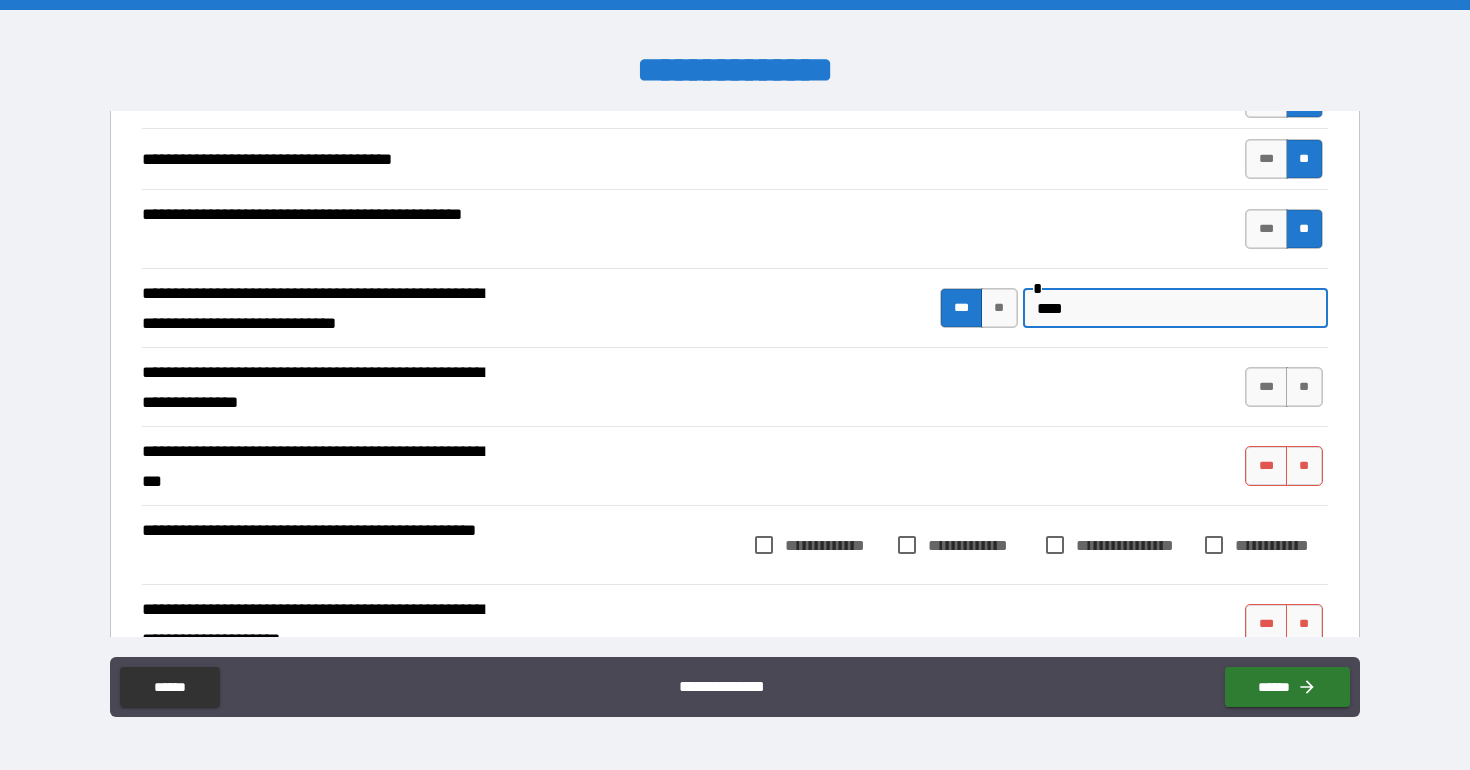 scroll, scrollTop: 1417, scrollLeft: 0, axis: vertical 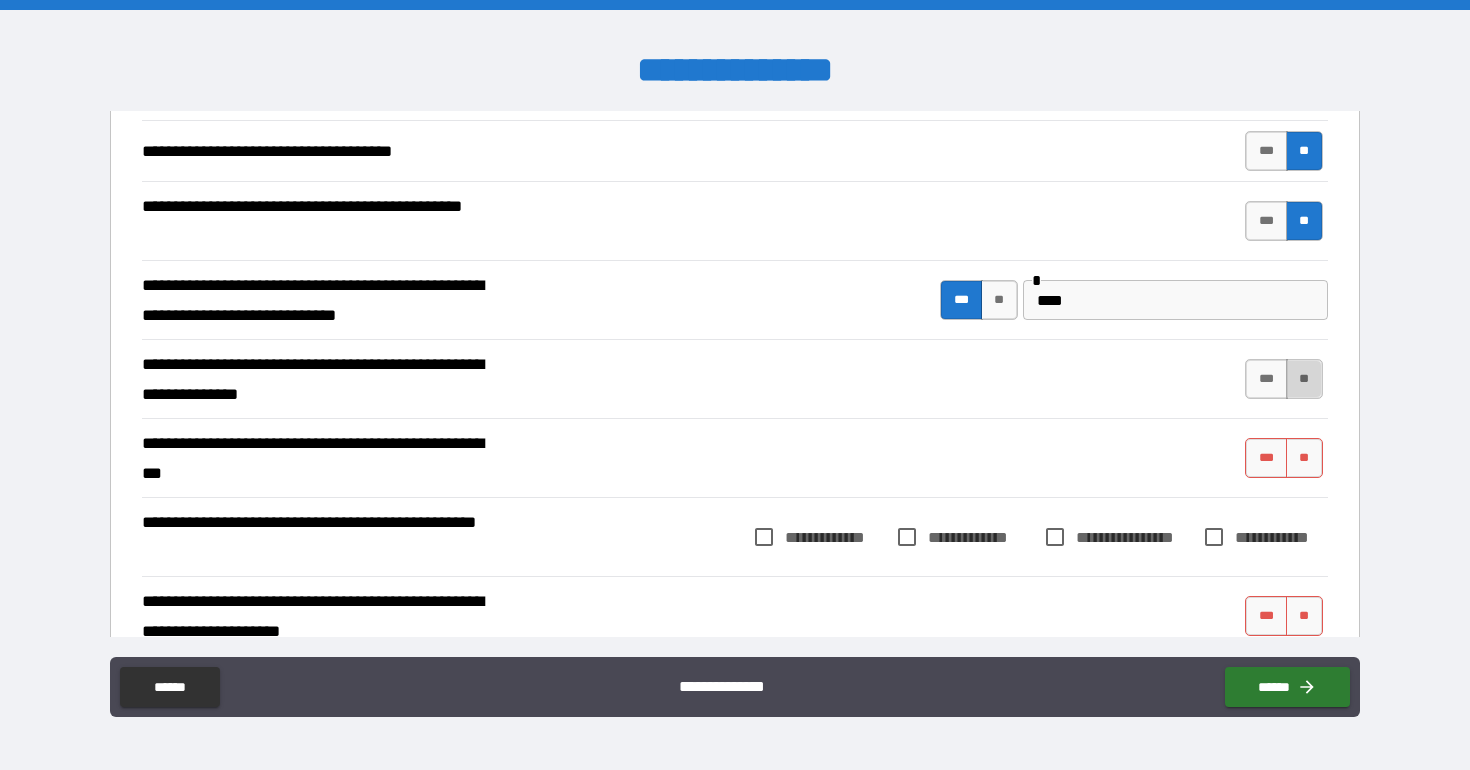 click on "**" at bounding box center [1304, 379] 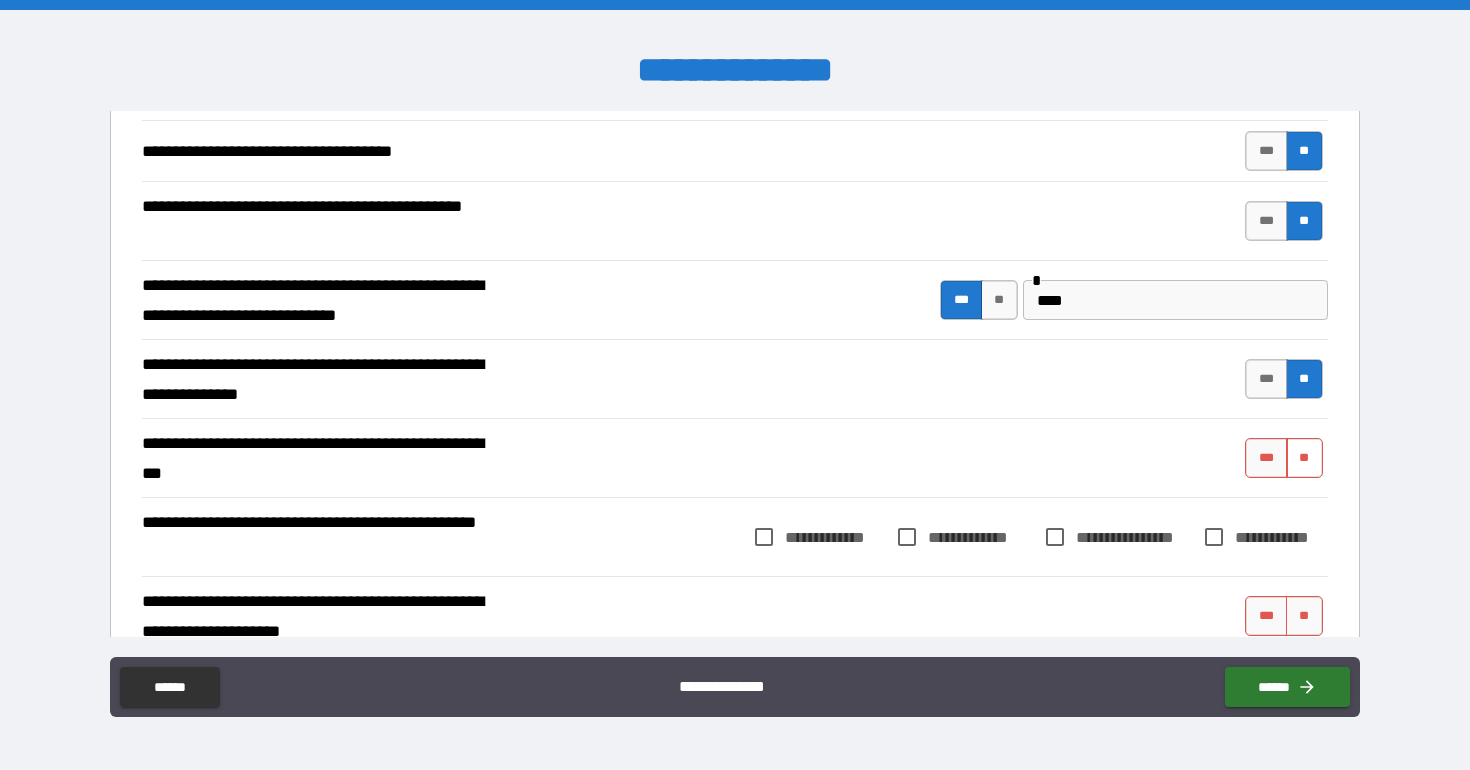 click on "**" at bounding box center (1304, 458) 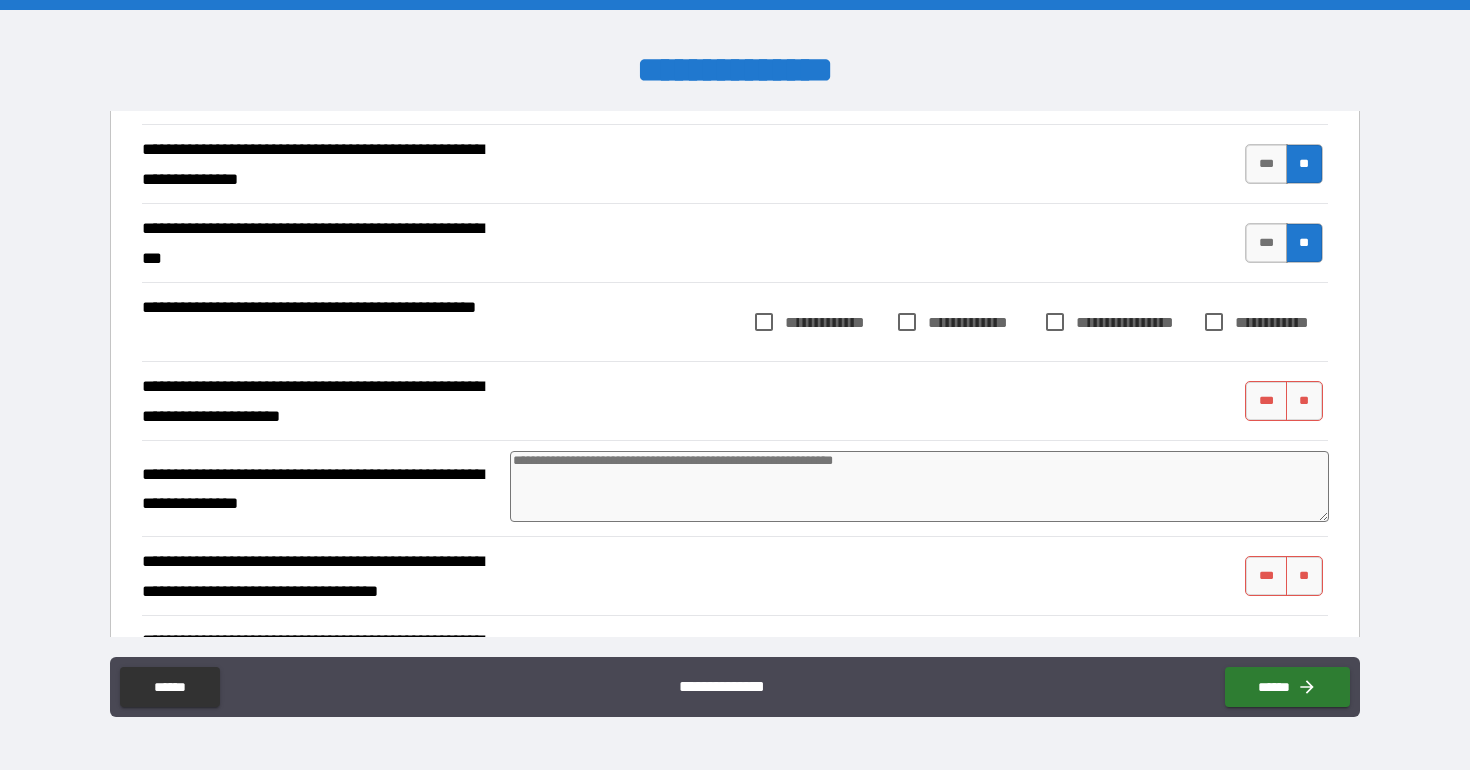 scroll, scrollTop: 1658, scrollLeft: 0, axis: vertical 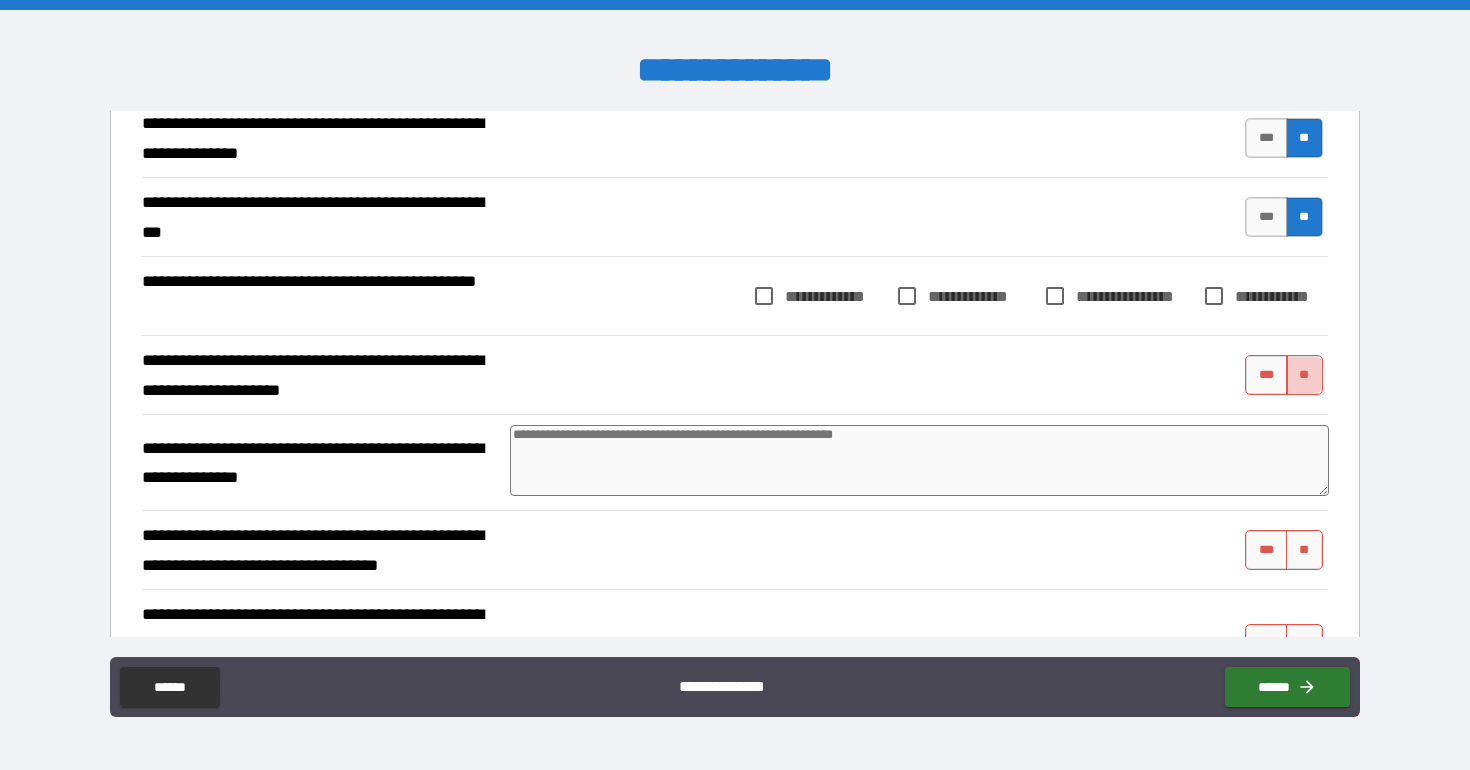 click on "**" at bounding box center [1304, 375] 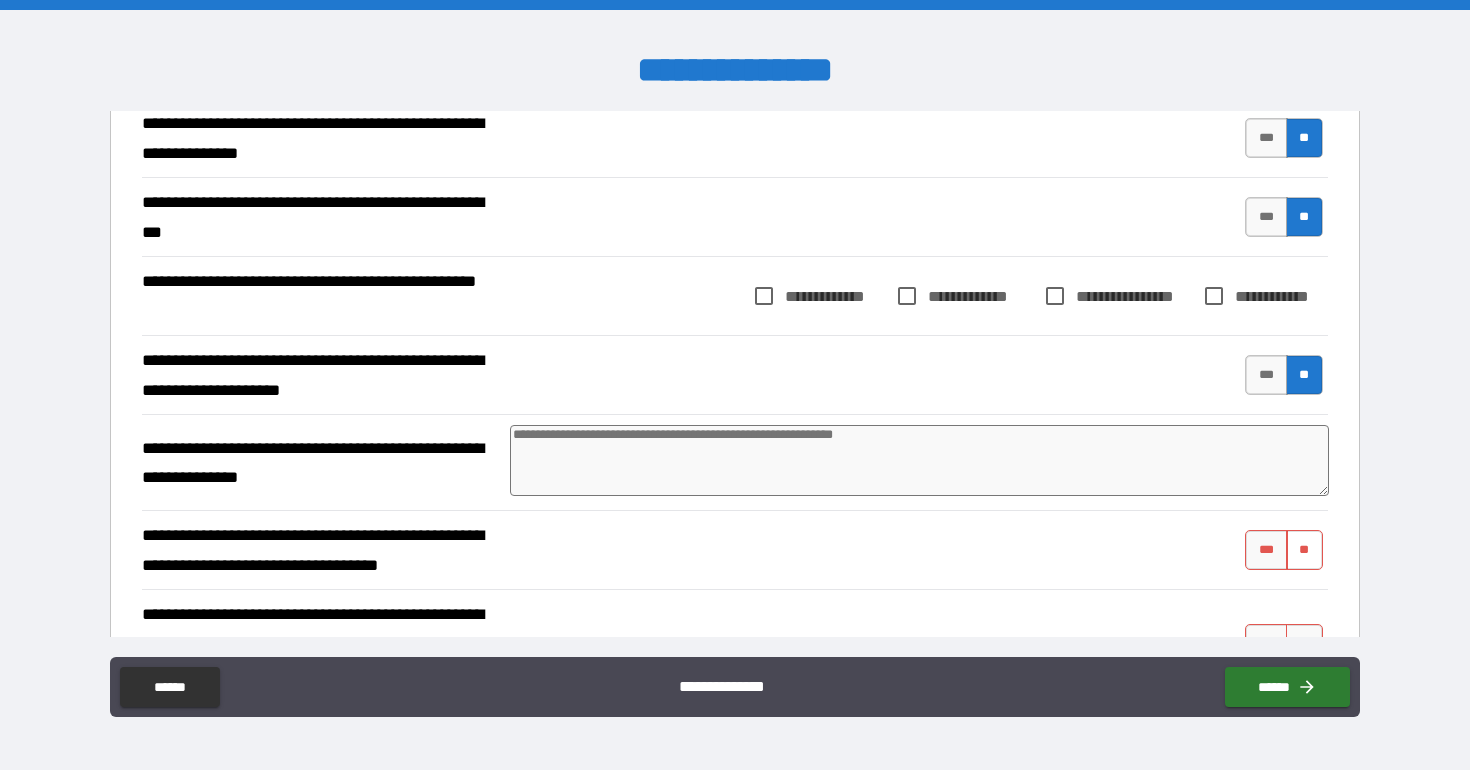 click on "**" at bounding box center [1304, 550] 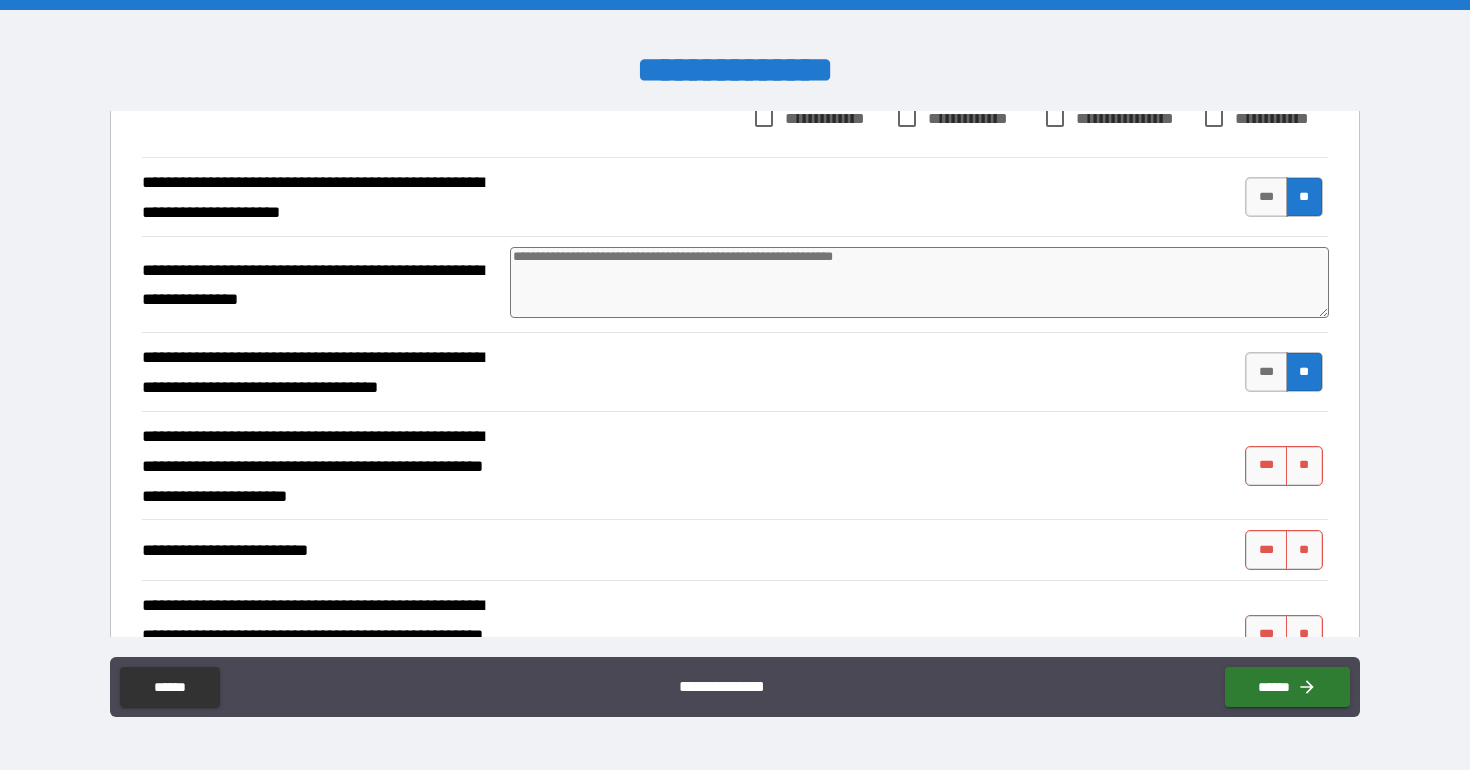 scroll, scrollTop: 1839, scrollLeft: 0, axis: vertical 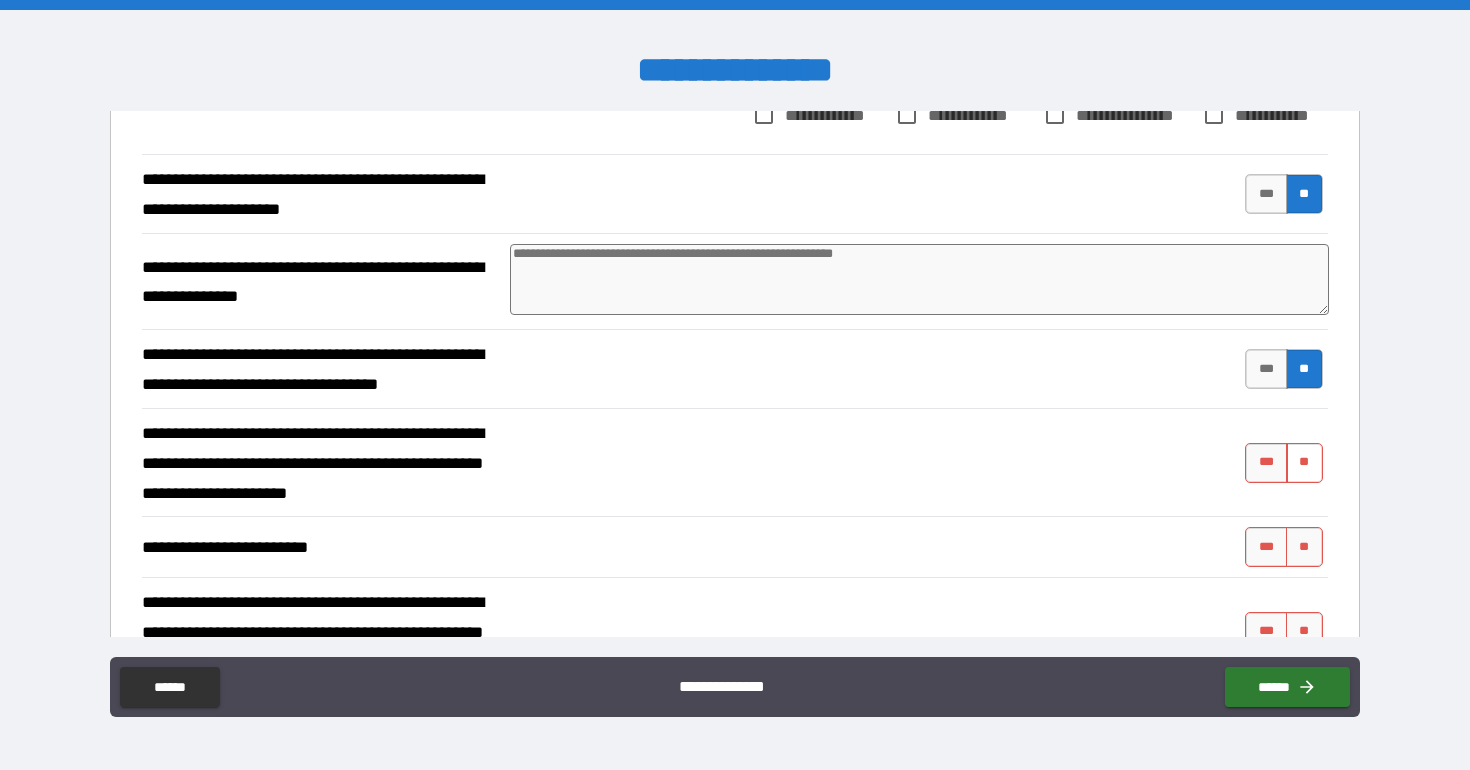 click on "**" at bounding box center (1304, 463) 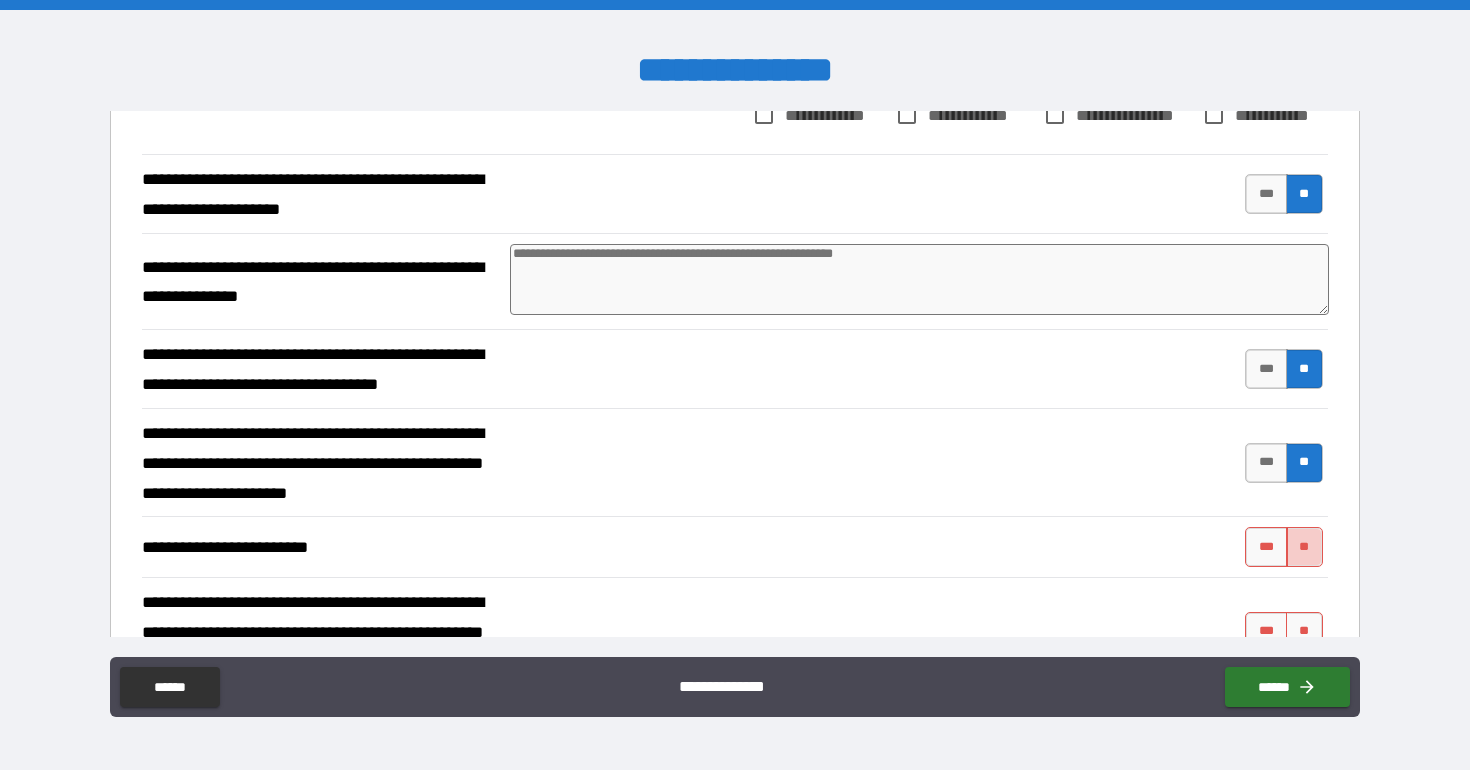 click on "**" at bounding box center (1304, 547) 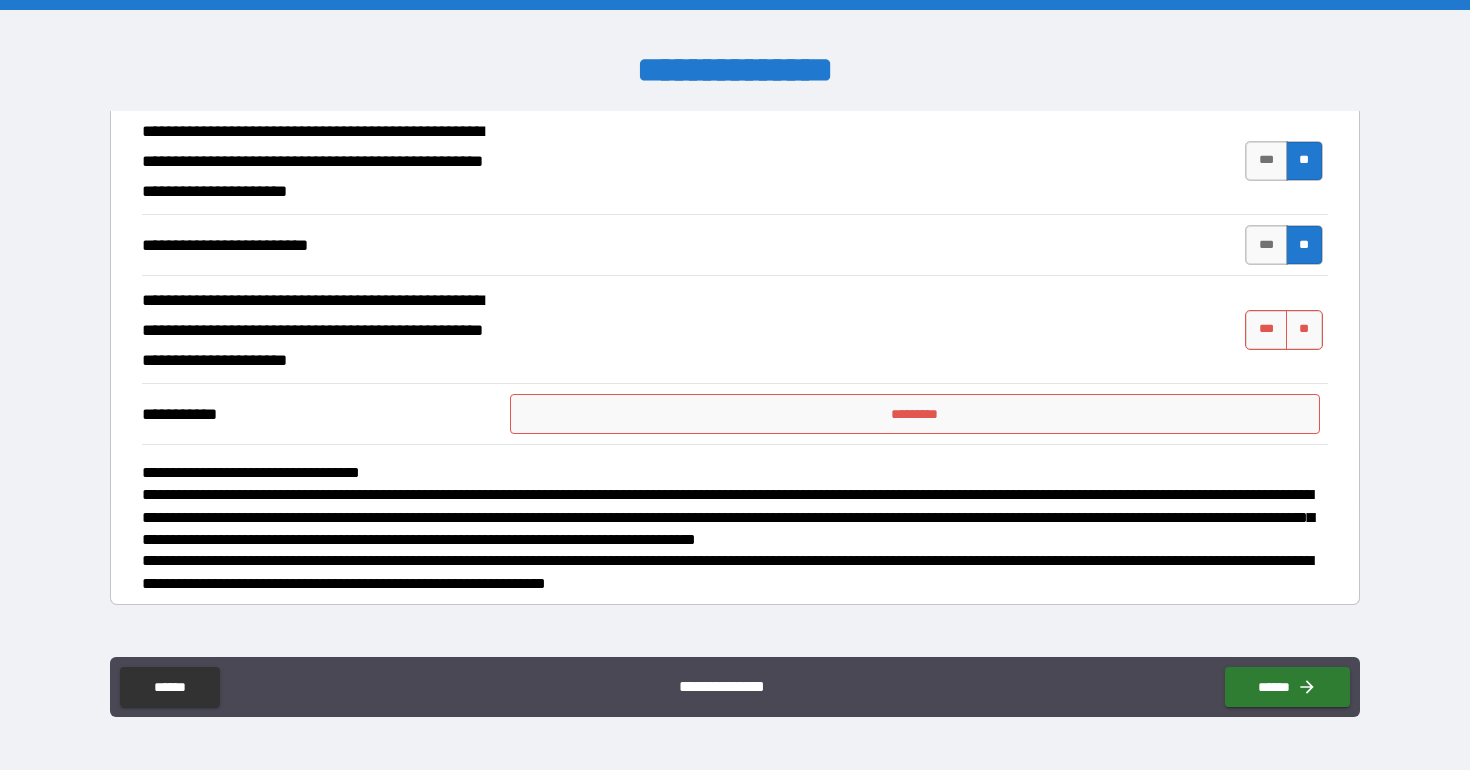 scroll, scrollTop: 2145, scrollLeft: 0, axis: vertical 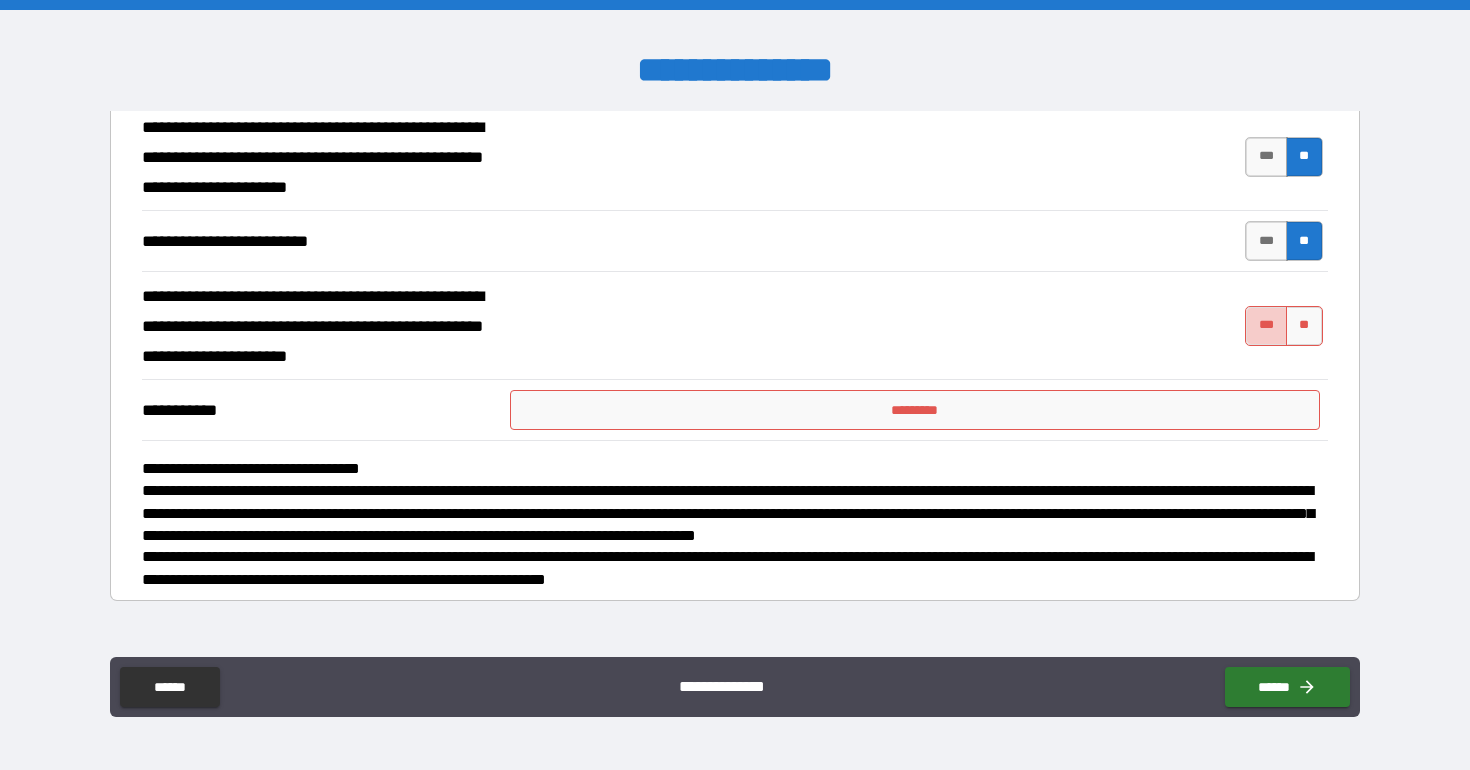 click on "***" at bounding box center [1266, 326] 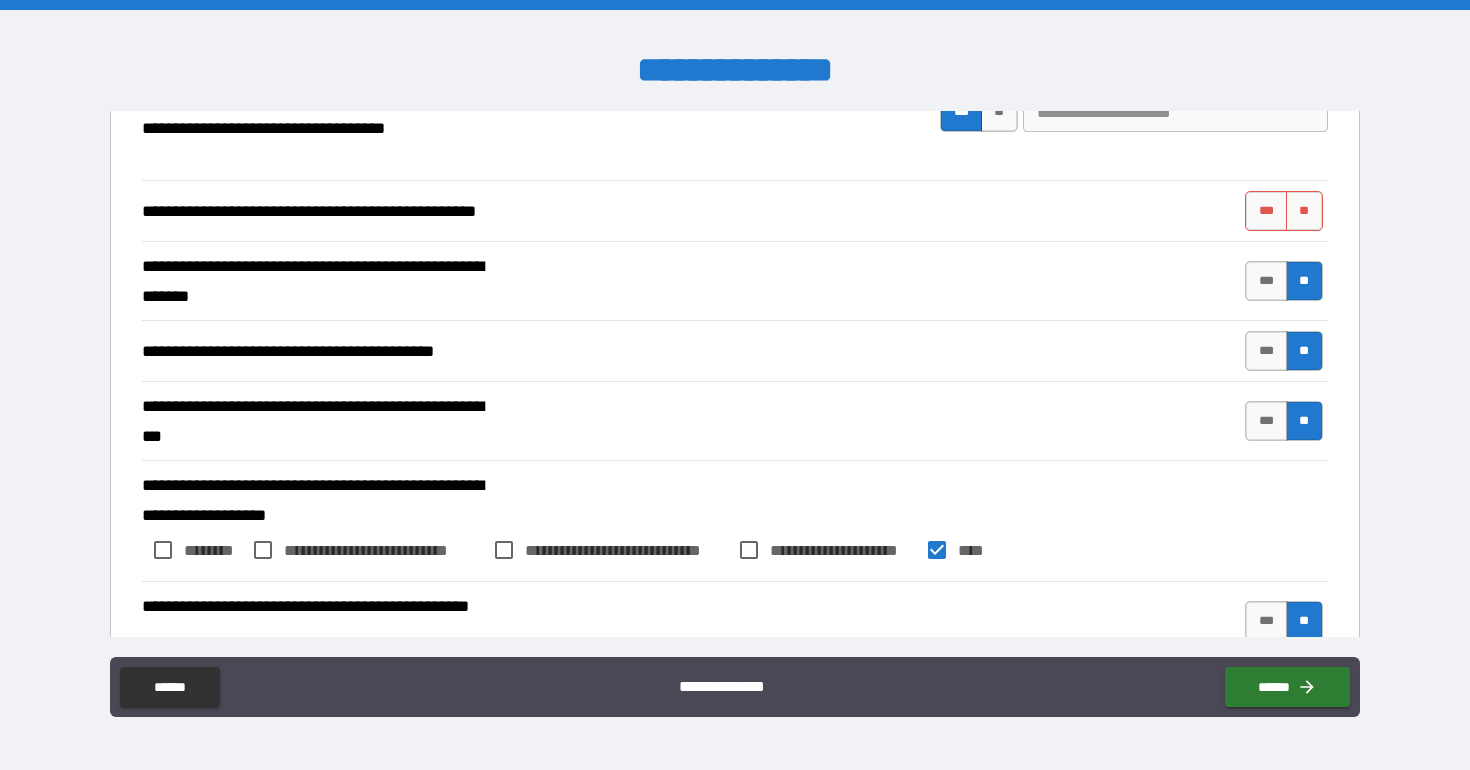 scroll, scrollTop: 593, scrollLeft: 0, axis: vertical 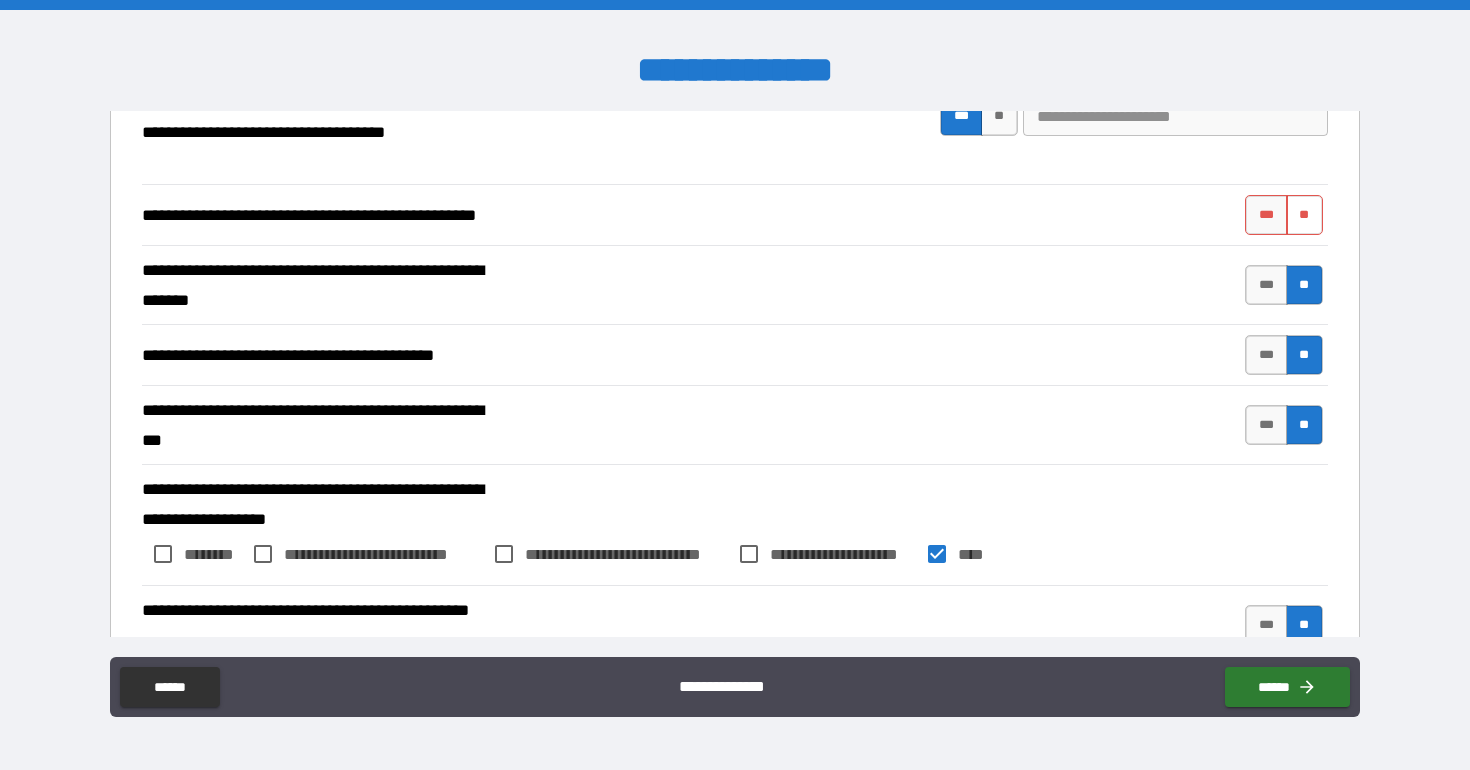 click on "**" at bounding box center [1304, 215] 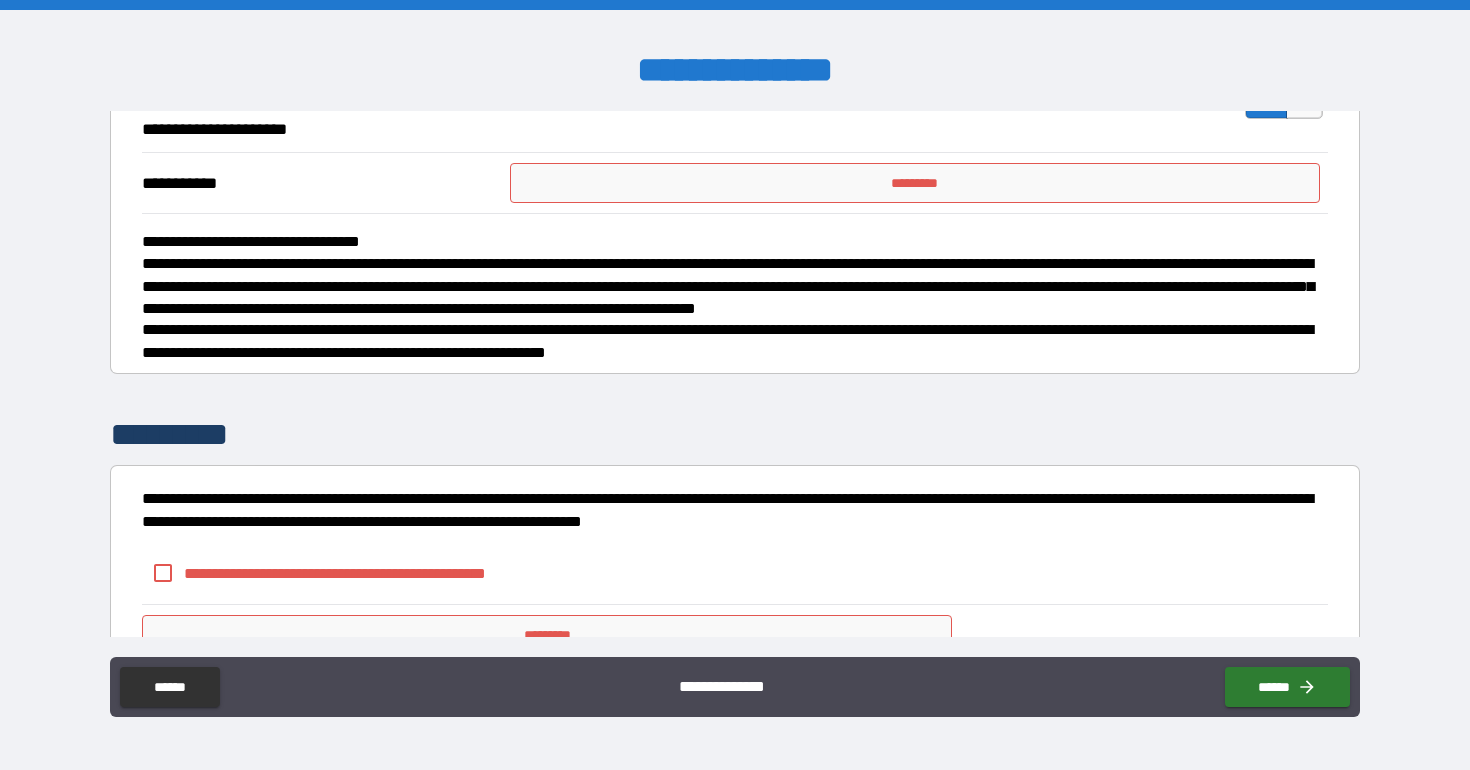 scroll, scrollTop: 2366, scrollLeft: 0, axis: vertical 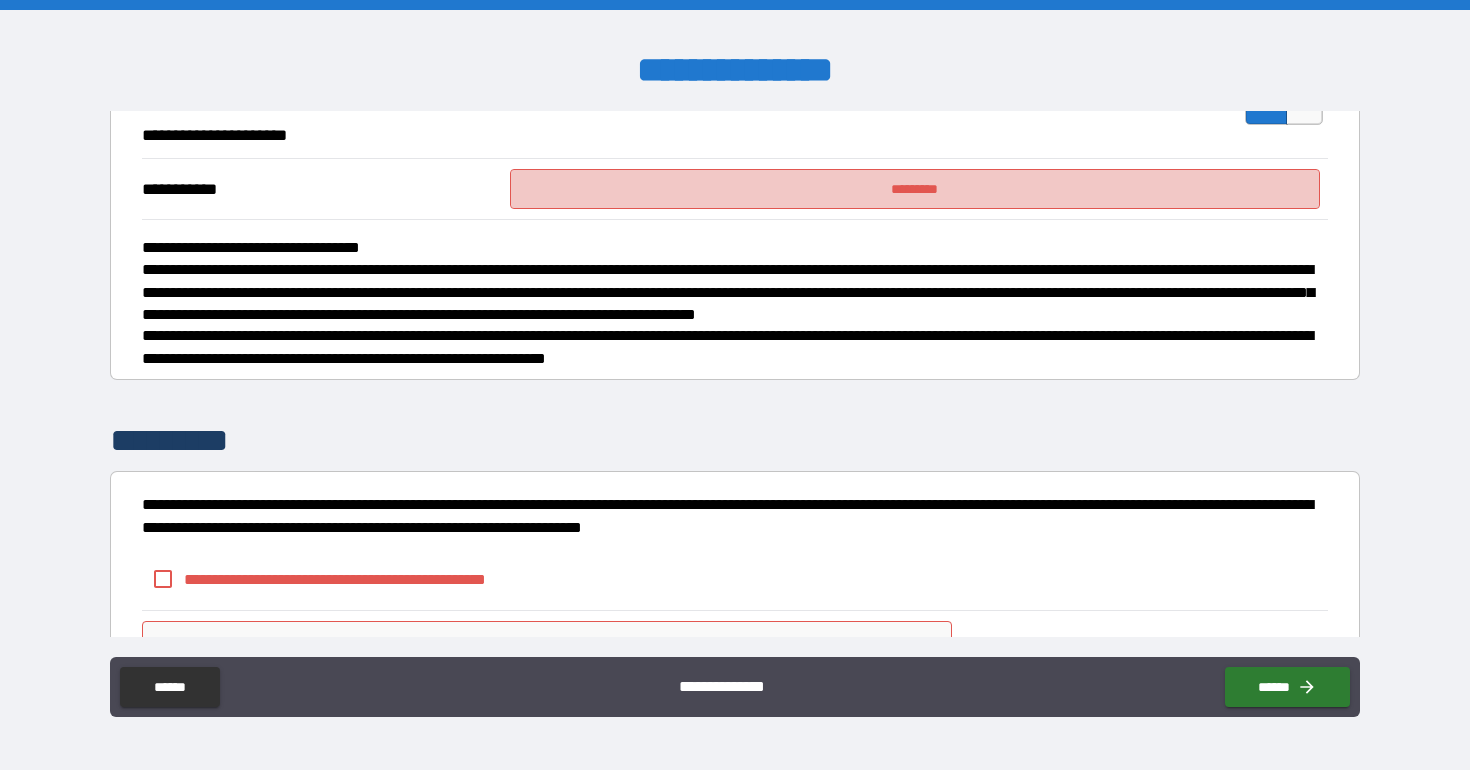click on "*********" at bounding box center (915, 189) 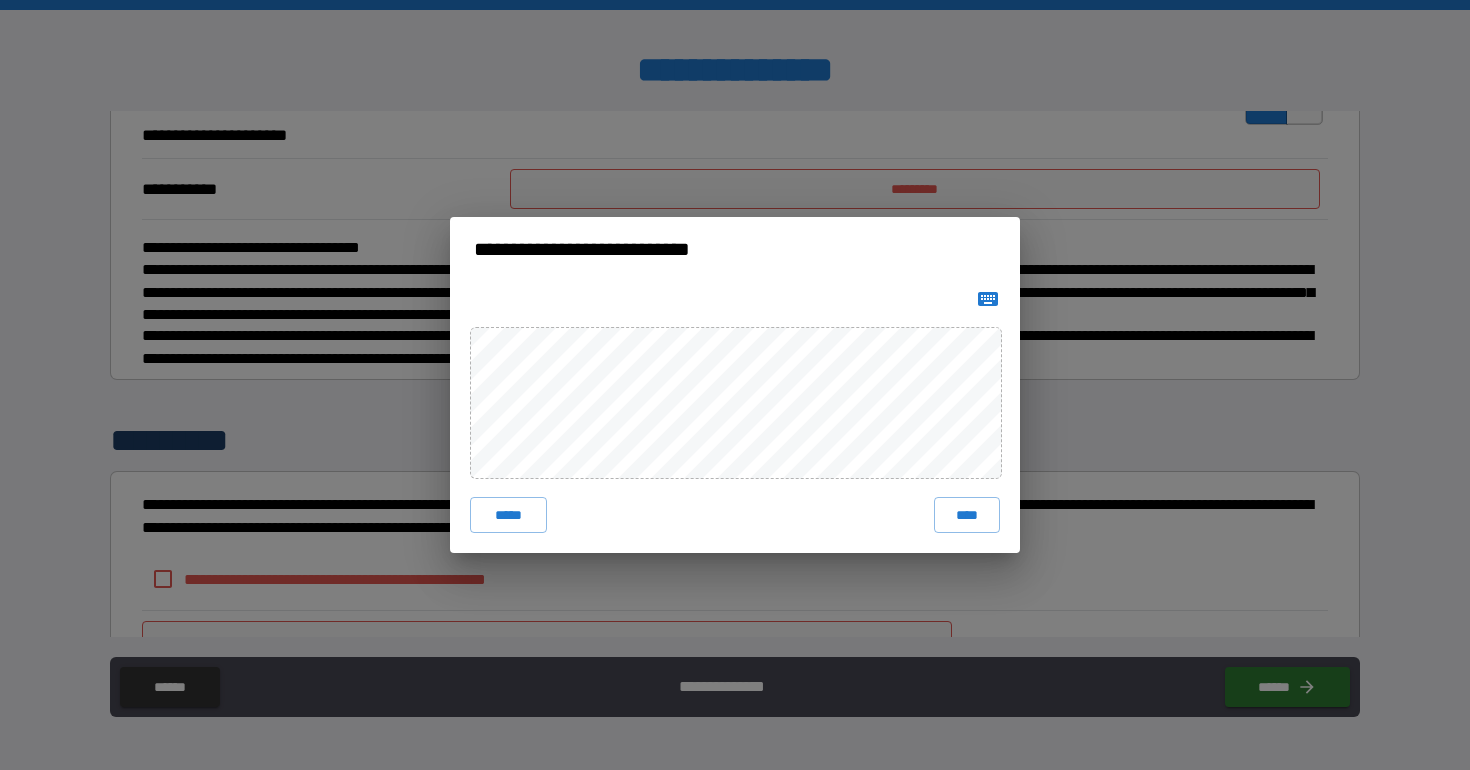 click on "***** ****" at bounding box center (735, 417) 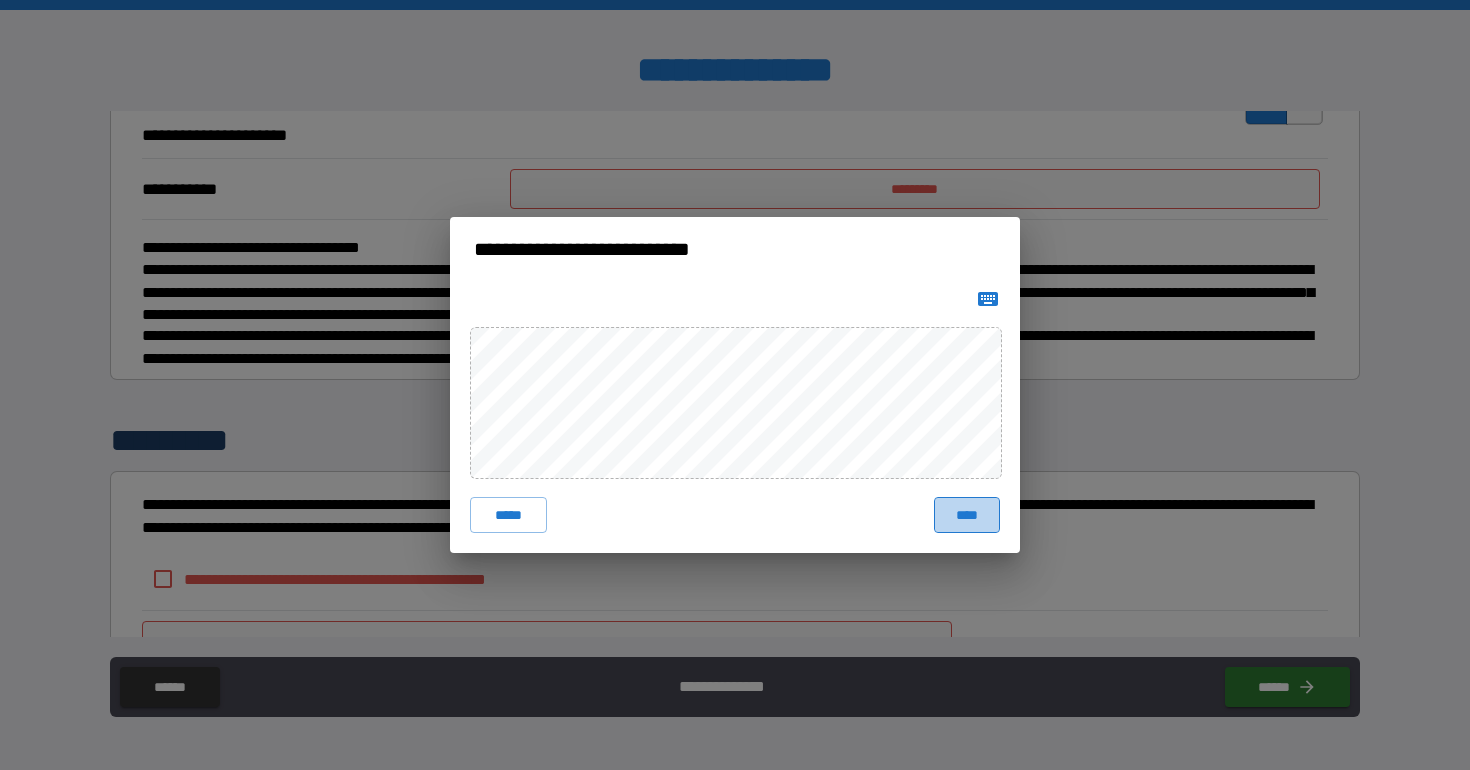 click on "****" at bounding box center [967, 515] 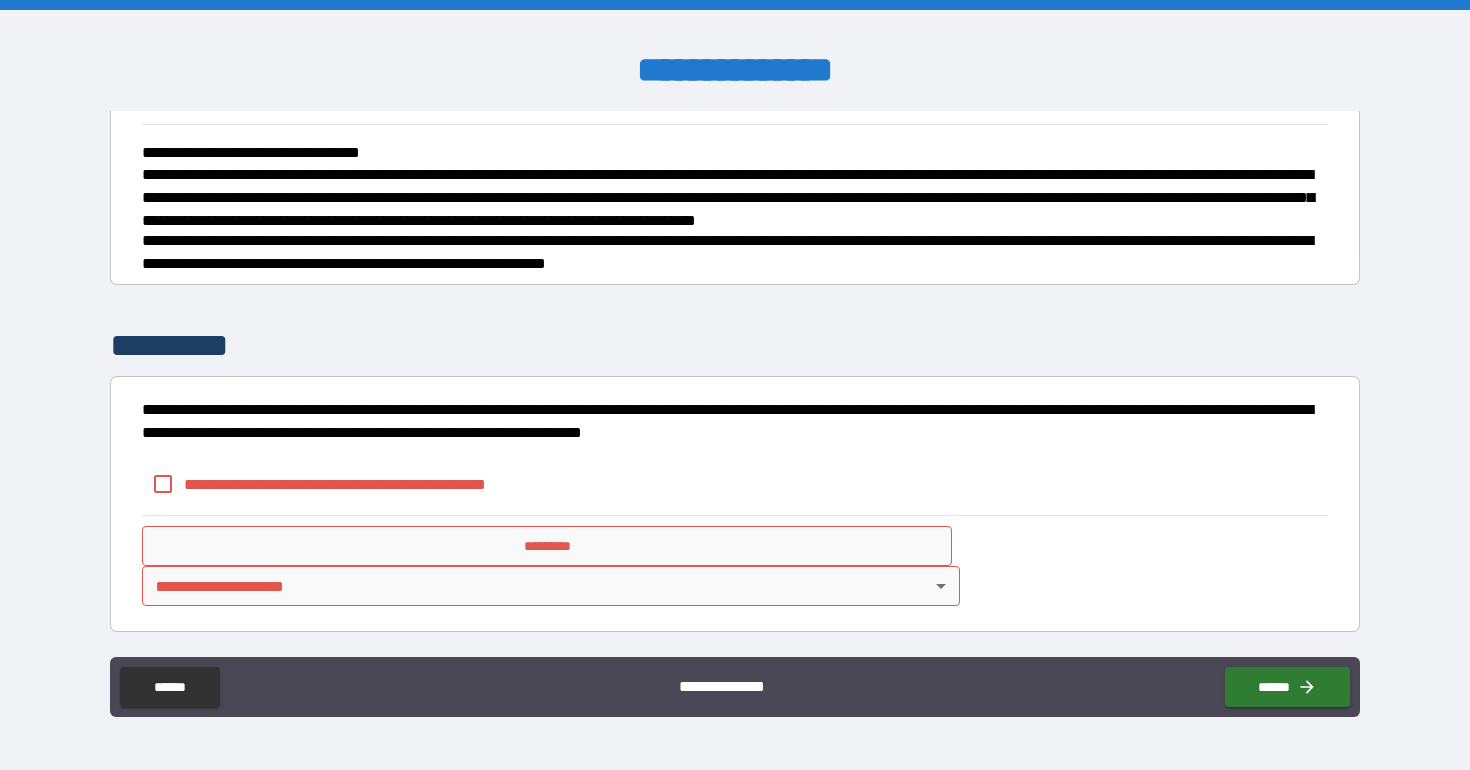 scroll, scrollTop: 2478, scrollLeft: 0, axis: vertical 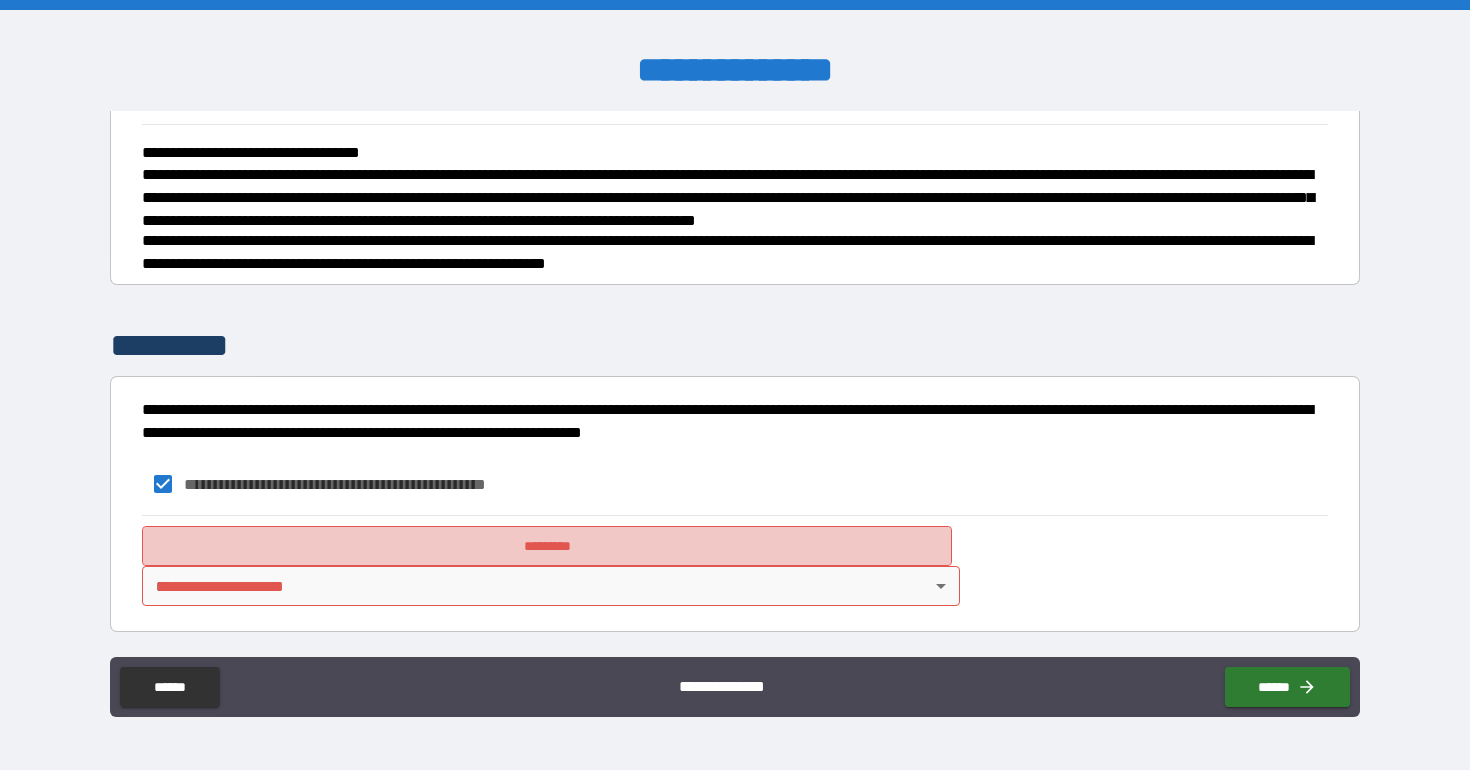 click on "*********" at bounding box center (547, 546) 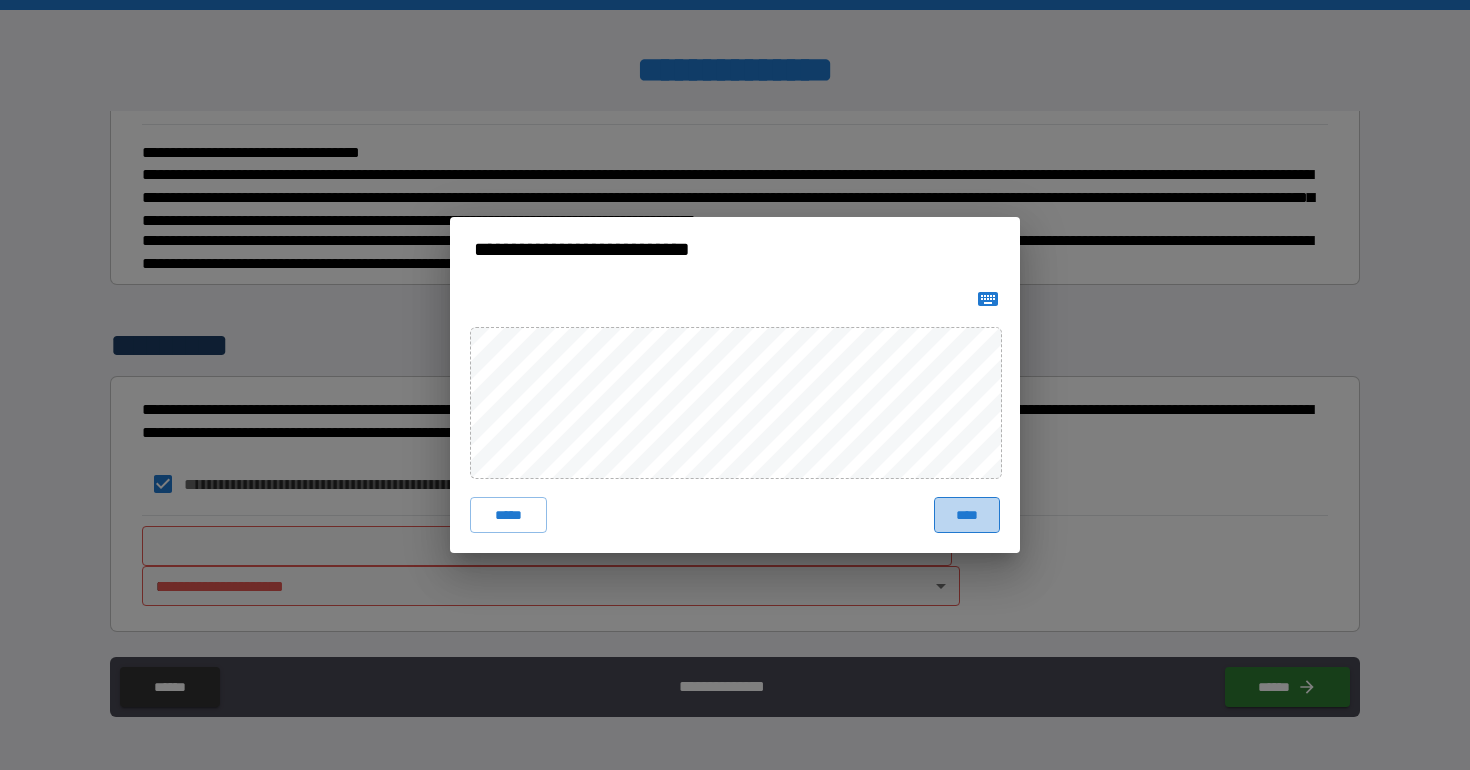 click on "****" at bounding box center (967, 515) 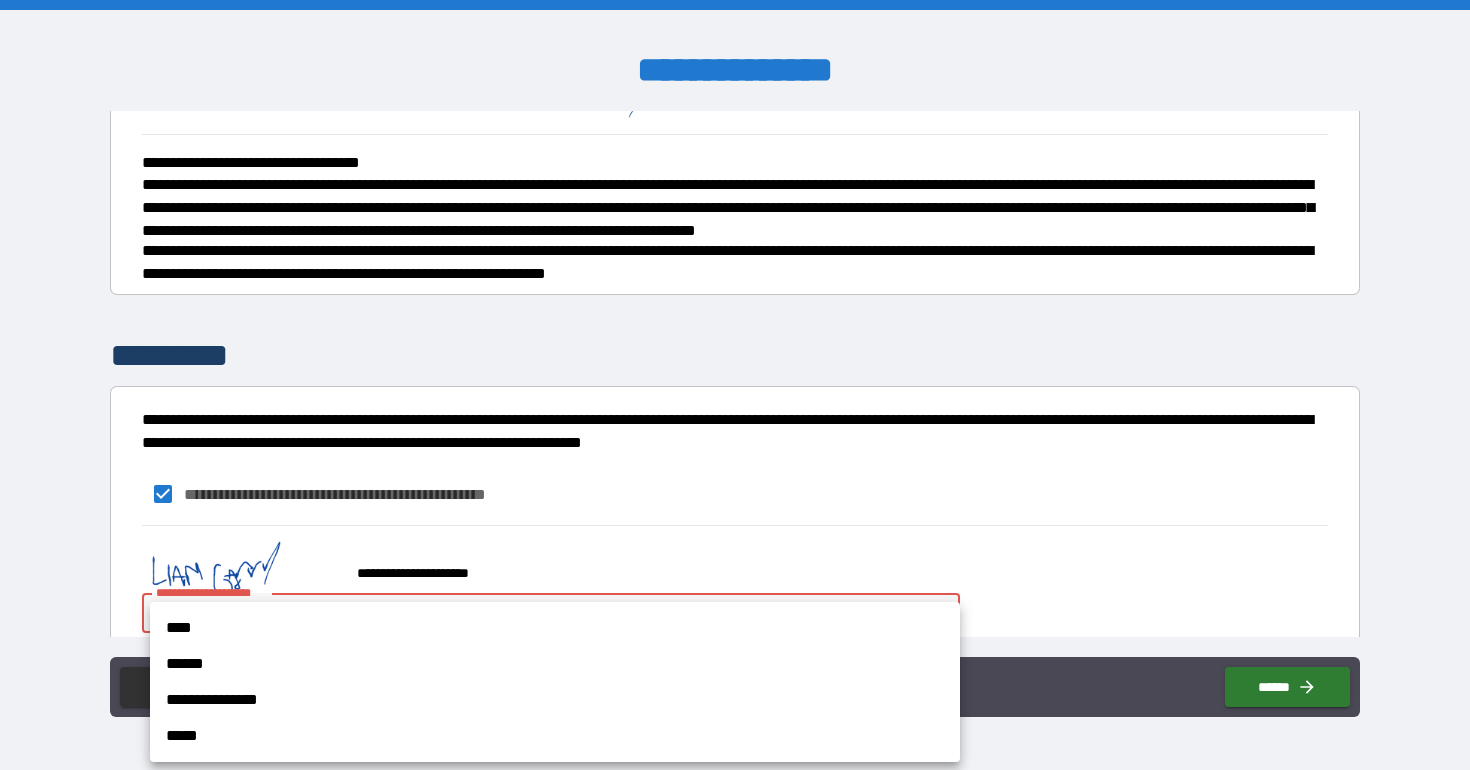 click on "**********" at bounding box center [735, 385] 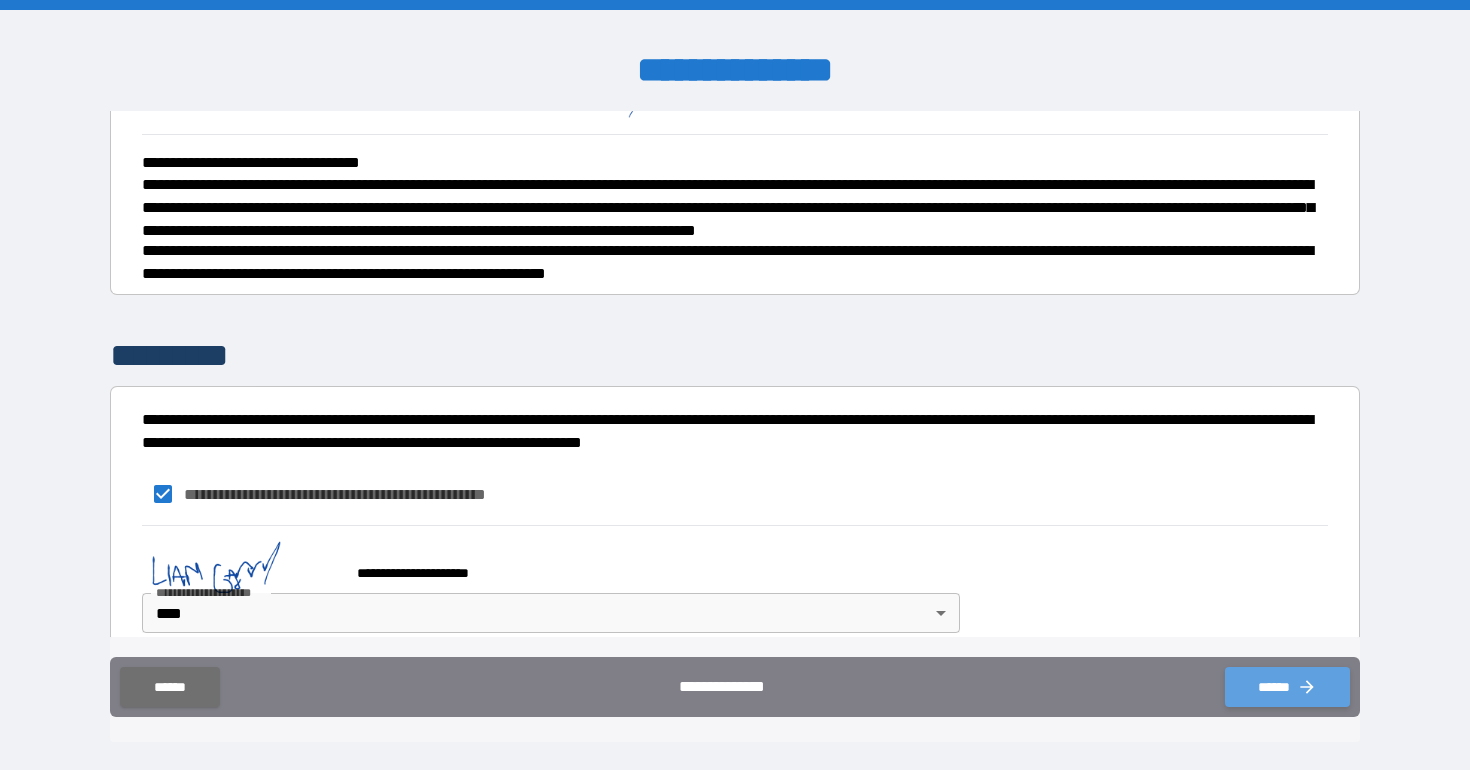 click 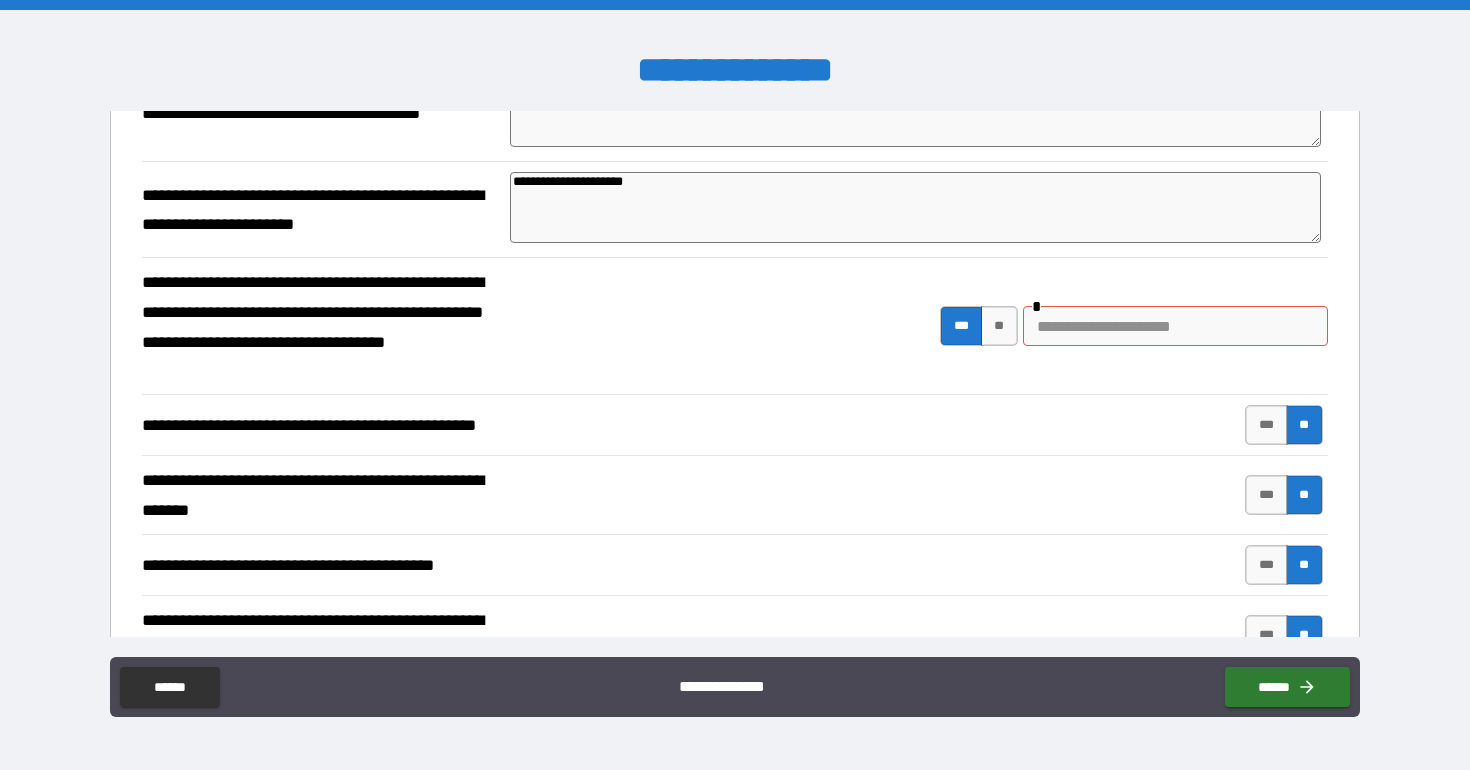 scroll, scrollTop: 372, scrollLeft: 0, axis: vertical 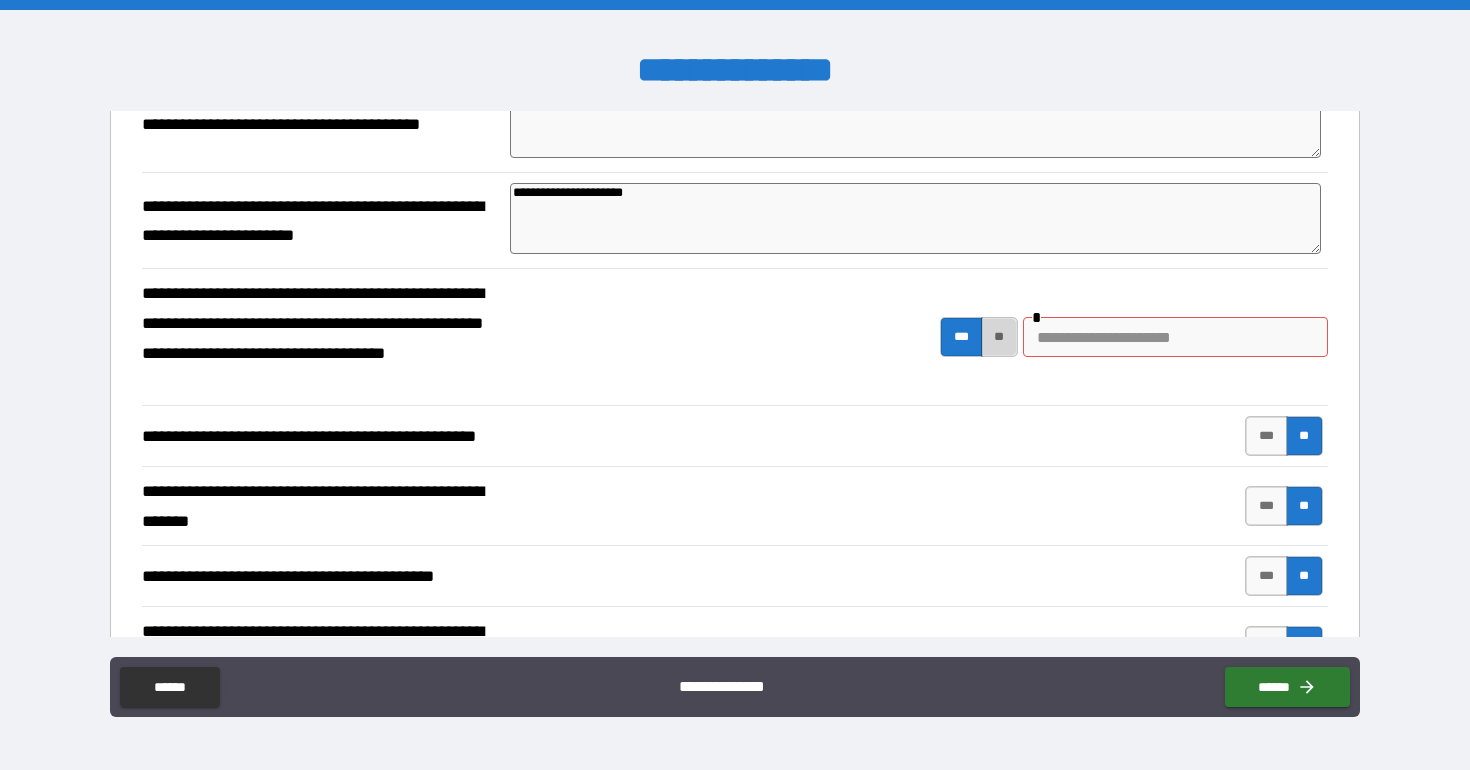 click on "**" at bounding box center [999, 337] 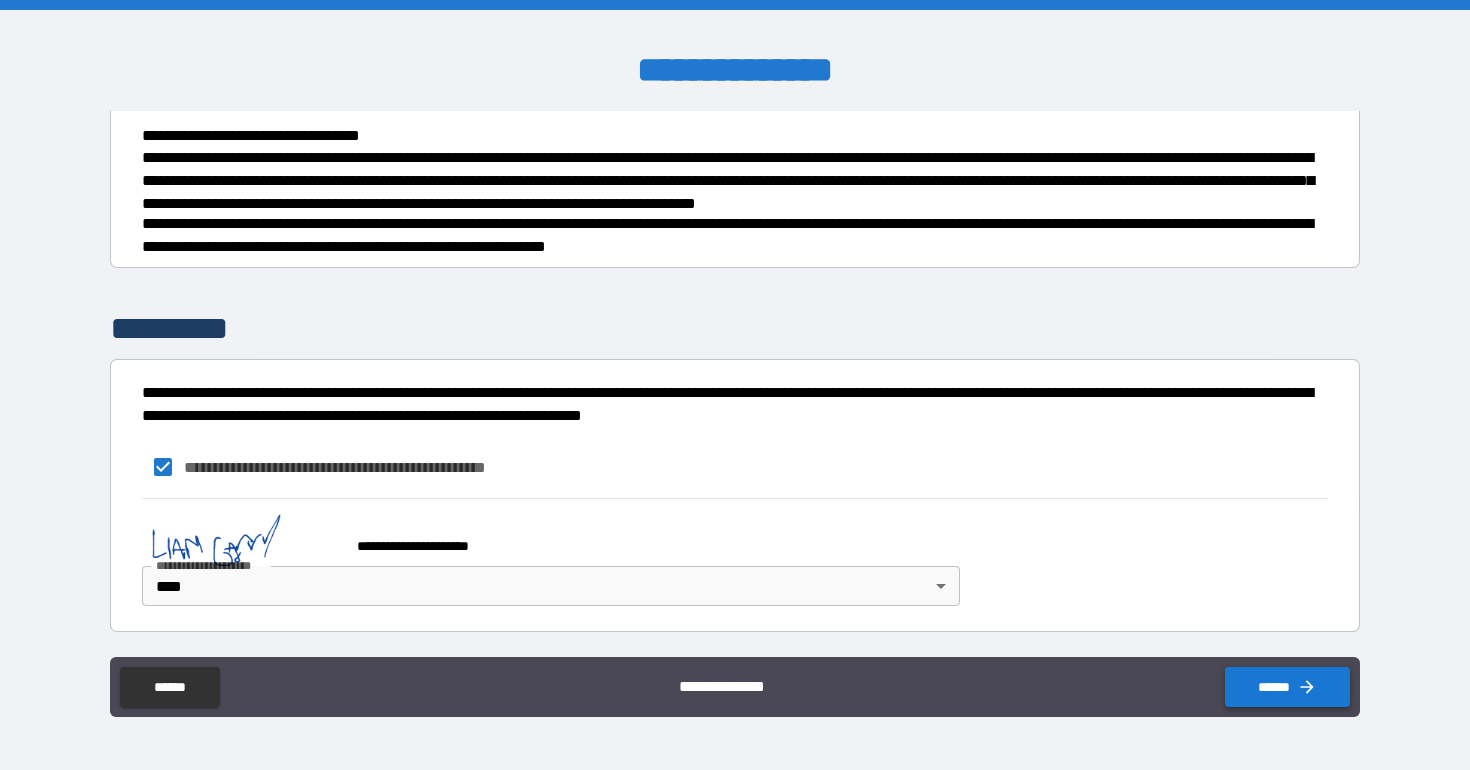 scroll, scrollTop: 2495, scrollLeft: 0, axis: vertical 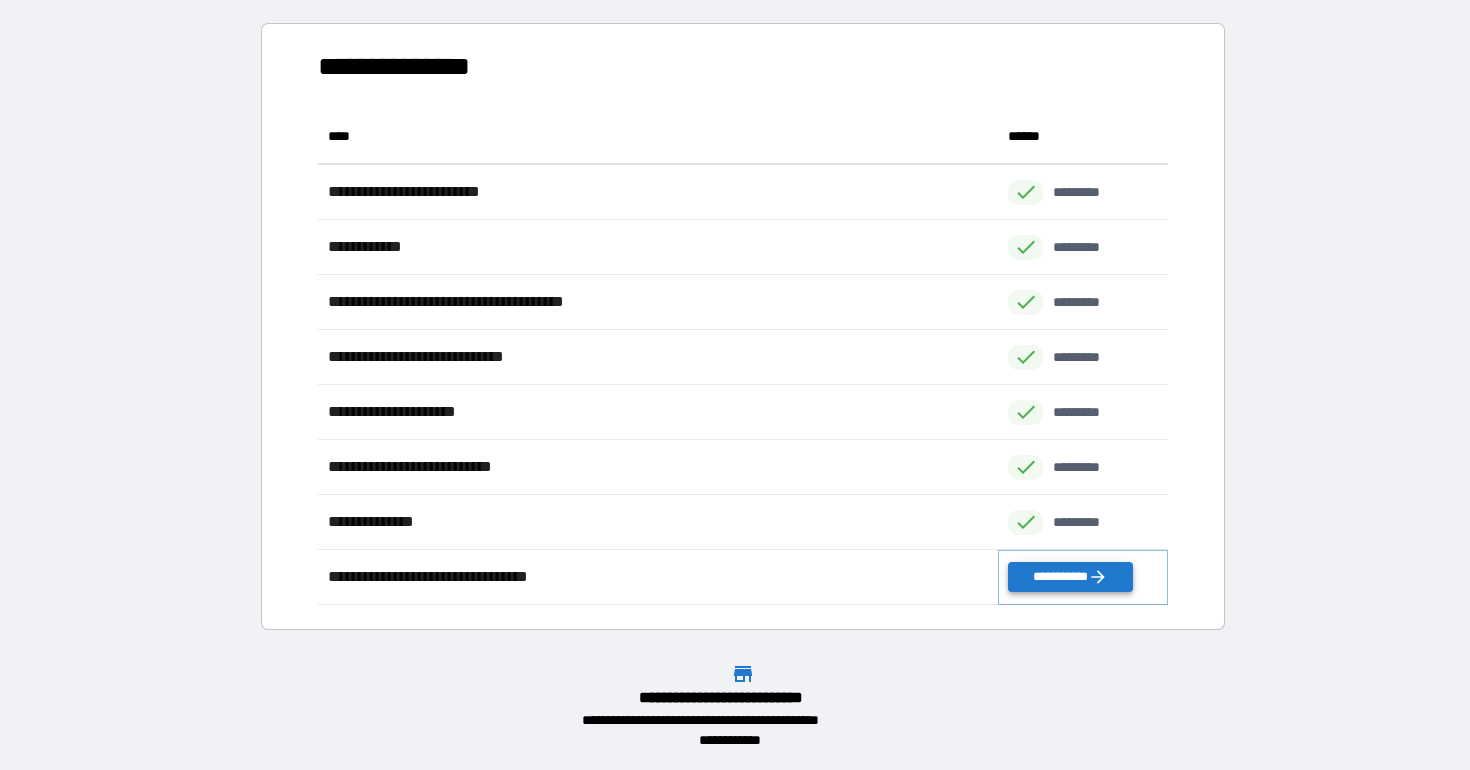 click on "**********" at bounding box center [1070, 577] 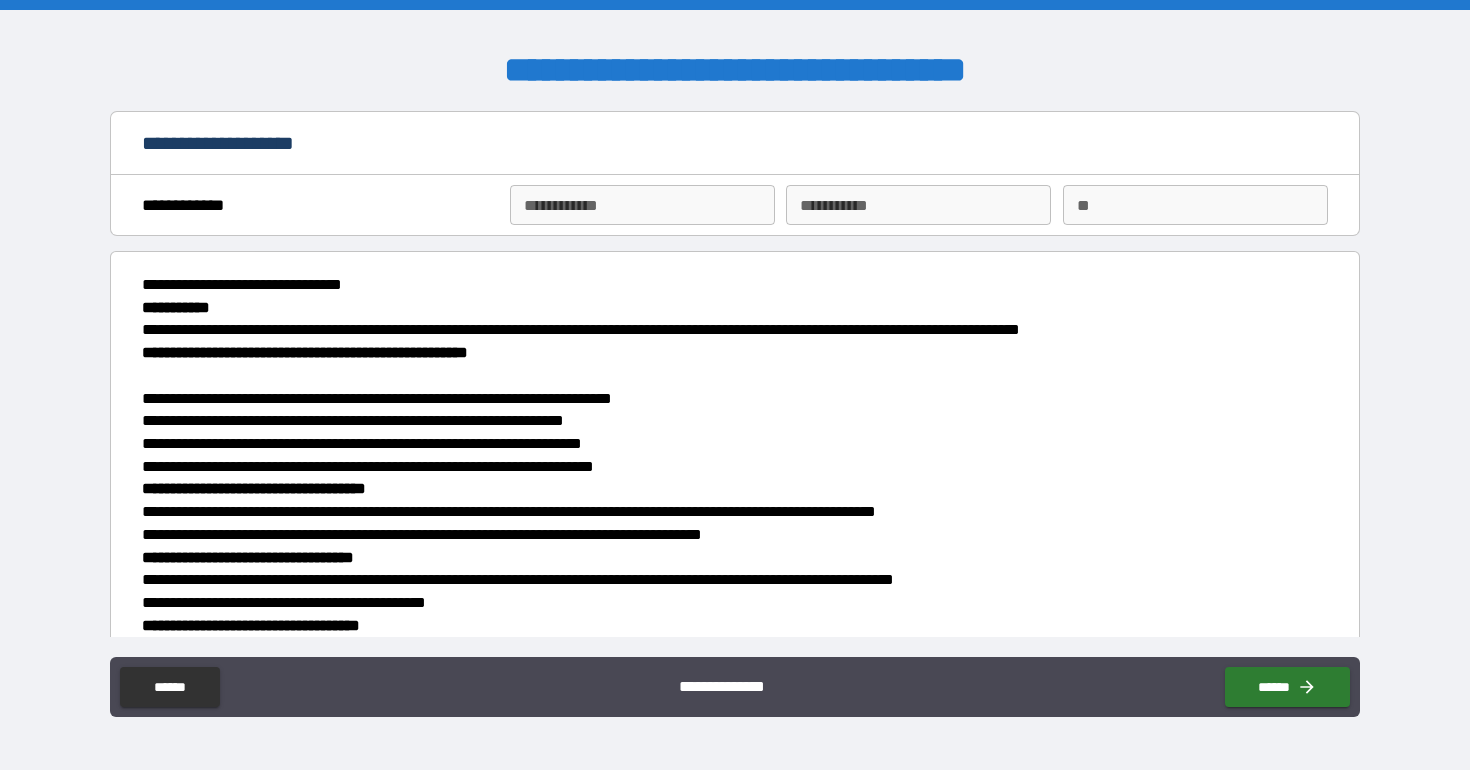 click on "**********" at bounding box center (642, 205) 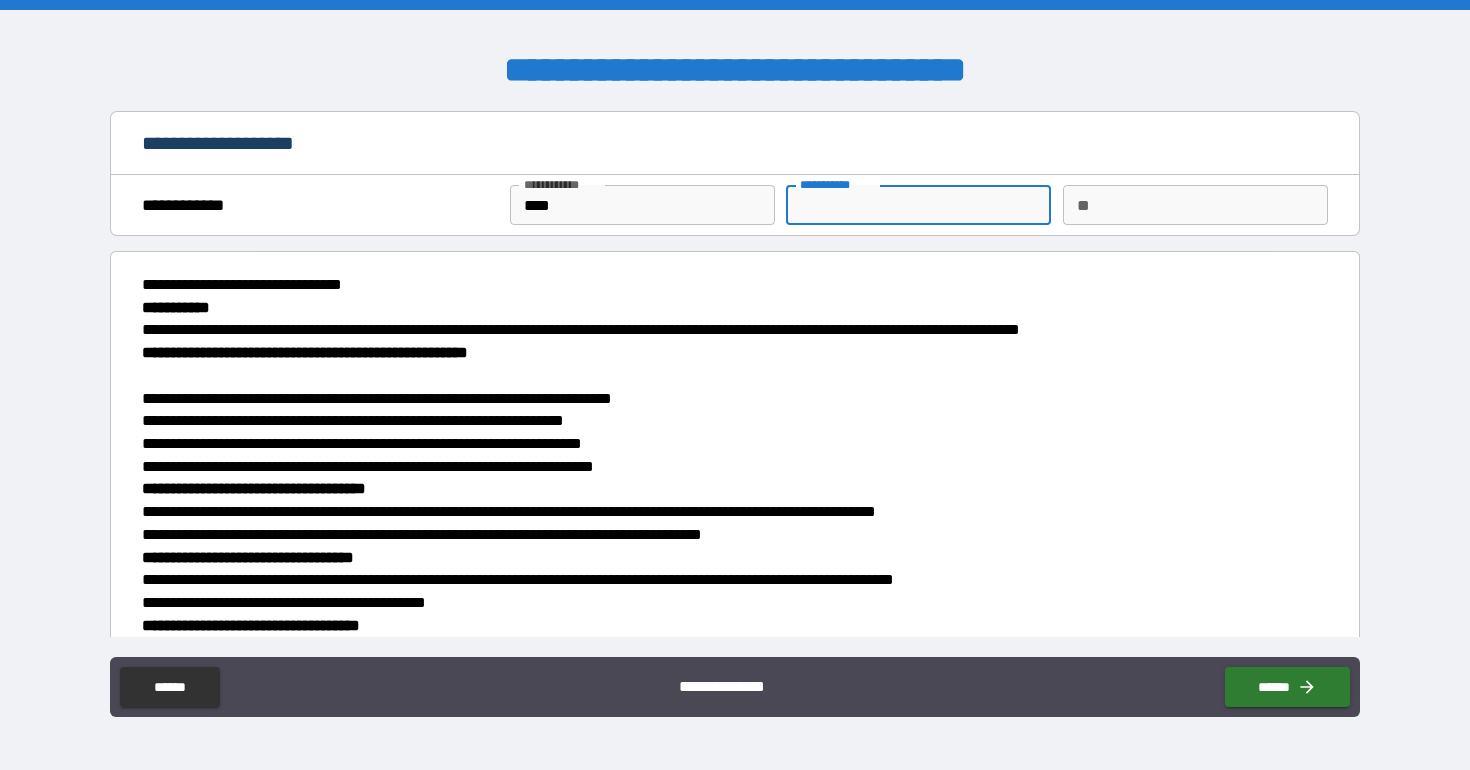click on "*********   *" at bounding box center [918, 205] 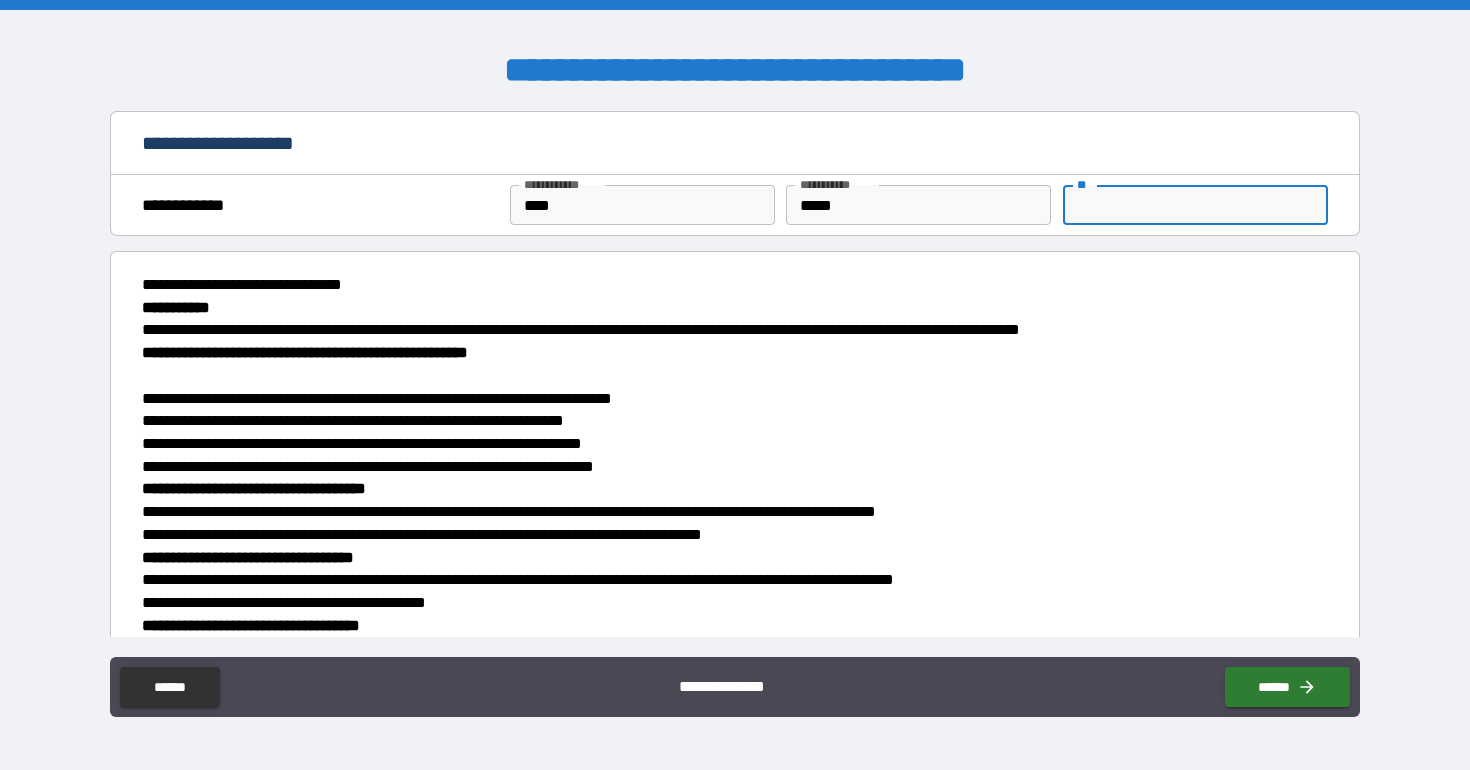 click on "**" at bounding box center (1195, 205) 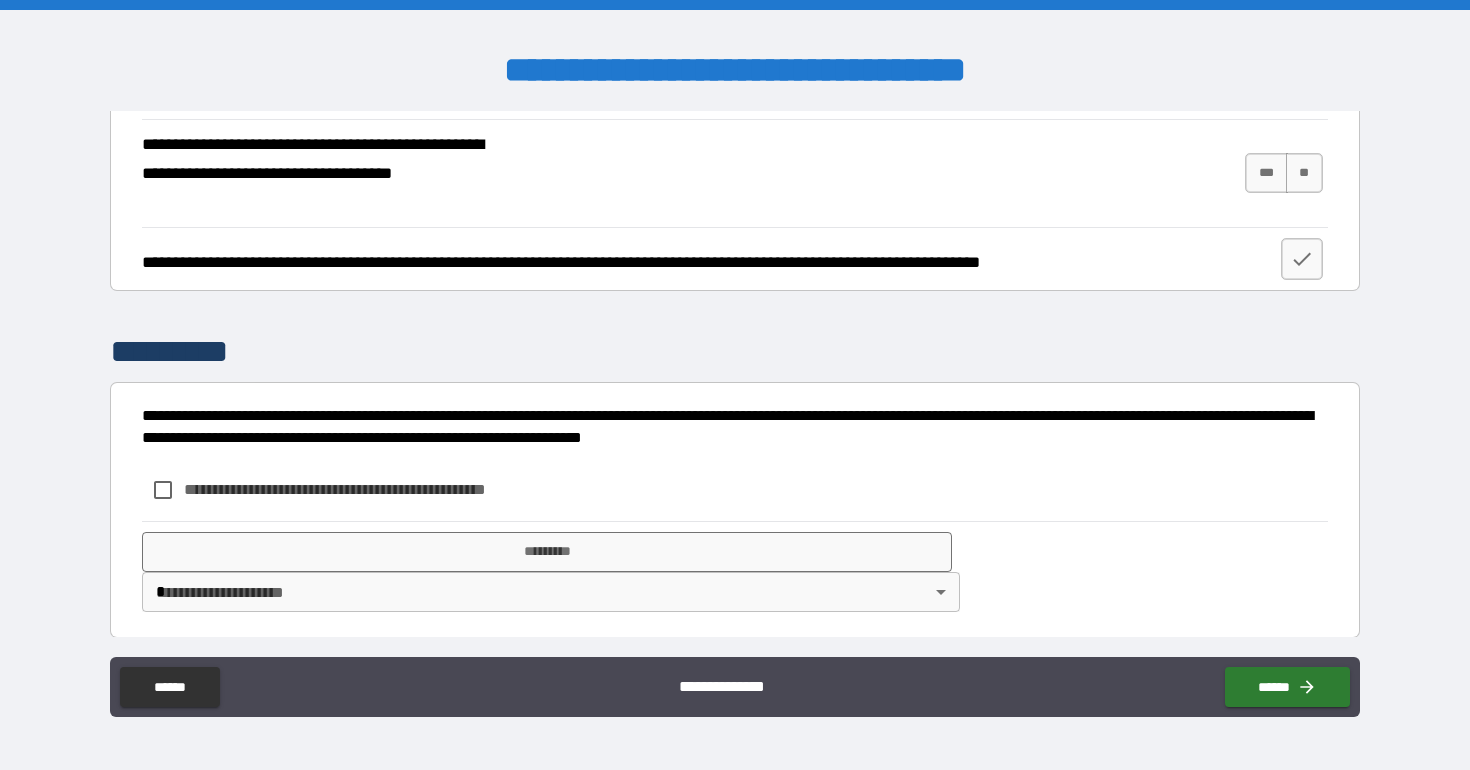 scroll, scrollTop: 2938, scrollLeft: 0, axis: vertical 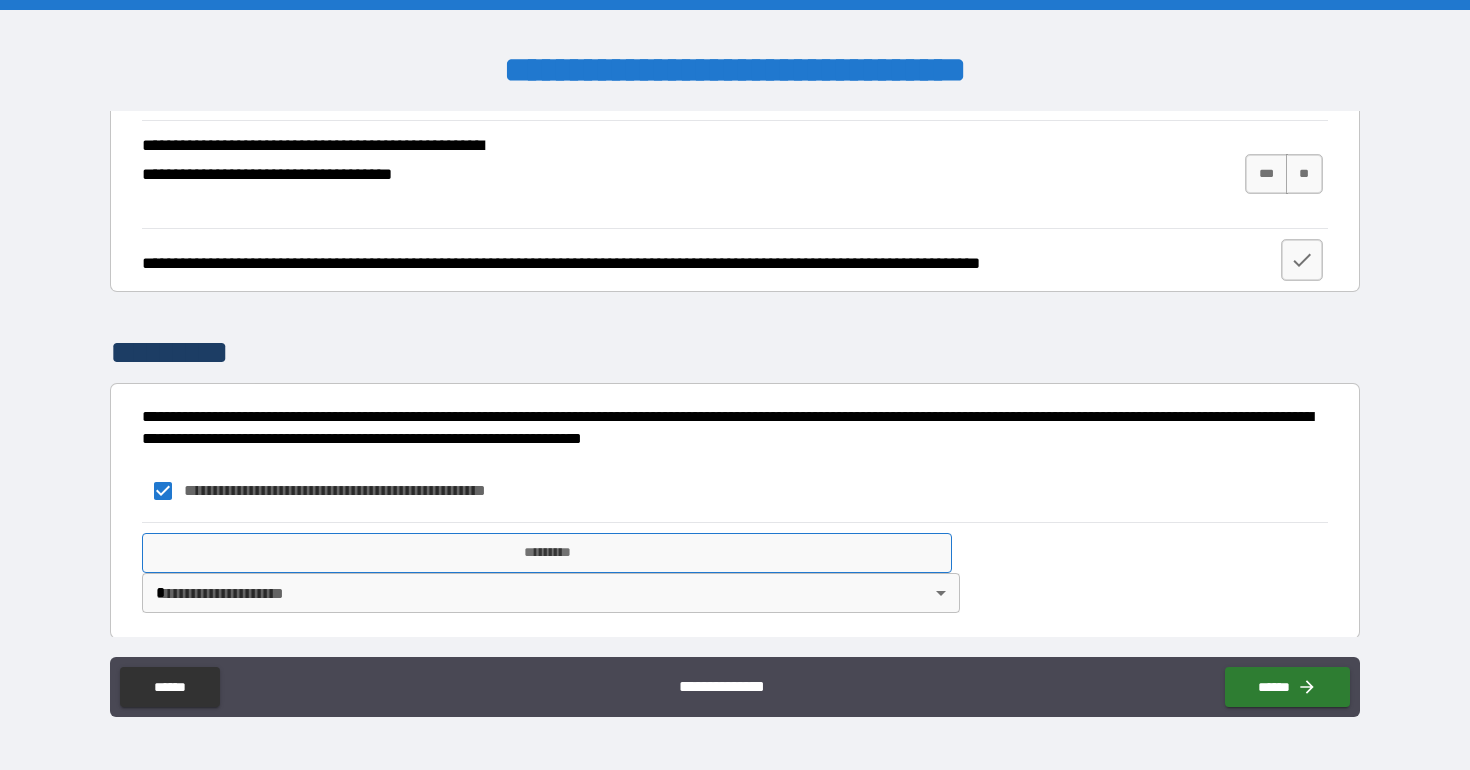 click on "*********" at bounding box center (547, 553) 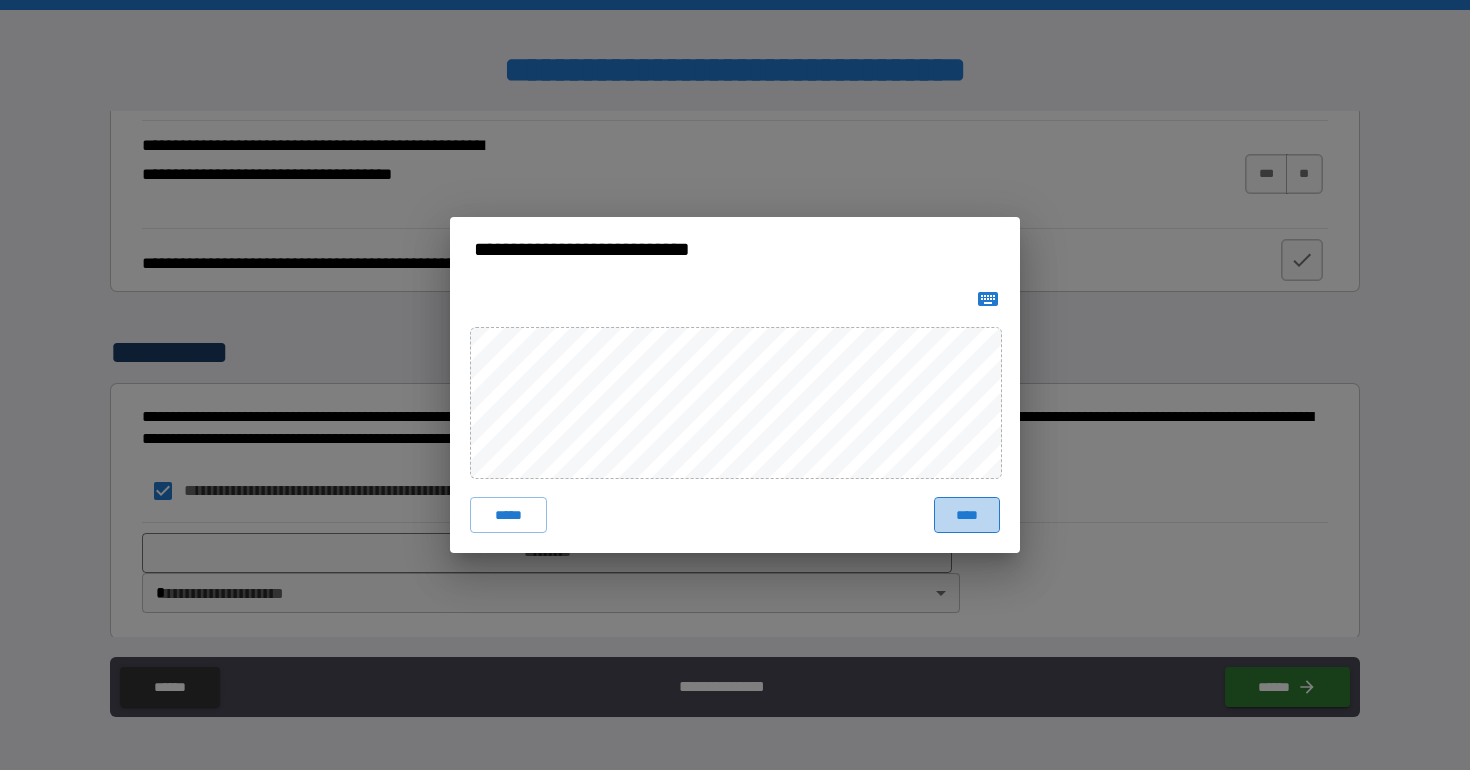 click on "****" at bounding box center (967, 515) 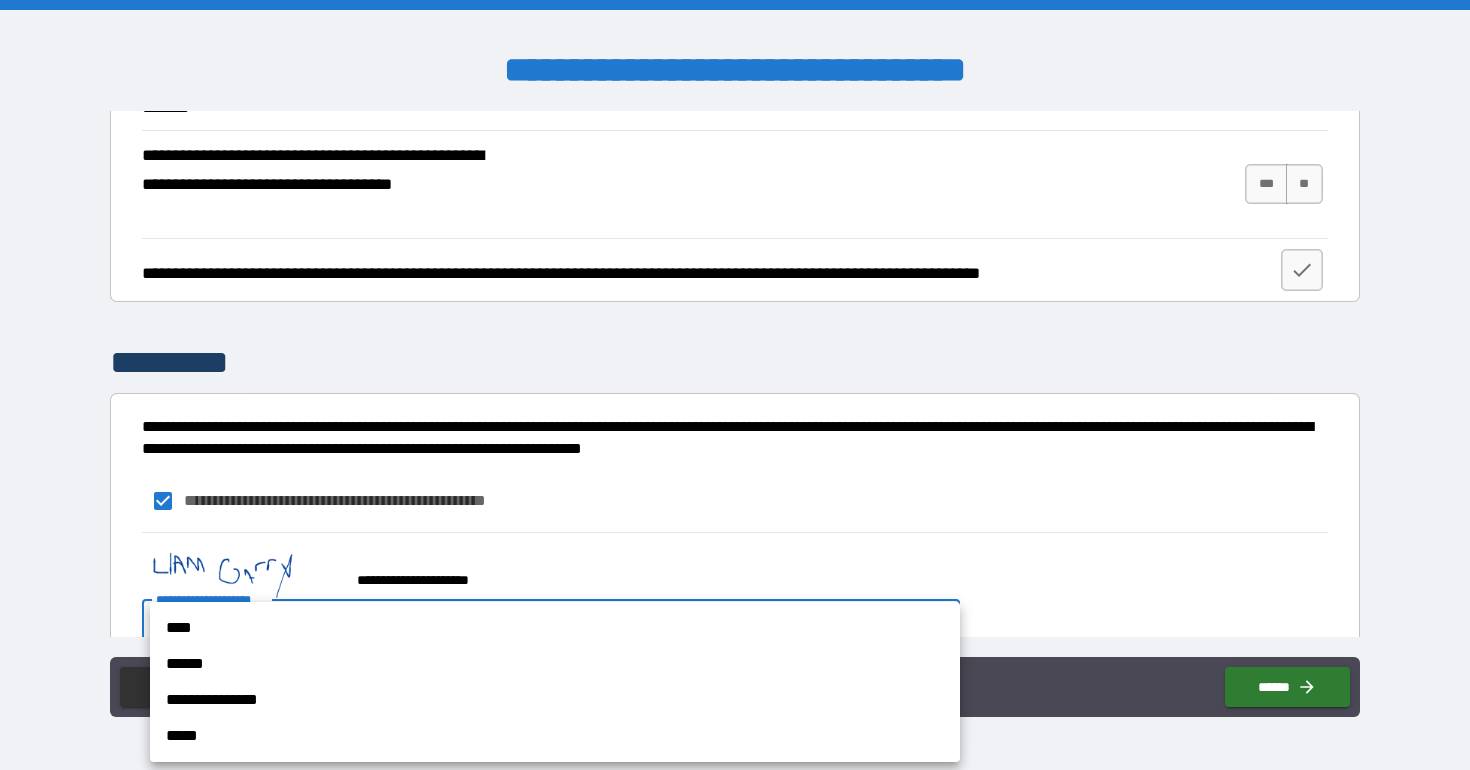 click on "**********" at bounding box center (735, 385) 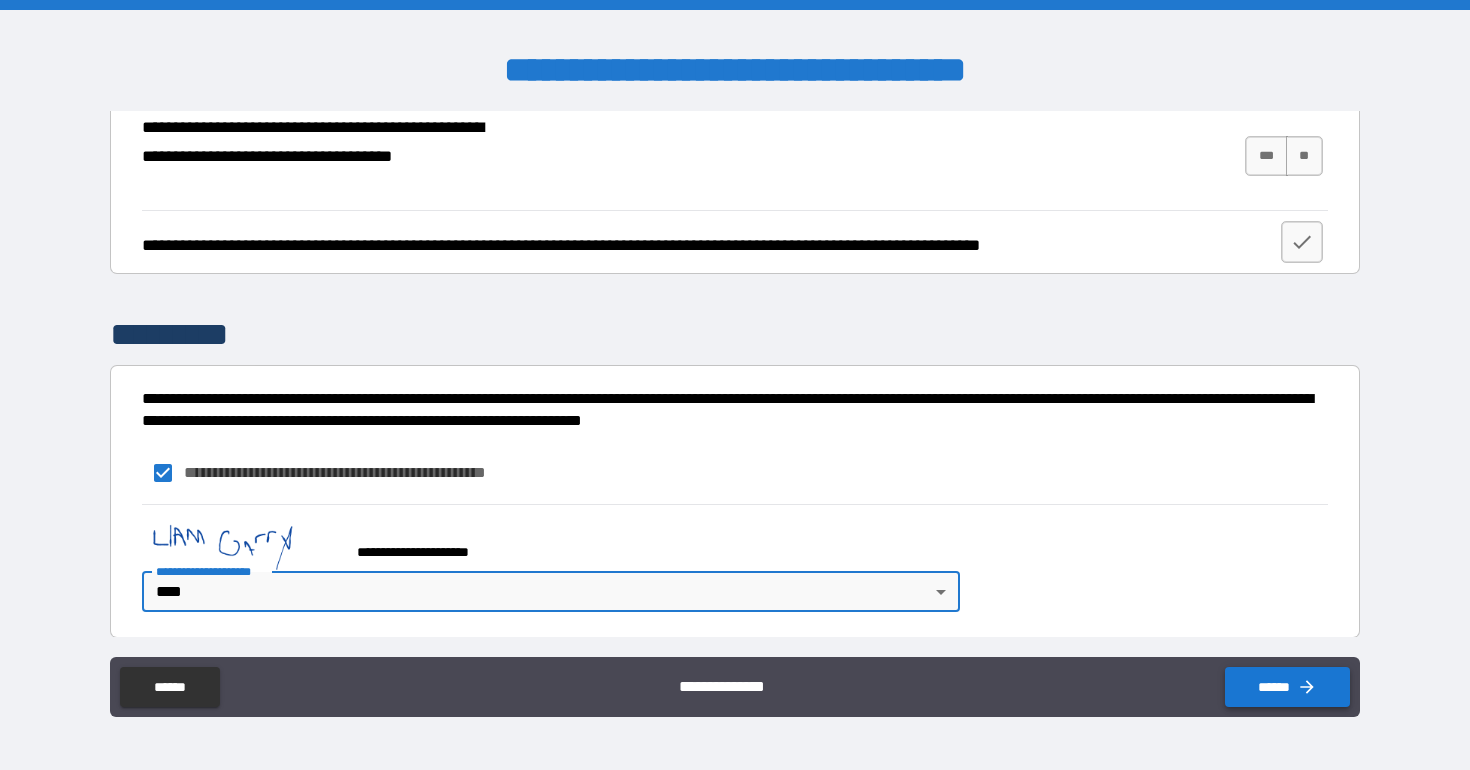 scroll, scrollTop: 2955, scrollLeft: 0, axis: vertical 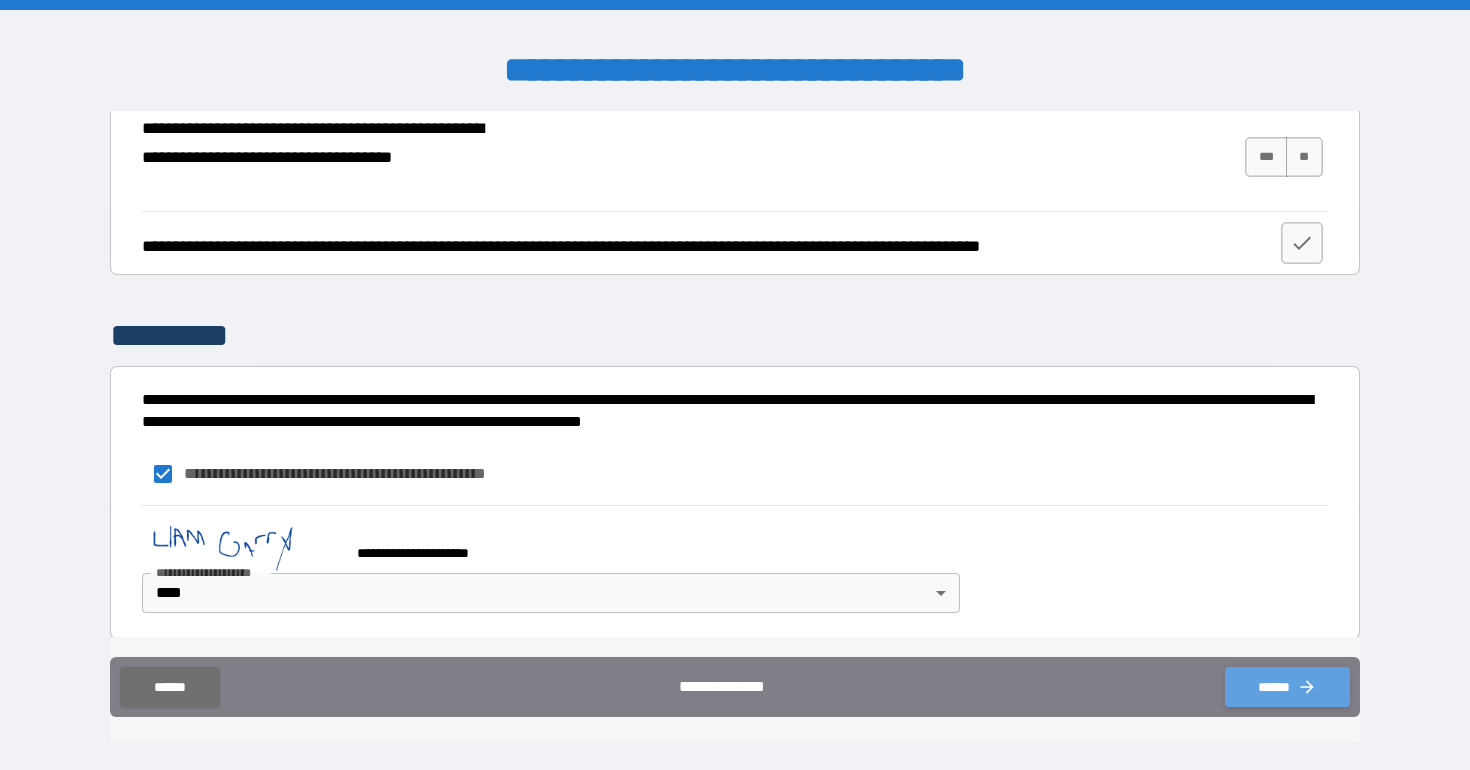 click on "******" at bounding box center [1287, 687] 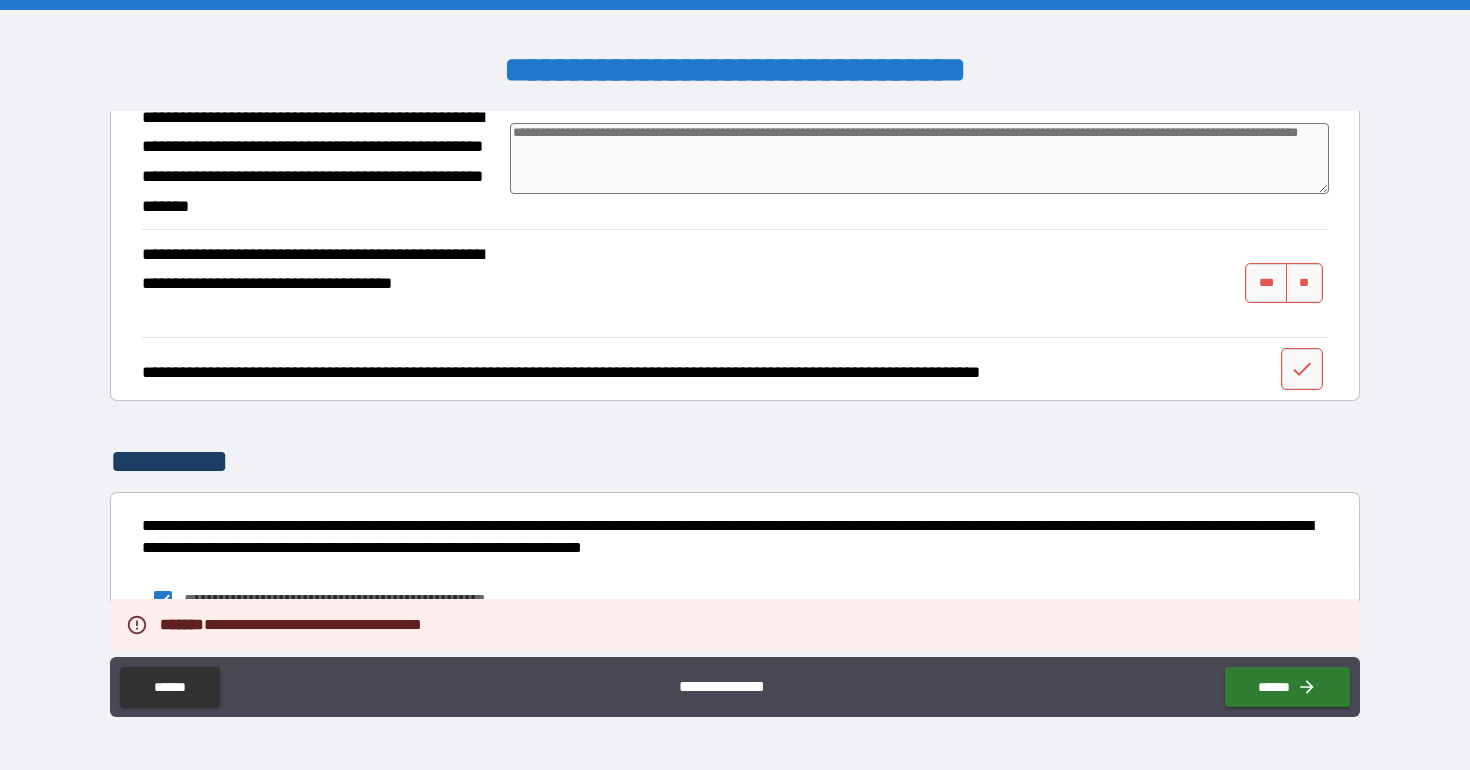 scroll, scrollTop: 2817, scrollLeft: 0, axis: vertical 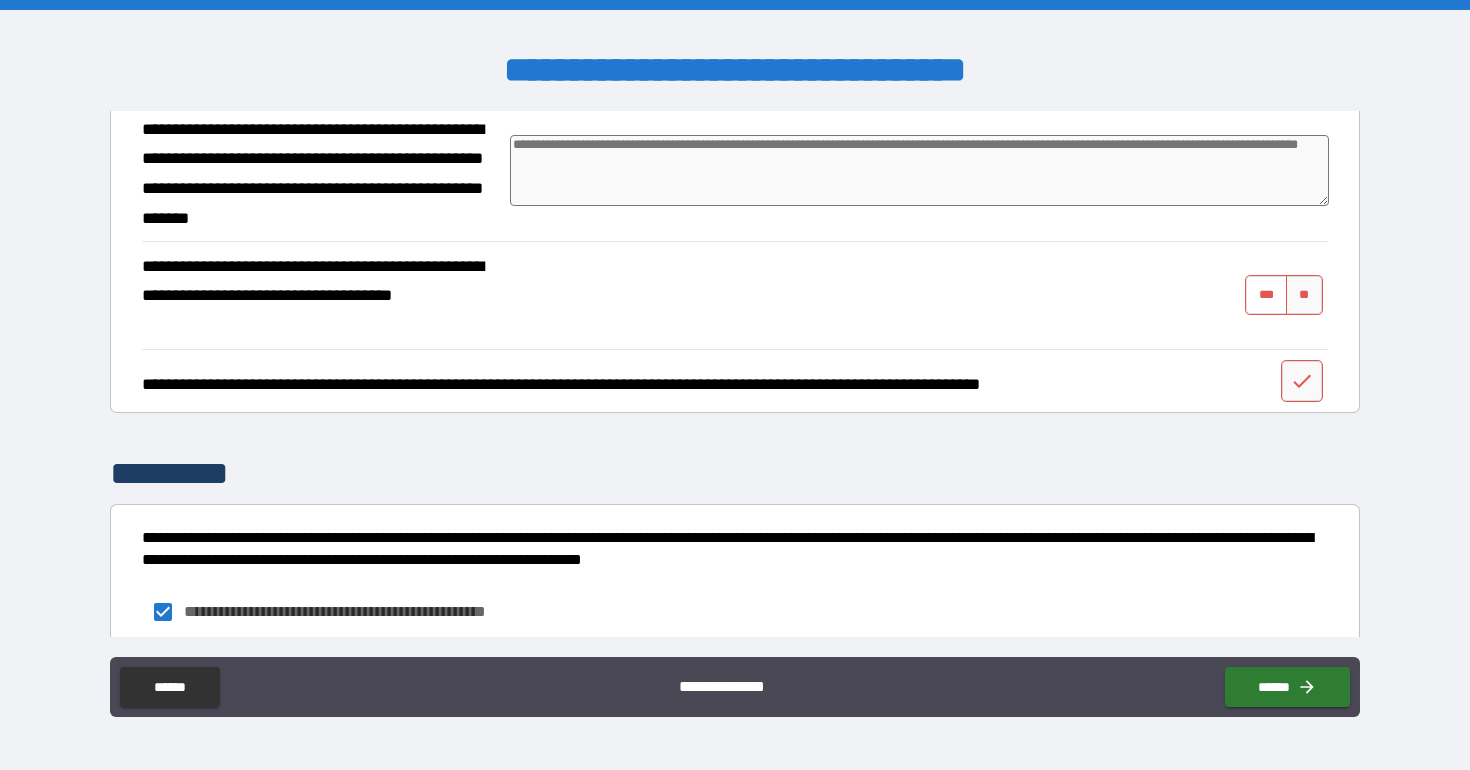 click on "***" at bounding box center (1266, 295) 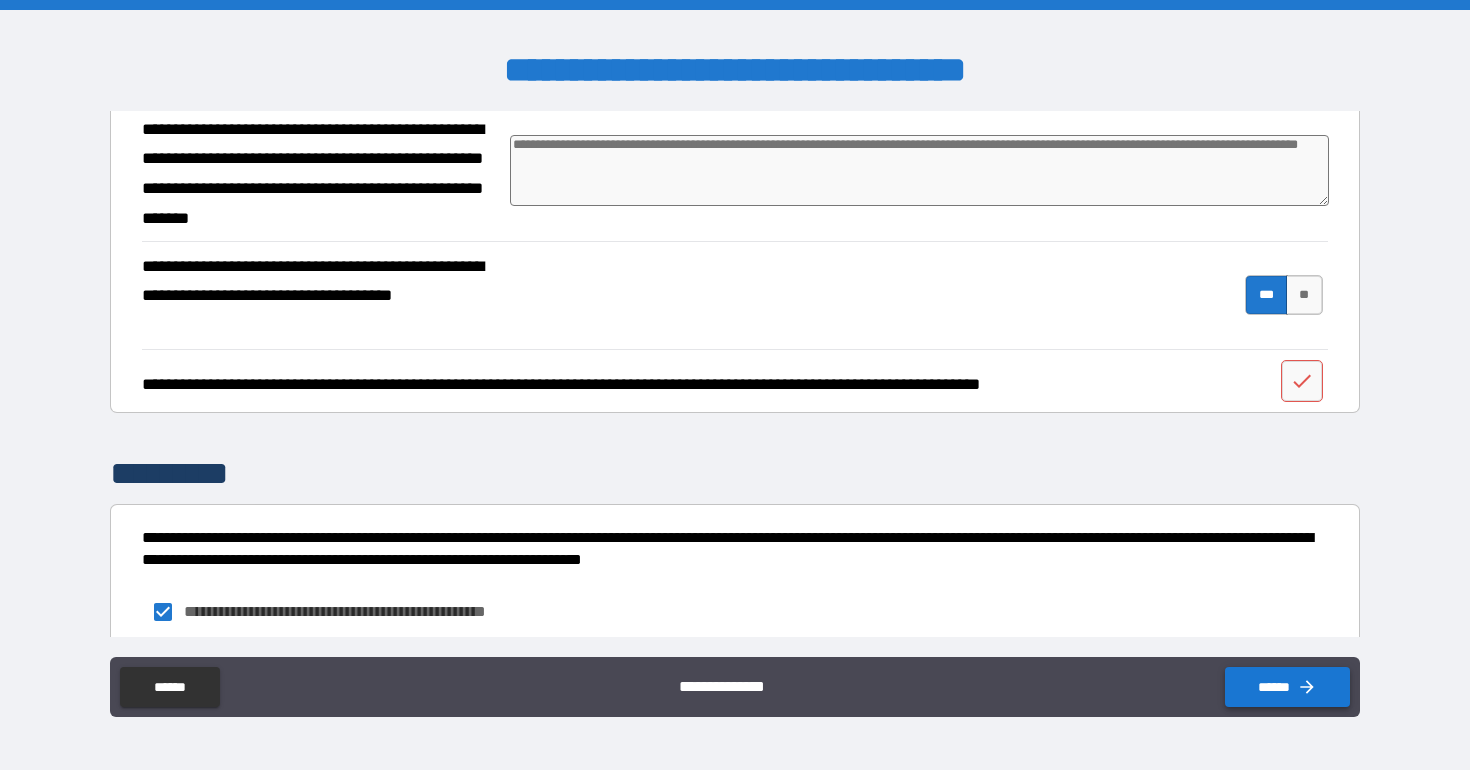 click on "******" at bounding box center (1287, 687) 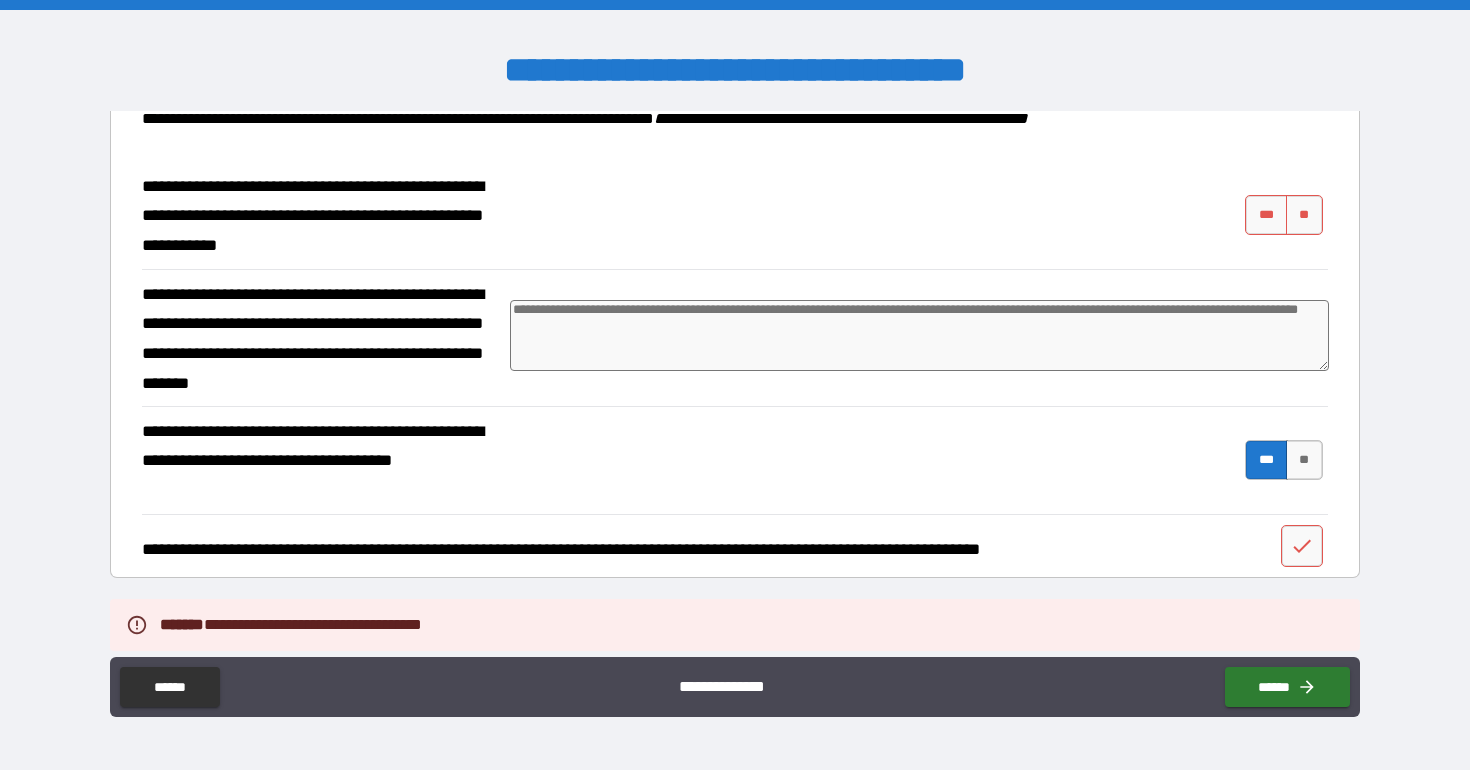 scroll, scrollTop: 2478, scrollLeft: 0, axis: vertical 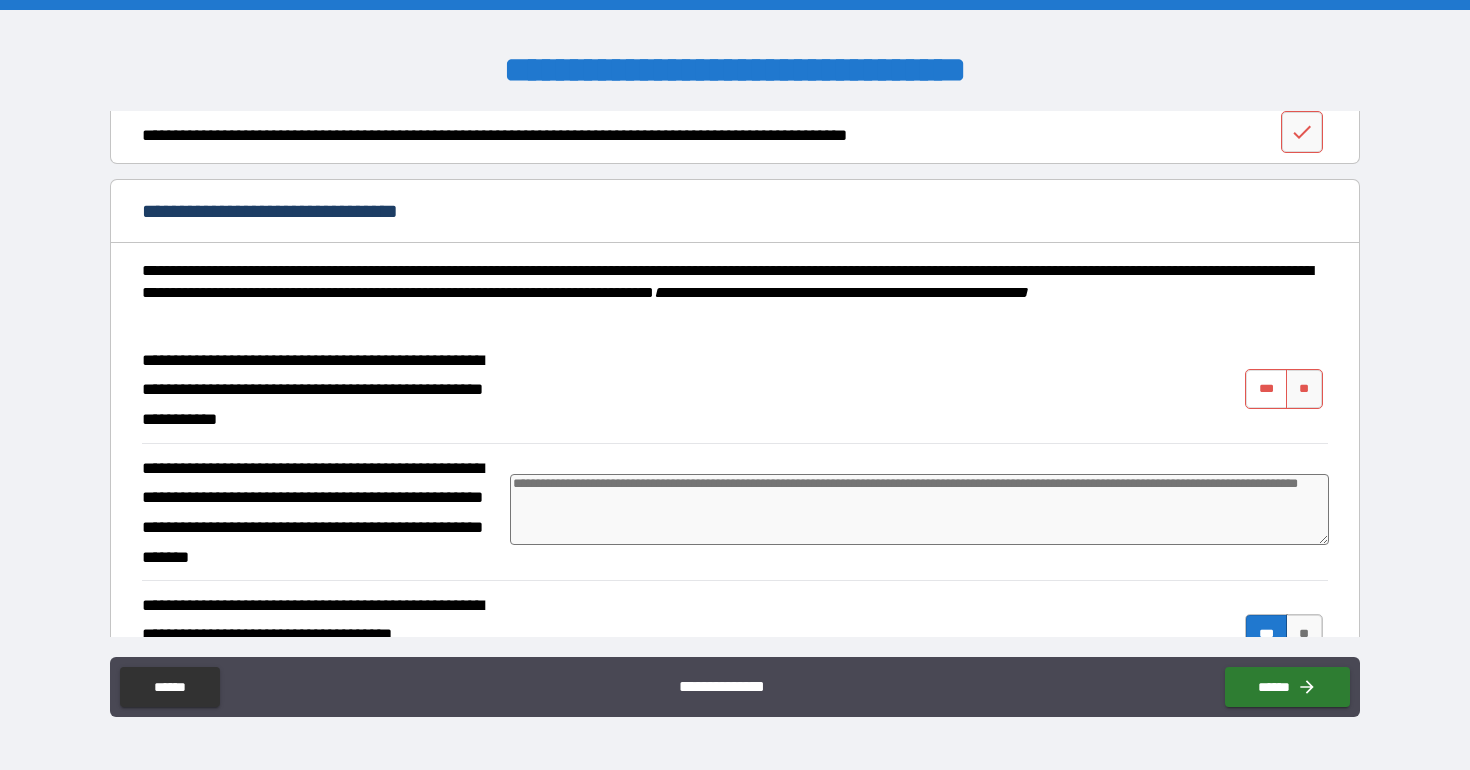 click on "***" at bounding box center [1266, 389] 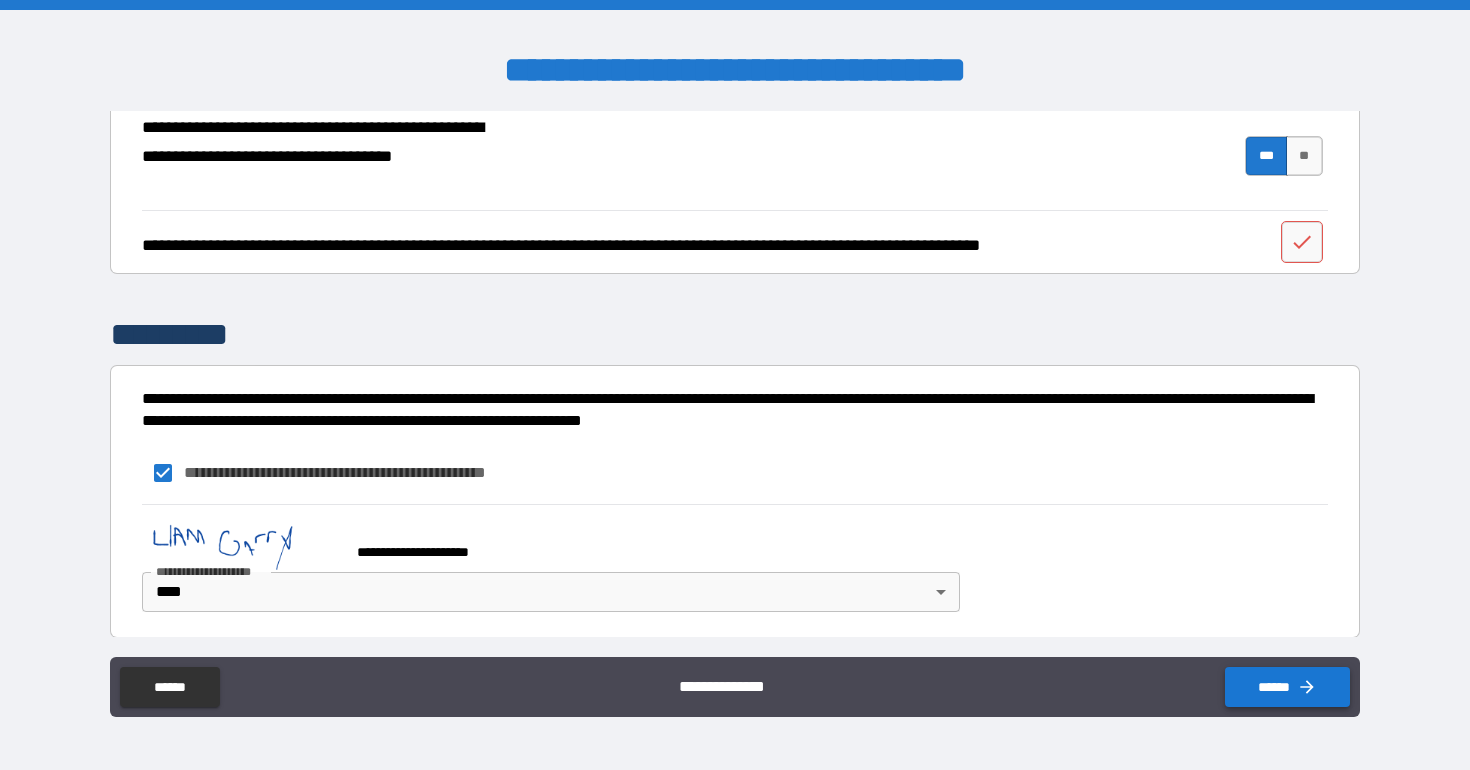 scroll, scrollTop: 2955, scrollLeft: 0, axis: vertical 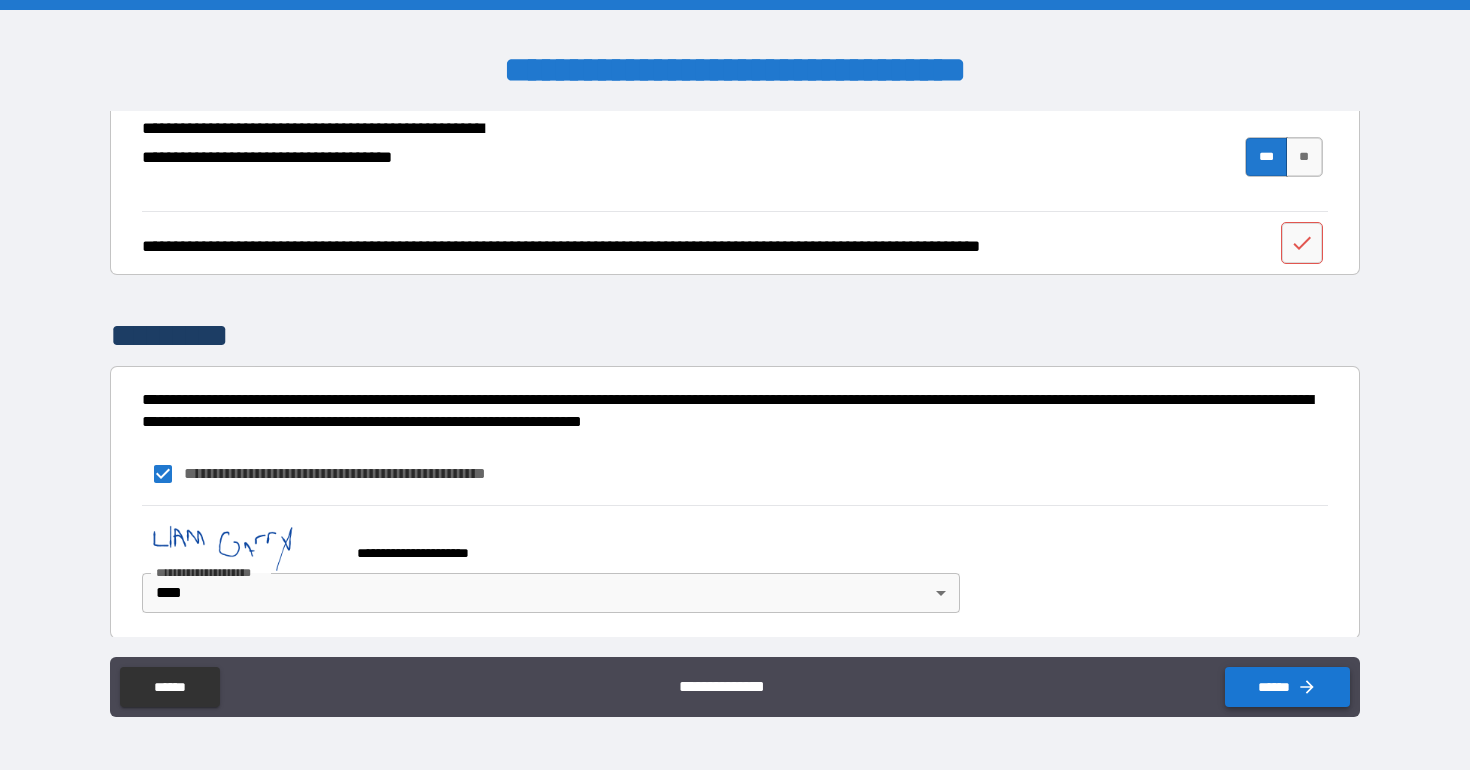 click on "******" at bounding box center (1287, 687) 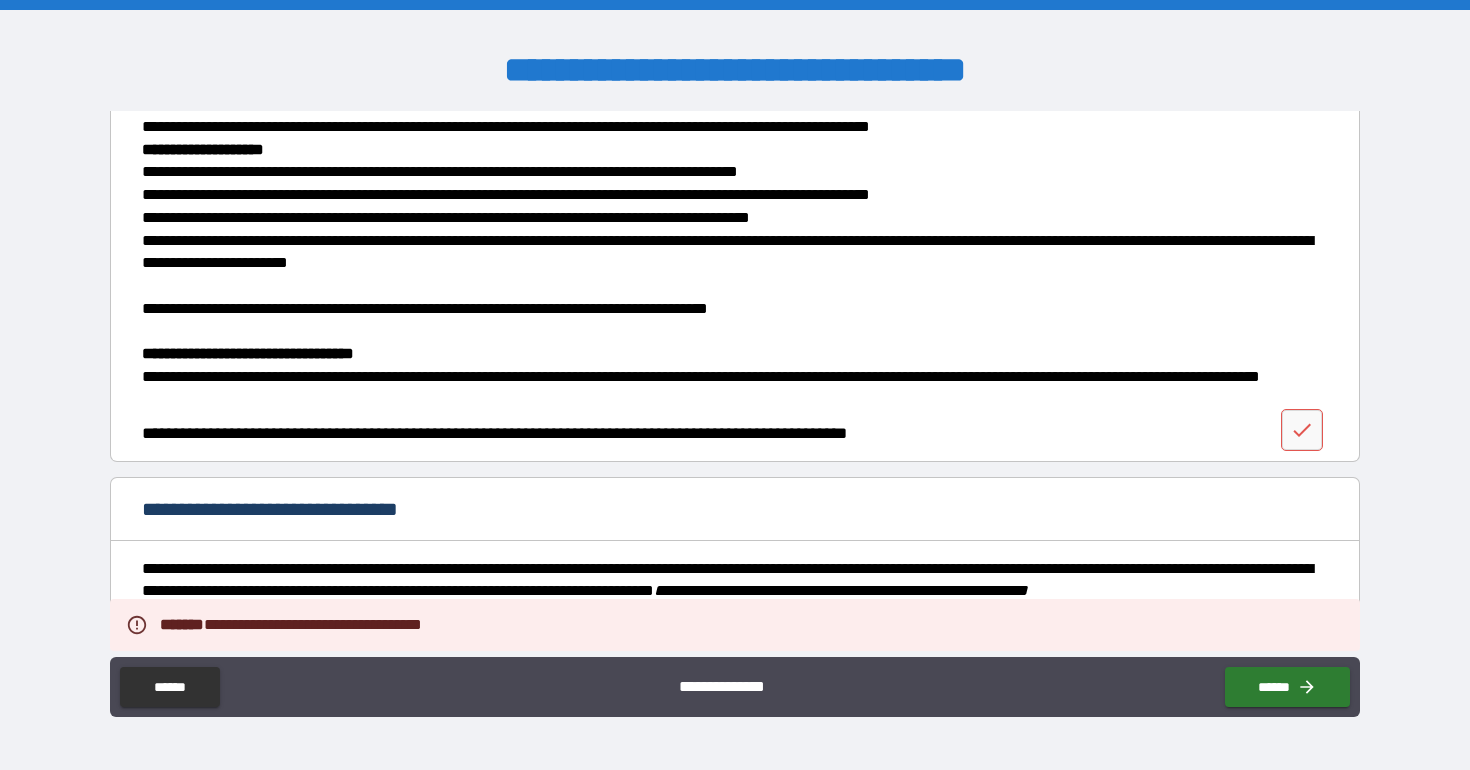 scroll, scrollTop: 2209, scrollLeft: 0, axis: vertical 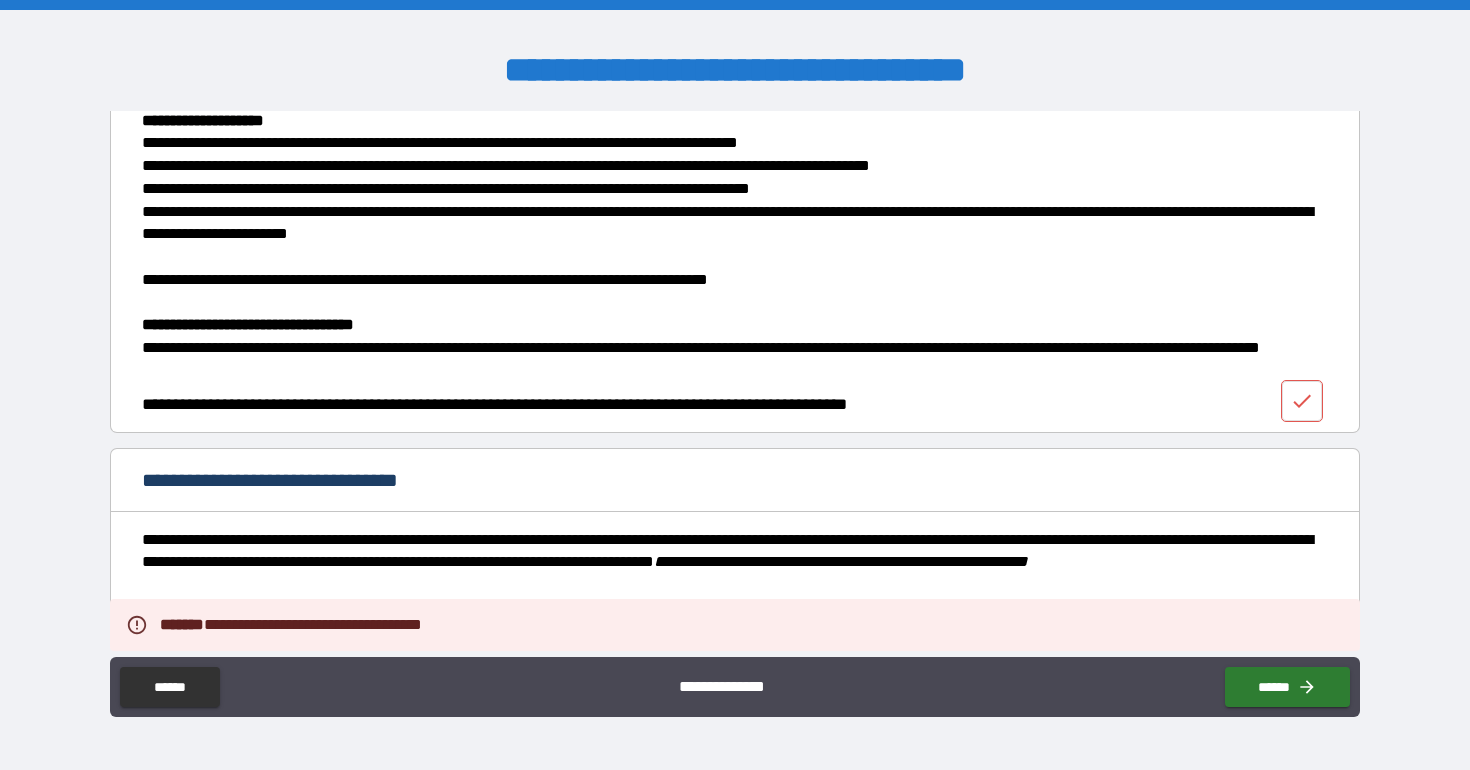 click 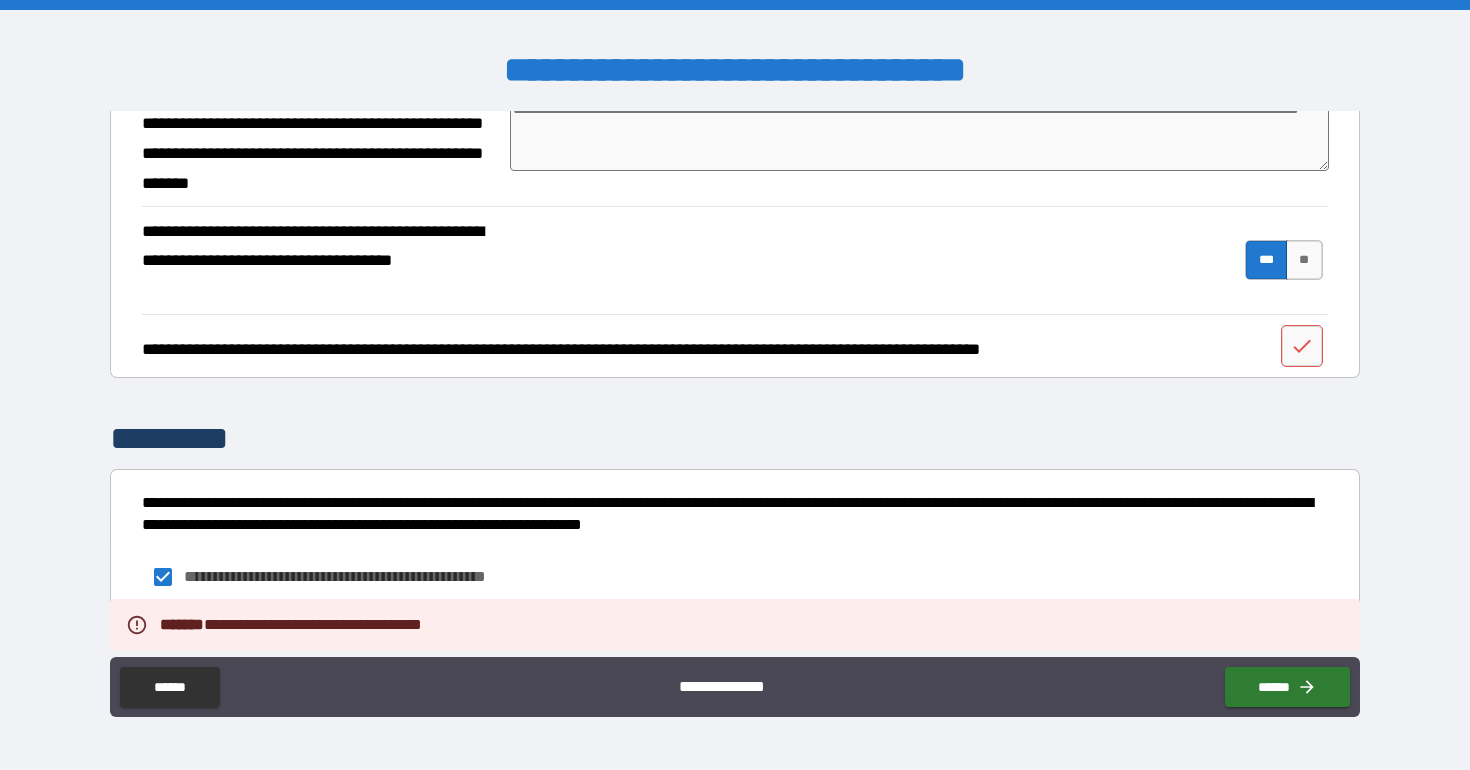 scroll, scrollTop: 2864, scrollLeft: 0, axis: vertical 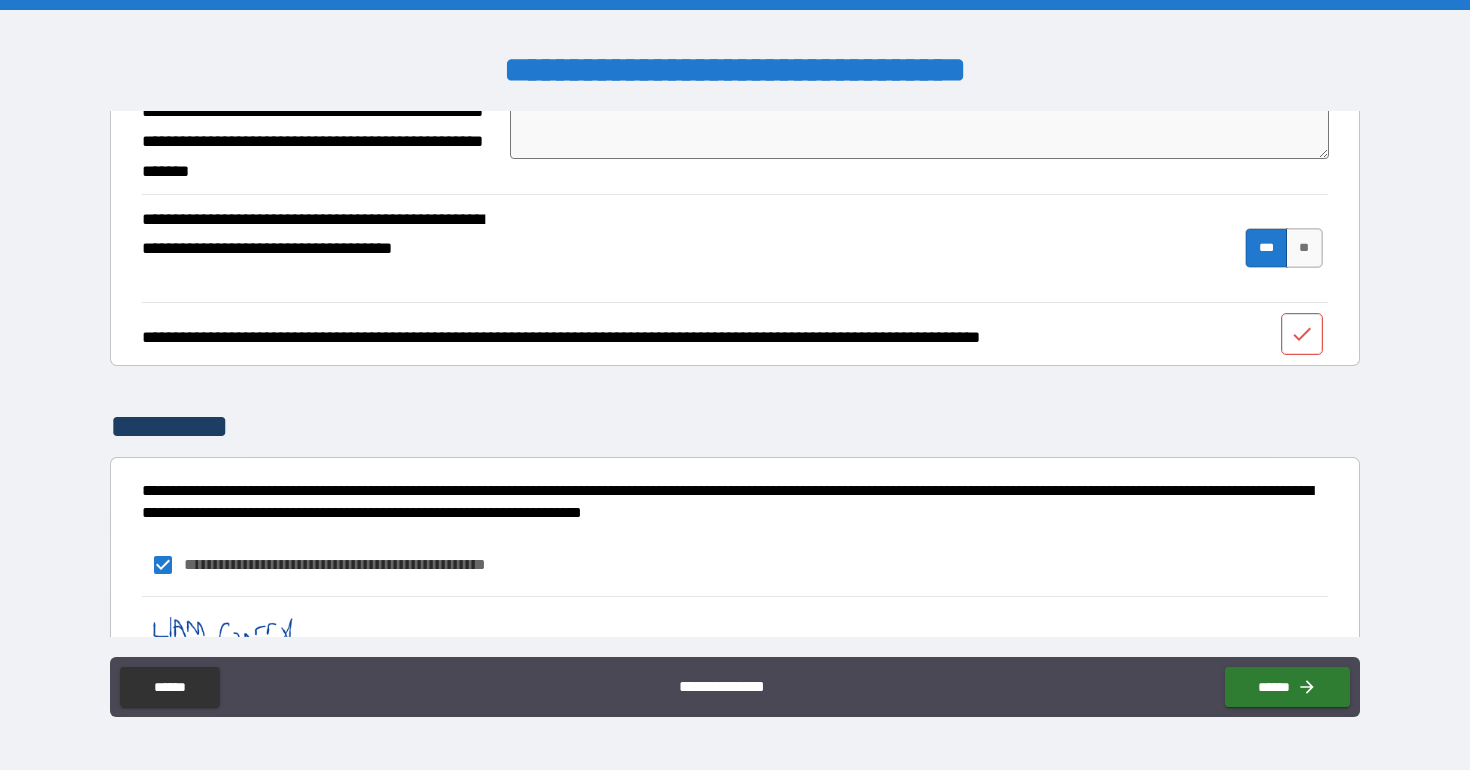 click at bounding box center (1302, 334) 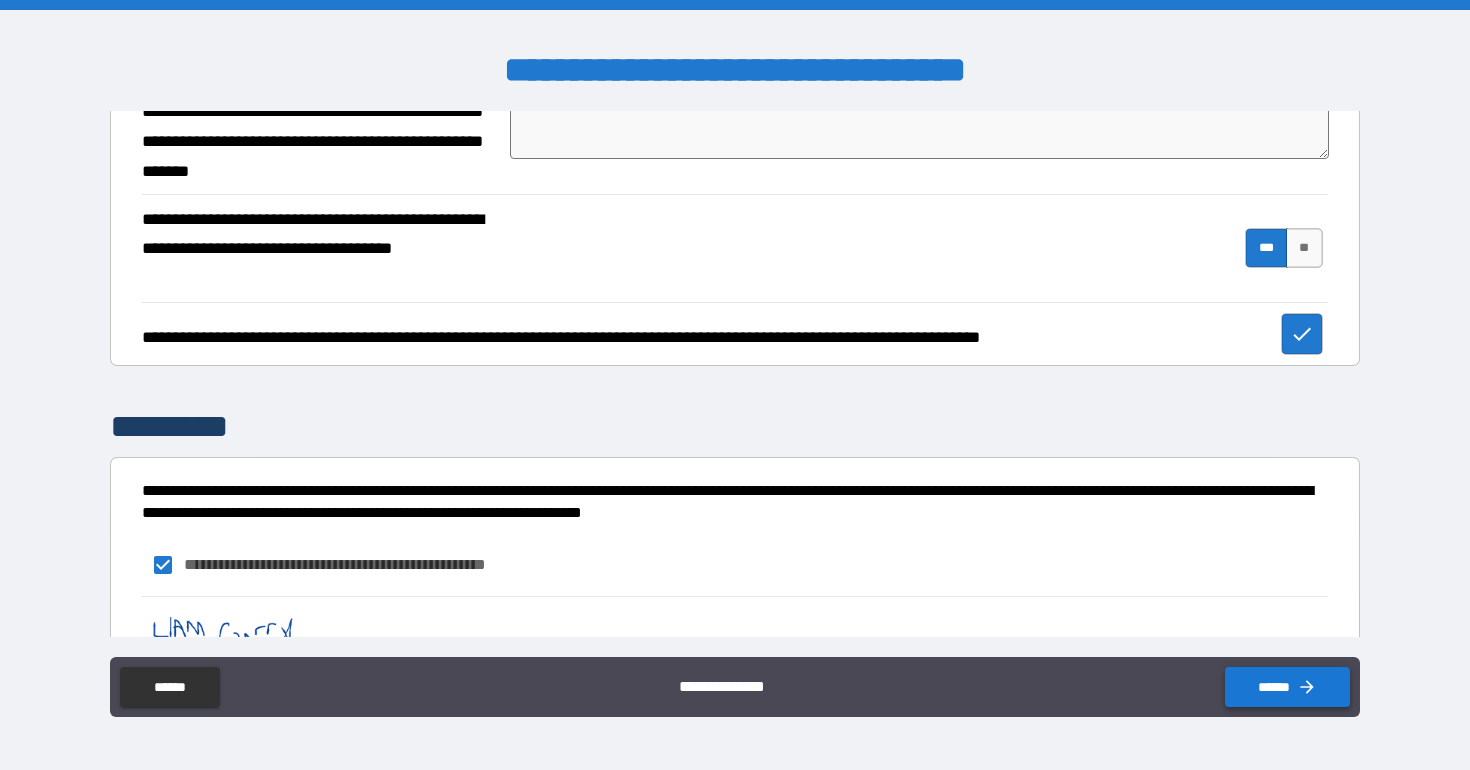 click on "******" at bounding box center [1287, 687] 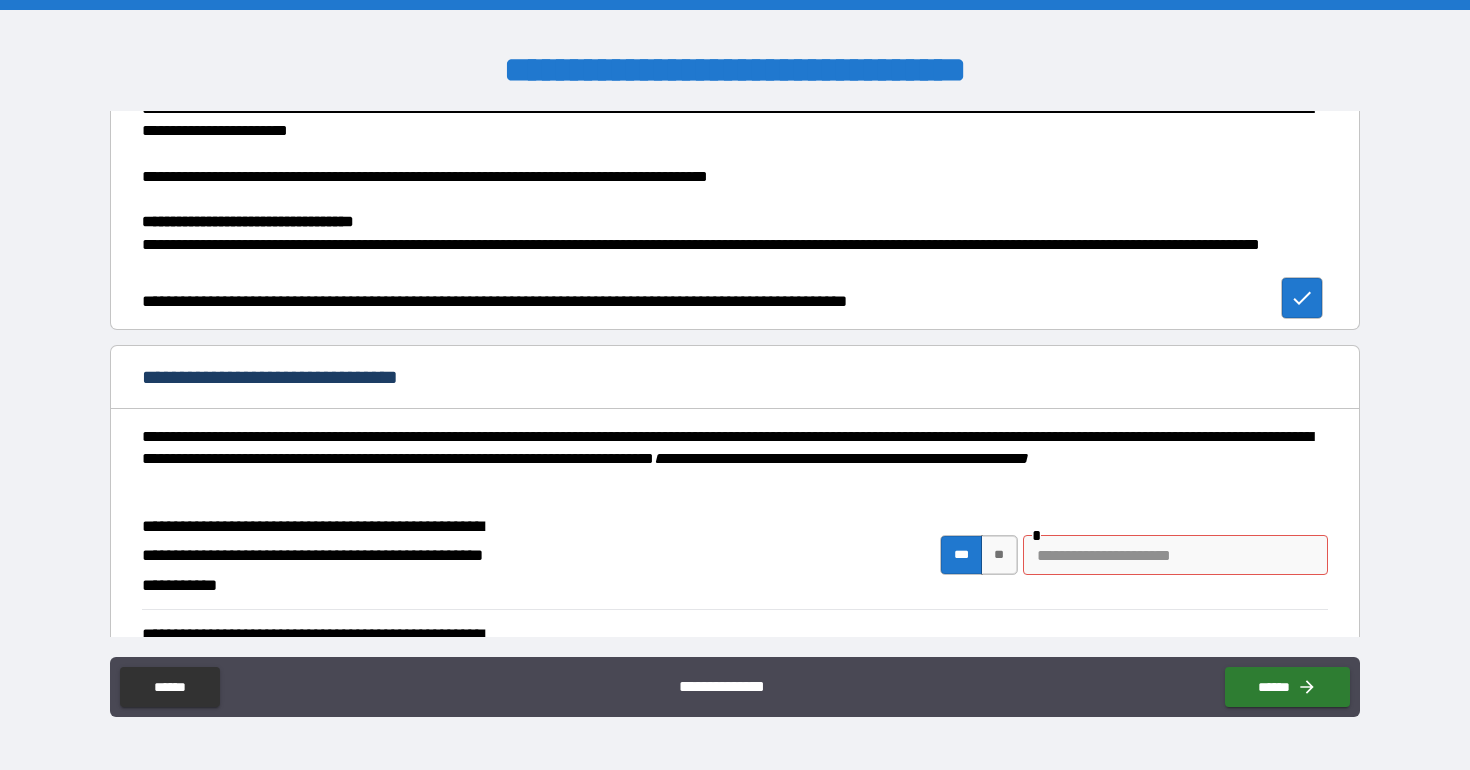 scroll, scrollTop: 2339, scrollLeft: 0, axis: vertical 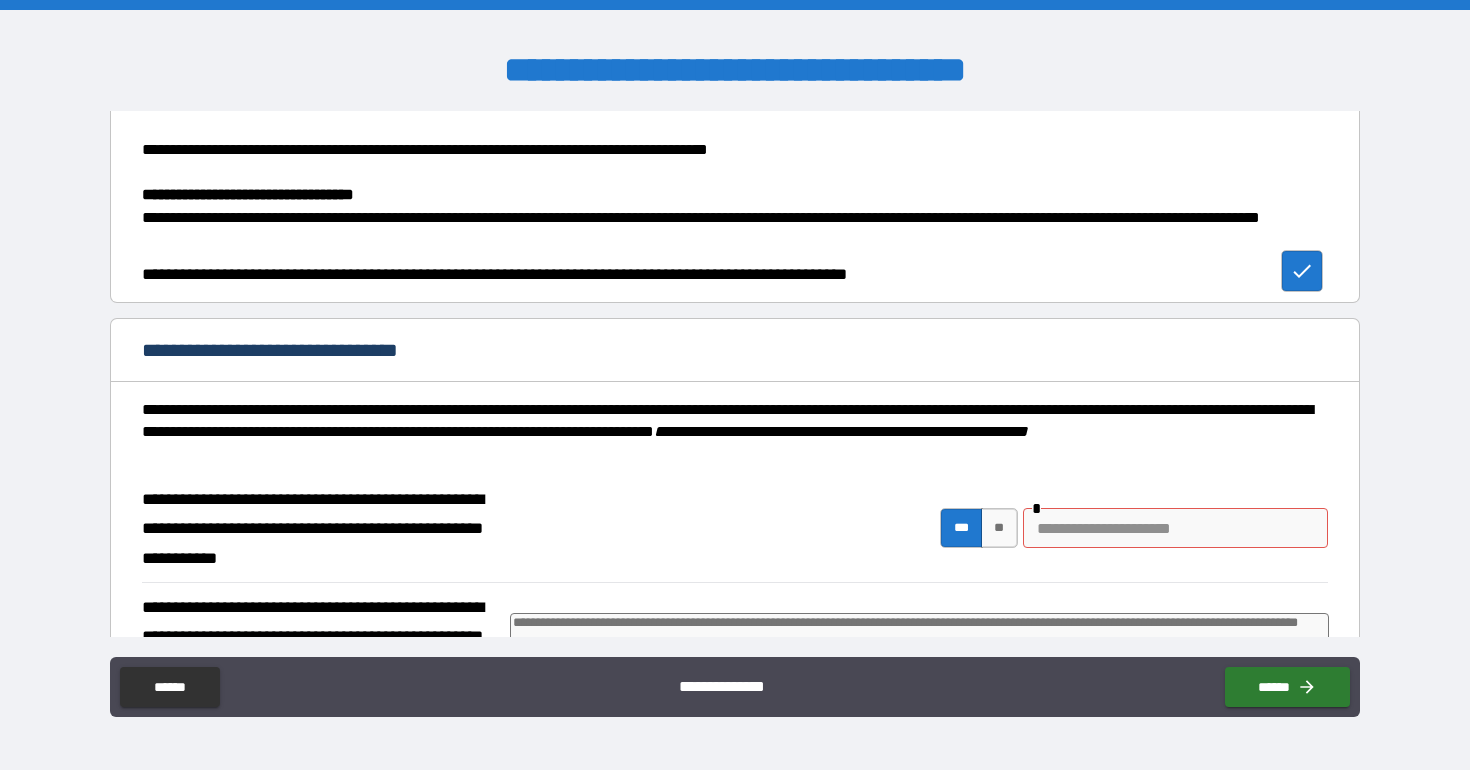 click at bounding box center [1175, 528] 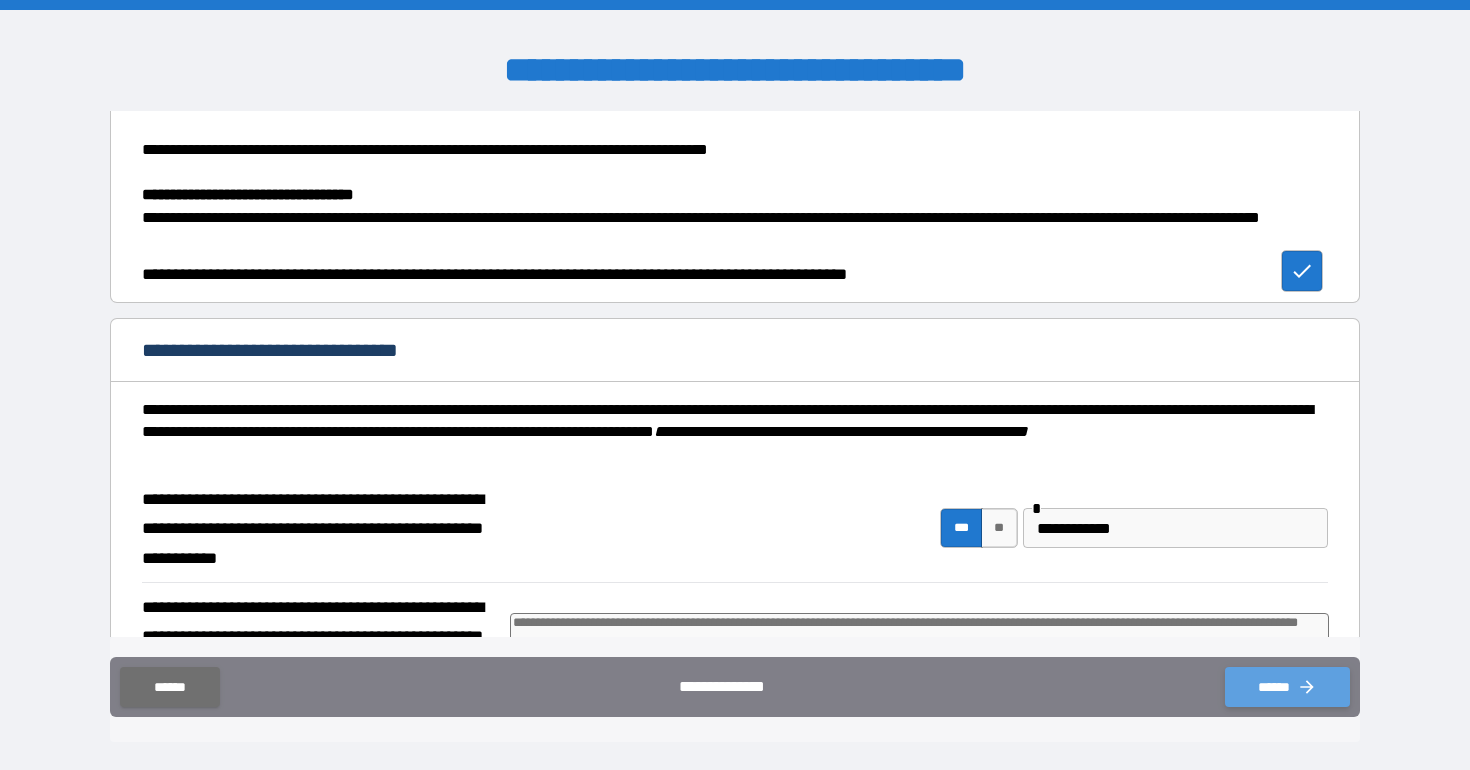 click on "******" at bounding box center [1287, 687] 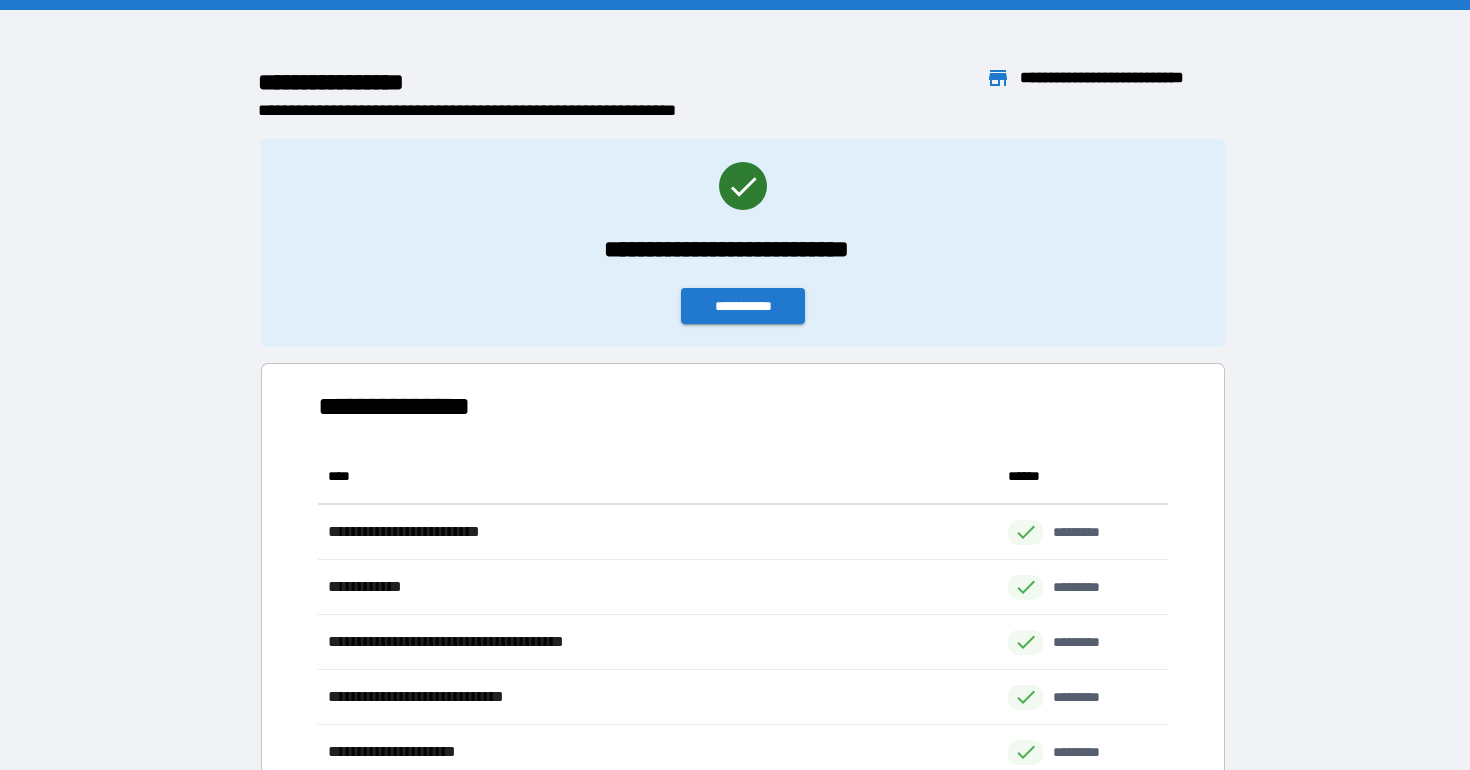 scroll, scrollTop: 1, scrollLeft: 1, axis: both 